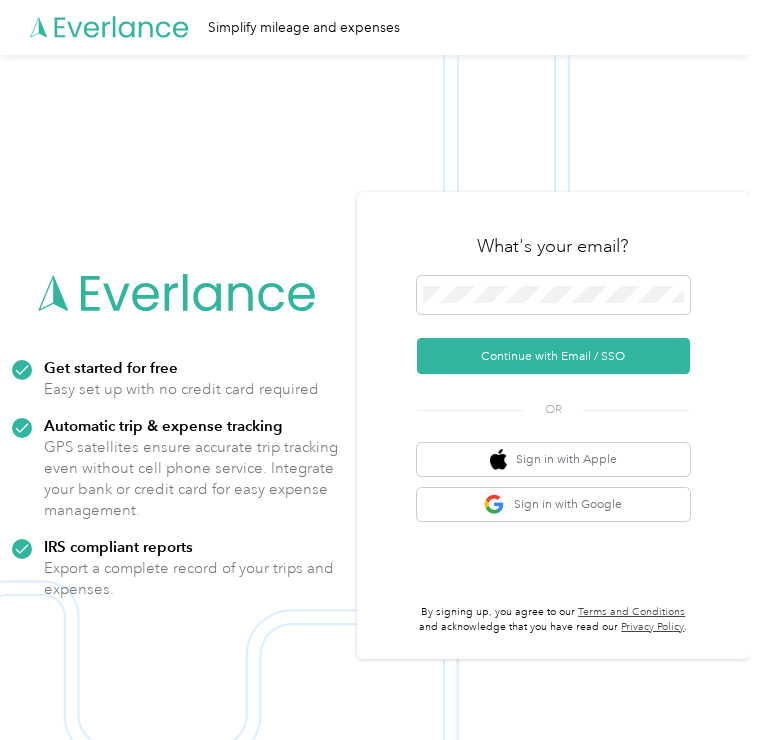 scroll, scrollTop: 0, scrollLeft: 0, axis: both 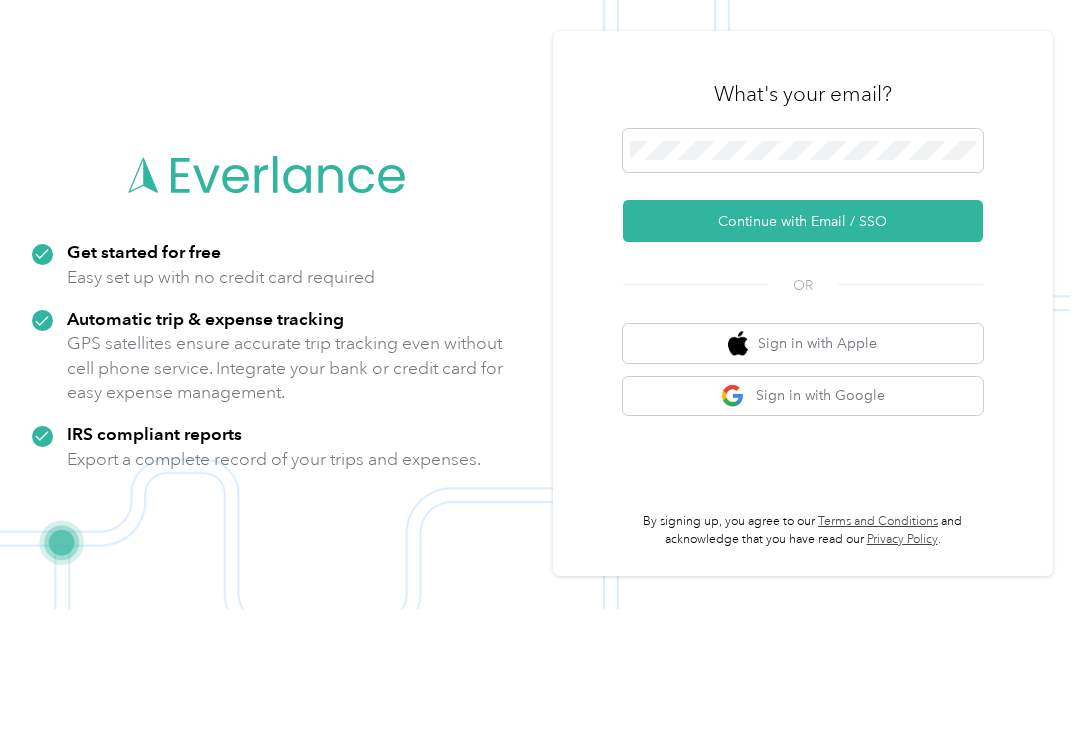 click on "Continue with Email / SSO" at bounding box center [803, 352] 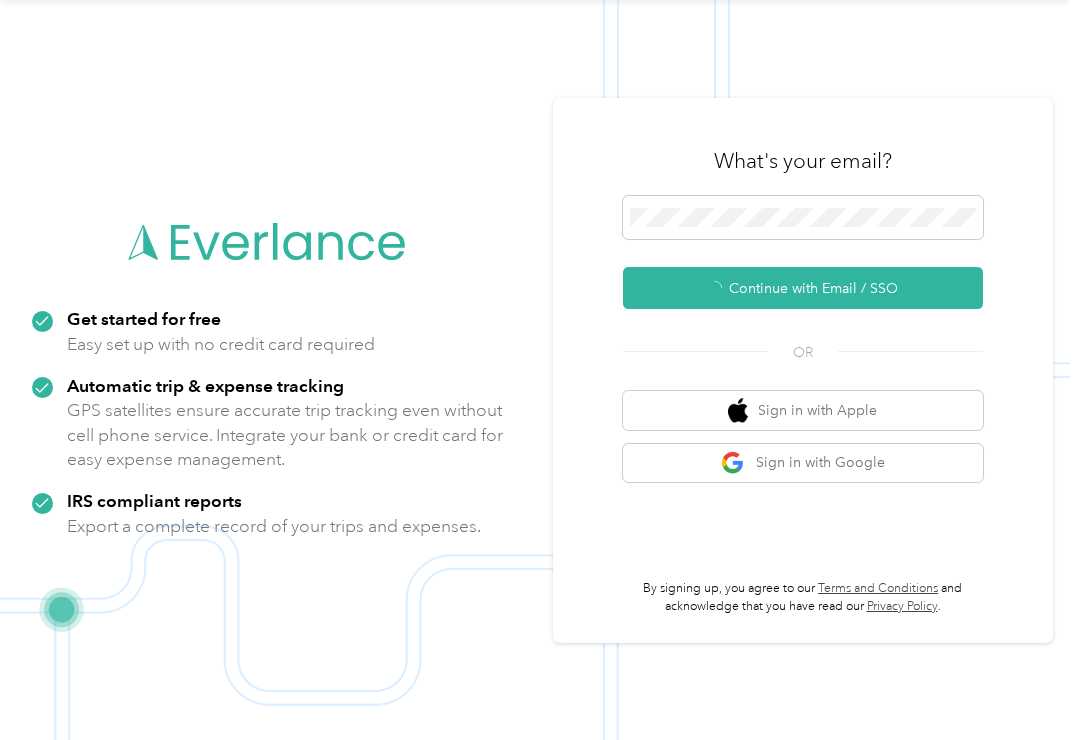 scroll, scrollTop: 3, scrollLeft: 0, axis: vertical 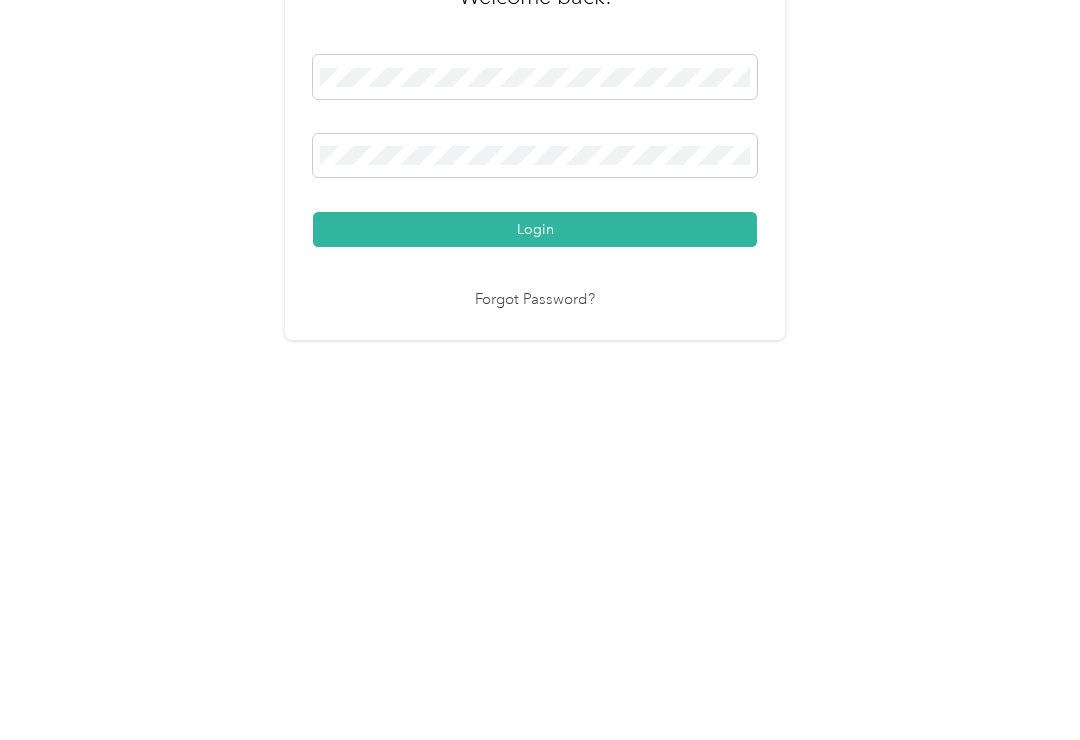 click on "Login" at bounding box center [535, 493] 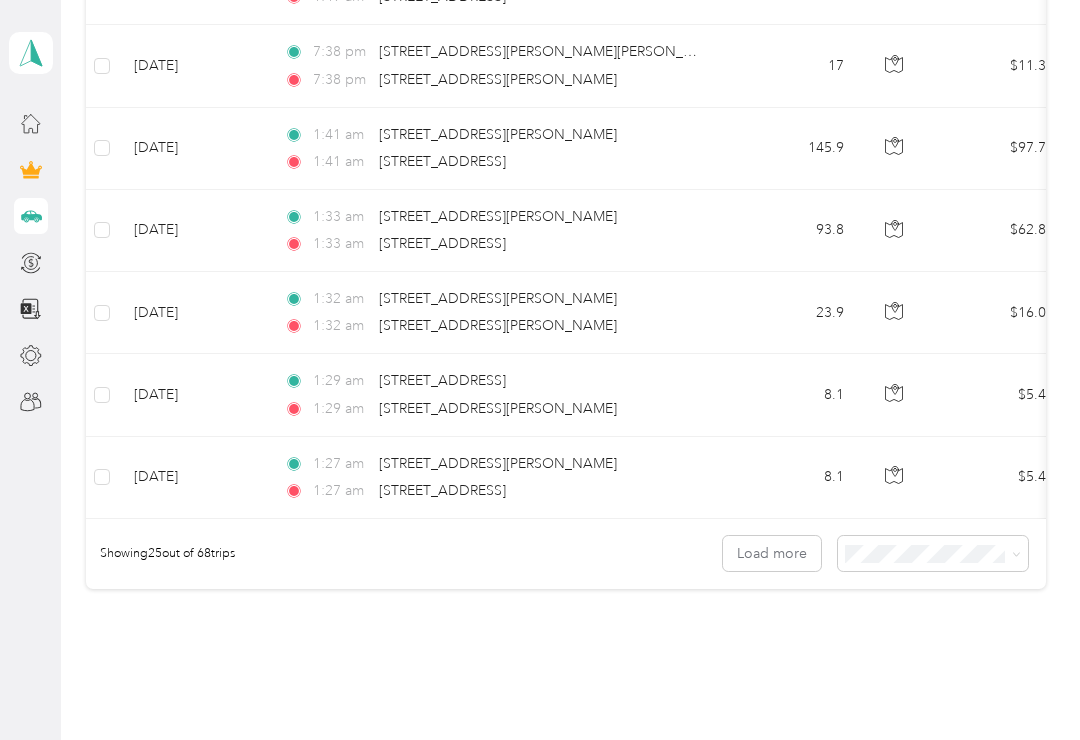 scroll, scrollTop: 2062, scrollLeft: 0, axis: vertical 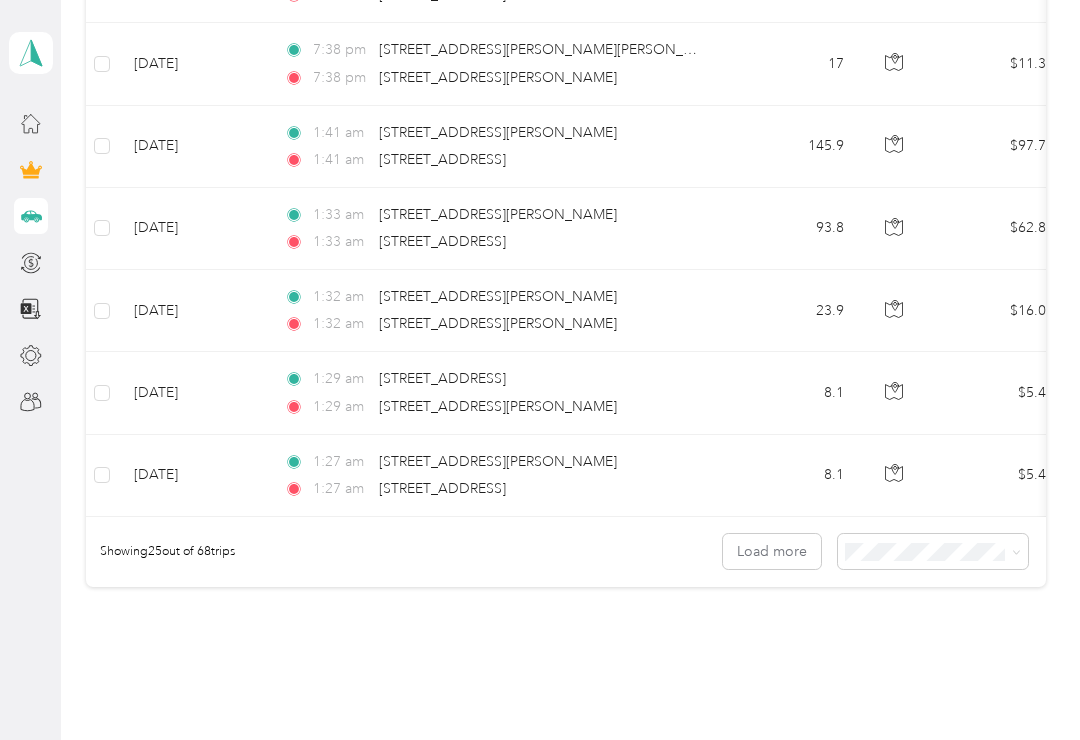 click on "Load more" at bounding box center (772, 551) 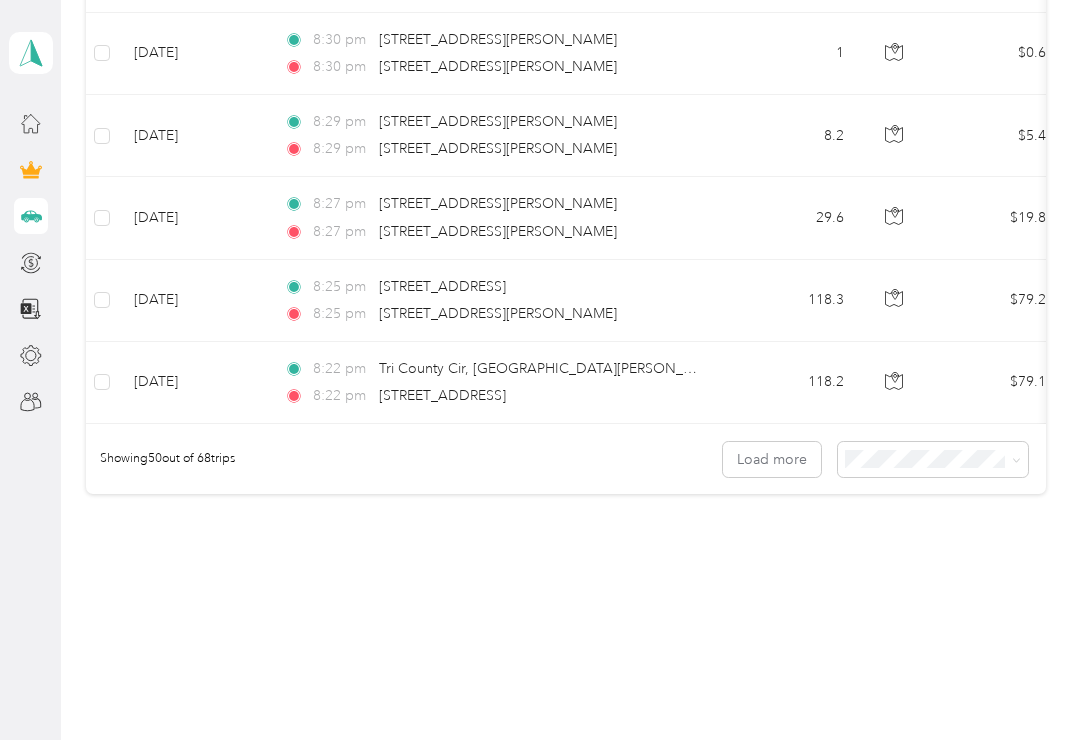 scroll, scrollTop: 4210, scrollLeft: 0, axis: vertical 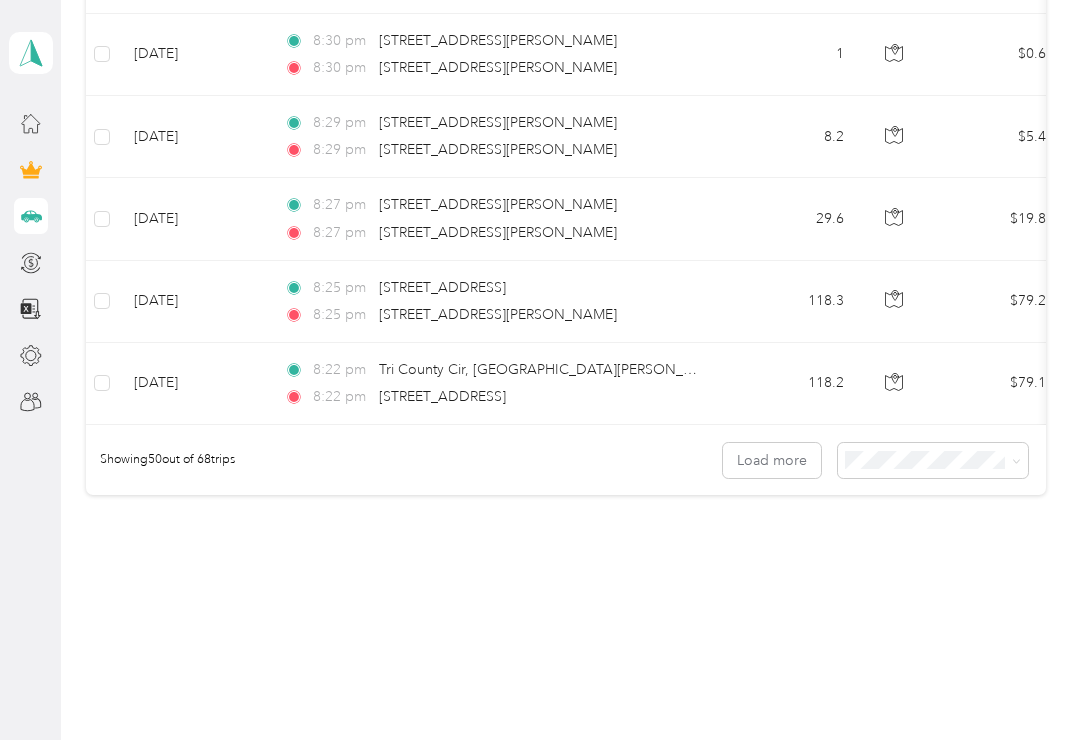 click on "Load more" at bounding box center (772, 460) 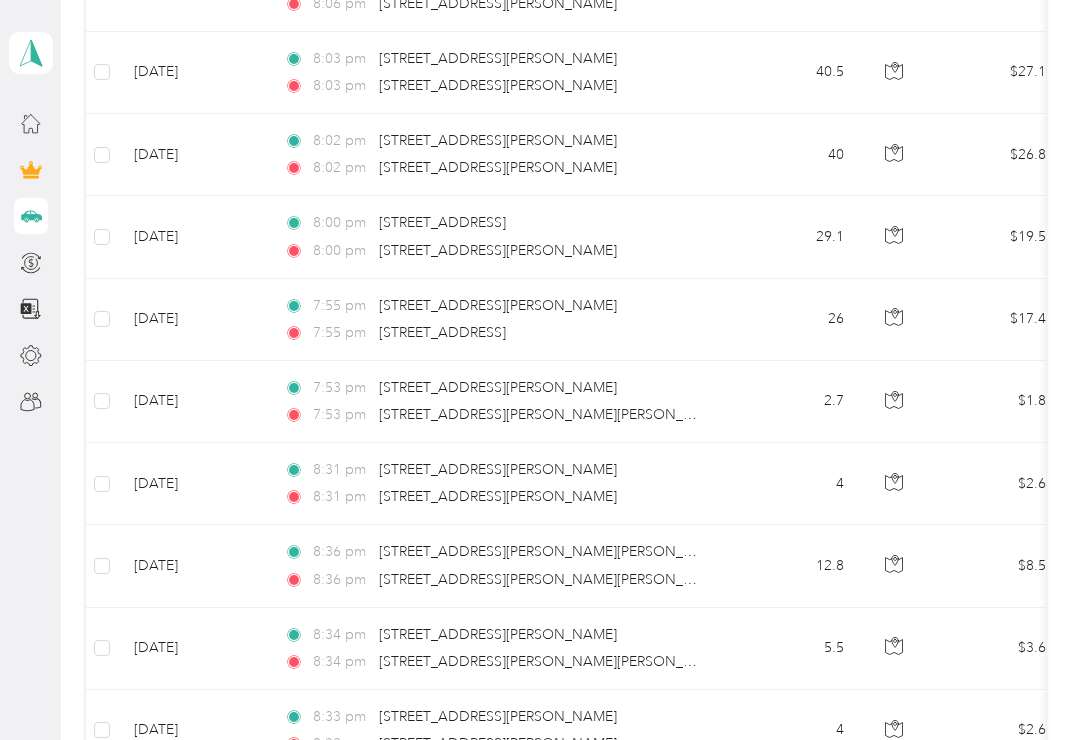 scroll, scrollTop: 5174, scrollLeft: 0, axis: vertical 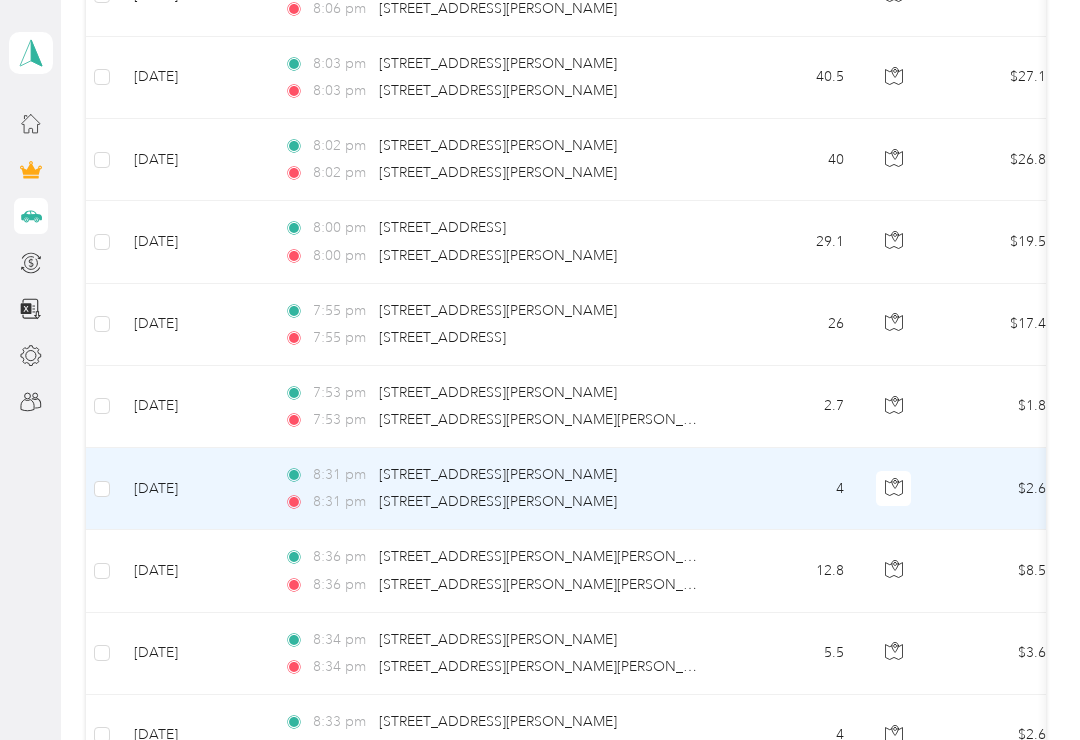 click on "8:31 pm [STREET_ADDRESS][PERSON_NAME]" at bounding box center (494, 502) 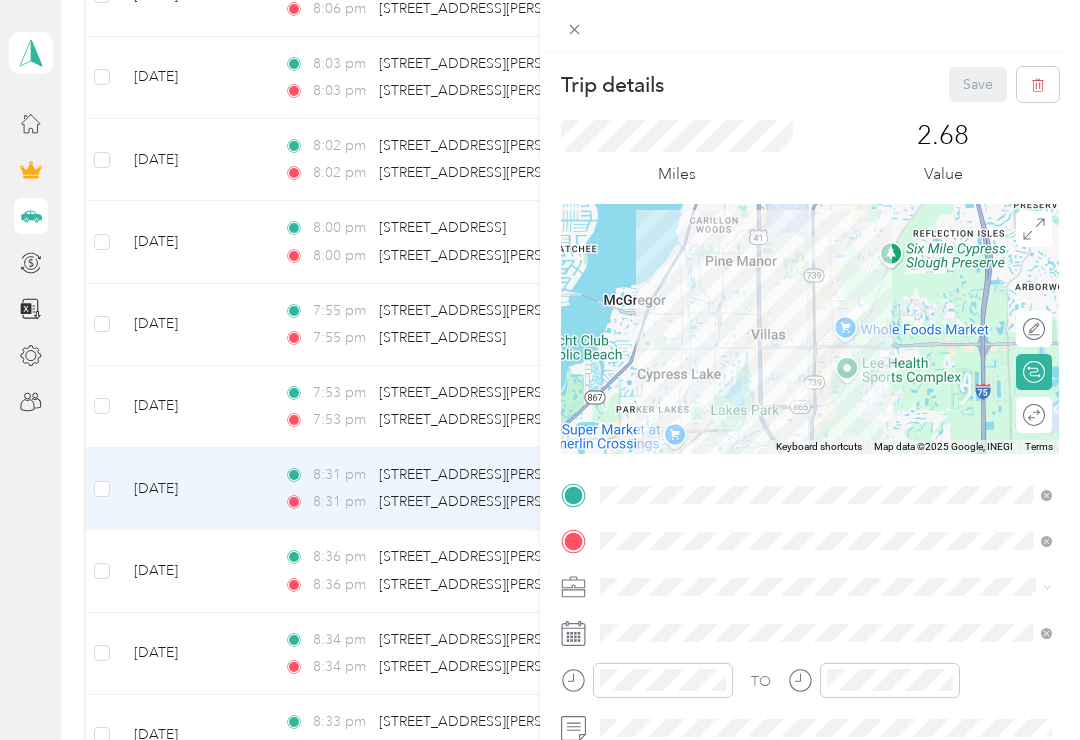 click on "Trip details Save This trip cannot be edited because it is either under review, approved, or paid. Contact your Team Manager to edit it. Miles 2.68 Value  To navigate the map with touch gestures double-tap and hold your finger on the map, then drag the map. ← Move left → Move right ↑ Move up ↓ Move down + Zoom in - Zoom out Home Jump left by 75% End Jump right by 75% Page Up Jump up by 75% Page Down Jump down by 75% Keyboard shortcuts Map Data Map data ©2025 Google, INEGI Map data ©2025 Google, INEGI 2 km  Click to toggle between metric and imperial units Terms Report a map error Edit route Calculate route Round trip TO Add photo" at bounding box center [540, 370] 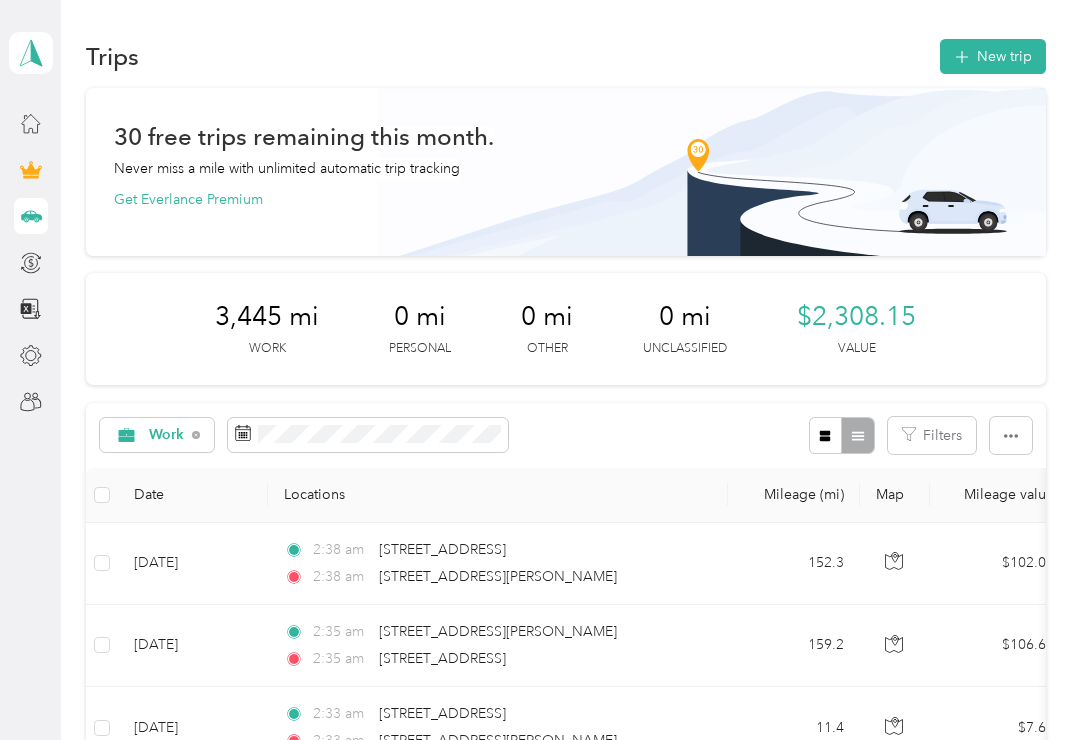 scroll, scrollTop: 0, scrollLeft: 0, axis: both 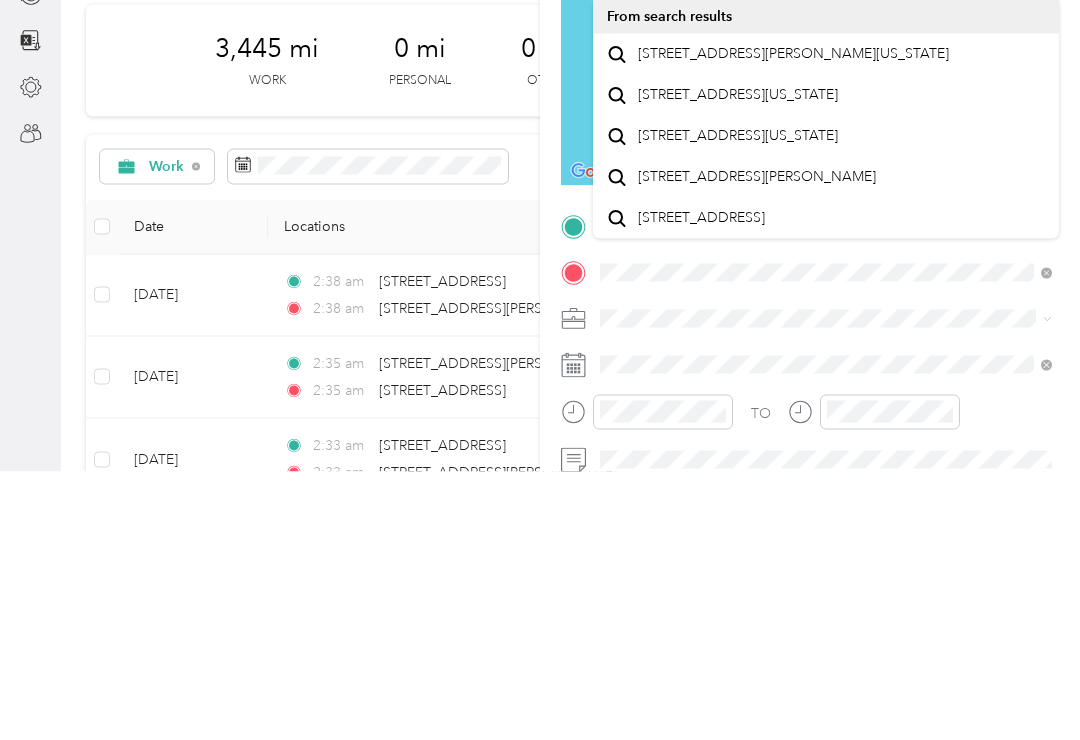 click on "[STREET_ADDRESS][PERSON_NAME][US_STATE]" at bounding box center (793, 322) 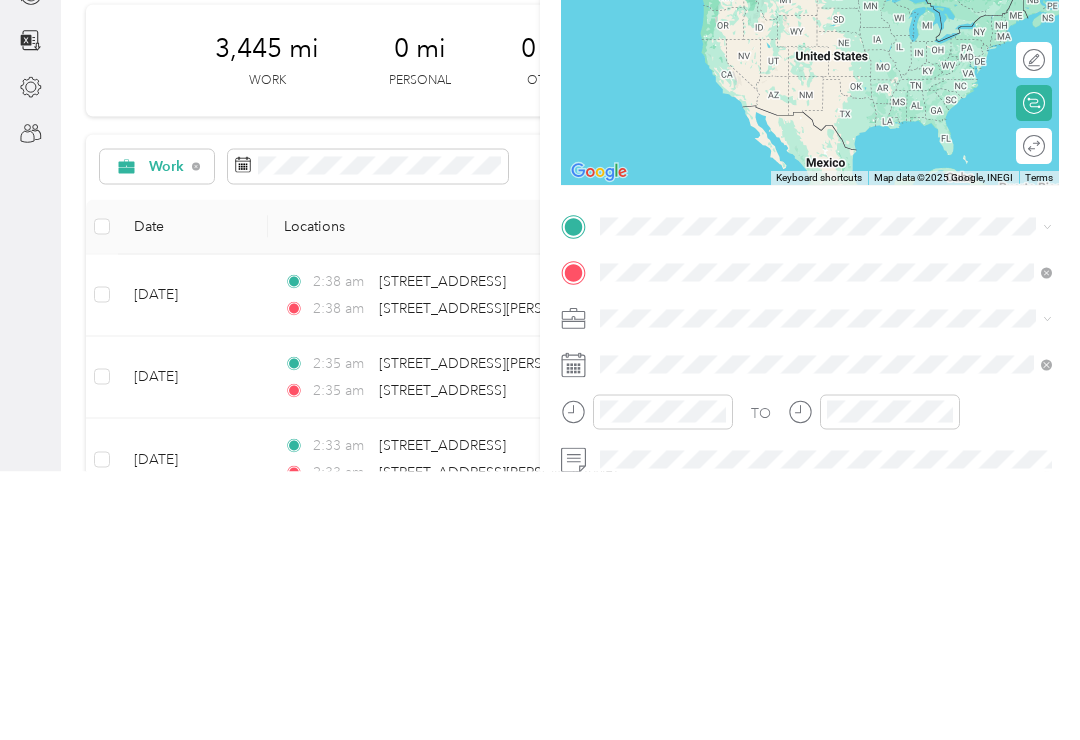 scroll, scrollTop: 31, scrollLeft: 0, axis: vertical 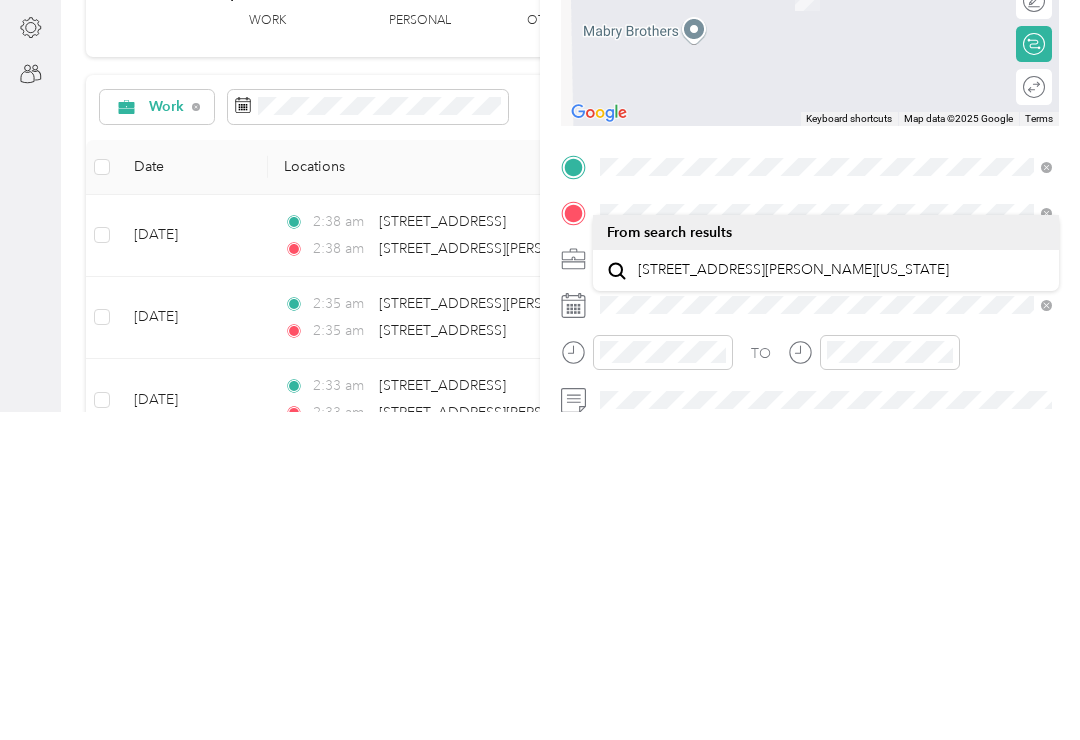 click on "[STREET_ADDRESS][PERSON_NAME][US_STATE]" at bounding box center [793, 598] 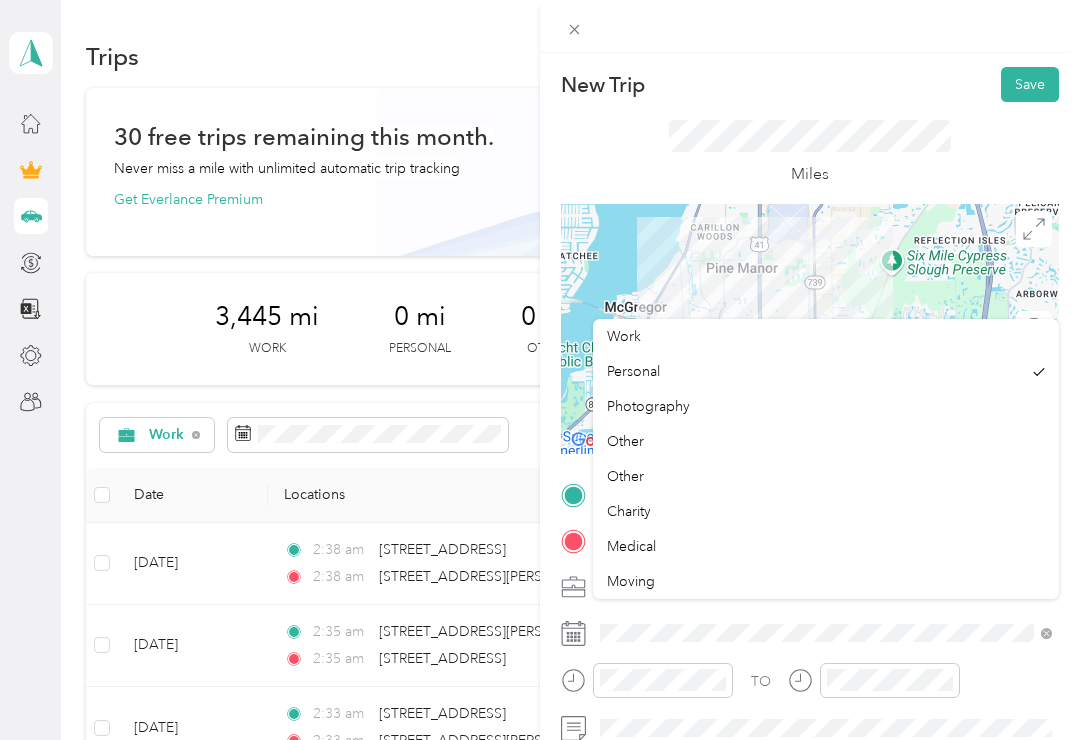 click on "Work" at bounding box center [624, 336] 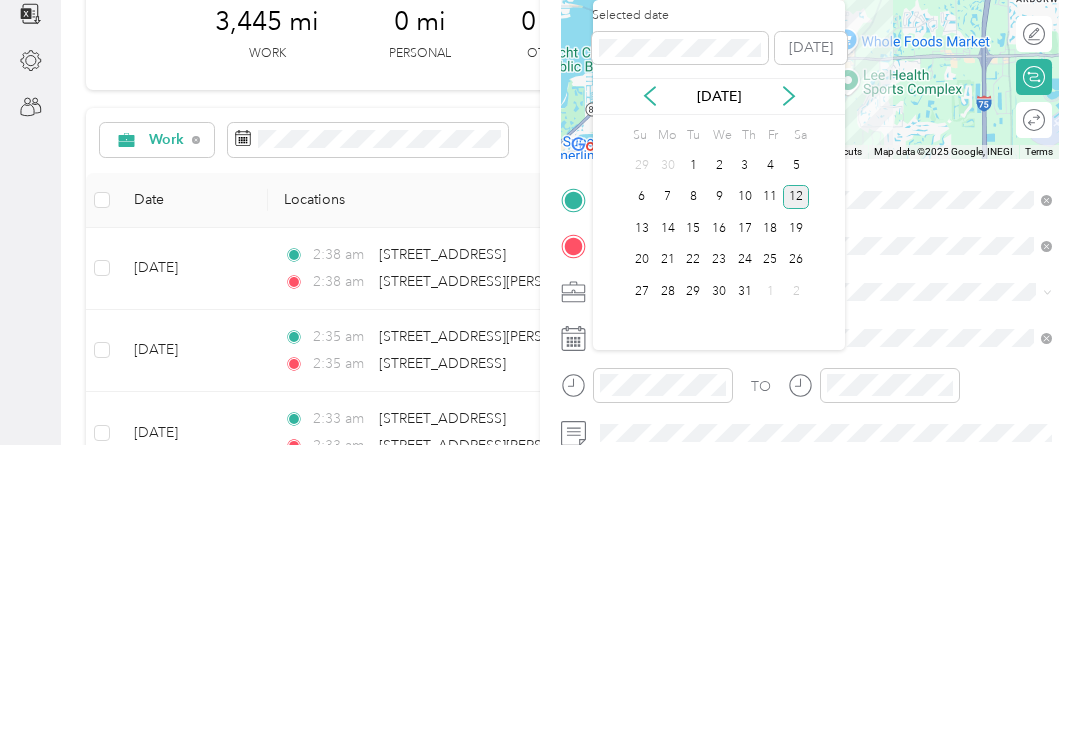 click 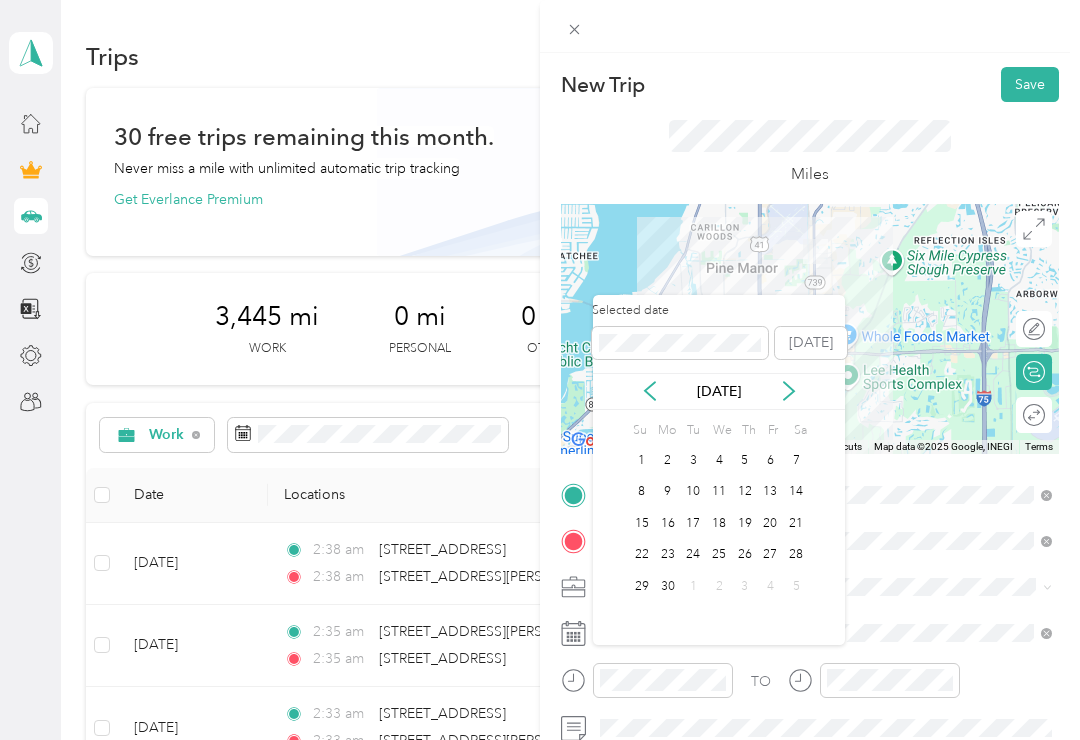 click 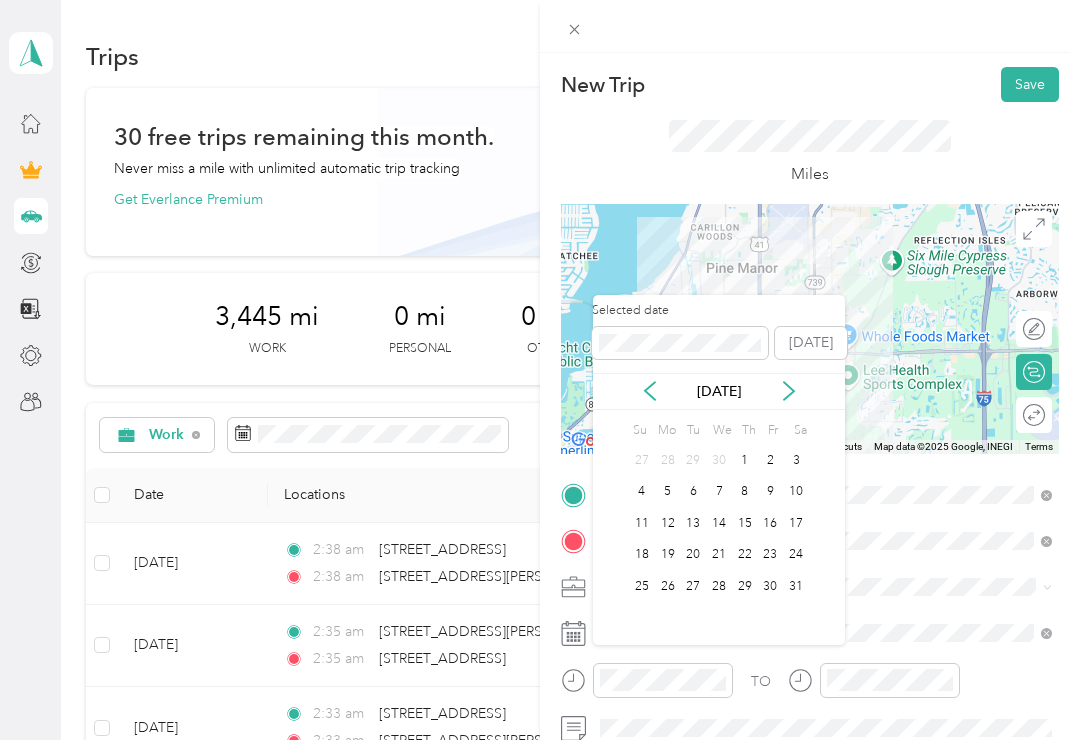 click on "[DATE]" at bounding box center [719, 391] 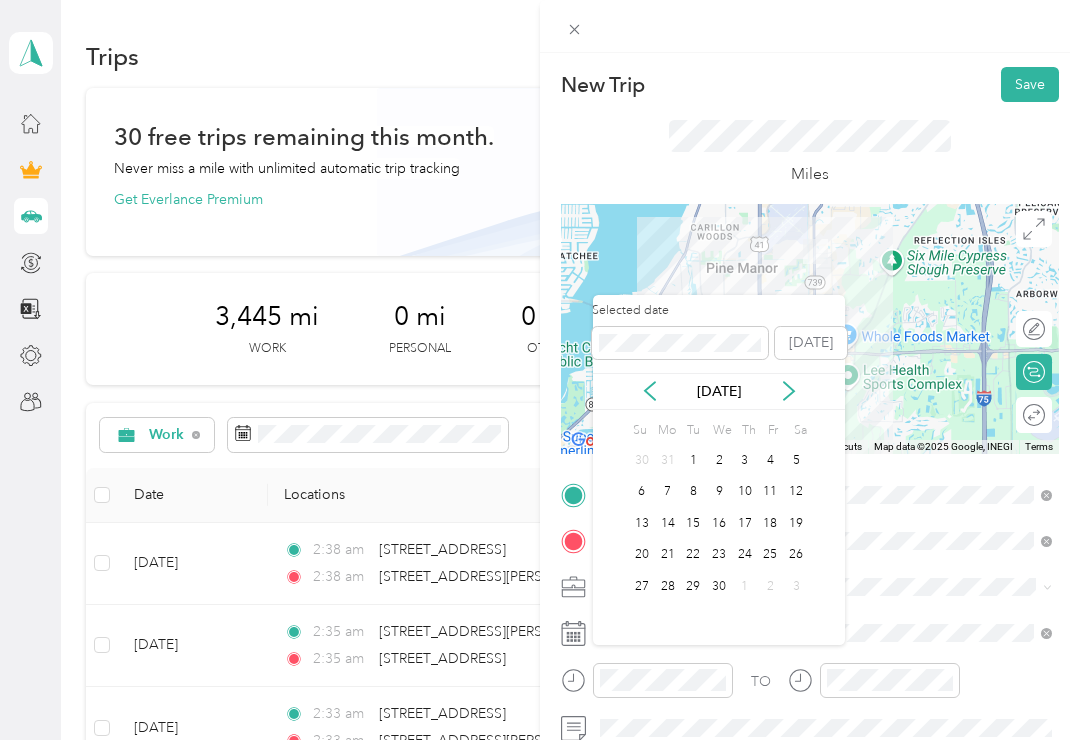 click 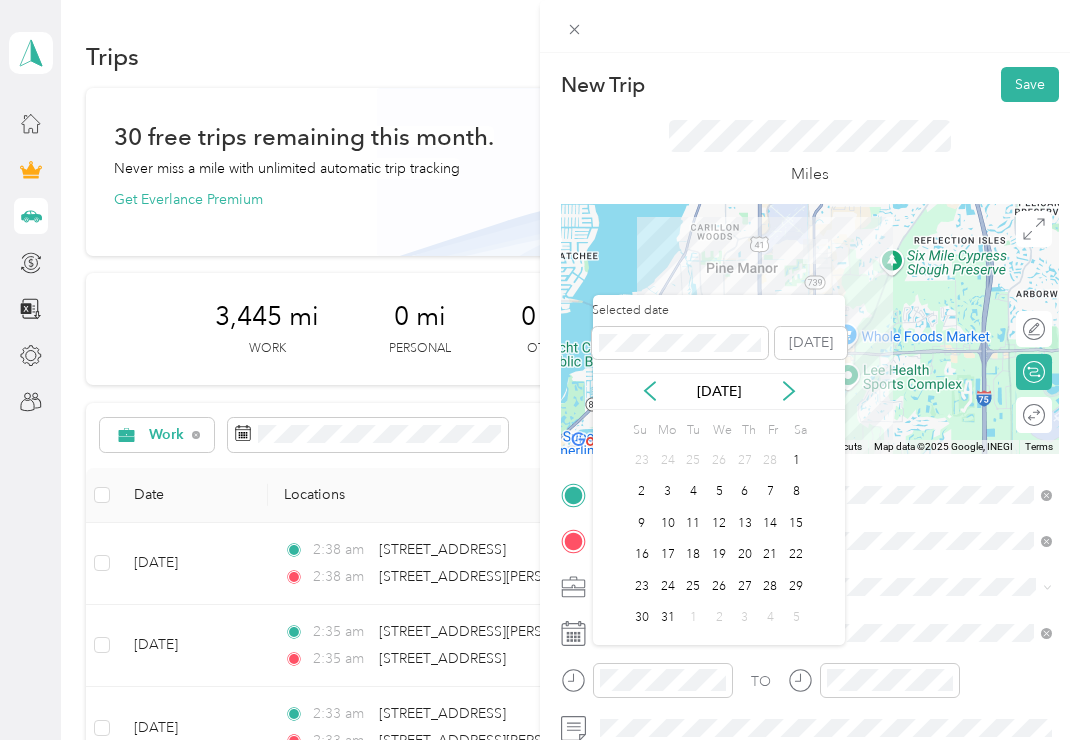 click 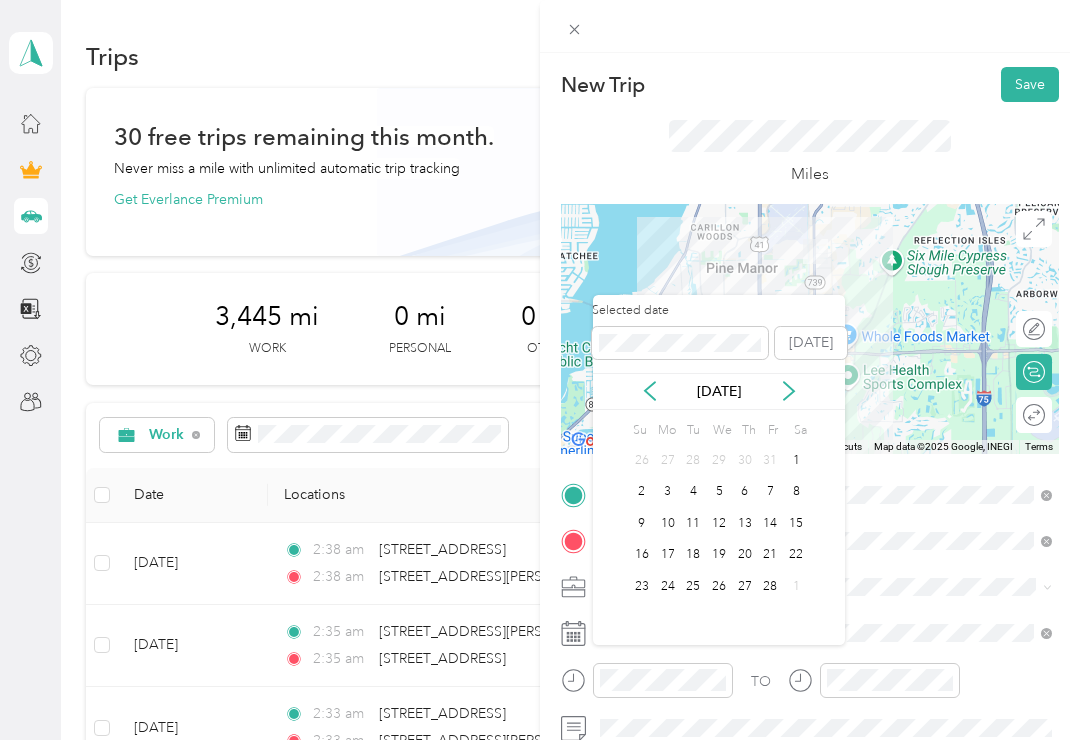 click 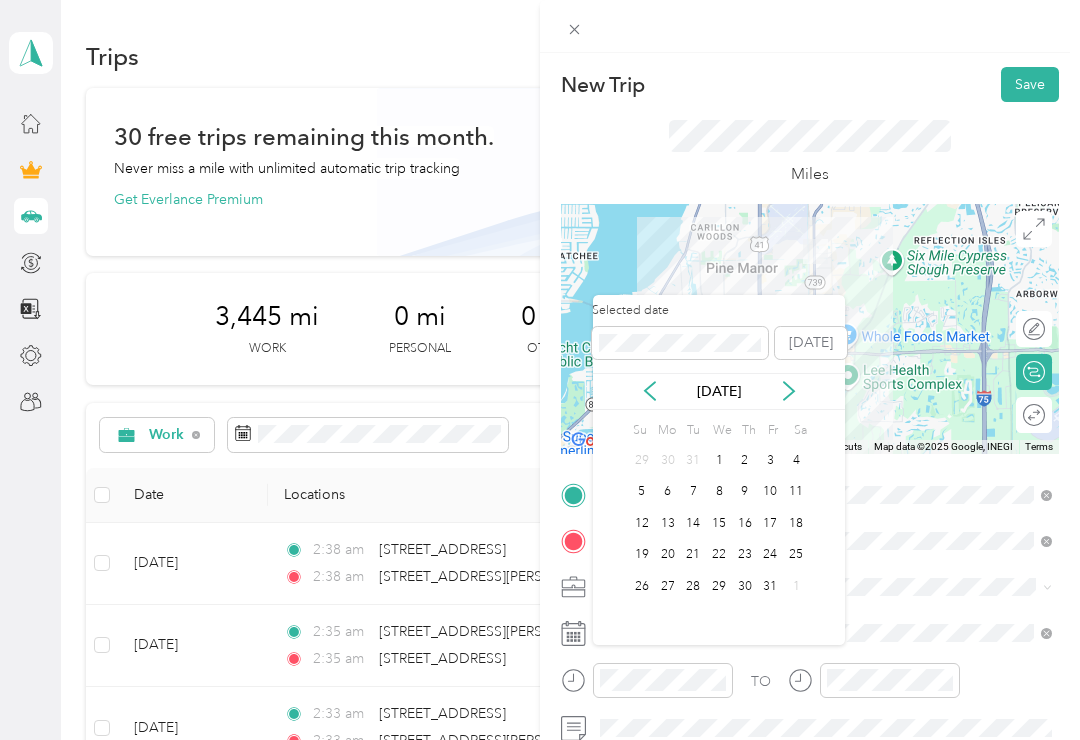 click 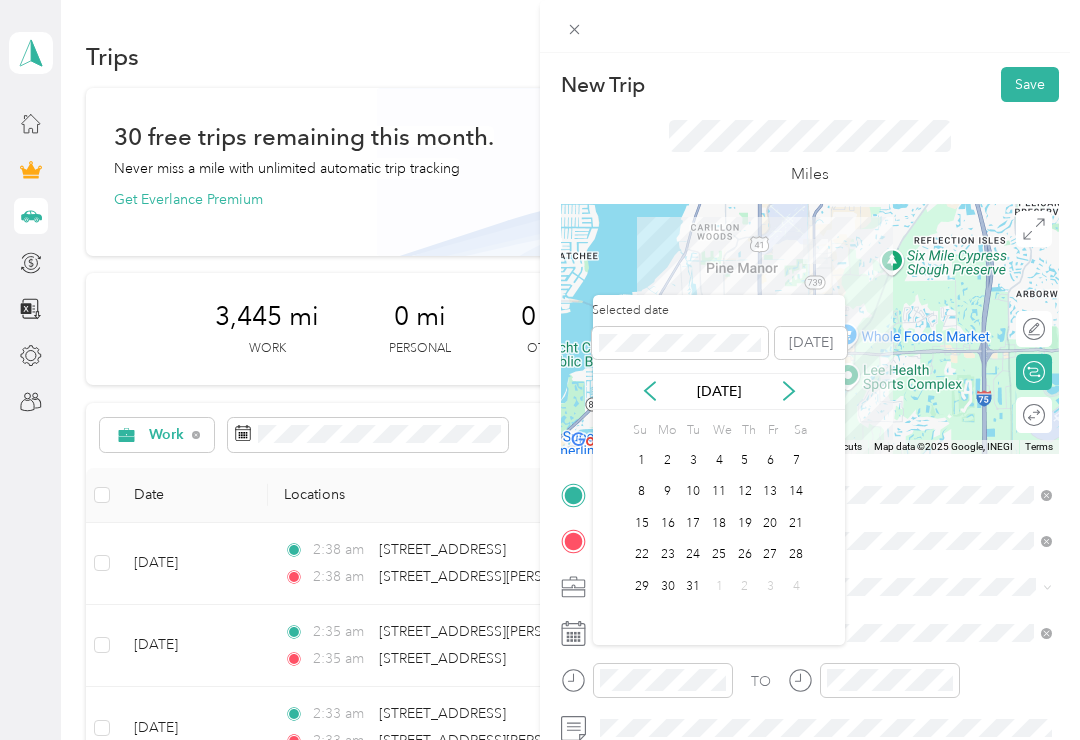 click on "29" at bounding box center (642, 586) 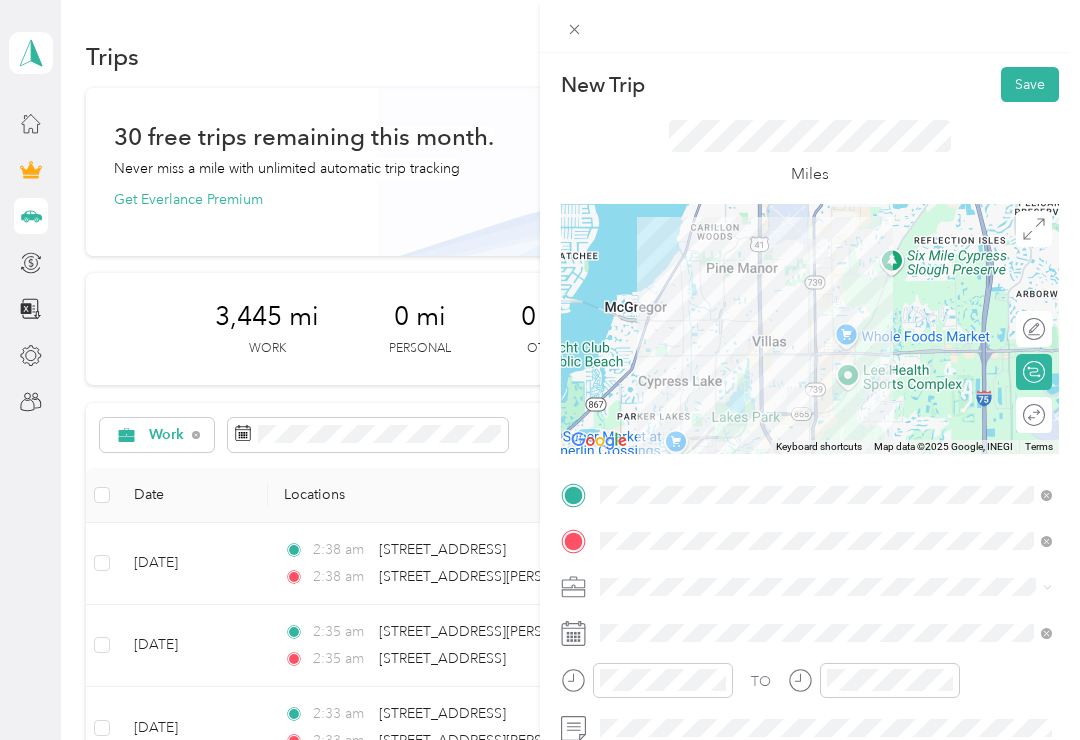 click on "Save" at bounding box center [1030, 84] 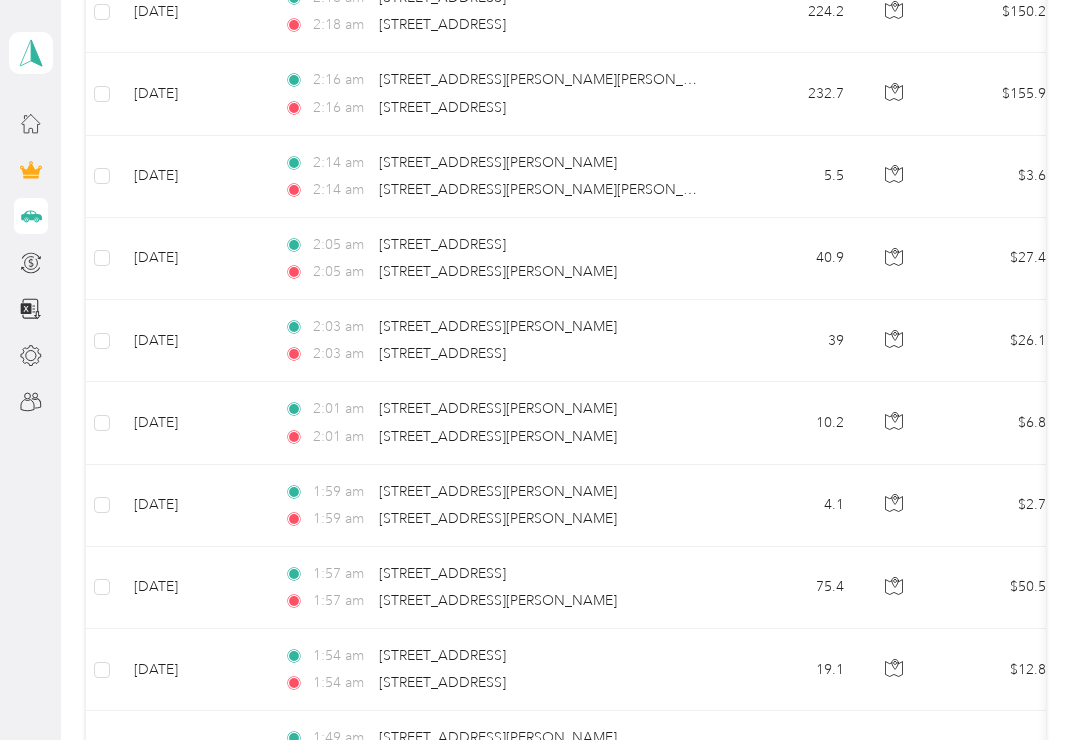 scroll, scrollTop: 1381, scrollLeft: 0, axis: vertical 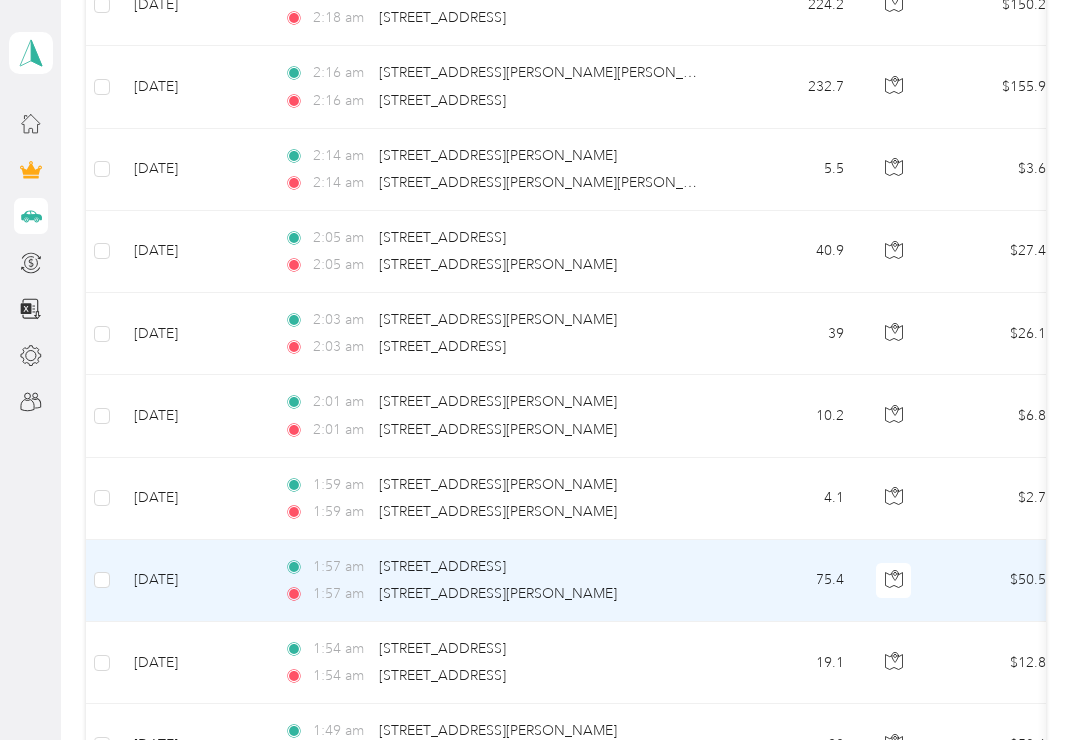 click on "1:[GEOGRAPHIC_DATA][STREET_ADDRESS] 1:57 am [STREET_ADDRESS][PERSON_NAME]" at bounding box center (498, 581) 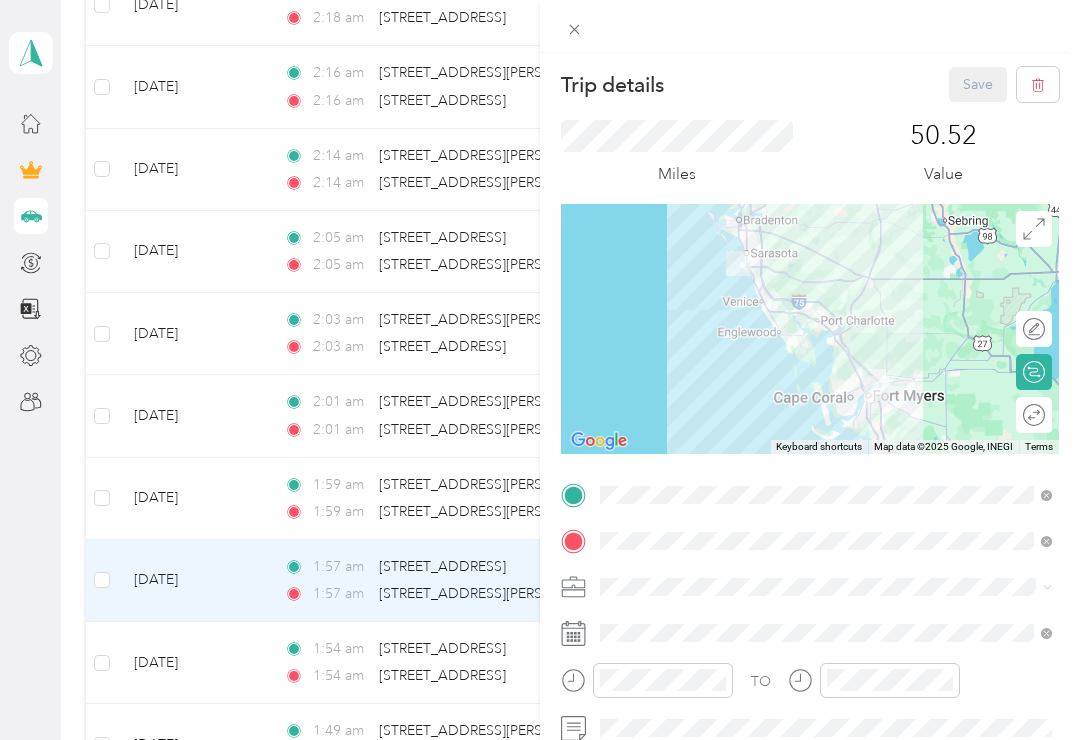 click on "Trip details Save This trip cannot be edited because it is either under review, approved, or paid. Contact your Team Manager to edit it. Miles 50.52 Value  To navigate the map with touch gestures double-tap and hold your finger on the map, then drag the map. ← Move left → Move right ↑ Move up ↓ Move down + Zoom in - Zoom out Home Jump left by 75% End Jump right by 75% Page Up Jump up by 75% Page Down Jump down by 75% Keyboard shortcuts Map Data Map data ©2025 Google, INEGI Map data ©2025 Google, INEGI 20 km  Click to toggle between metric and imperial units Terms Report a map error Edit route Calculate route Round trip TO Add photo" at bounding box center (540, 370) 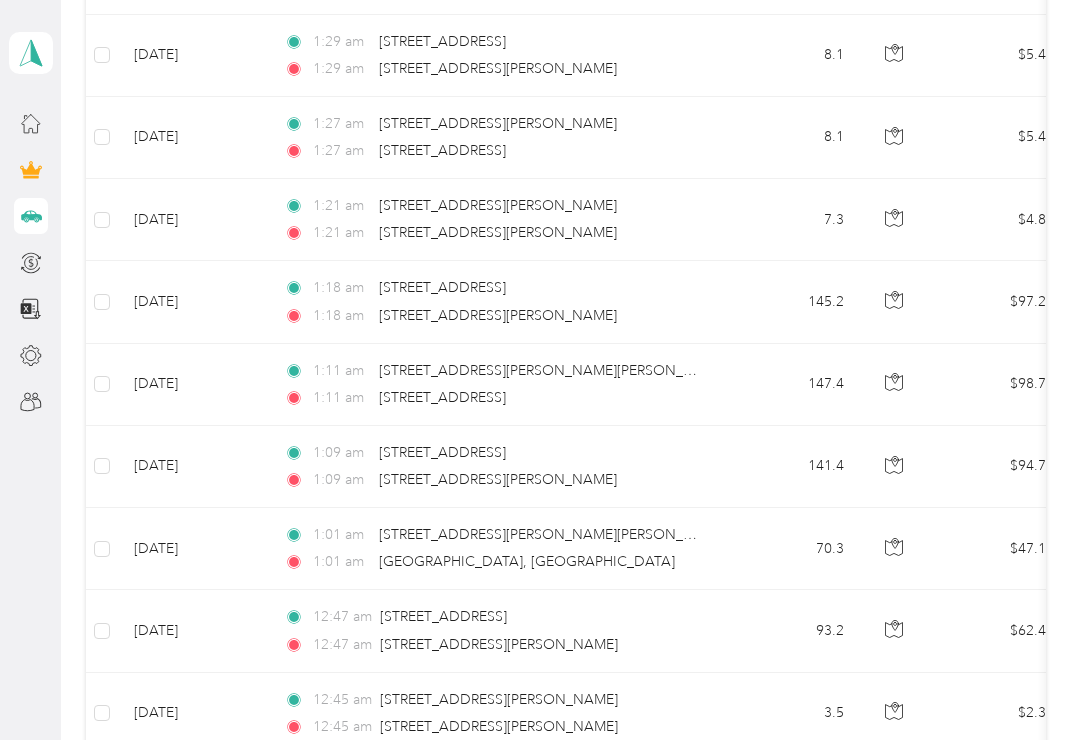 scroll, scrollTop: 2473, scrollLeft: 0, axis: vertical 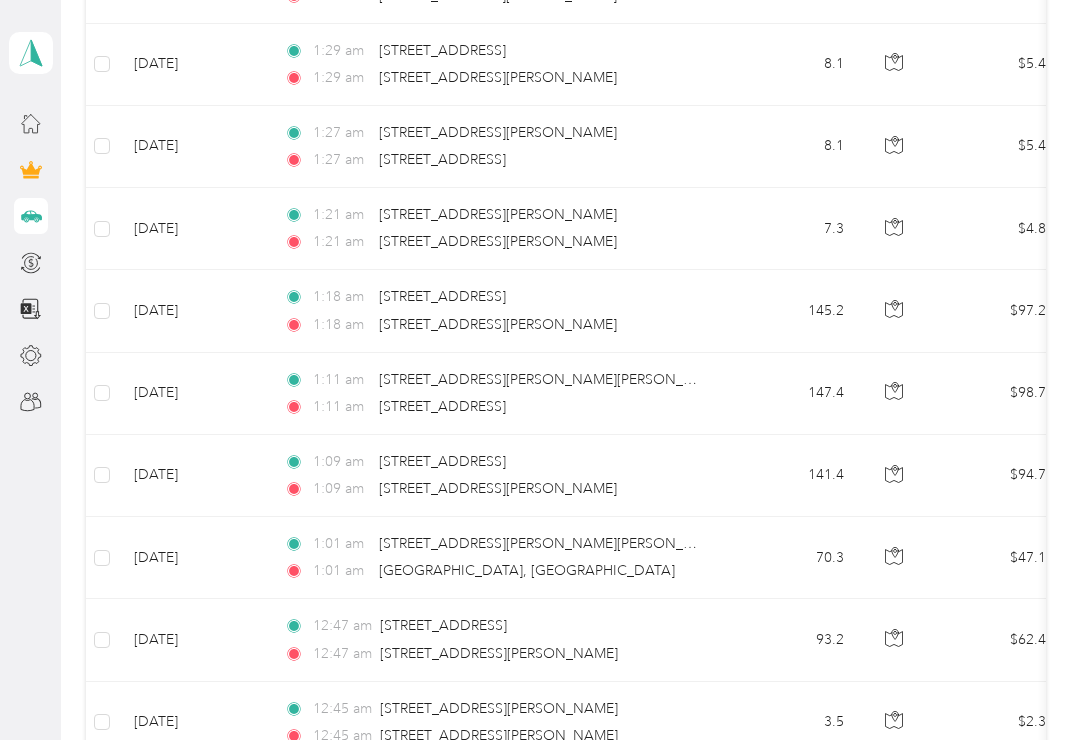 click on "1:01 am [STREET_ADDRESS][PERSON_NAME][PERSON_NAME]" at bounding box center [494, 544] 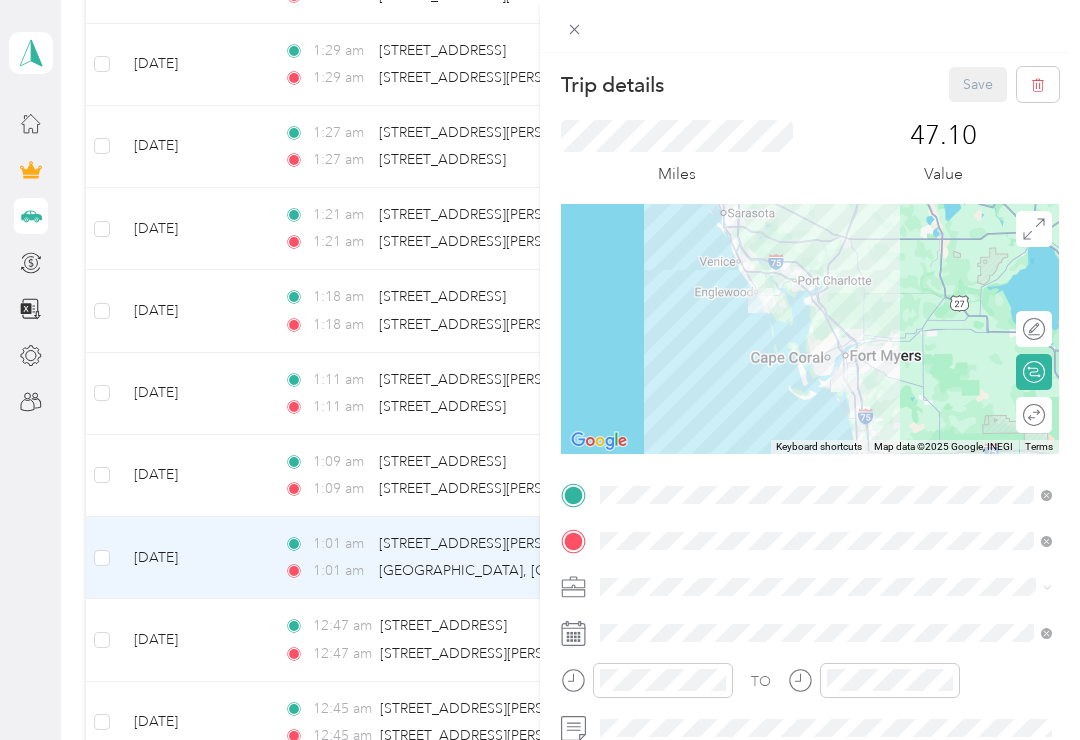 click on "Trip details Save This trip cannot be edited because it is either under review, approved, or paid. Contact your Team Manager to edit it. Miles 47.10 Value  To navigate the map with touch gestures double-tap and hold your finger on the map, then drag the map. ← Move left → Move right ↑ Move up ↓ Move down + Zoom in - Zoom out Home Jump left by 75% End Jump right by 75% Page Up Jump up by 75% Page Down Jump down by 75% Keyboard shortcuts Map Data Map data ©2025 Google, INEGI Map data ©2025 Google, INEGI 20 km  Click to toggle between metric and imperial units Terms Report a map error Edit route Calculate route Round trip TO Add photo" at bounding box center [540, 370] 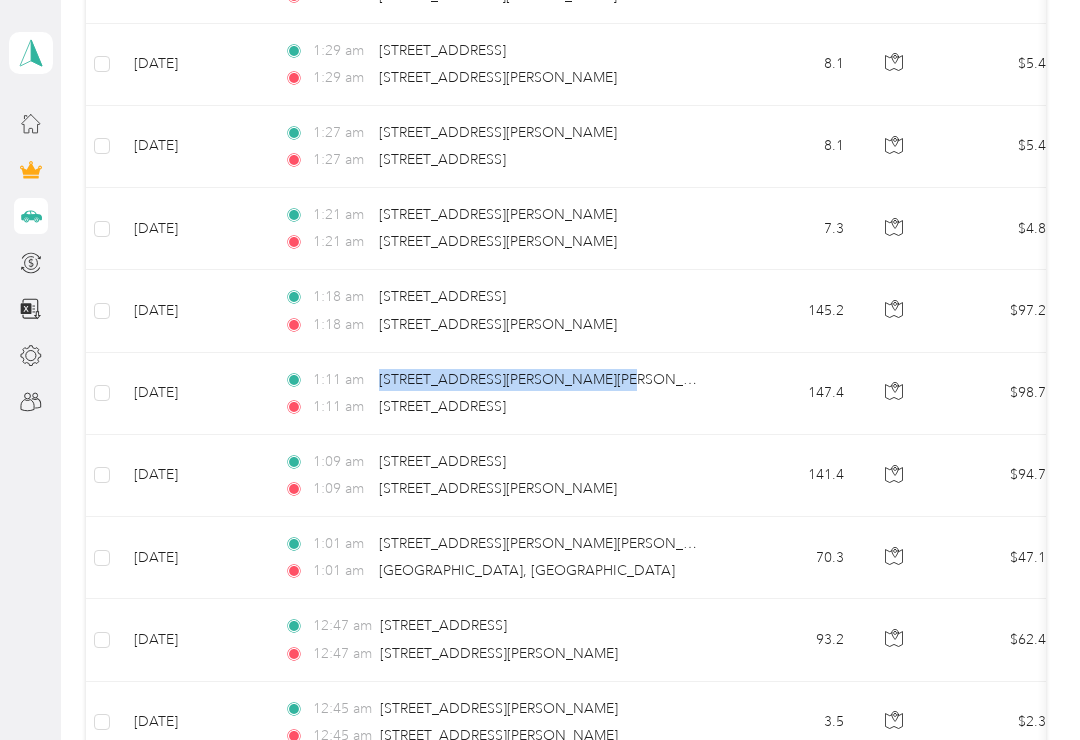 copy on "[STREET_ADDRESS][PERSON_NAME][PERSON_NAME]" 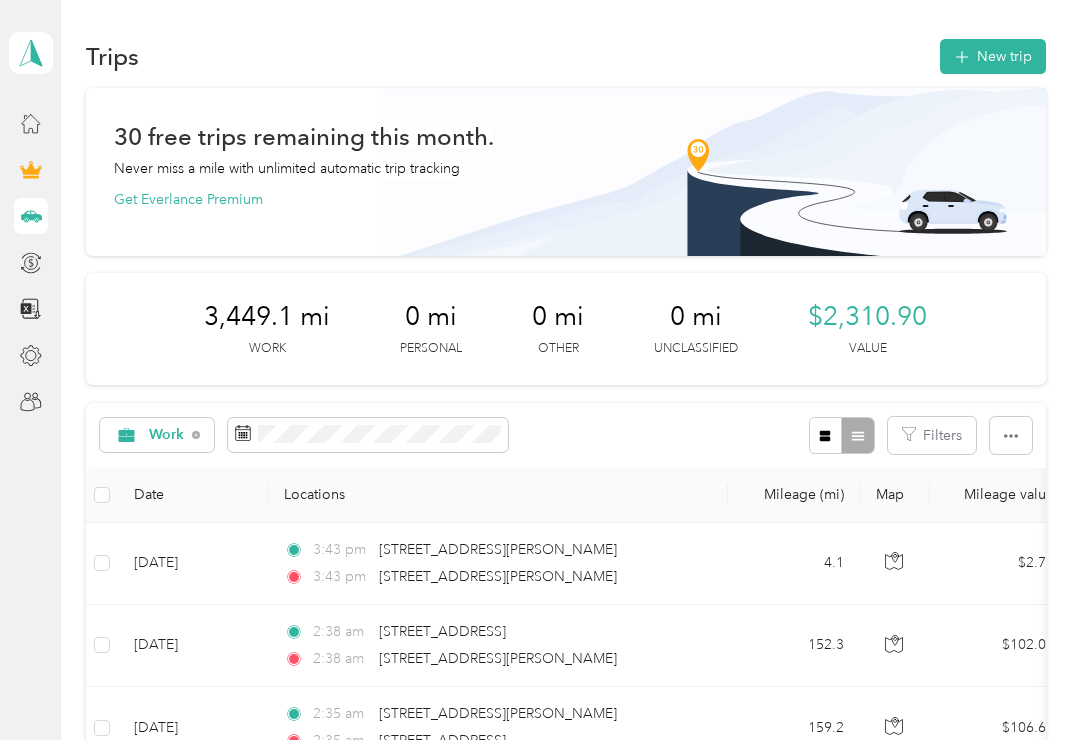 scroll, scrollTop: 0, scrollLeft: 0, axis: both 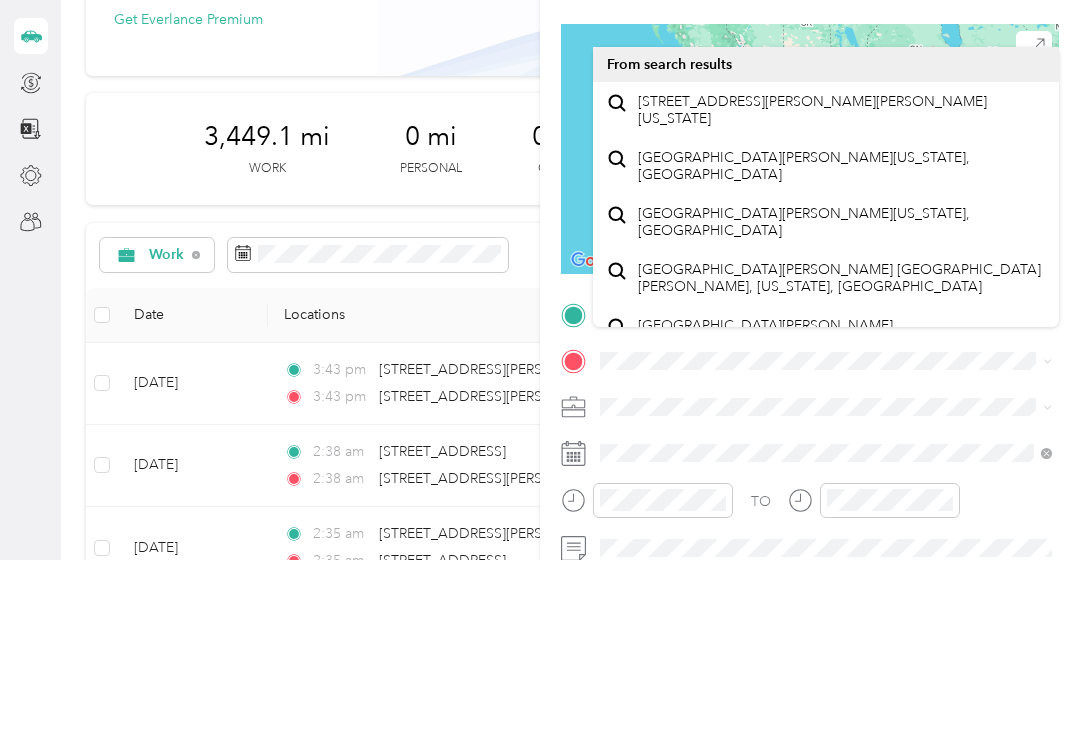 click on "[STREET_ADDRESS][PERSON_NAME][PERSON_NAME][US_STATE]" at bounding box center [842, 290] 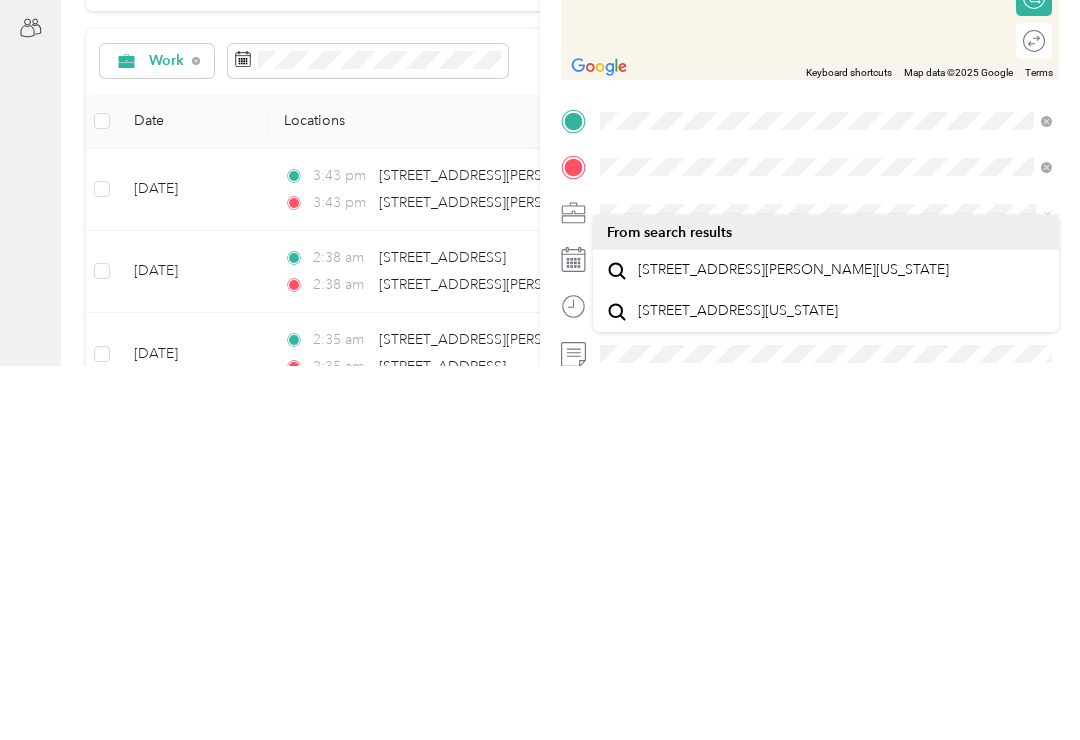 click on "[STREET_ADDRESS][PERSON_NAME][US_STATE]" at bounding box center (793, 644) 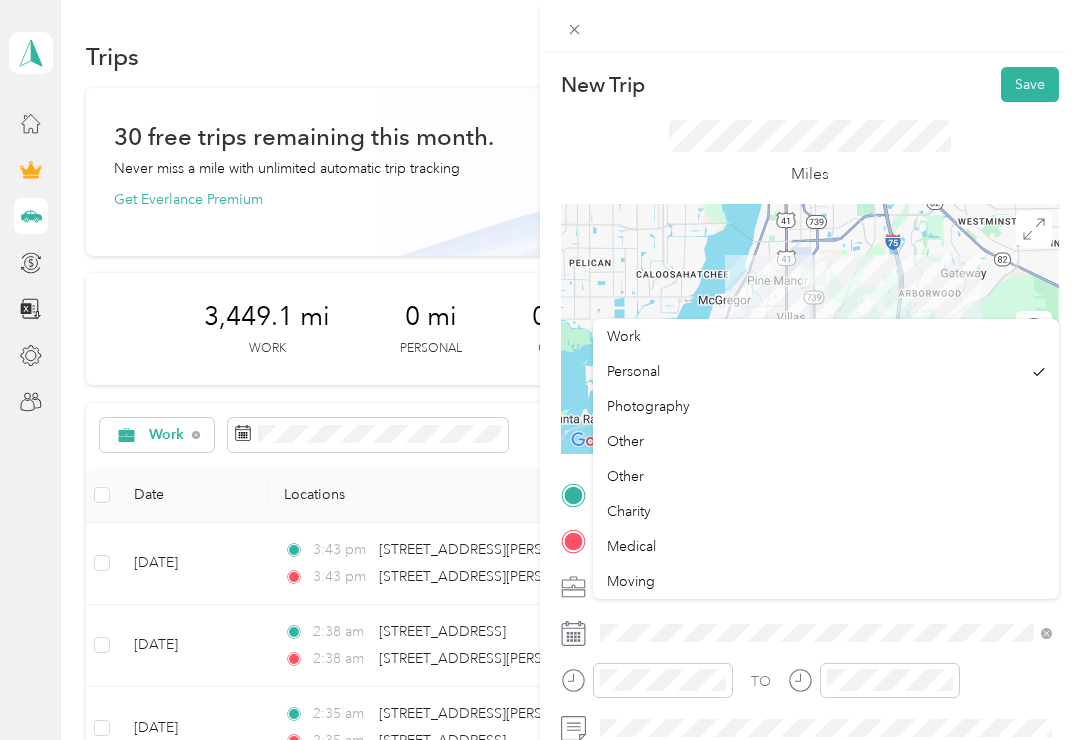 click on "Work" at bounding box center [624, 336] 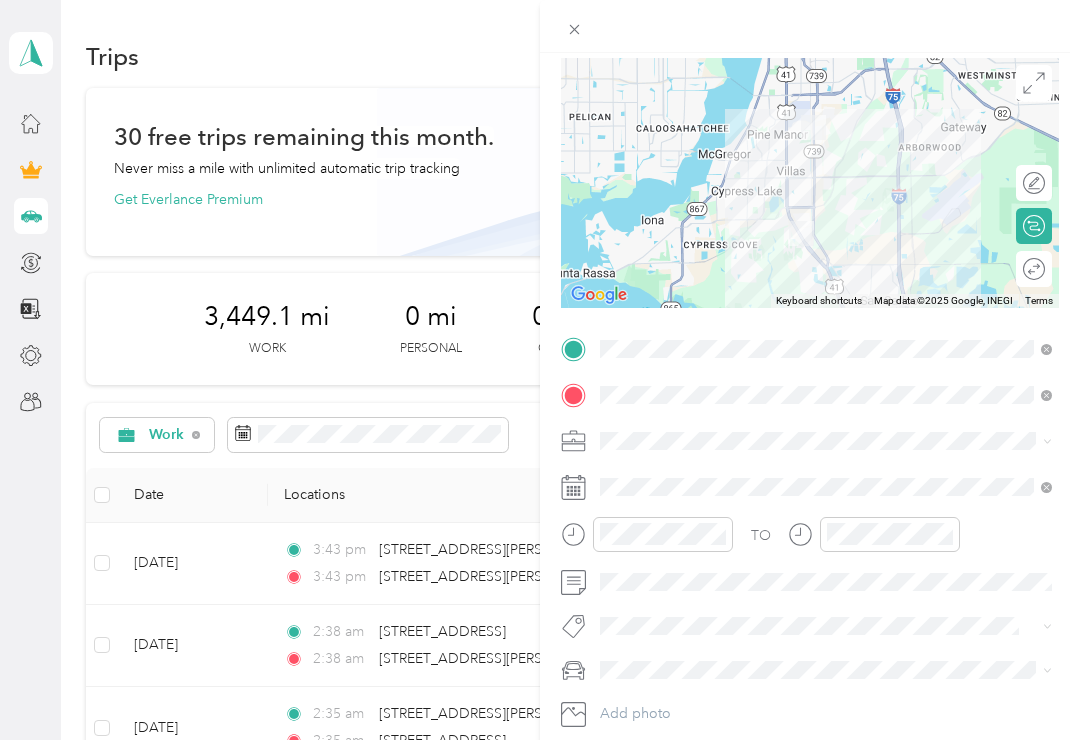 scroll, scrollTop: 151, scrollLeft: 0, axis: vertical 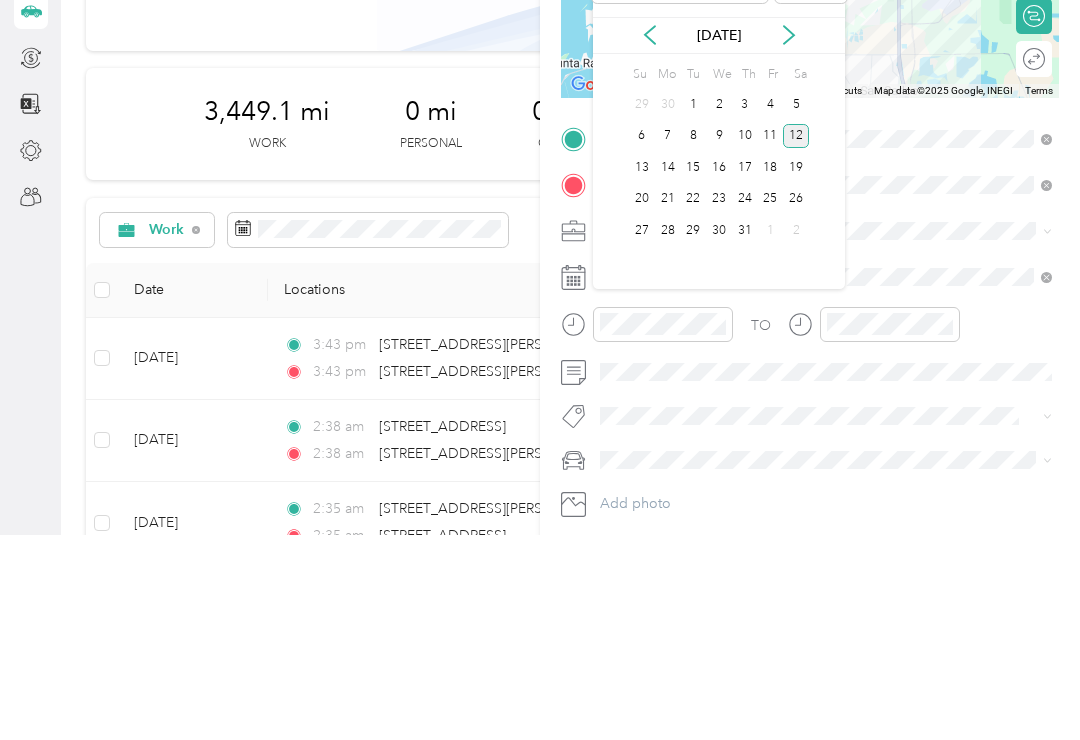 click 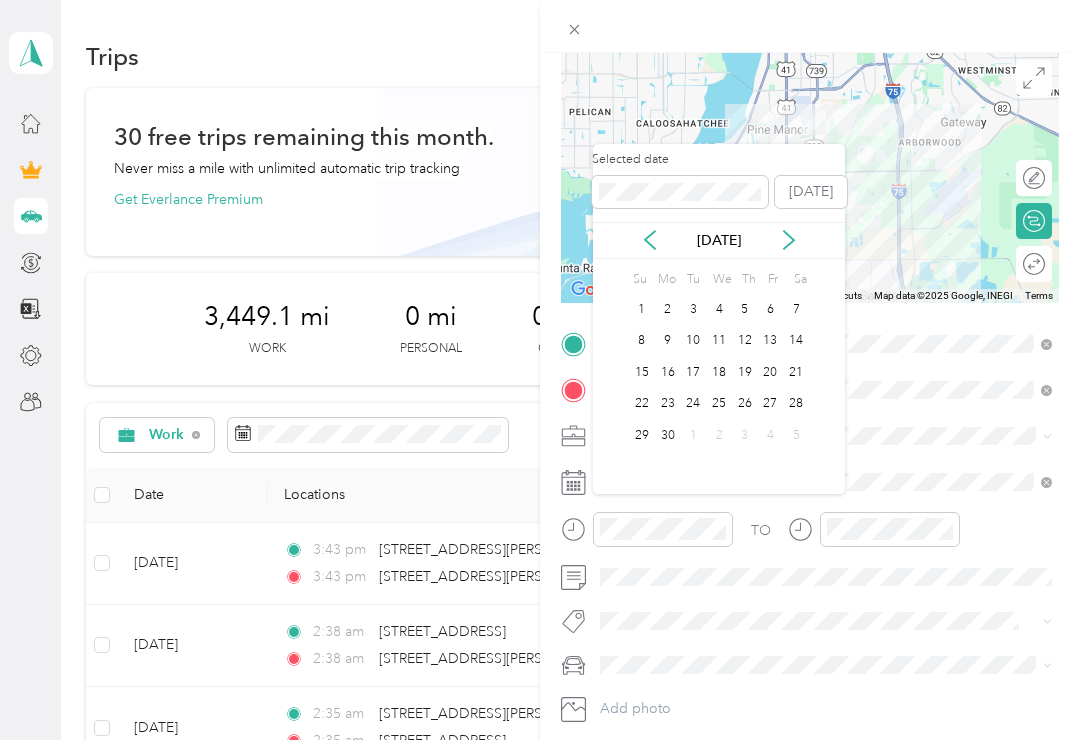 click 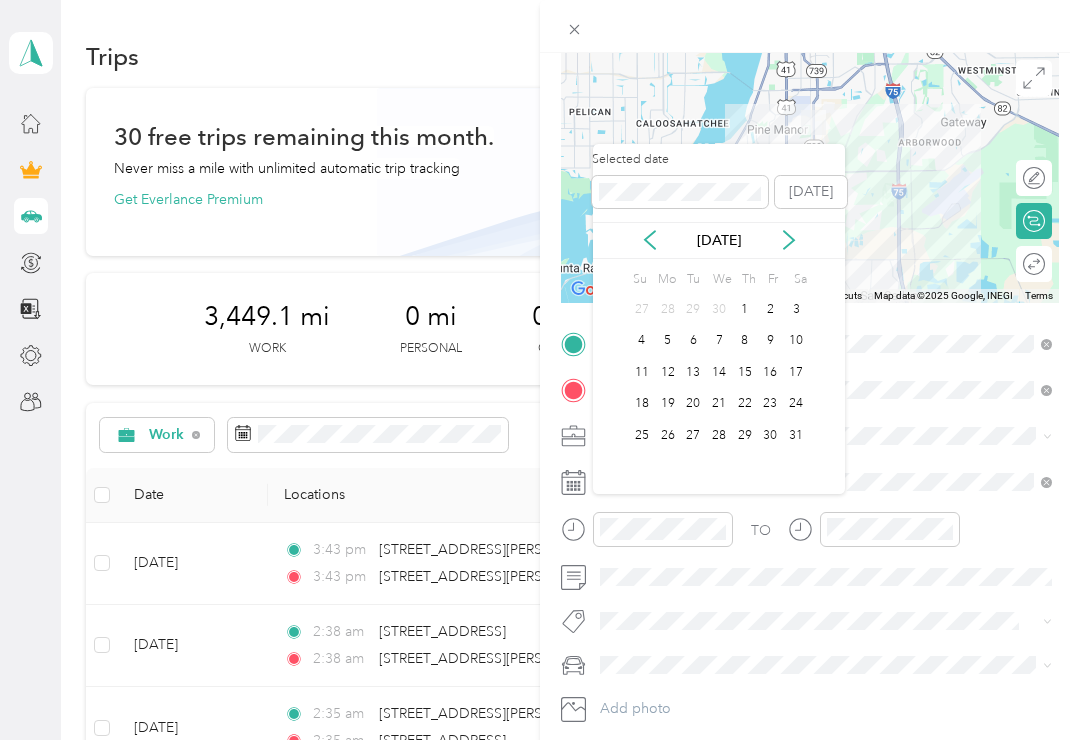 click 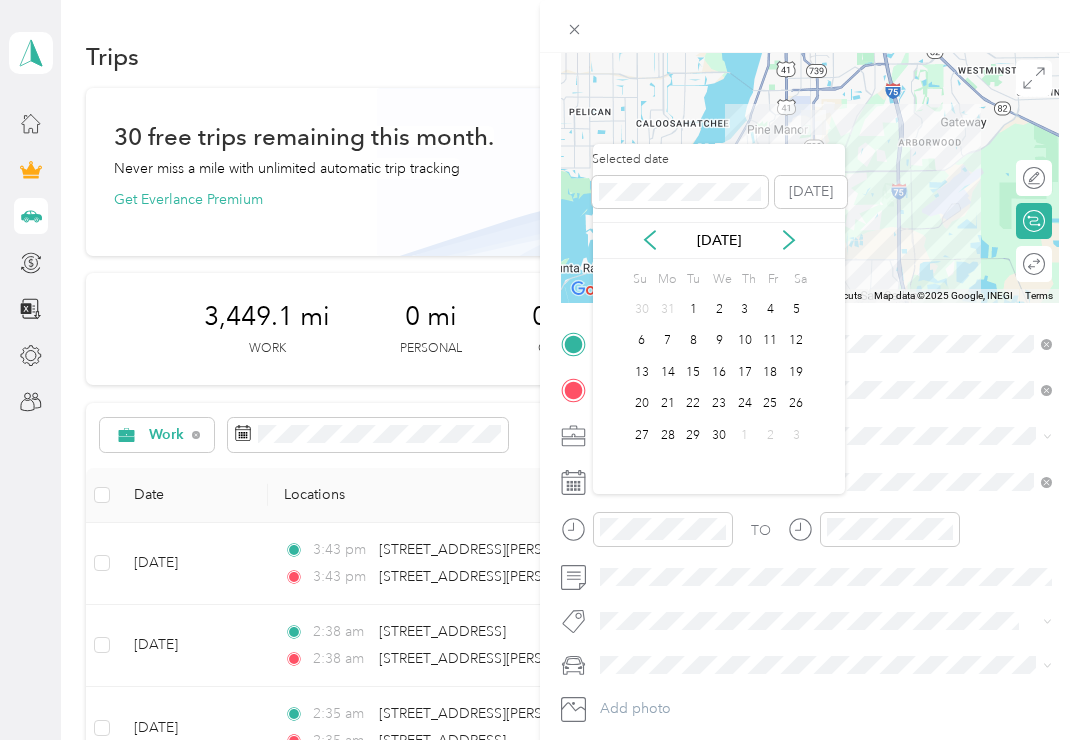 click 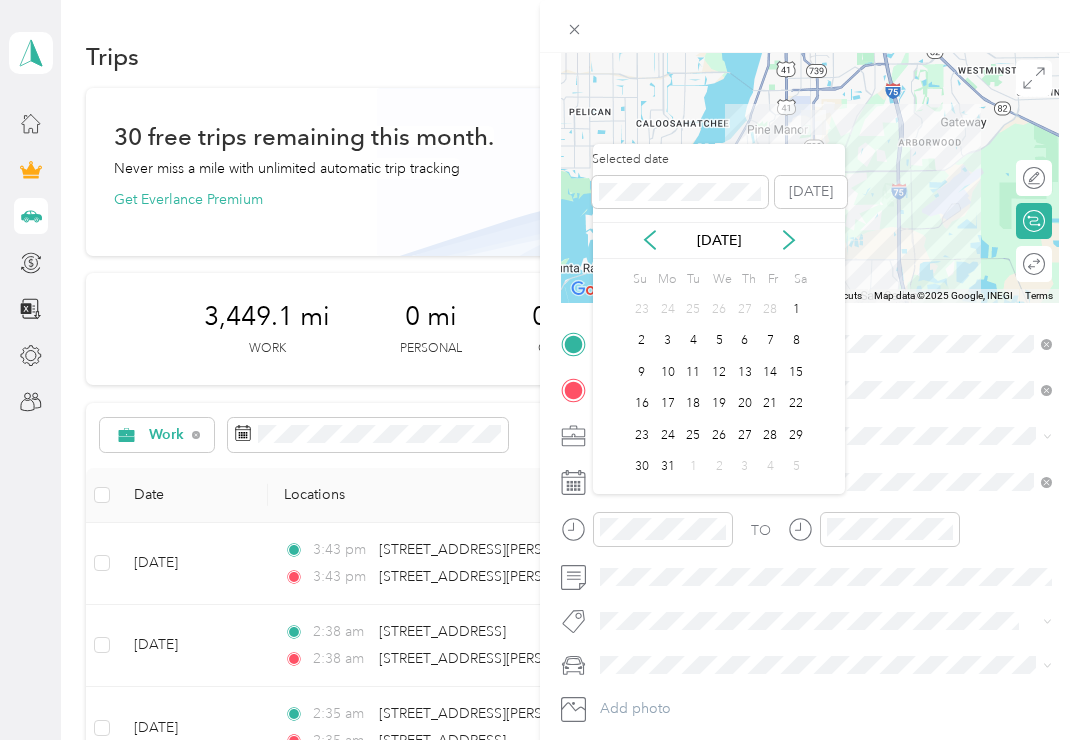 click 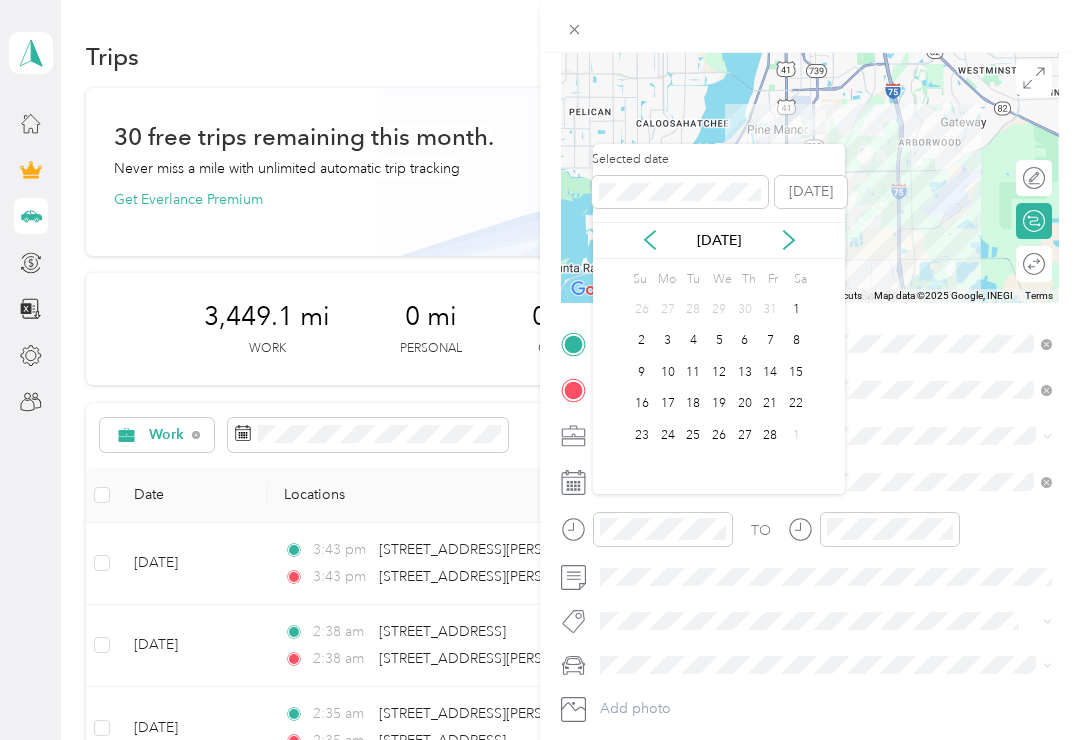 click 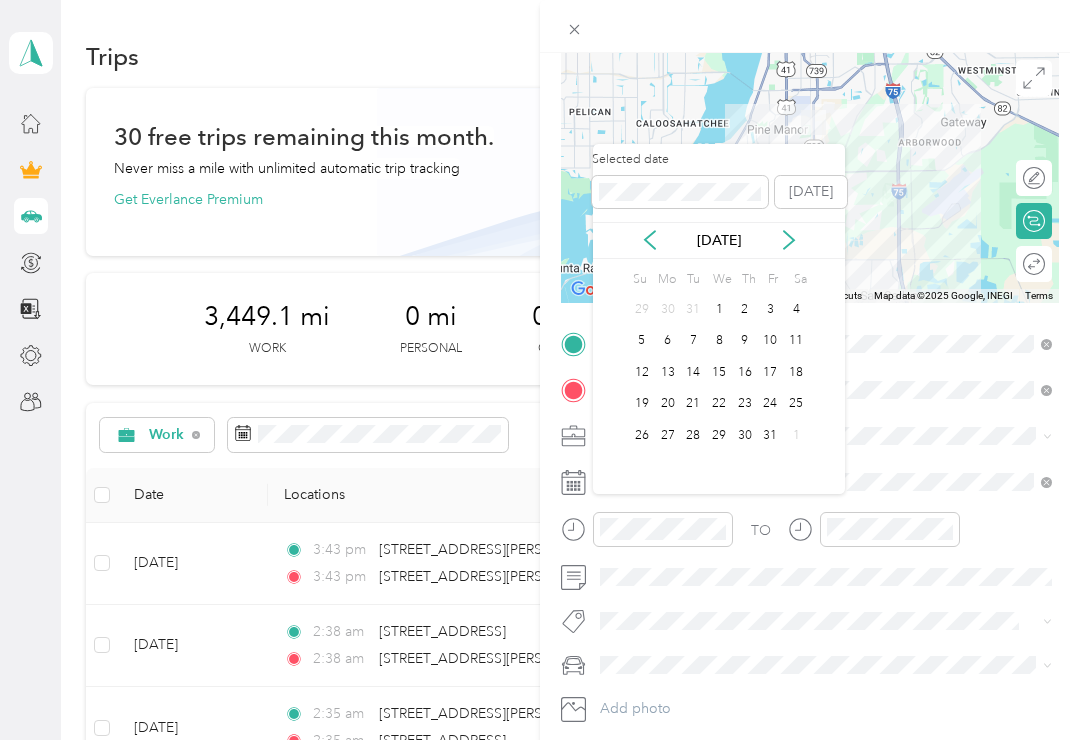 click 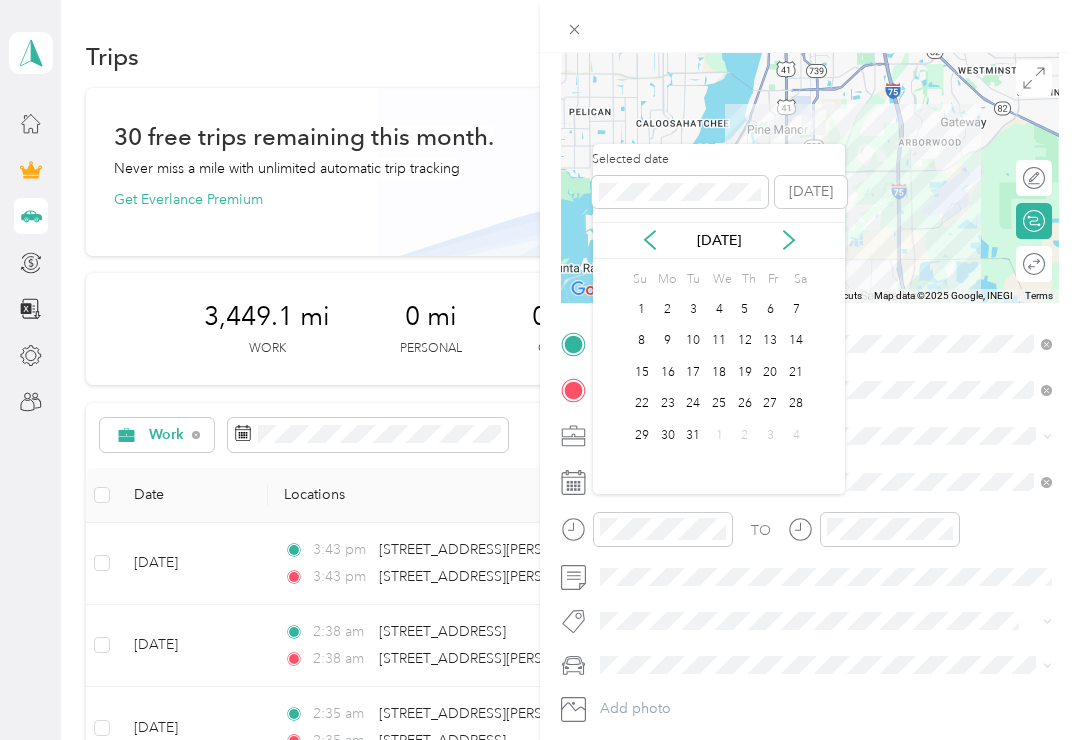 click on "29" at bounding box center [642, 435] 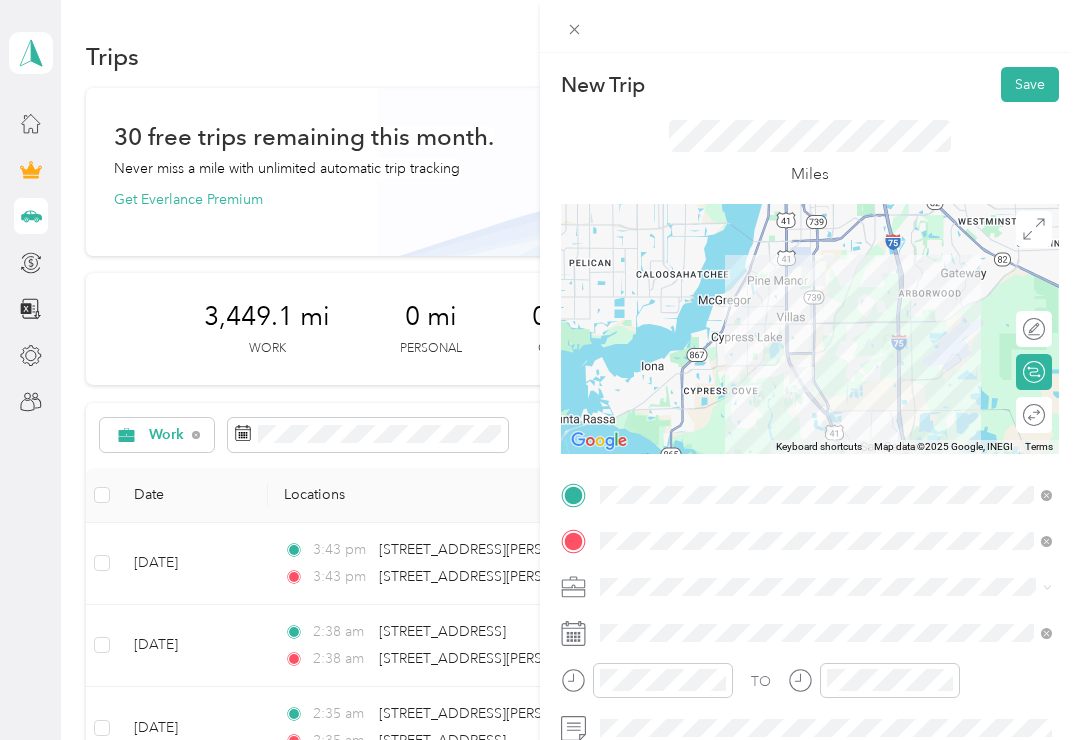 scroll, scrollTop: 0, scrollLeft: 0, axis: both 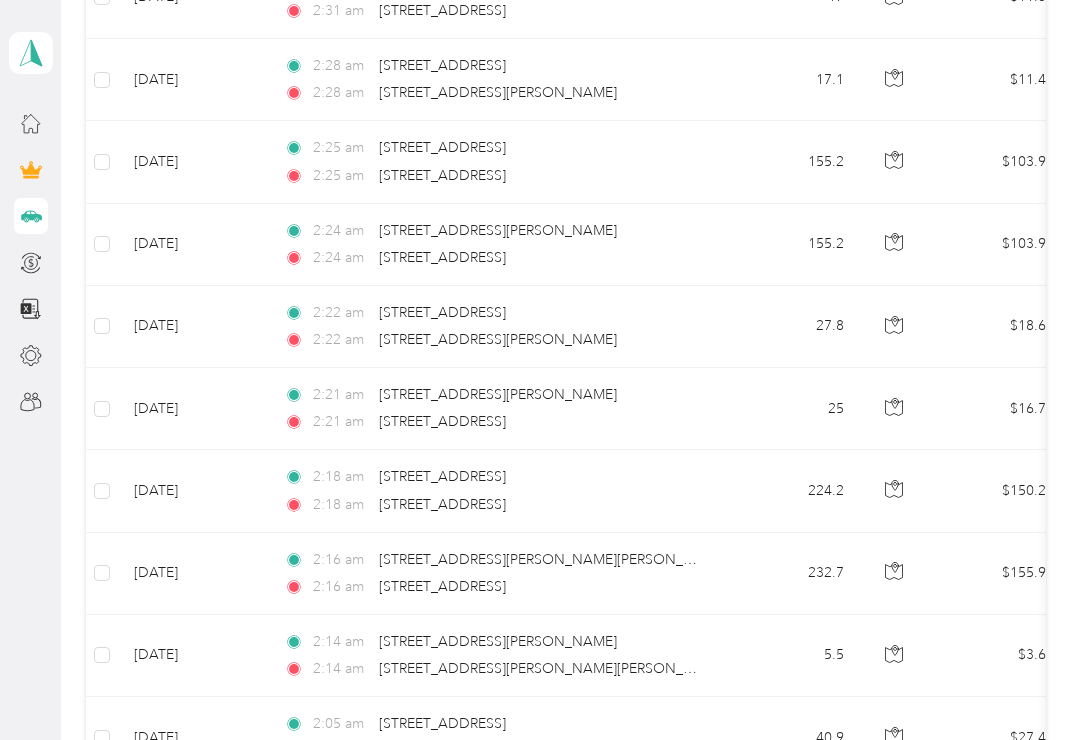 click on "2:16 am [STREET_ADDRESS][PERSON_NAME][PERSON_NAME]" at bounding box center (494, 560) 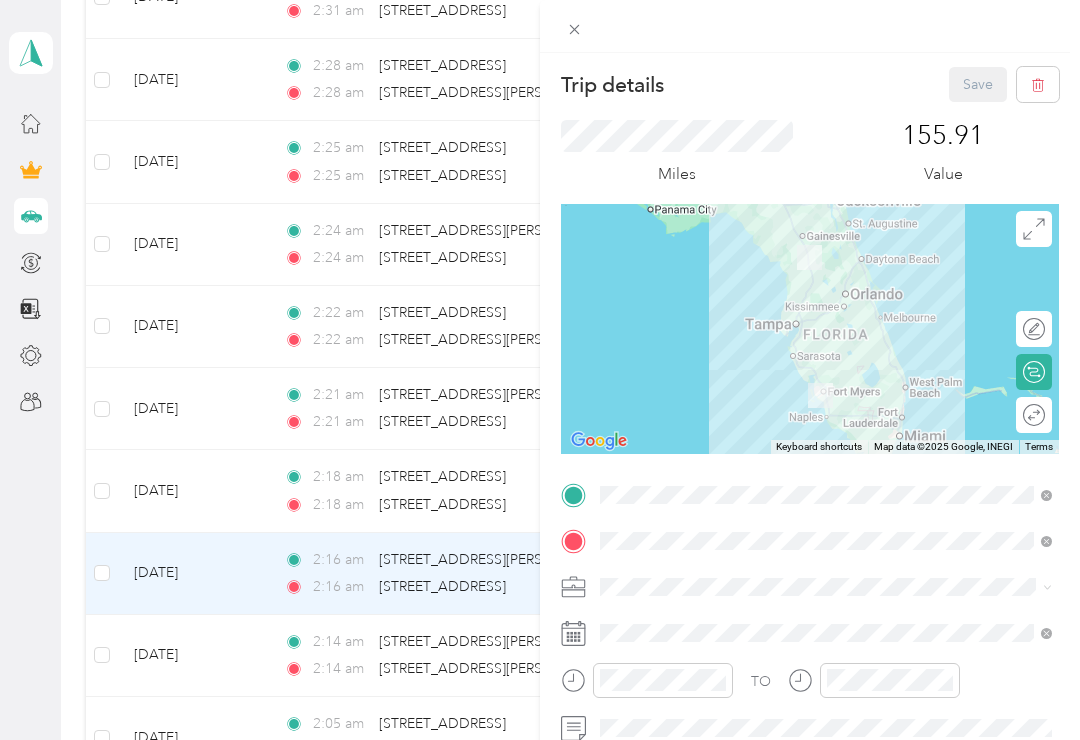 click on "Trip details Save This trip cannot be edited because it is either under review, approved, or paid. Contact your Team Manager to edit it. Miles 155.91 Value  To navigate the map with touch gestures double-tap and hold your finger on the map, then drag the map. ← Move left → Move right ↑ Move up ↓ Move down + Zoom in - Zoom out Home Jump left by 75% End Jump right by 75% Page Up Jump up by 75% Page Down Jump down by 75% Keyboard shortcuts Map Data Map data ©2025 Google, INEGI Map data ©2025 Google, INEGI 100 km  Click to toggle between metric and imperial units Terms Report a map error Edit route Calculate route Round trip TO Add photo" at bounding box center [540, 370] 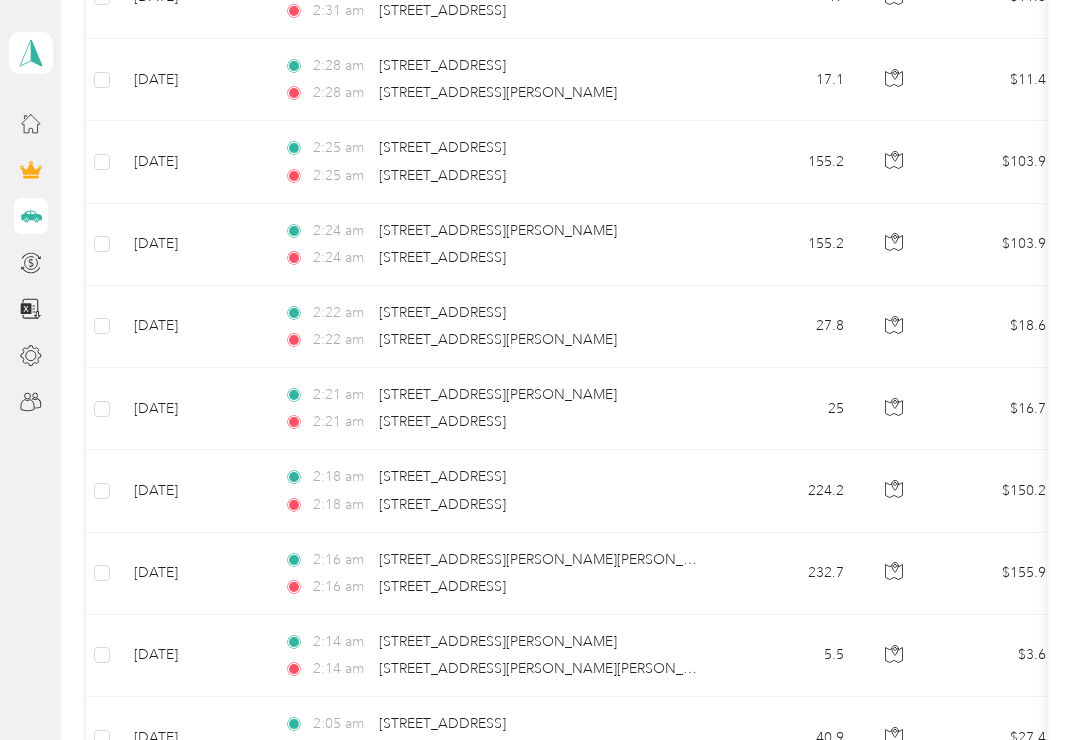 copy on "[STREET_ADDRESS]" 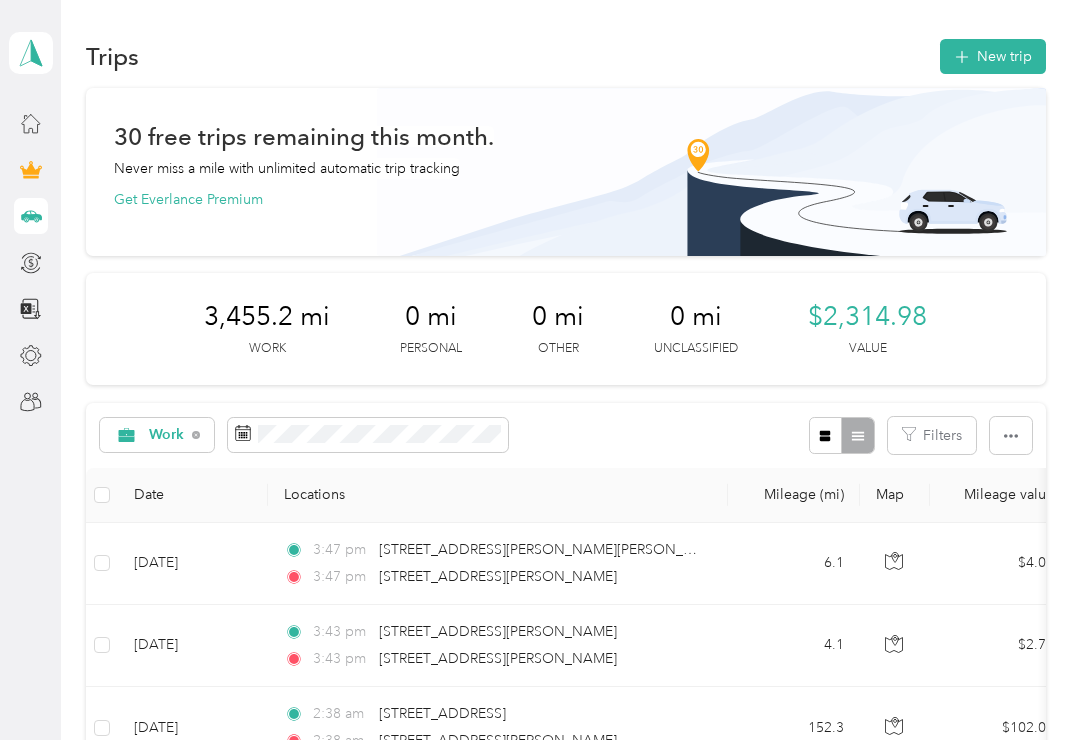 scroll, scrollTop: 0, scrollLeft: 0, axis: both 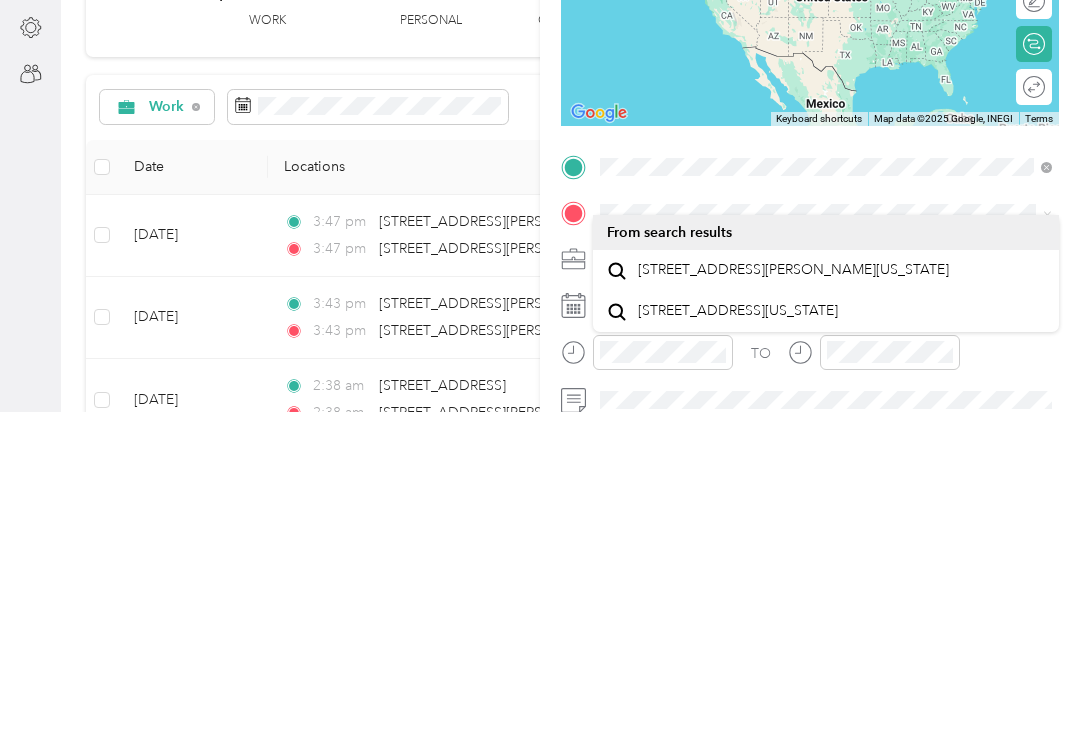 click on "[STREET_ADDRESS][PERSON_NAME][US_STATE]" at bounding box center [793, 598] 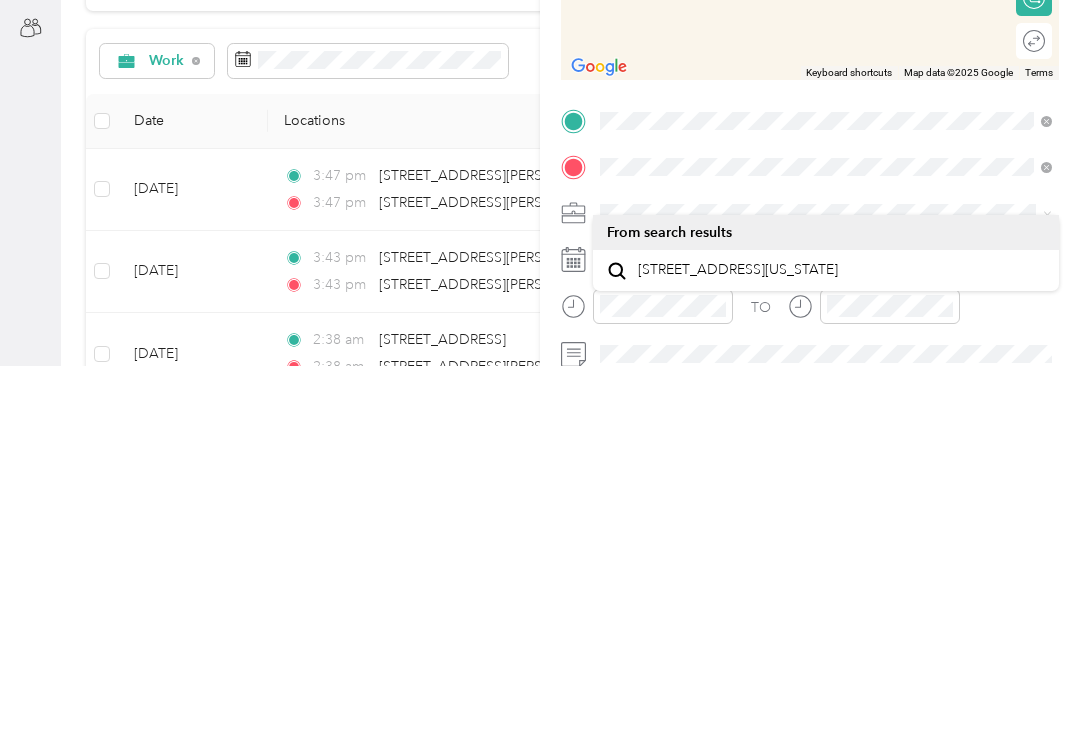 click on "[STREET_ADDRESS][US_STATE]" at bounding box center (738, 644) 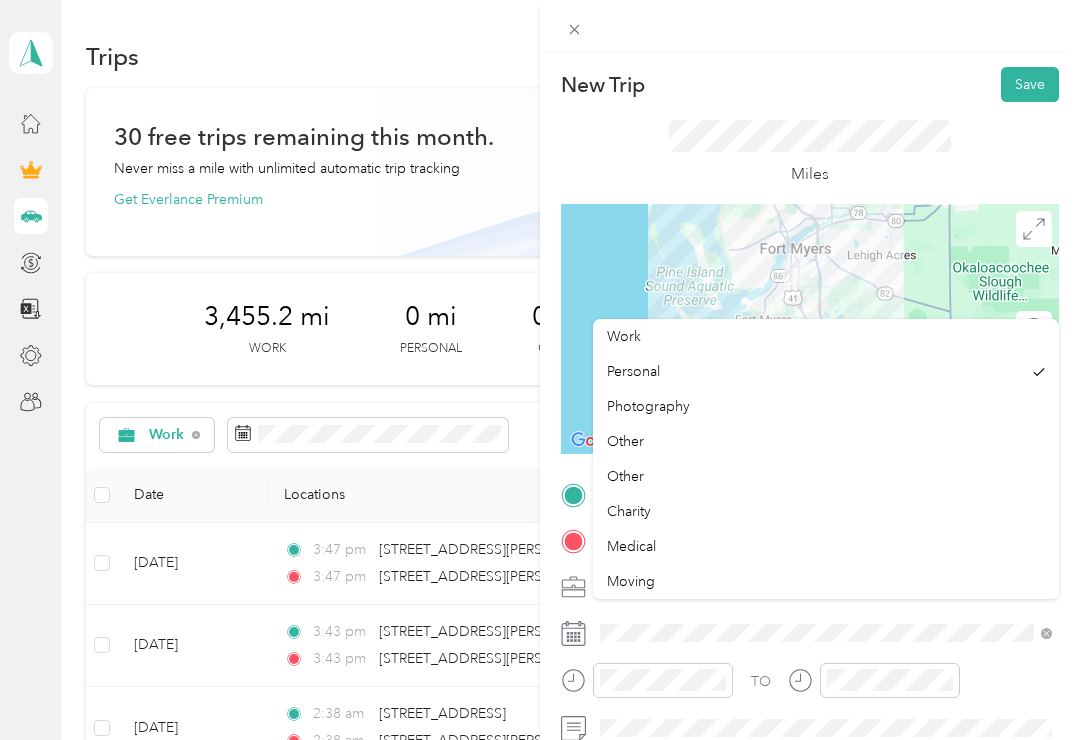 click on "Work" at bounding box center (624, 336) 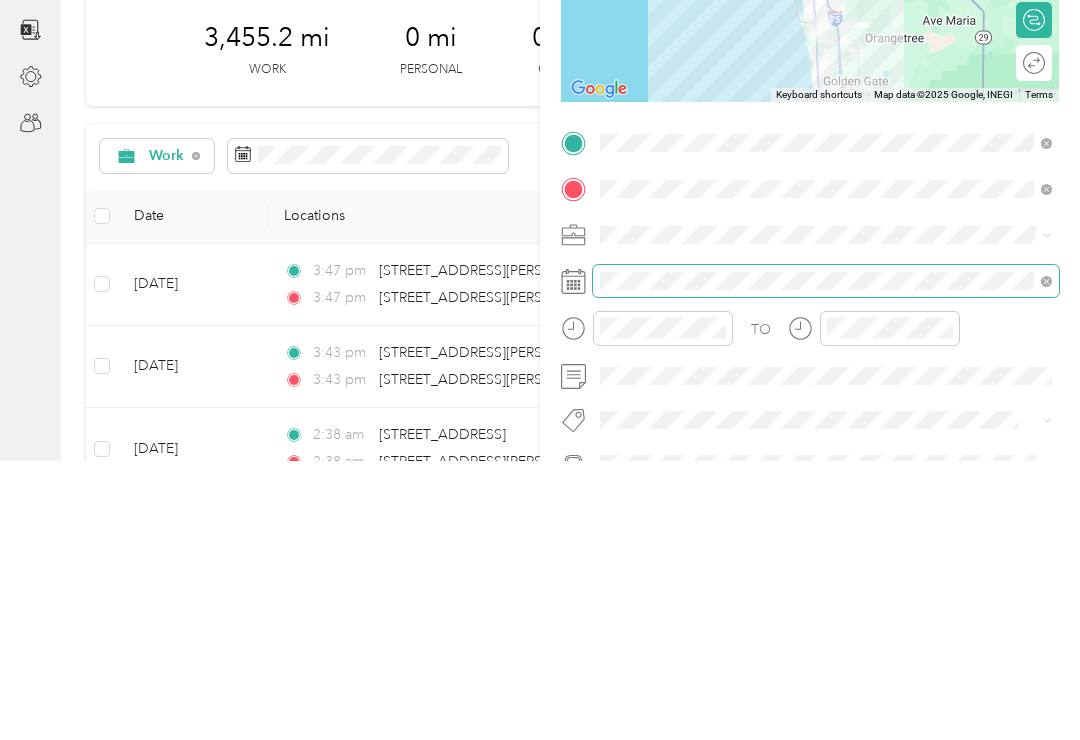scroll, scrollTop: 77, scrollLeft: 0, axis: vertical 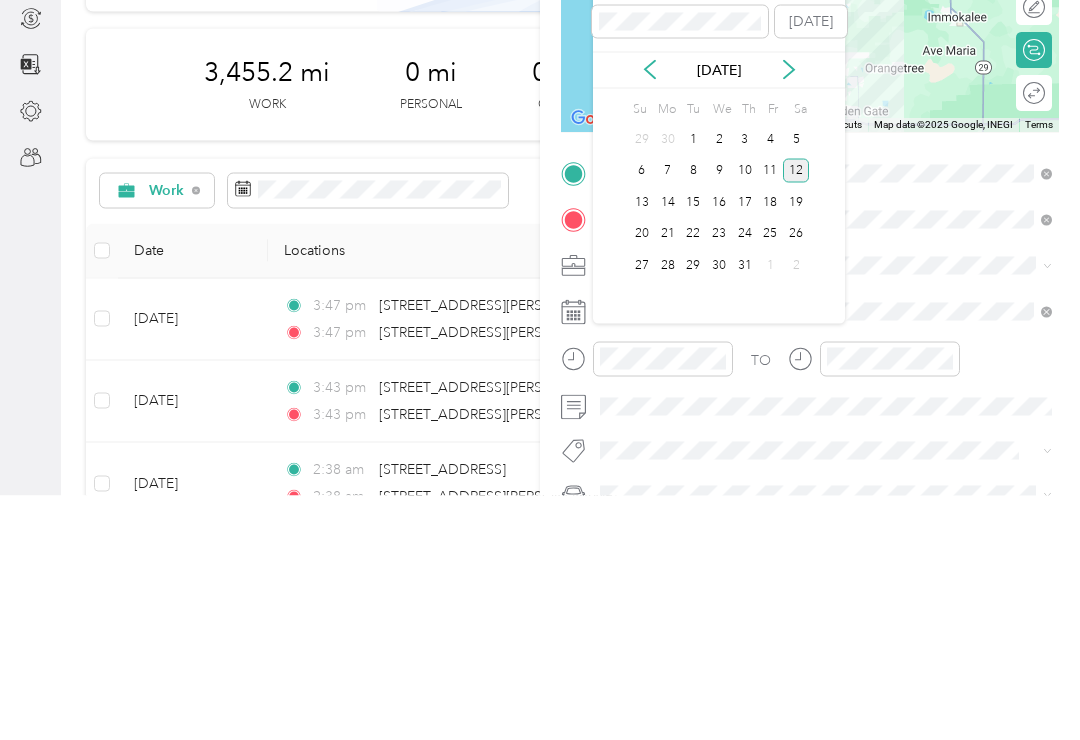click 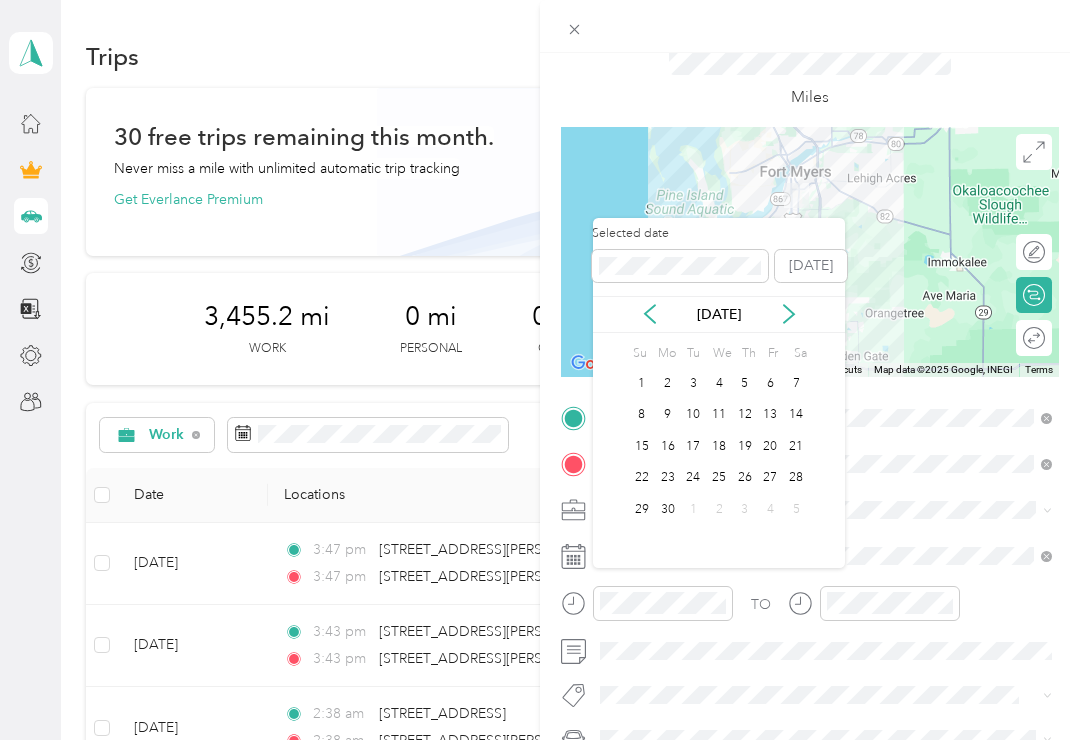 click 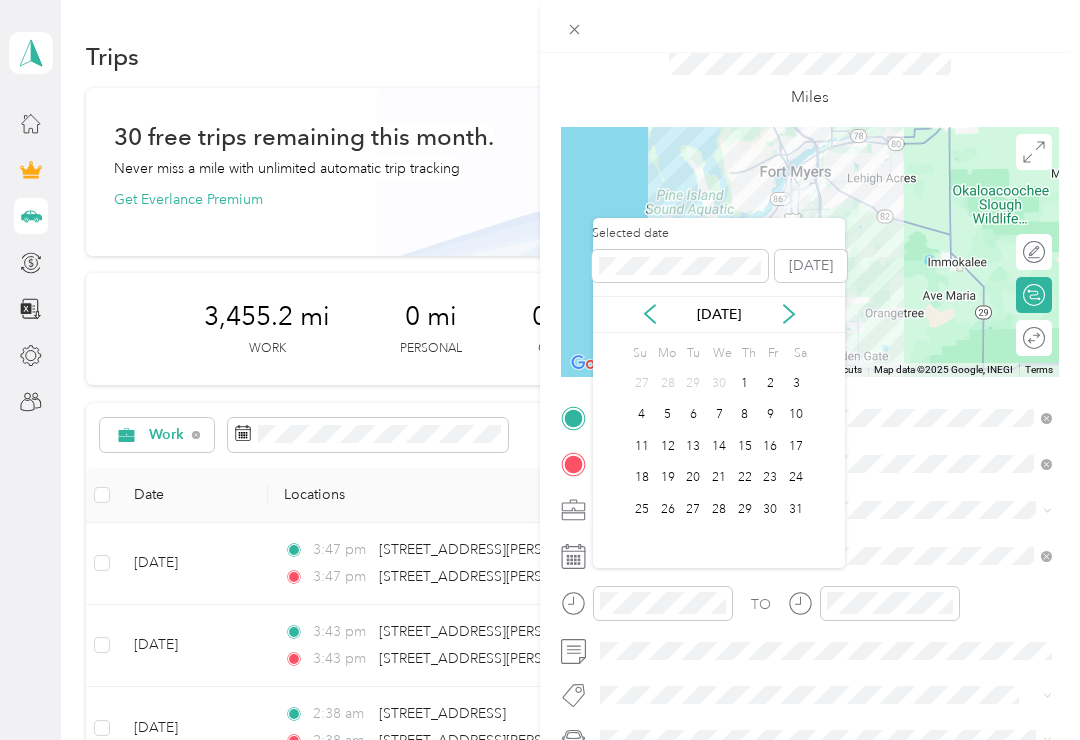 click 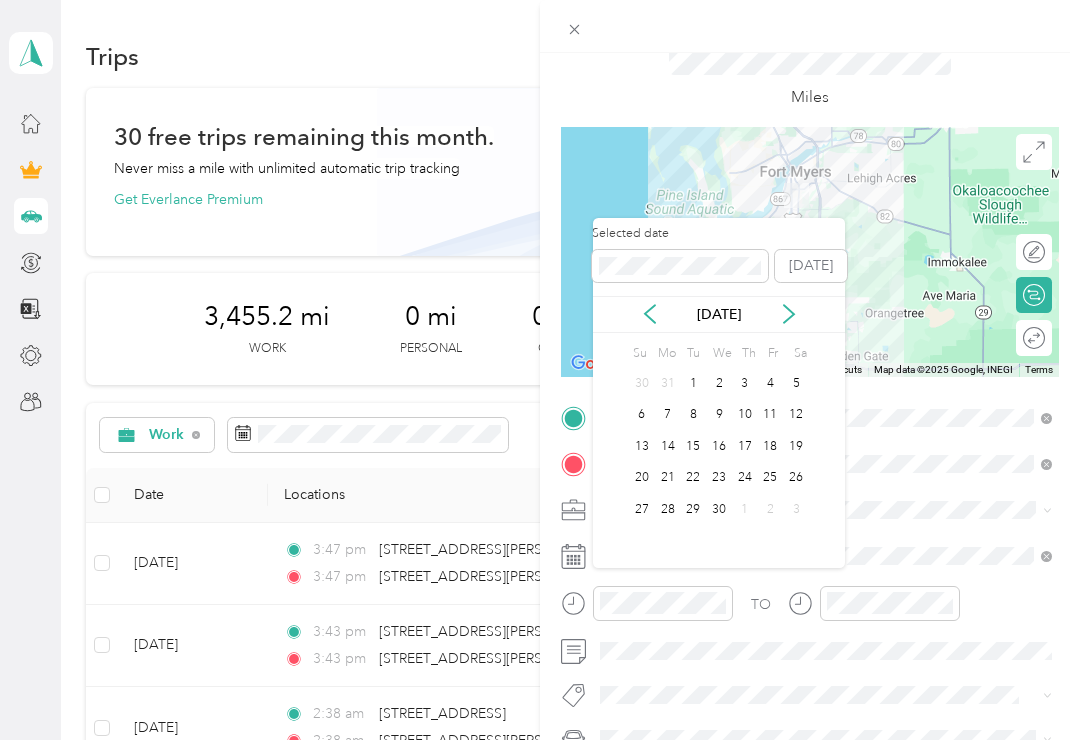click on "[DATE]" at bounding box center [719, 314] 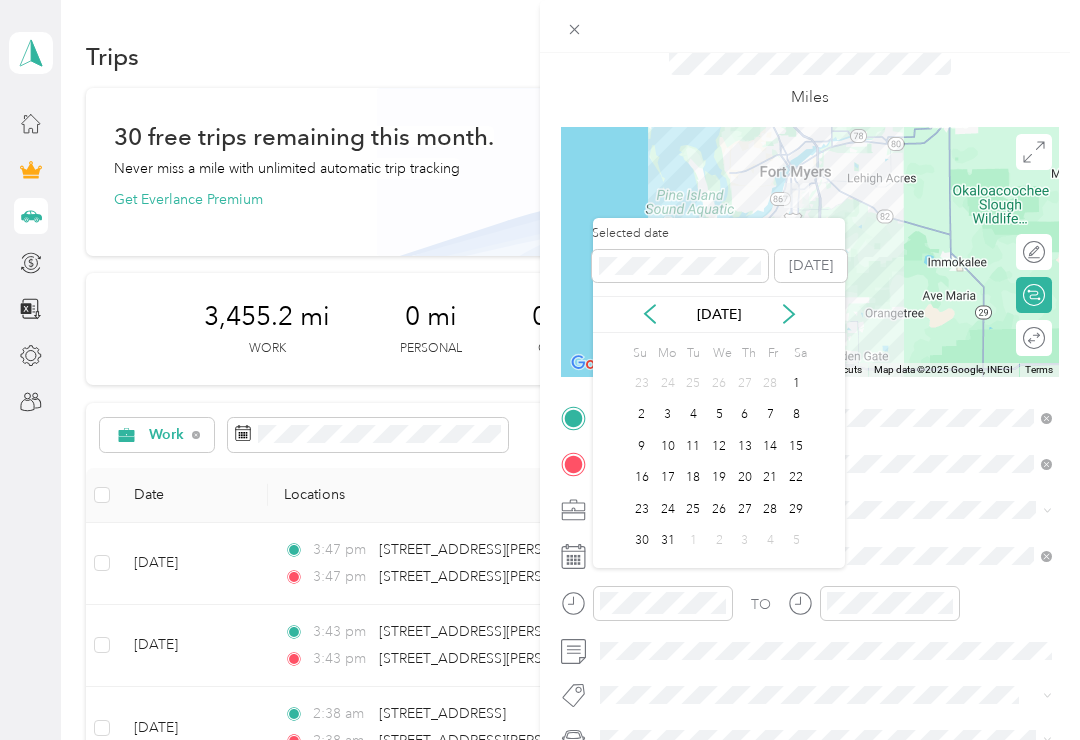 click 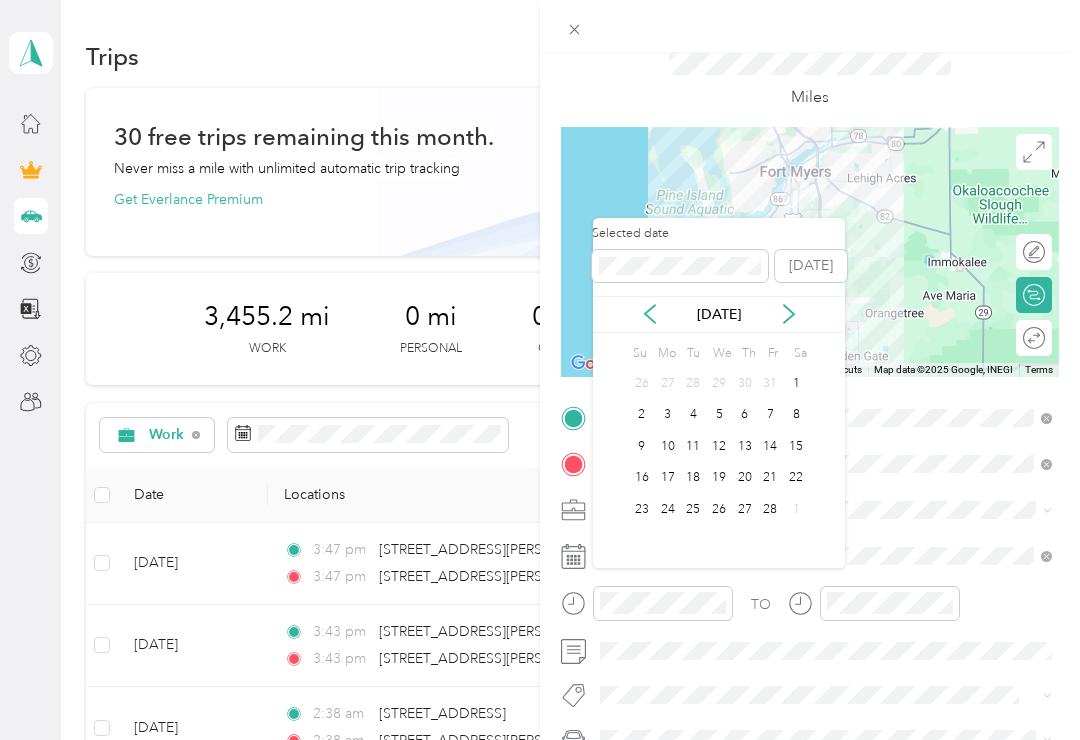 click 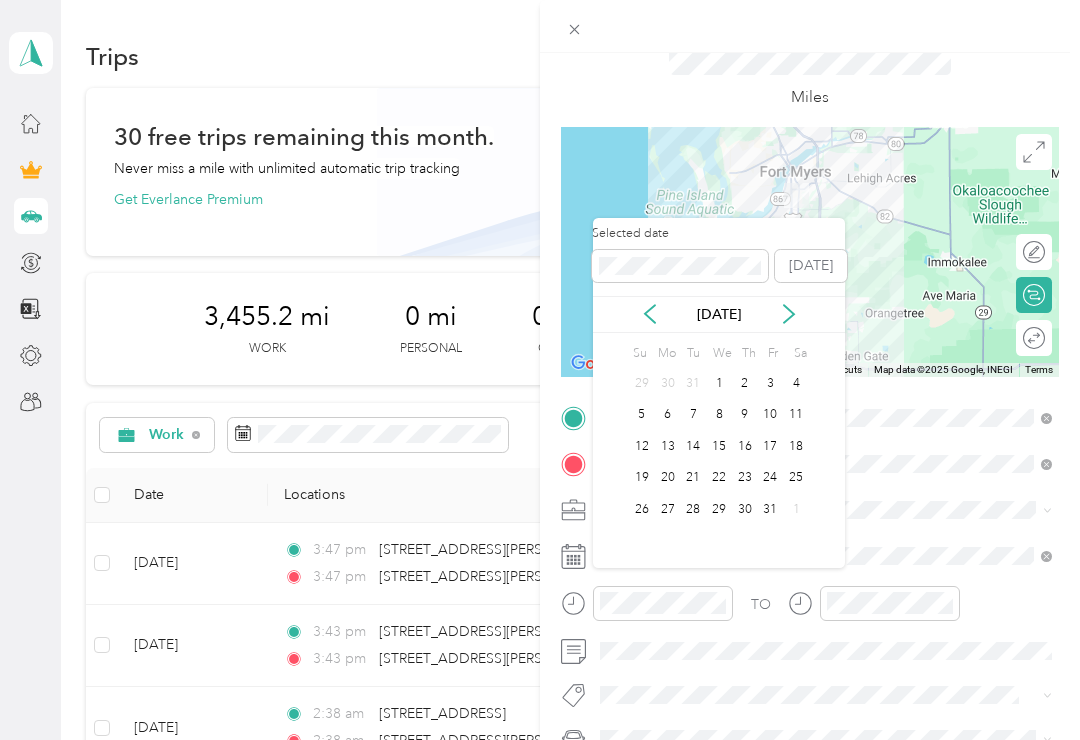 click 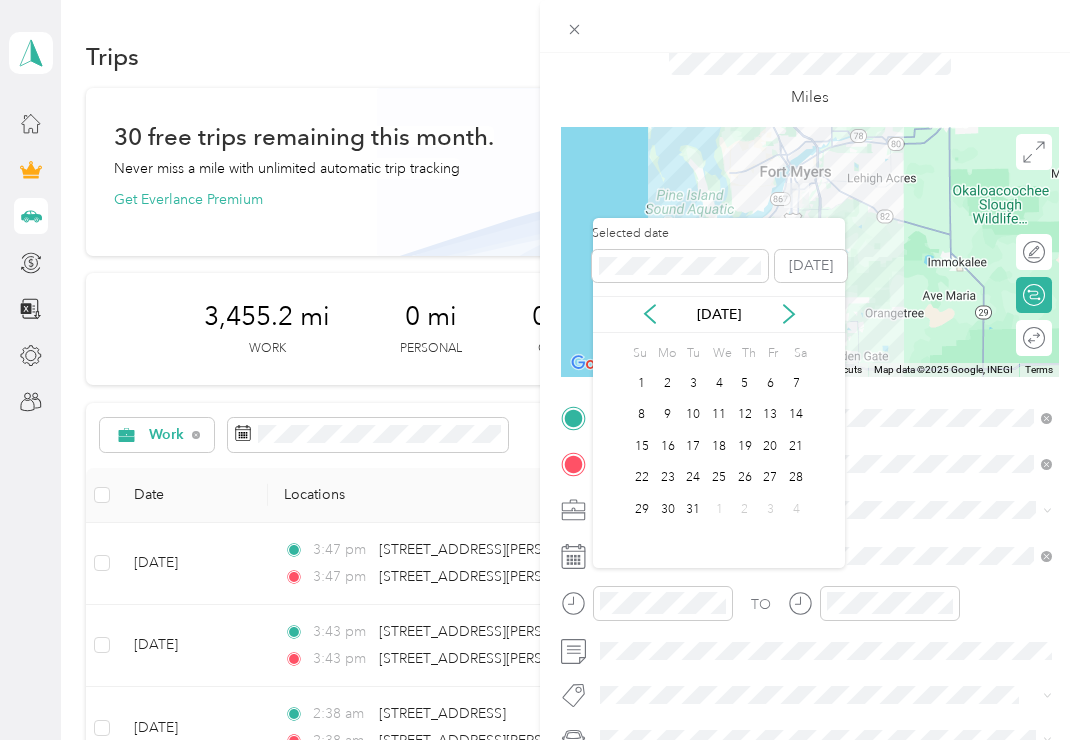 click on "29" at bounding box center [642, 509] 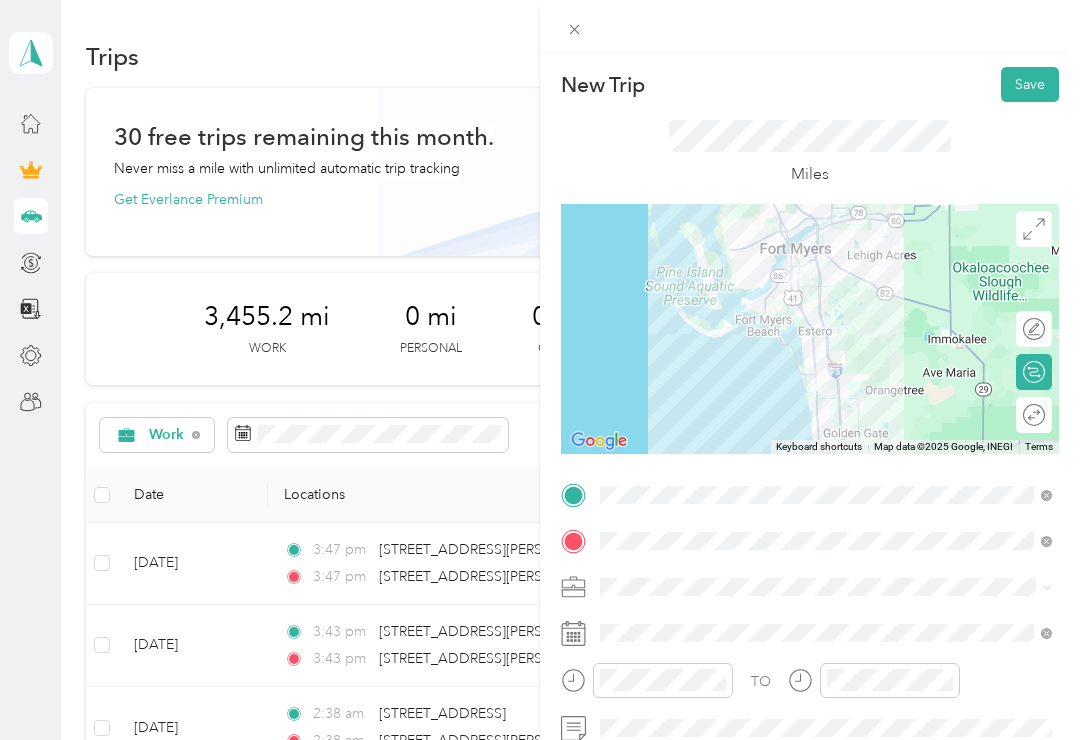scroll, scrollTop: 0, scrollLeft: 0, axis: both 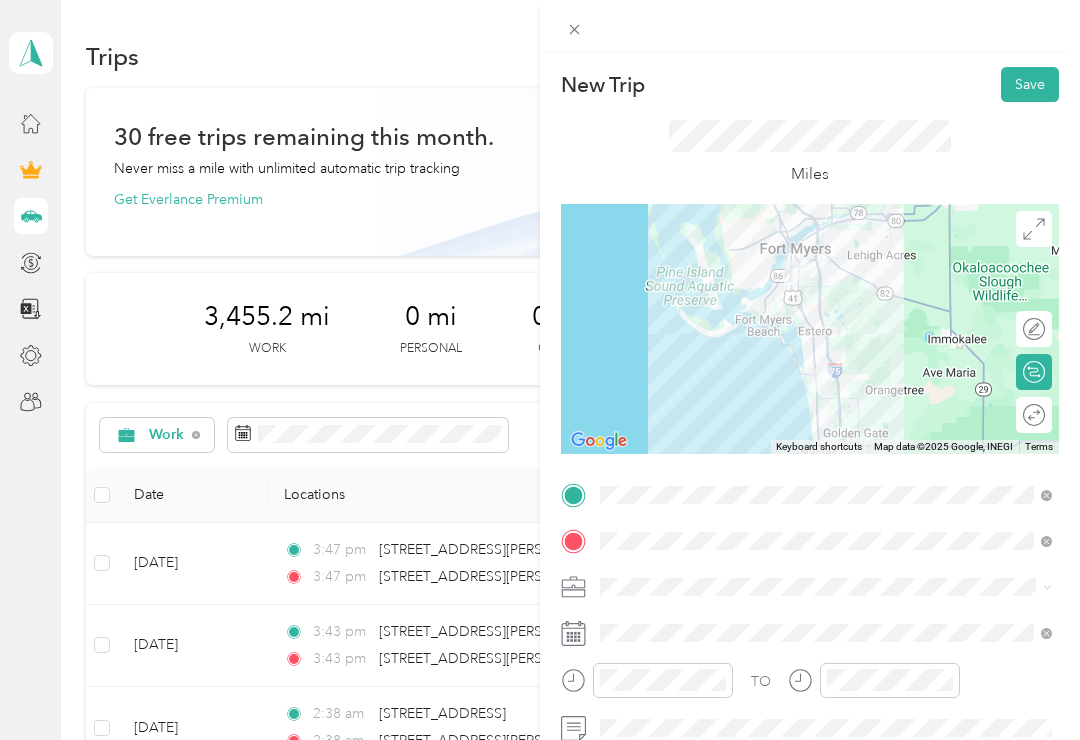 click on "Save" at bounding box center (1030, 84) 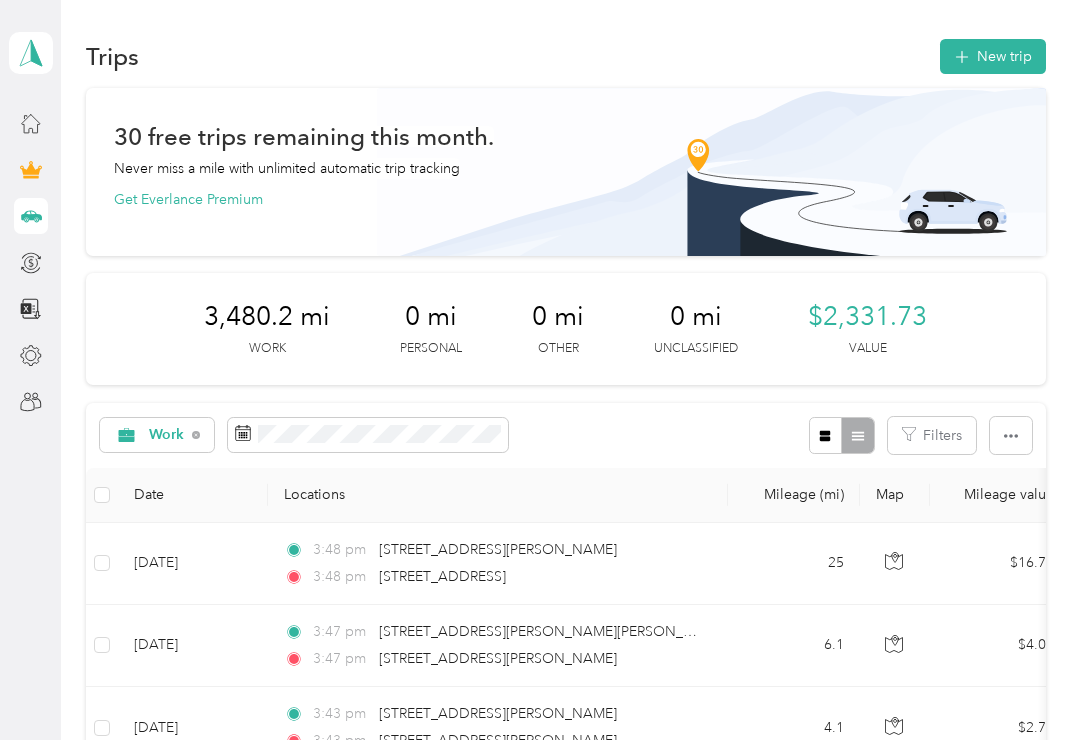 click on "New trip" at bounding box center [993, 56] 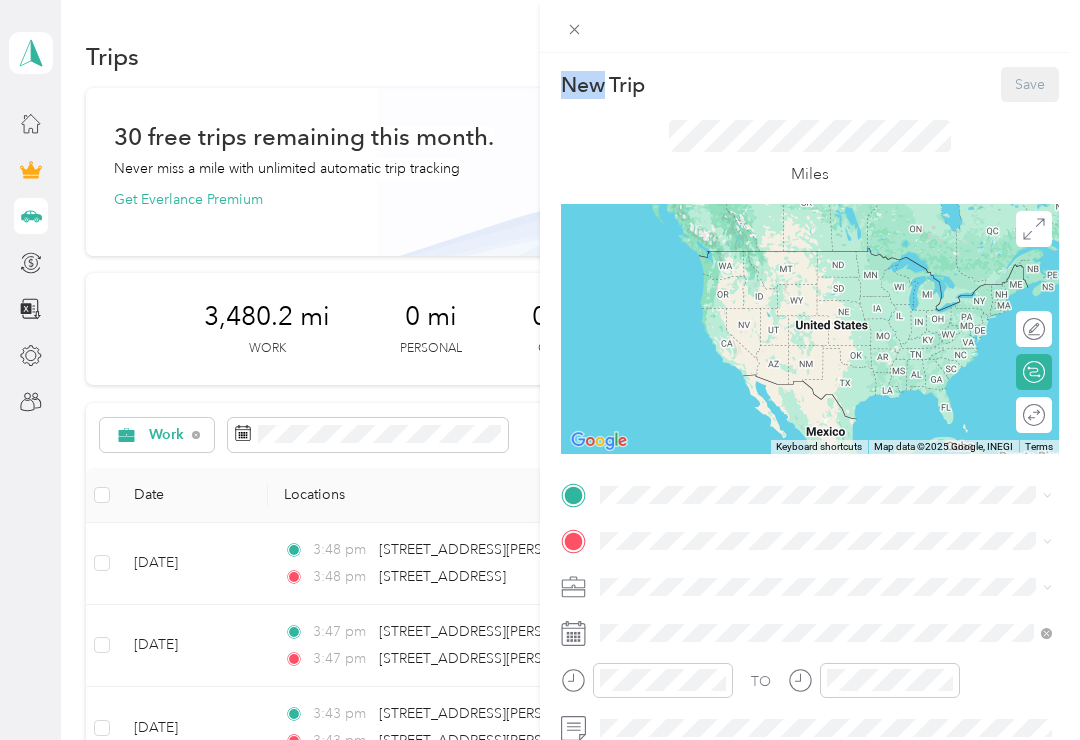 click on "New Trip Save This trip cannot be edited because it is either under review, approved, or paid. Contact your Team Manager to edit it. Miles To navigate the map with touch gestures double-tap and hold your finger on the map, then drag the map. ← Move left → Move right ↑ Move up ↓ Move down + Zoom in - Zoom out Home Jump left by 75% End Jump right by 75% Page Up Jump up by 75% Page Down Jump down by 75% Keyboard shortcuts Map Data Map data ©2025 Google, INEGI Map data ©2025 Google, INEGI 1000 km  Click to toggle between metric and imperial units Terms Report a map error Edit route Calculate route Round trip TO Add photo" at bounding box center (540, 370) 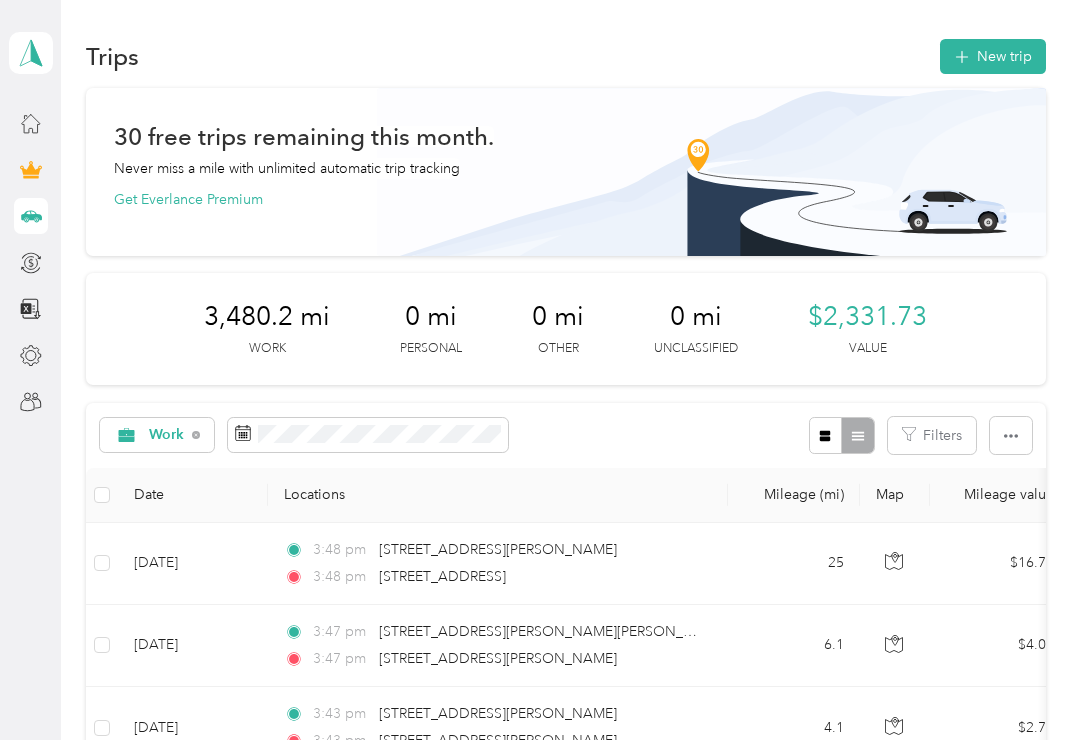 click on "New trip" at bounding box center (993, 56) 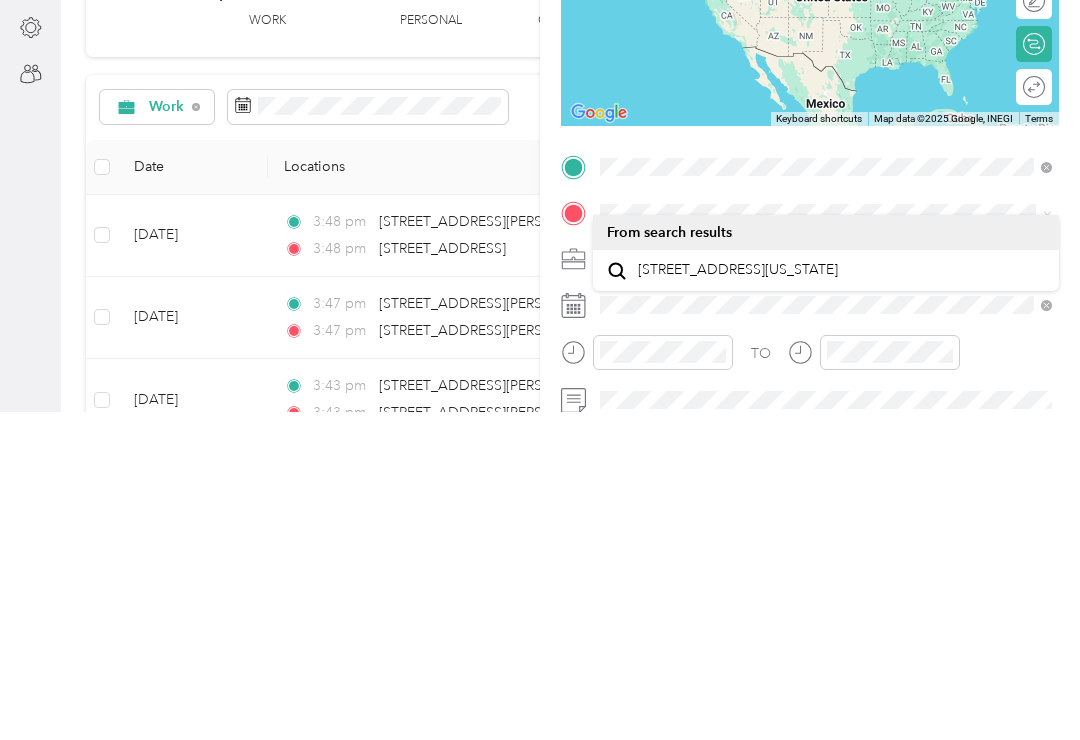 click on "[STREET_ADDRESS][US_STATE]" at bounding box center (738, 598) 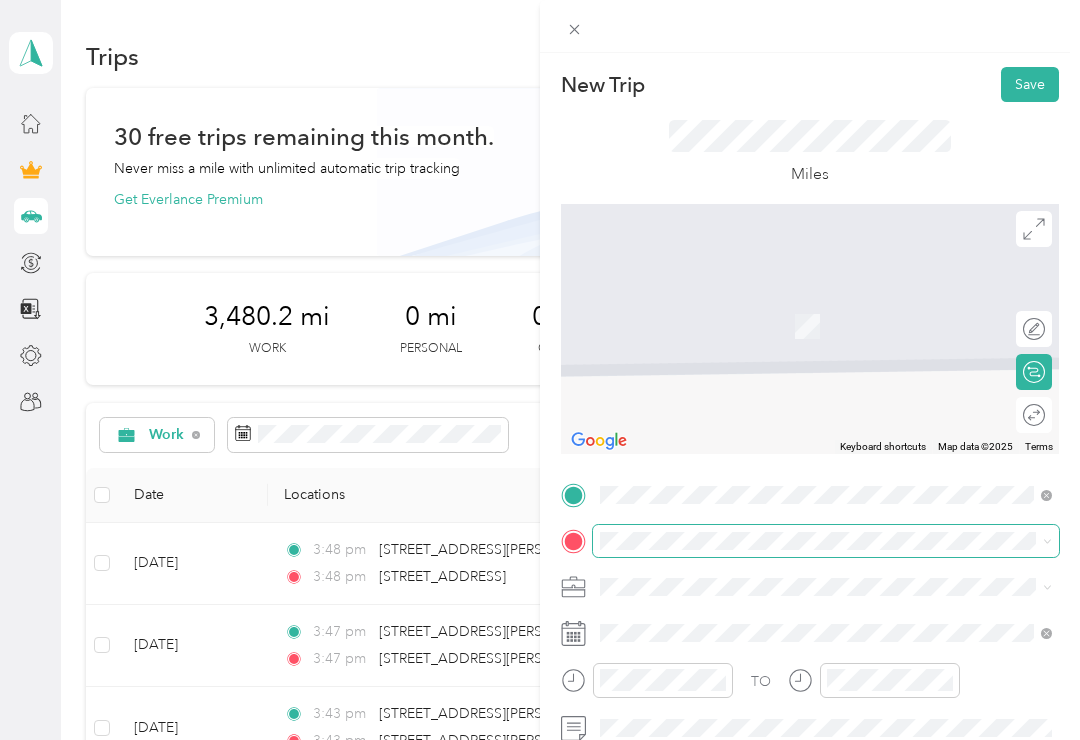 click on "New Trip Save This trip cannot be edited because it is either under review, approved, or paid. Contact your Team Manager to edit it. Miles To navigate the map with touch gestures double-tap and hold your finger on the map, then drag the map. ← Move left → Move right ↑ Move up ↓ Move down + Zoom in - Zoom out Home Jump left by 75% End Jump right by 75% Page Up Jump up by 75% Page Down Jump down by 75% Keyboard shortcuts Map Data Map data ©2025 Map data ©2025 2 m  Click to toggle between metric and imperial units Terms Report a map error Edit route Calculate route Round trip TO Add photo" at bounding box center [535, 740] 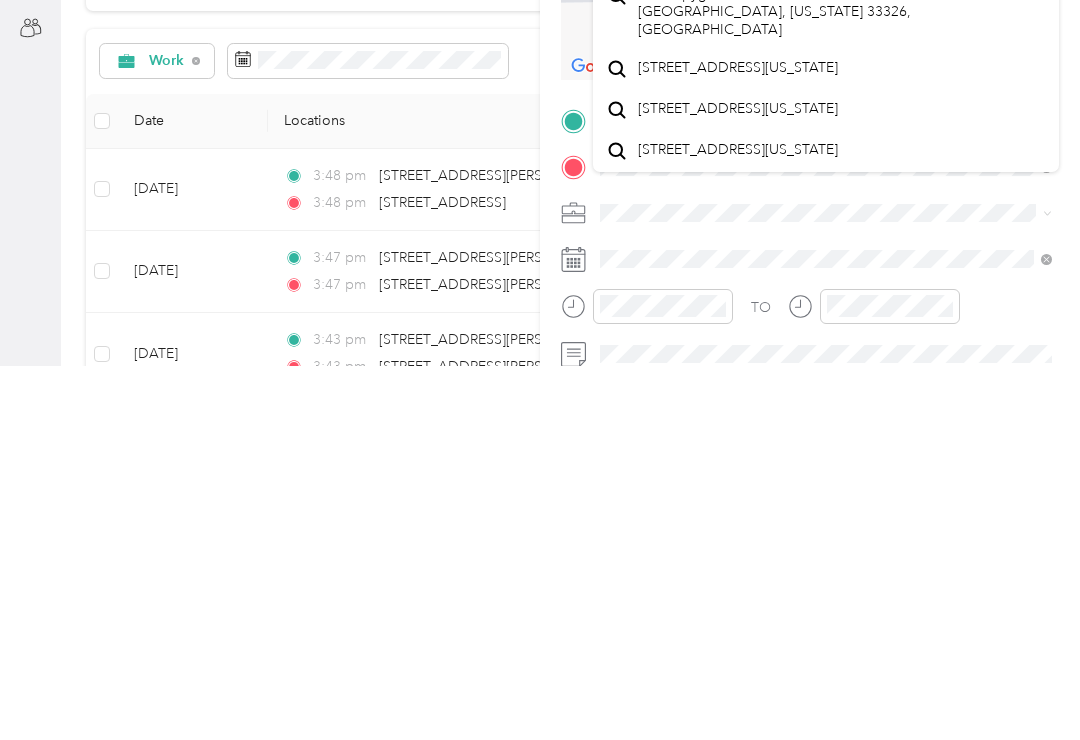 click on "[STREET_ADDRESS][US_STATE]" at bounding box center (738, 442) 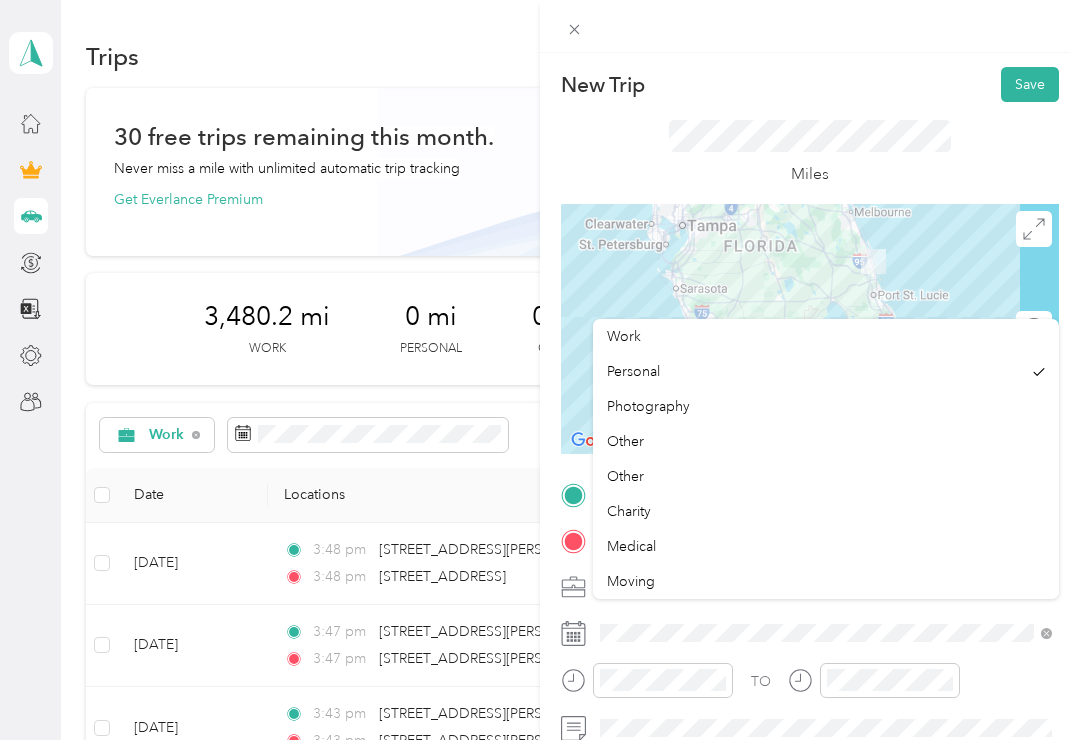 click on "Work" at bounding box center [624, 336] 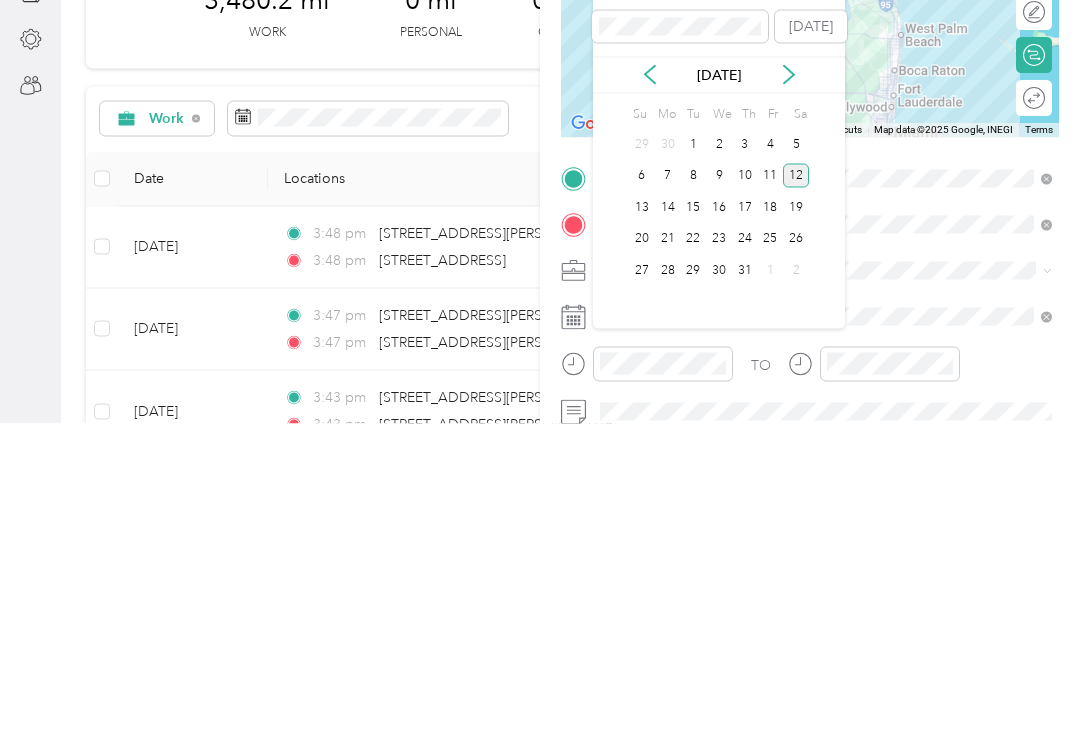 click 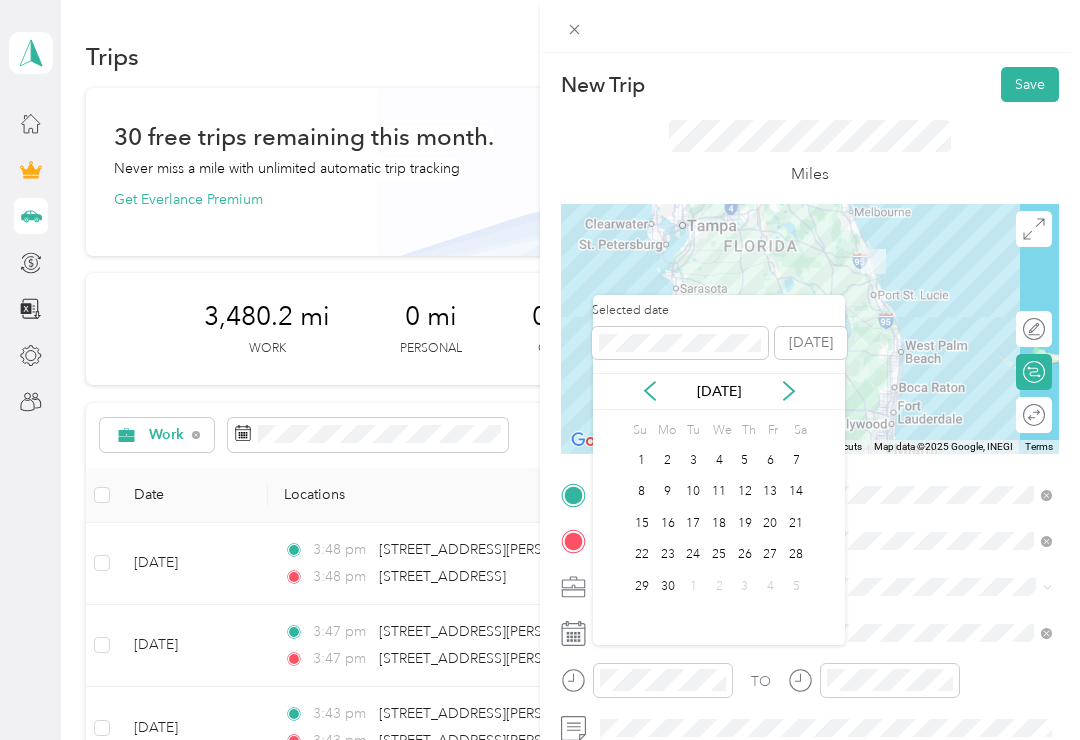 click 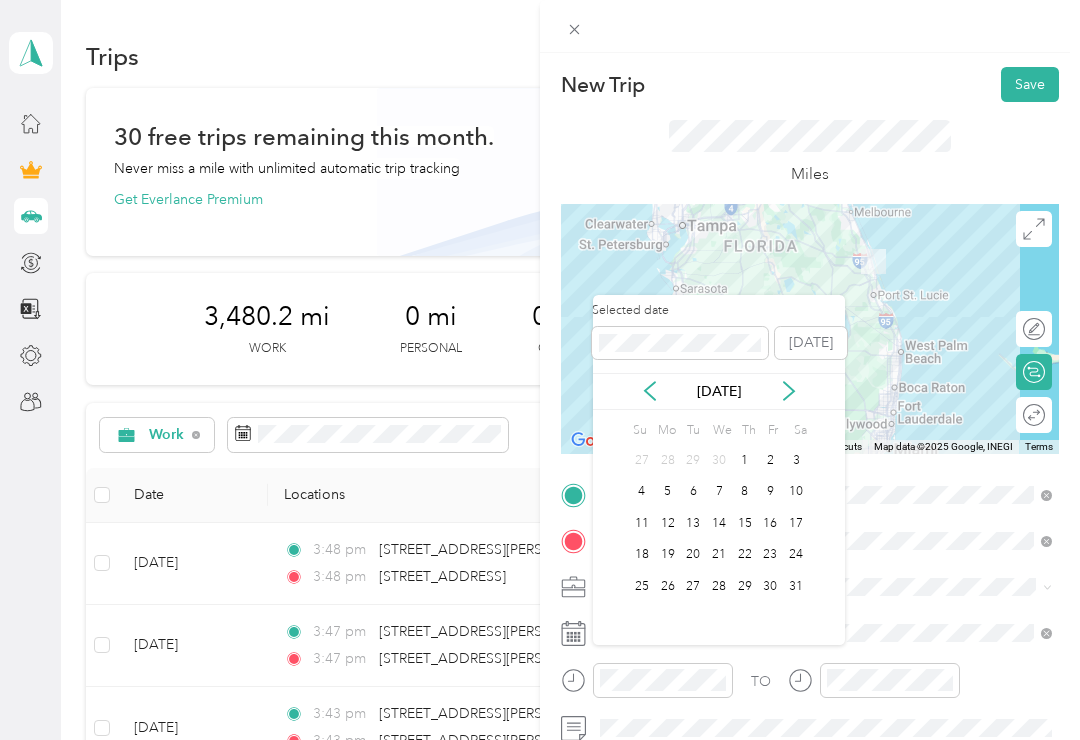click 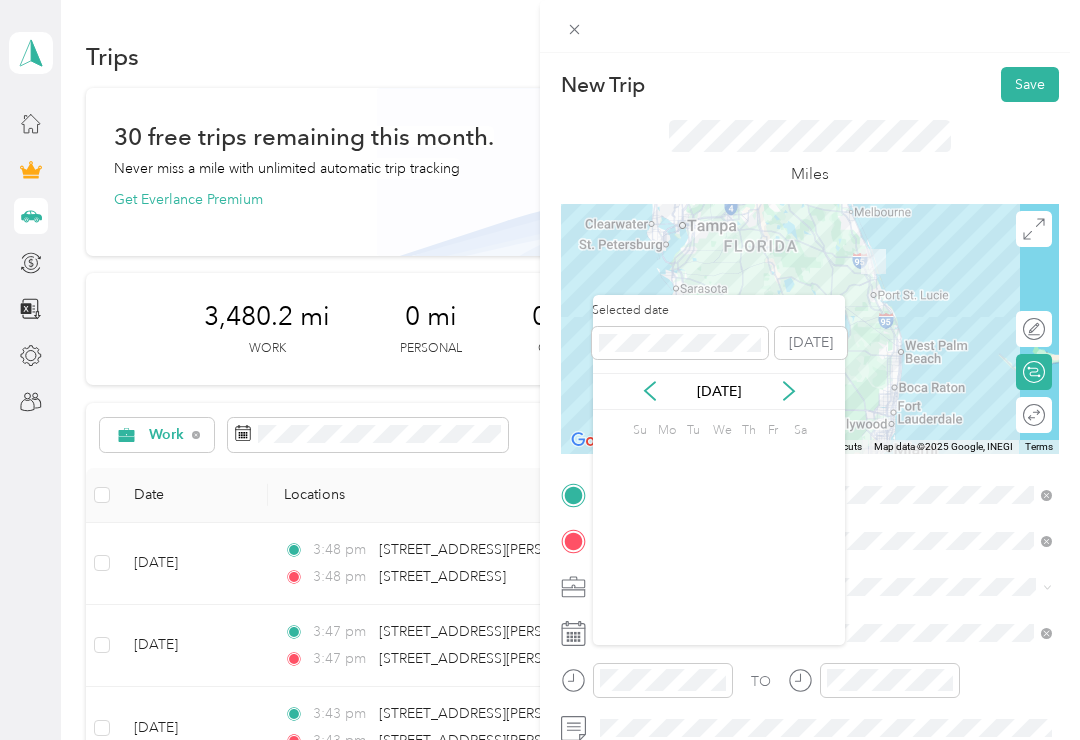 click 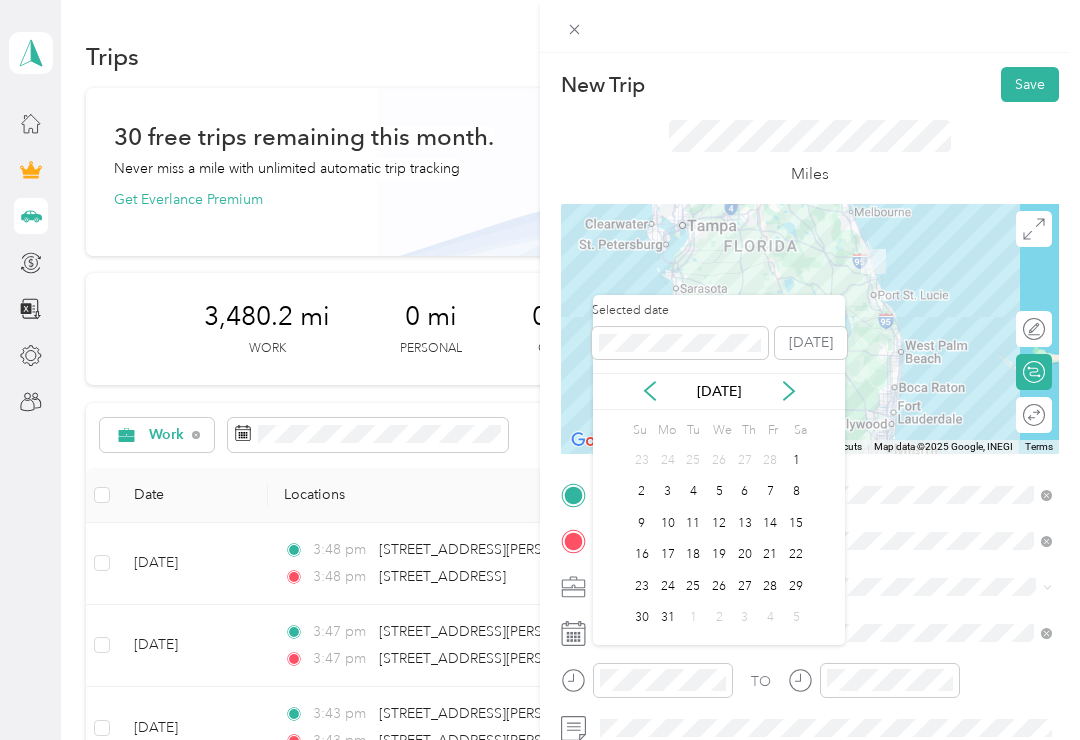 click 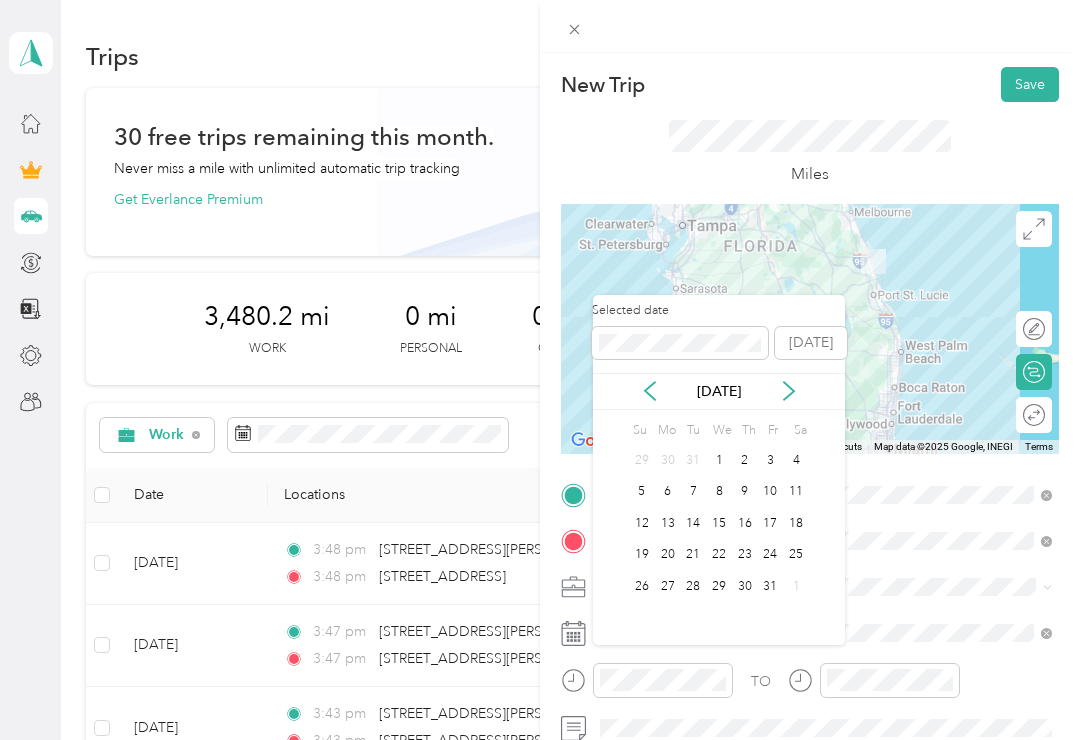click 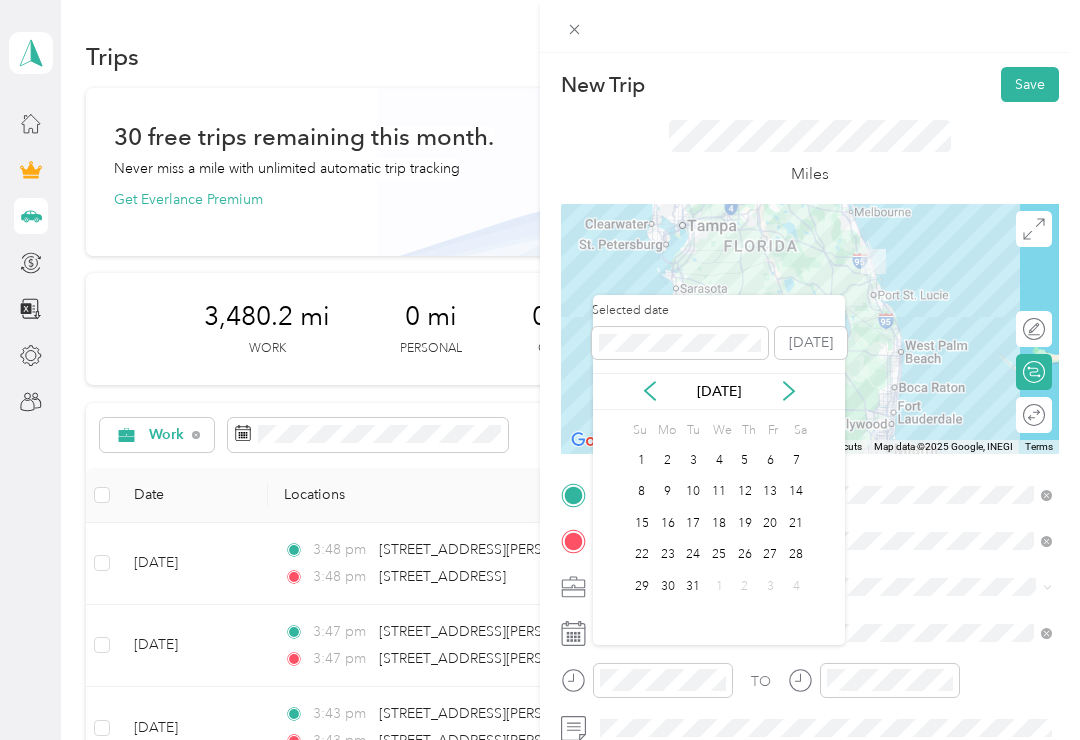 click on "29" at bounding box center (642, 586) 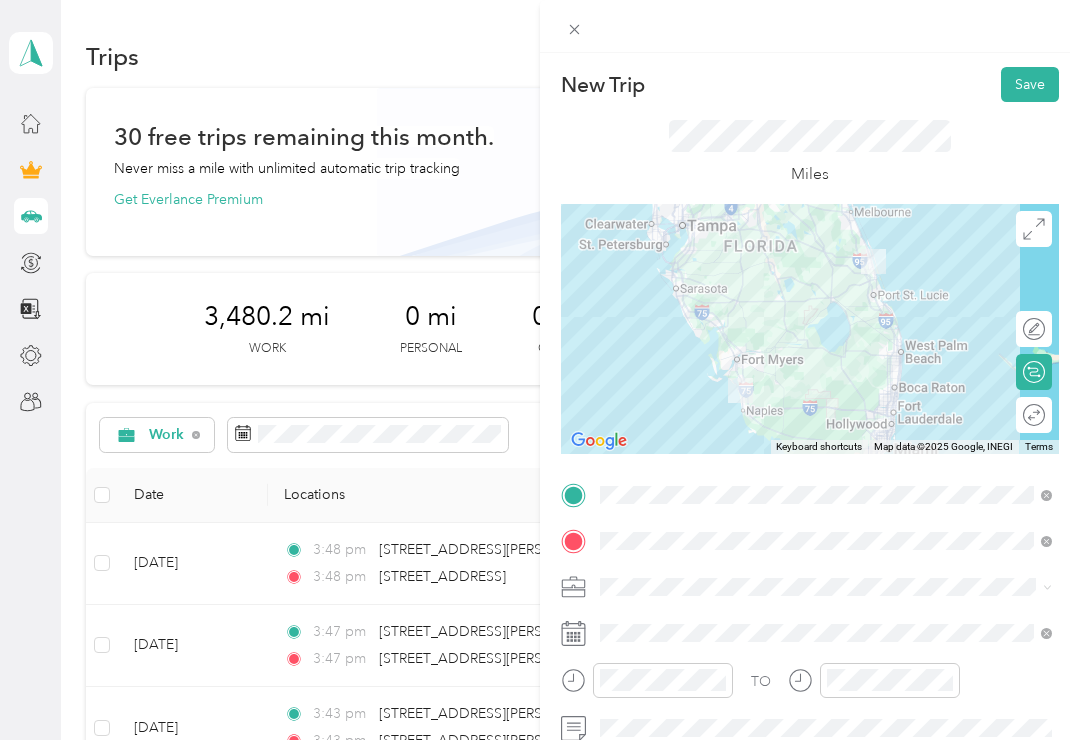 click on "Save" at bounding box center [1030, 84] 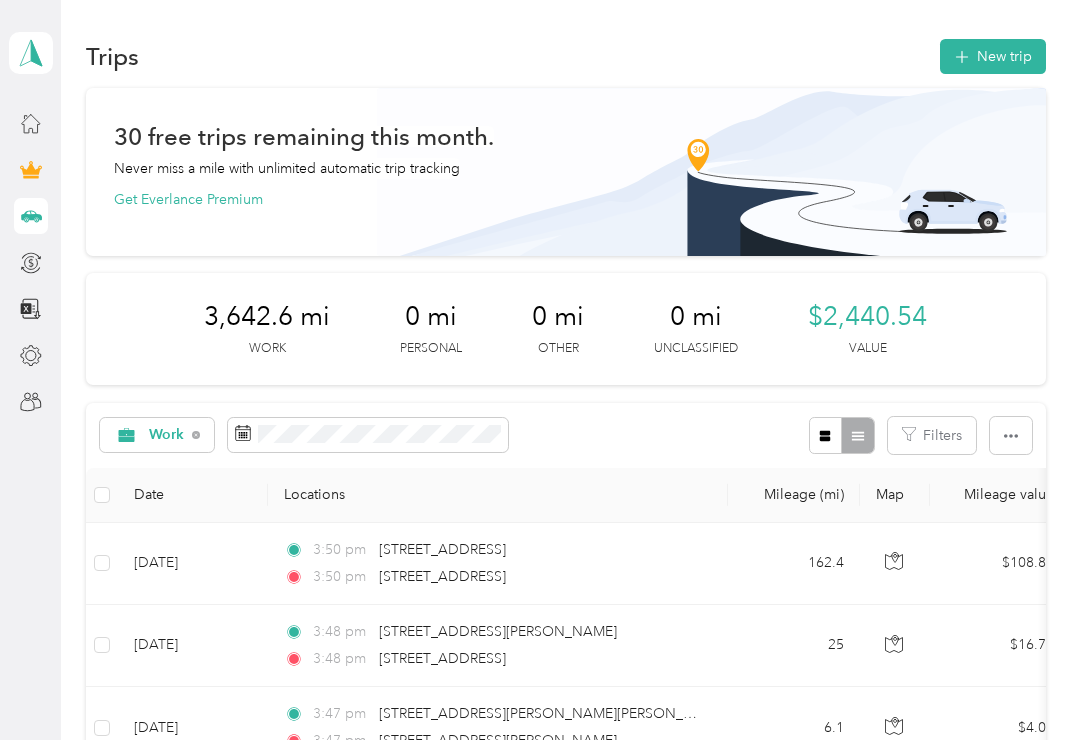 click on "New trip" at bounding box center [993, 56] 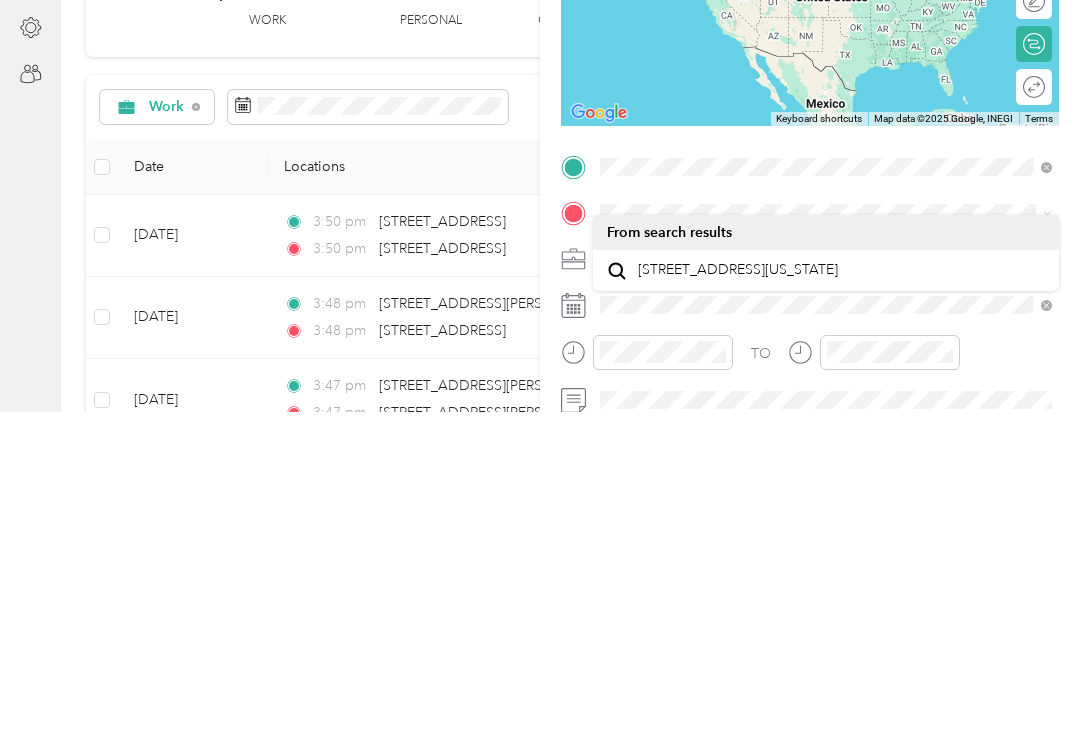 click on "[STREET_ADDRESS][US_STATE]" at bounding box center (738, 598) 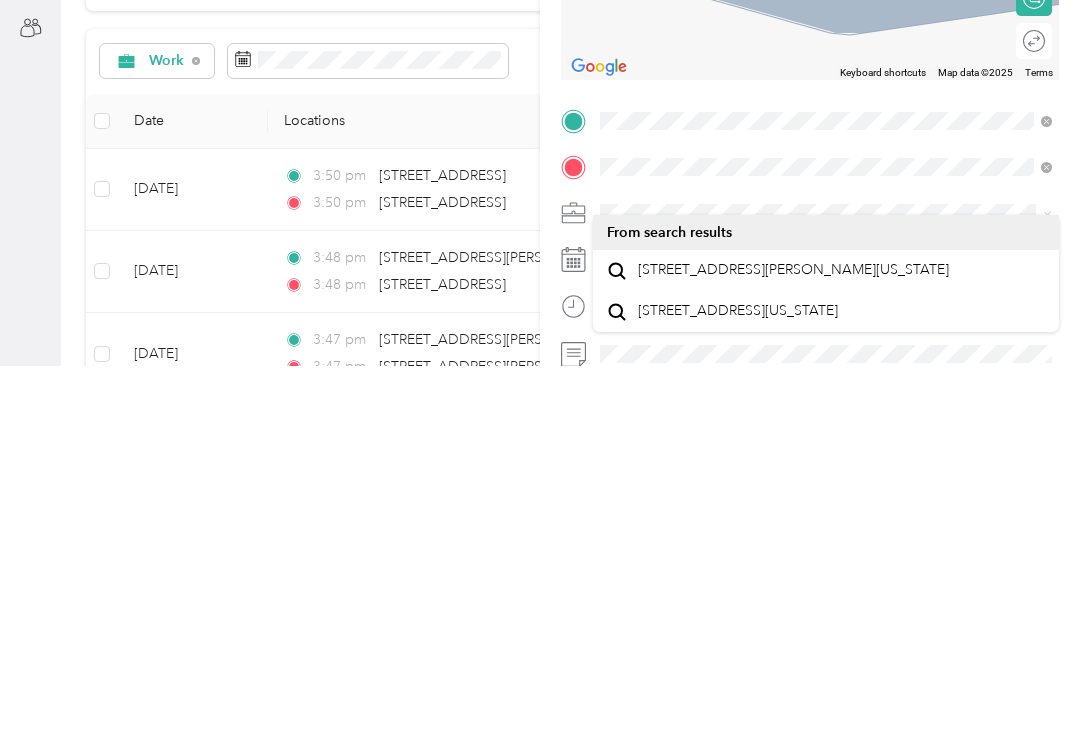 click on "[STREET_ADDRESS][PERSON_NAME][US_STATE]" at bounding box center (793, 644) 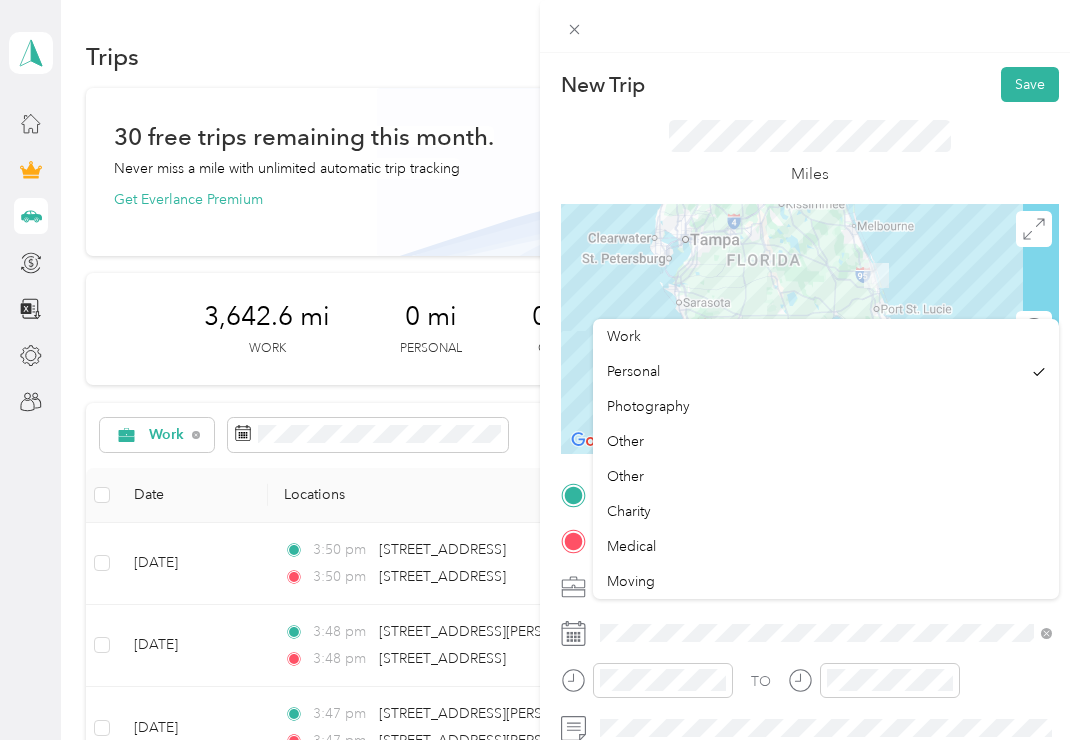 click on "Work" at bounding box center (624, 336) 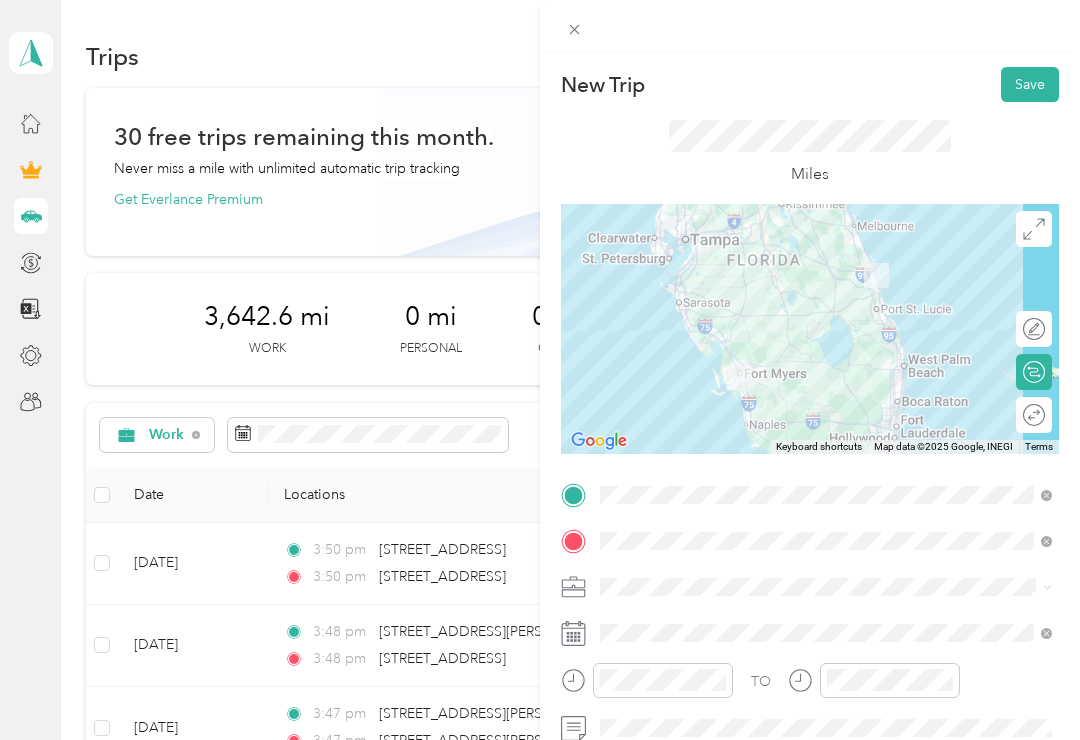 click 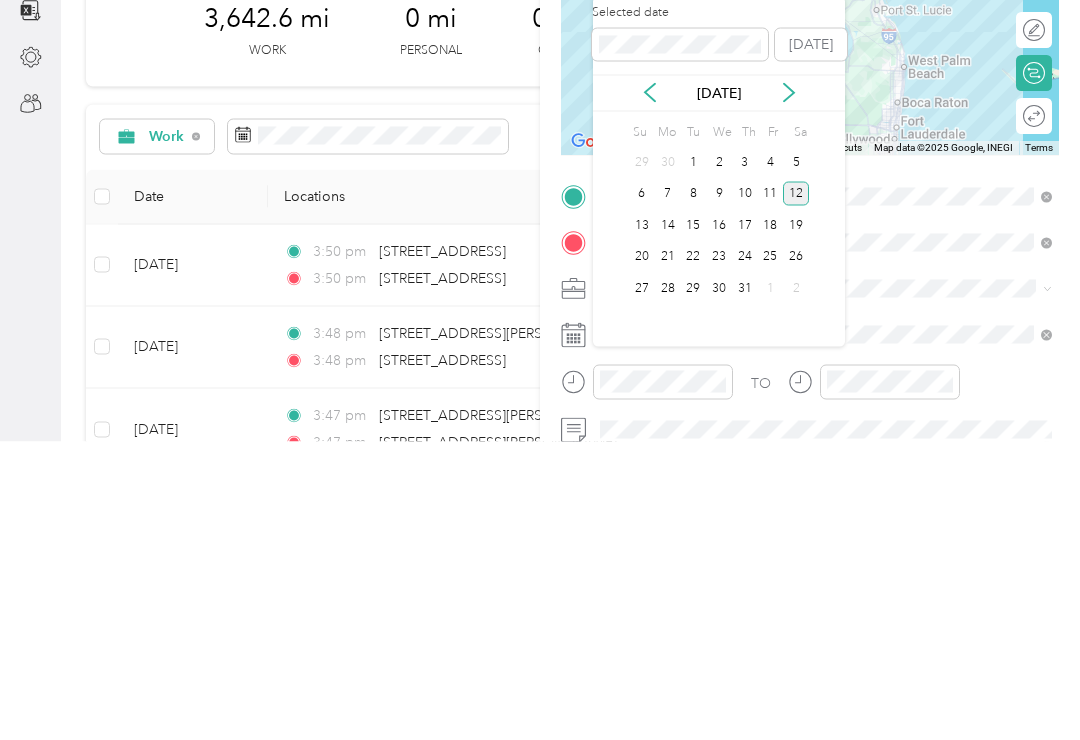 click 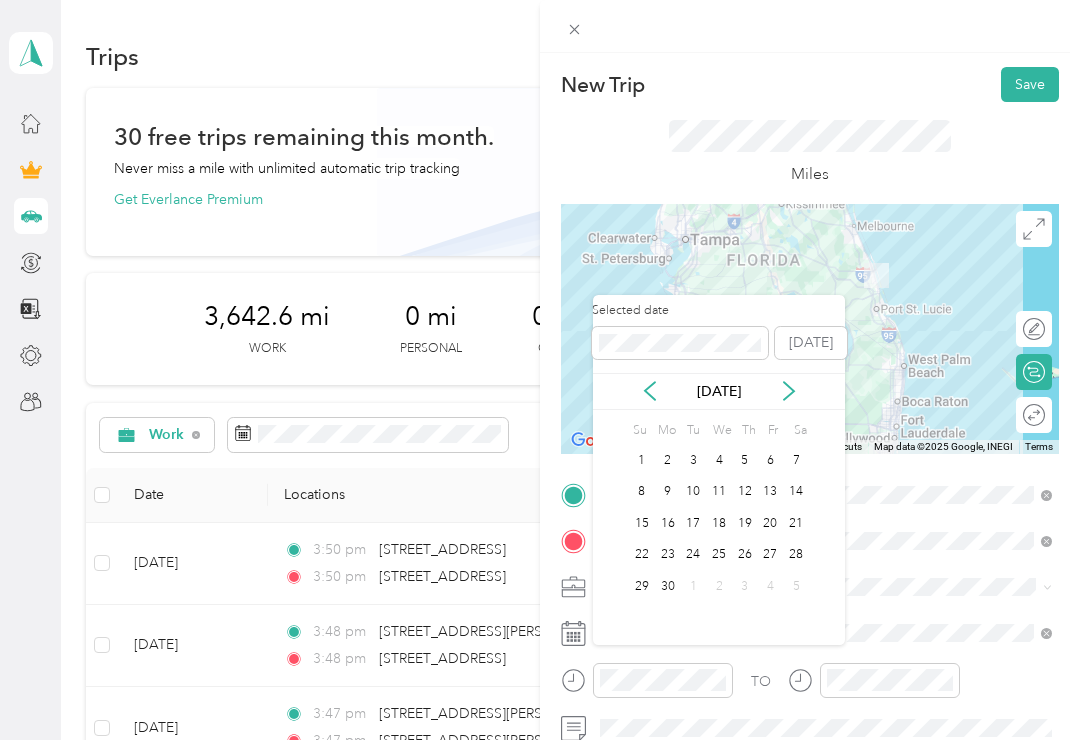 click 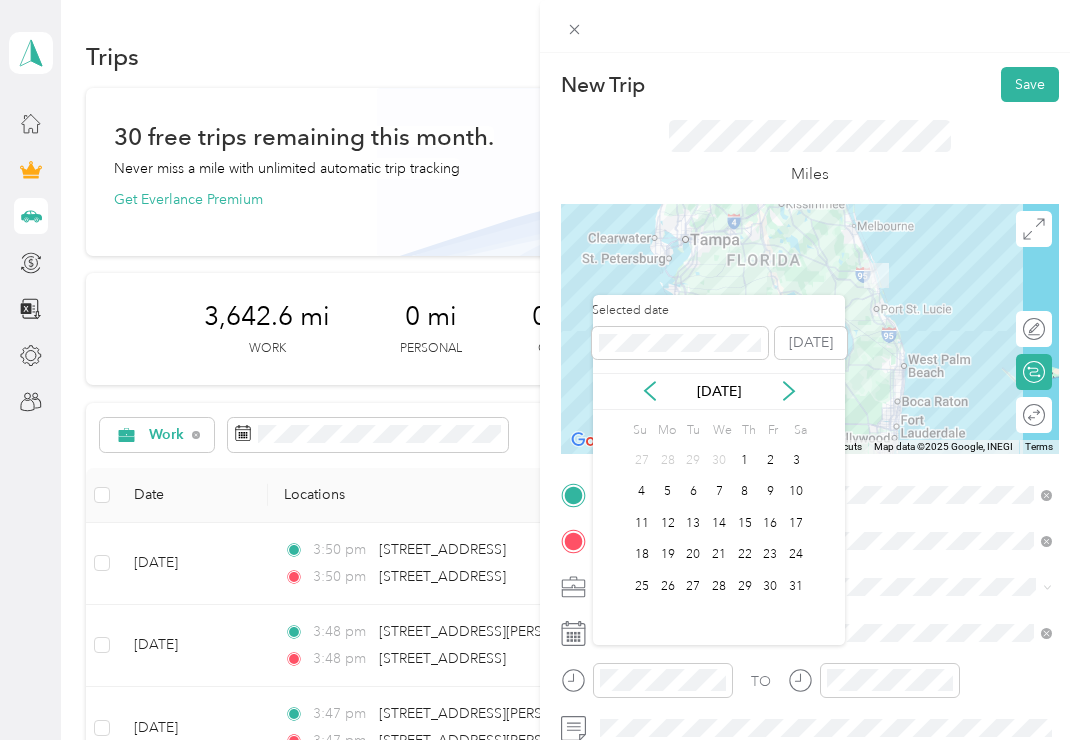 click 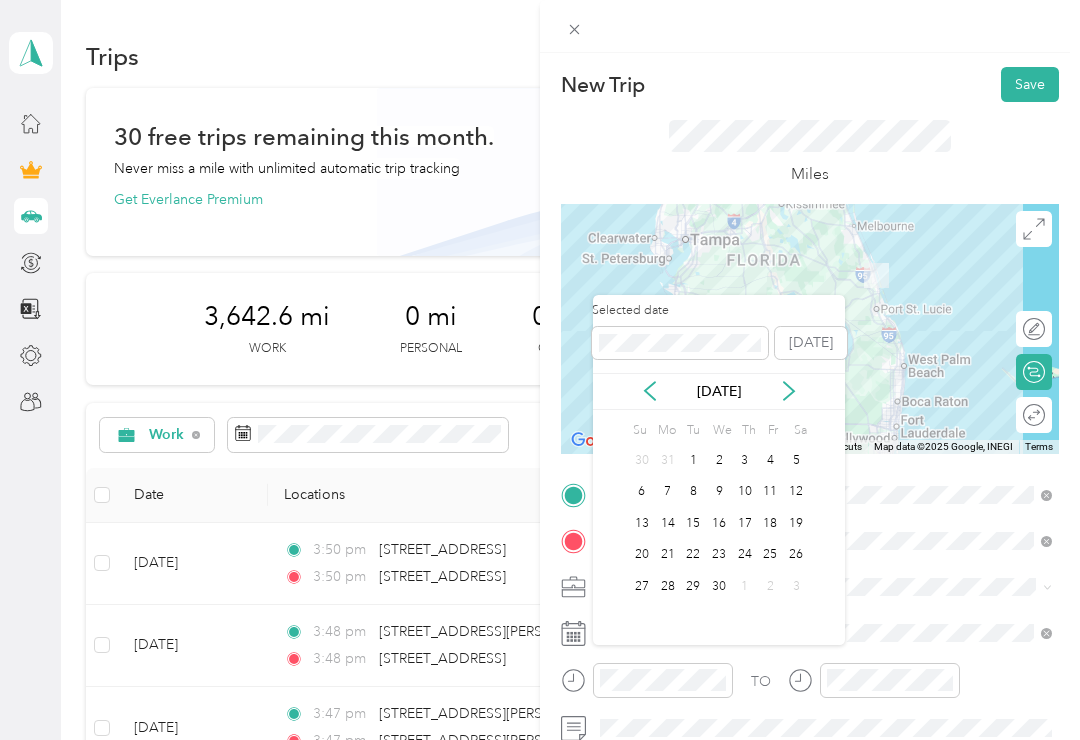 click 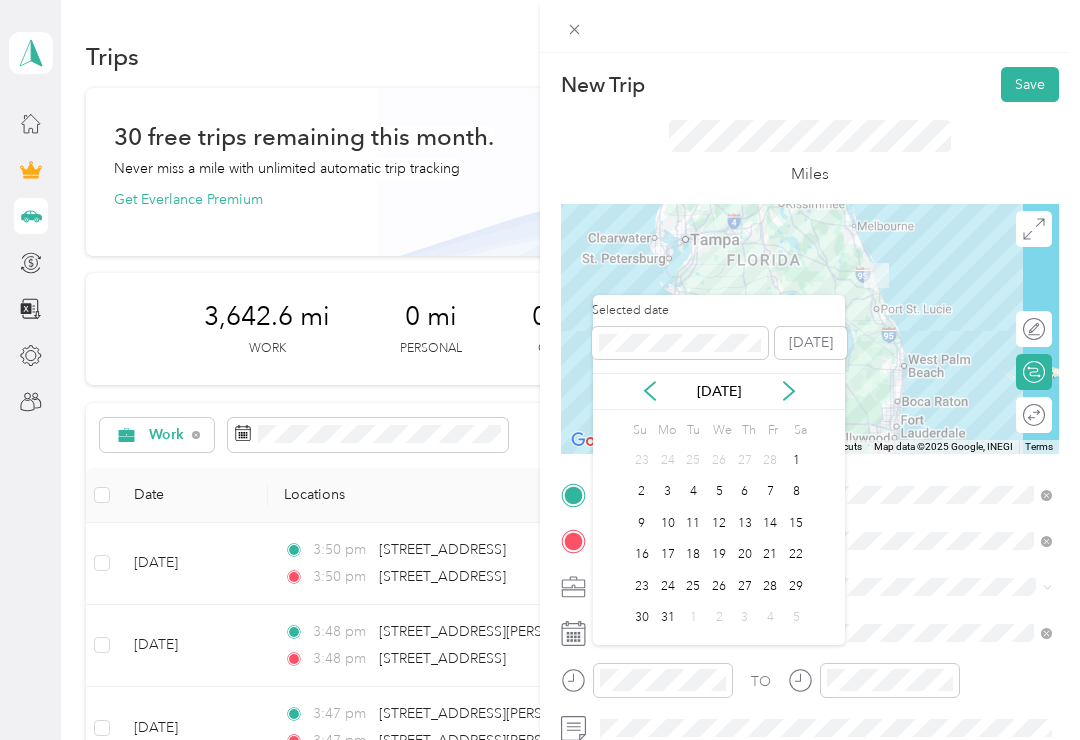 click 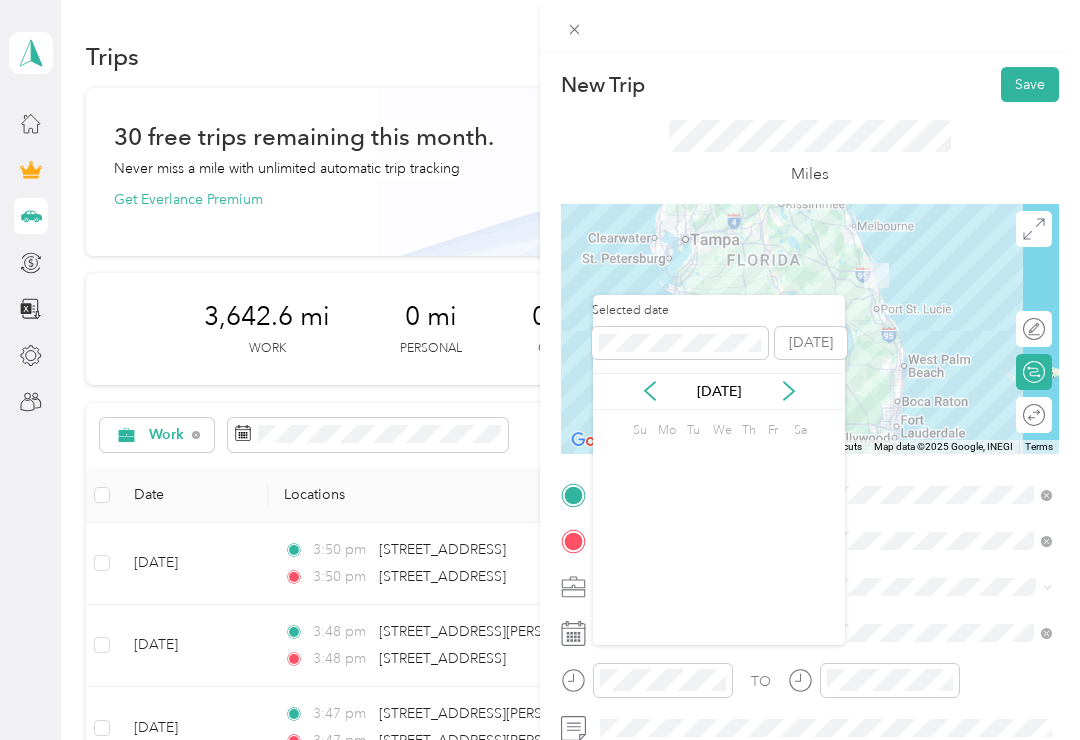 click 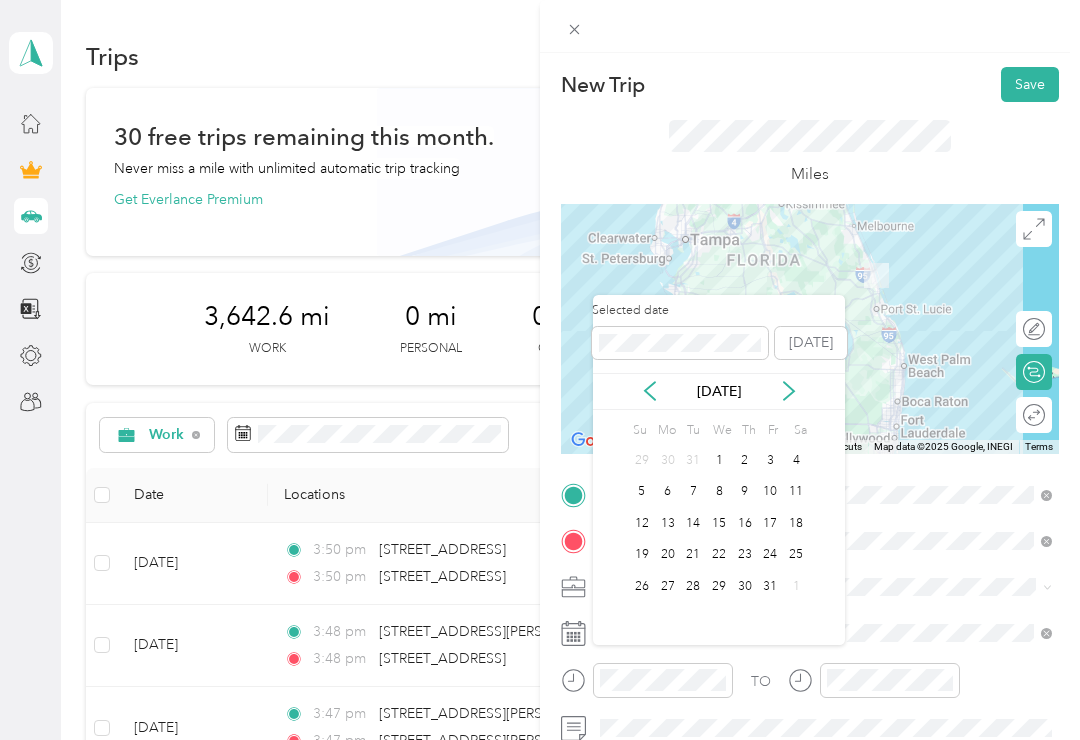 click on "[DATE]" at bounding box center [719, 391] 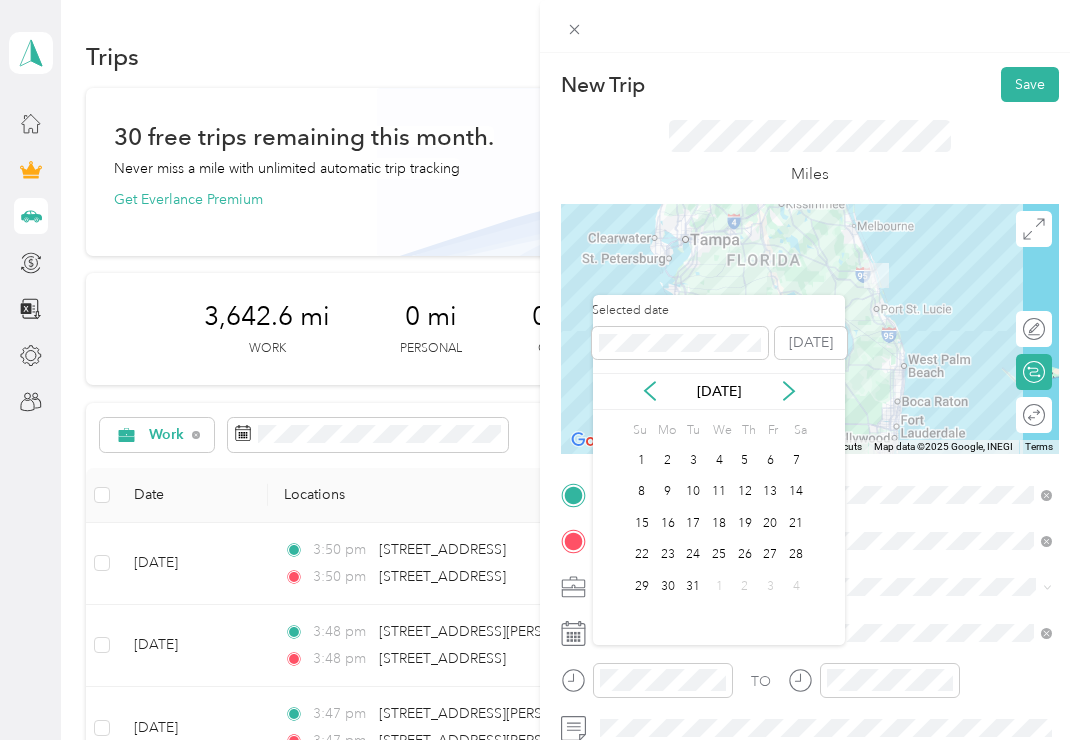 click on "29" at bounding box center (642, 586) 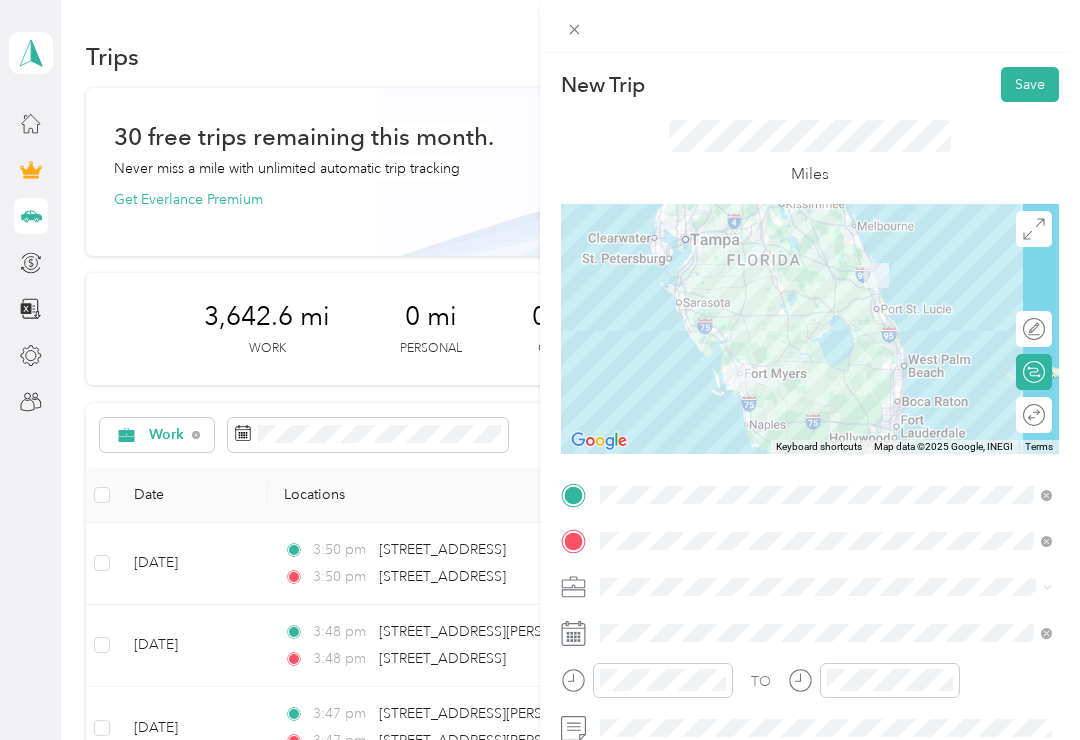 click on "Save" at bounding box center (1030, 84) 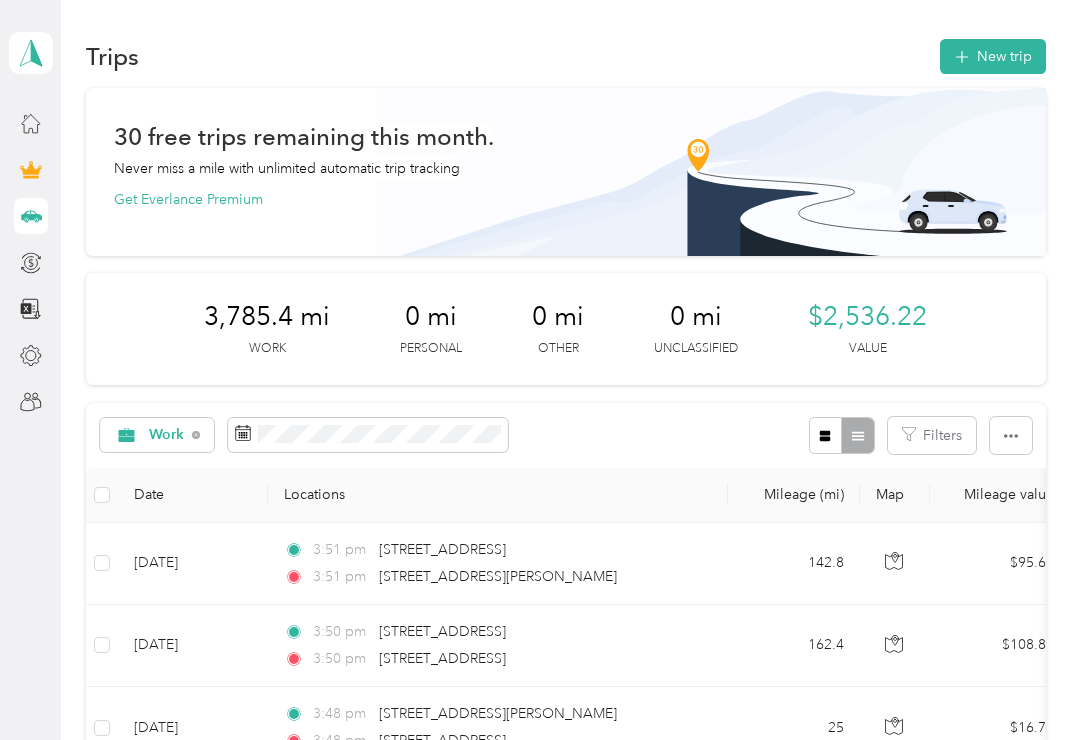 scroll, scrollTop: 0, scrollLeft: 0, axis: both 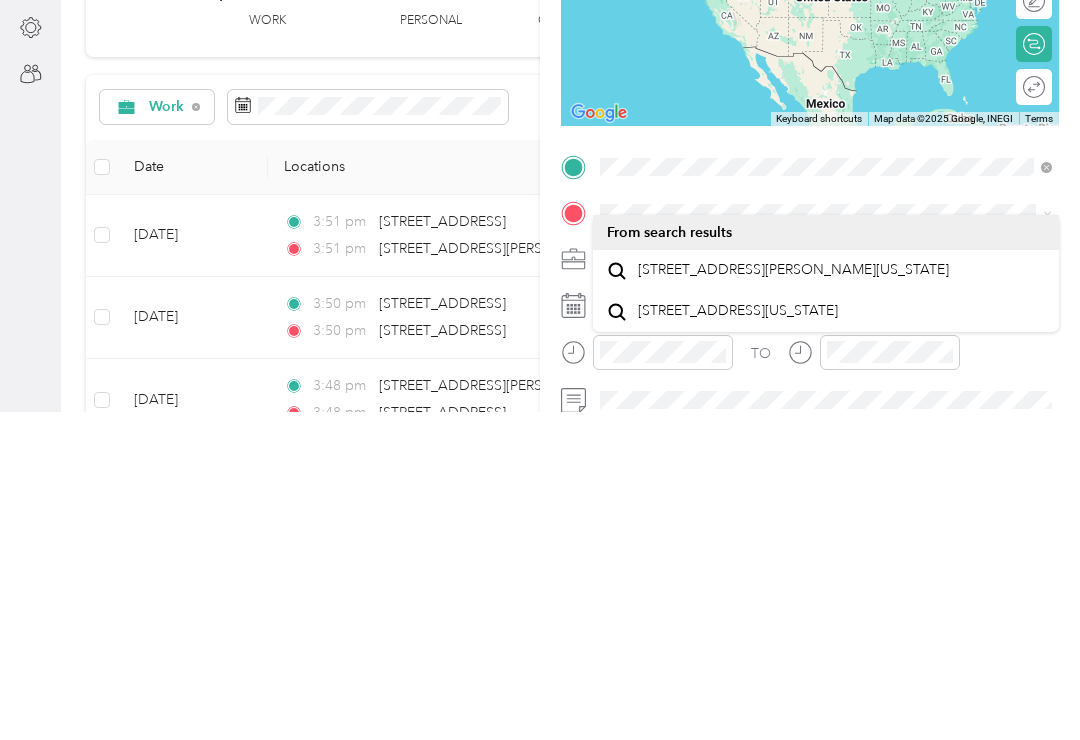 click on "[STREET_ADDRESS][PERSON_NAME][US_STATE]" at bounding box center (793, 598) 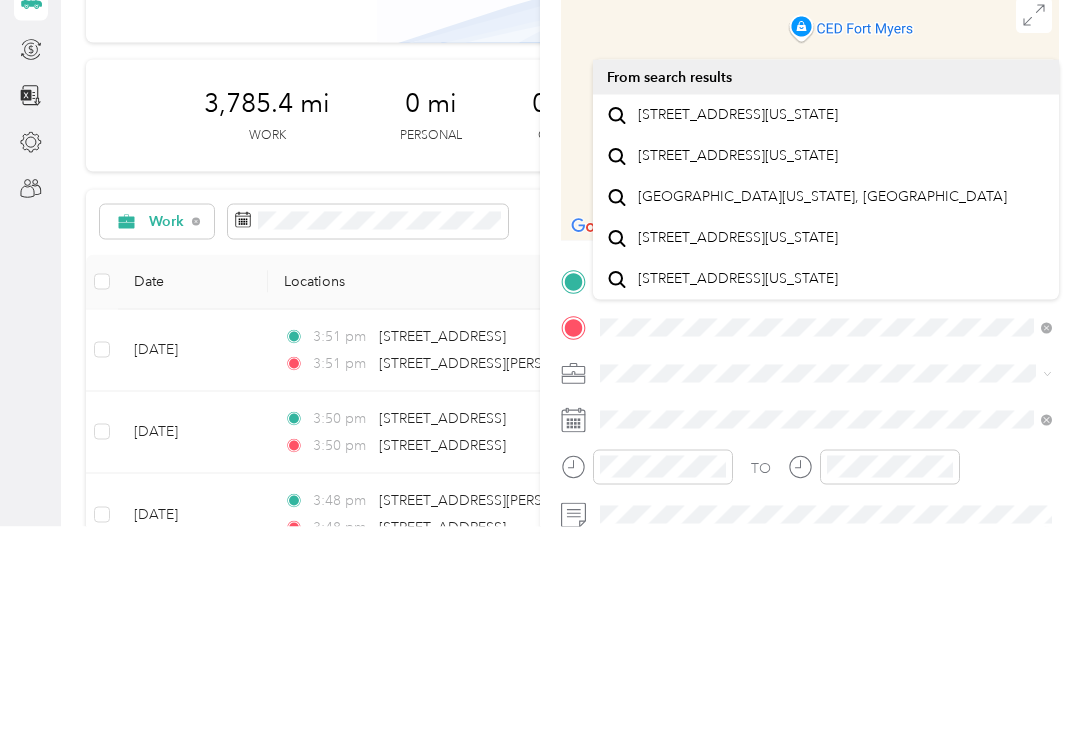 click on "[STREET_ADDRESS][US_STATE]" at bounding box center (738, 328) 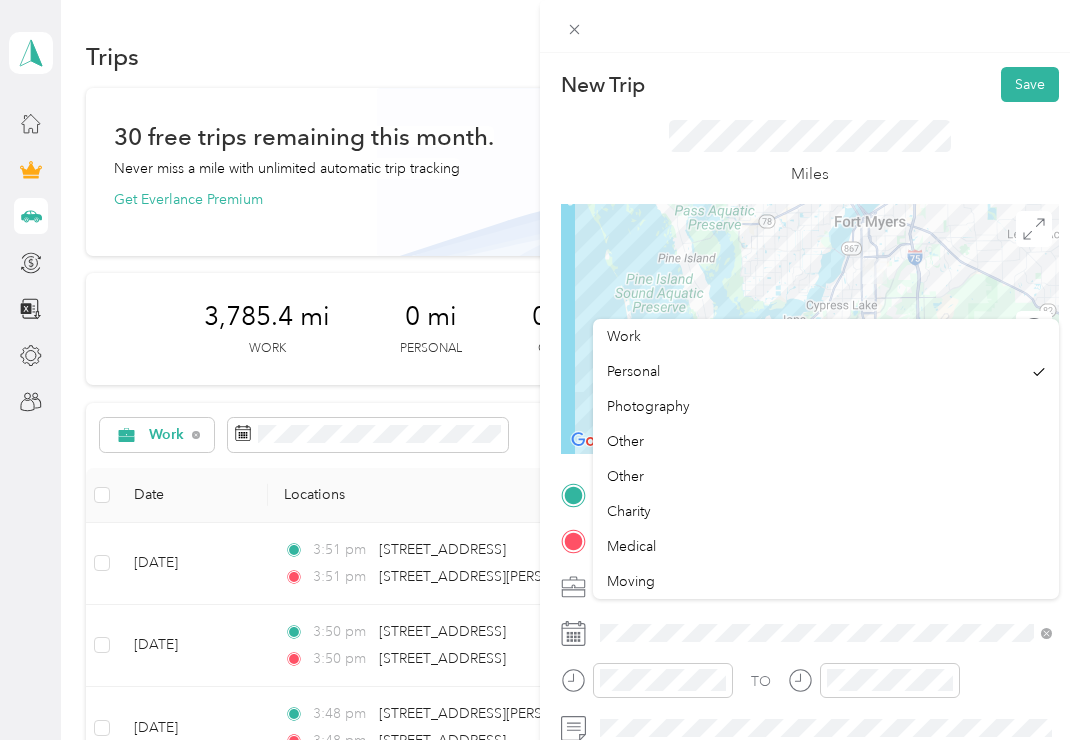 click on "Work" at bounding box center (624, 336) 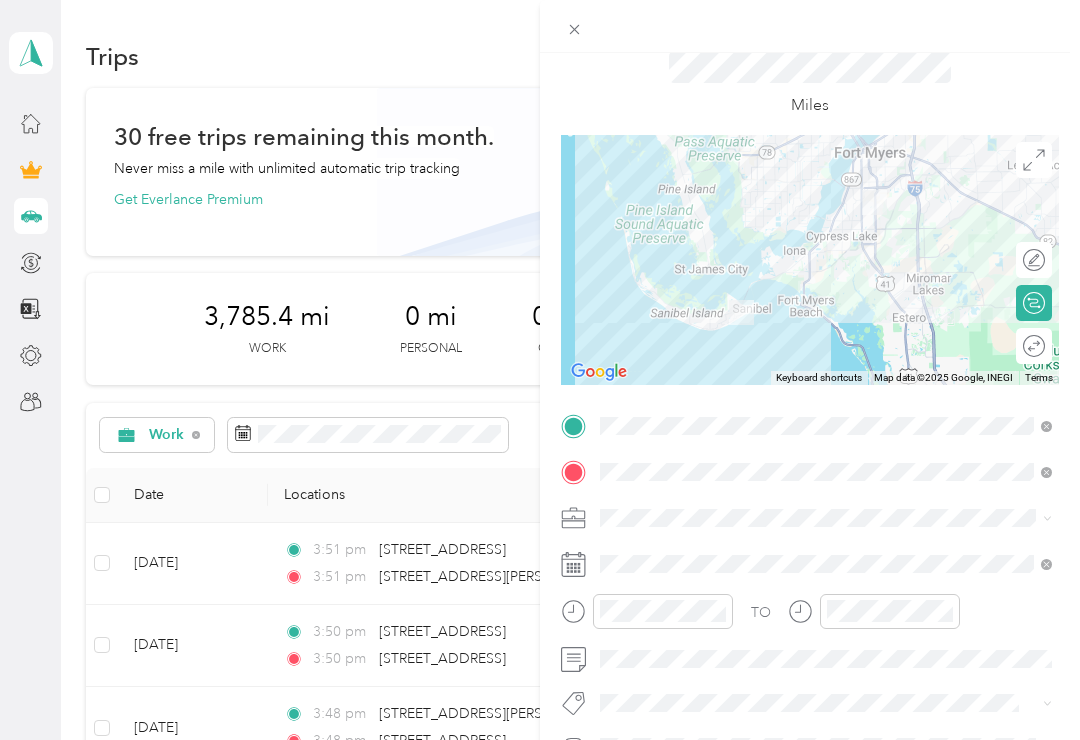 scroll, scrollTop: 96, scrollLeft: 0, axis: vertical 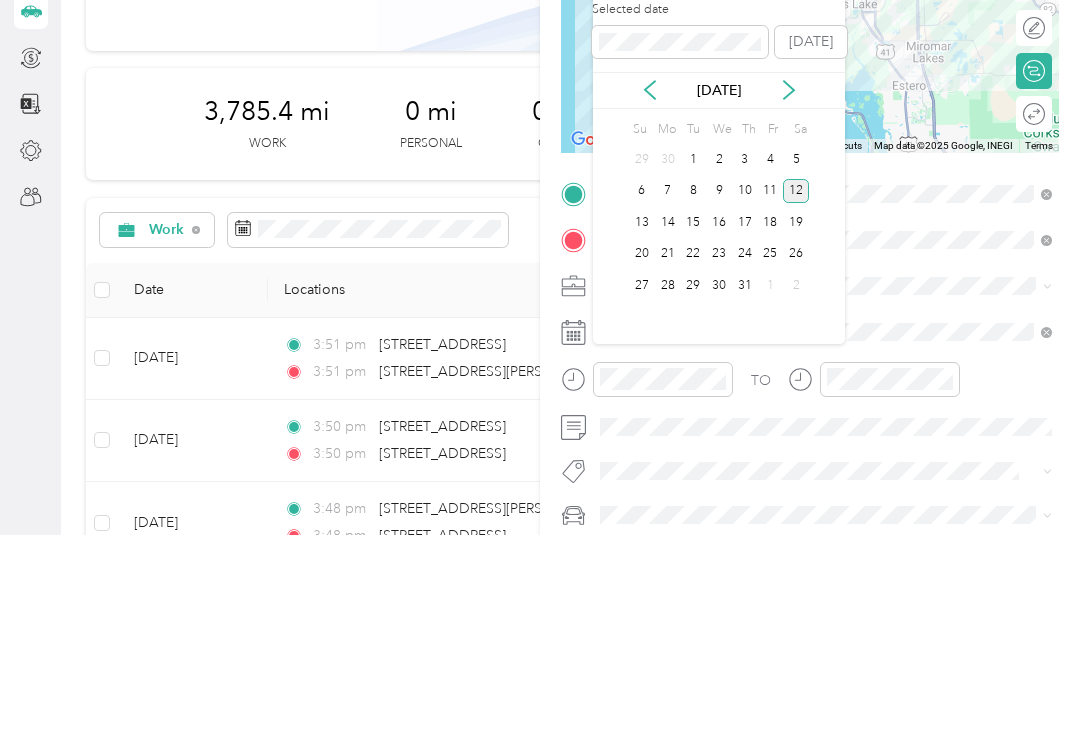 click 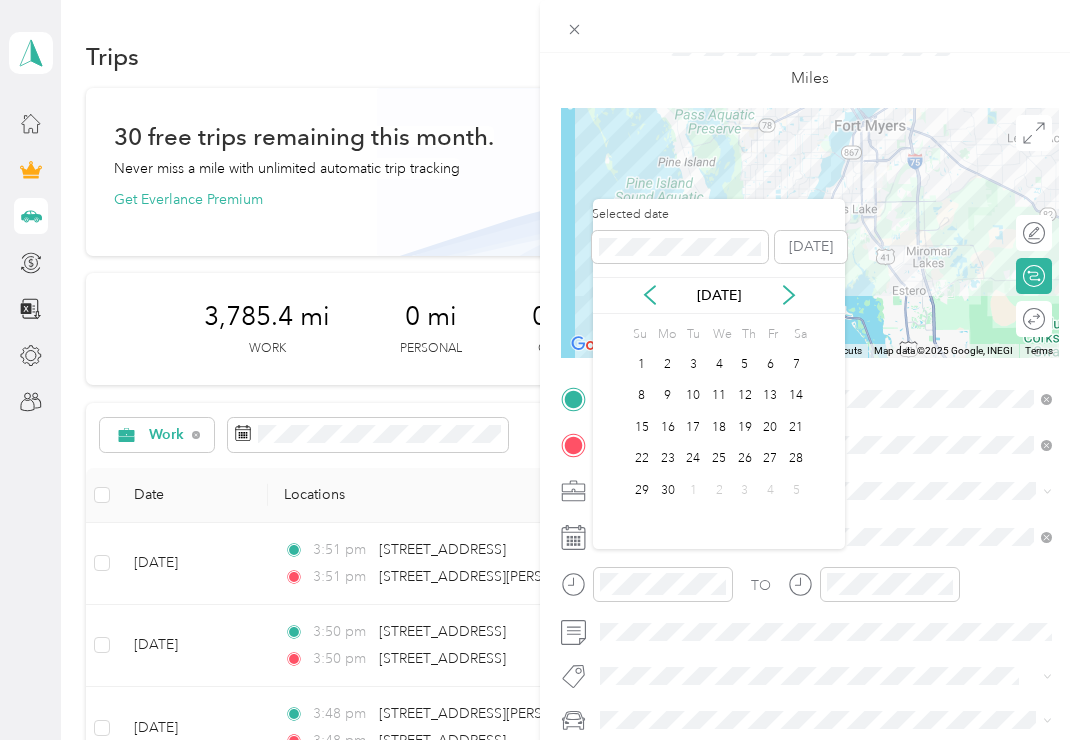 click 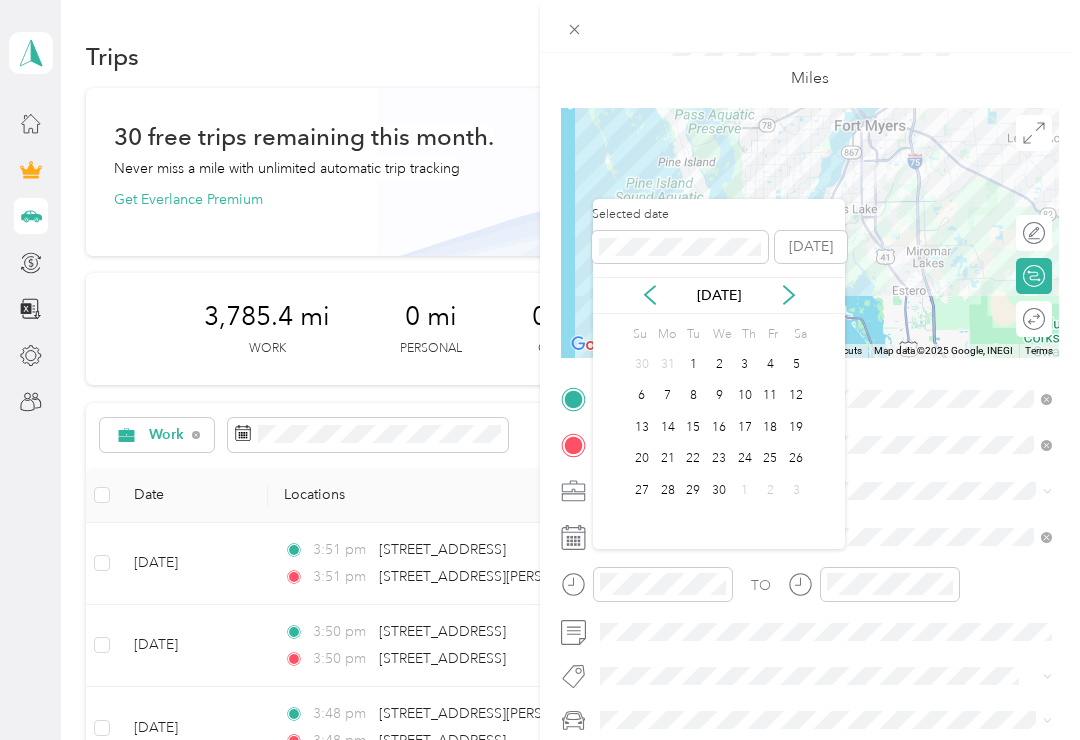 click on "[DATE]" at bounding box center [719, 295] 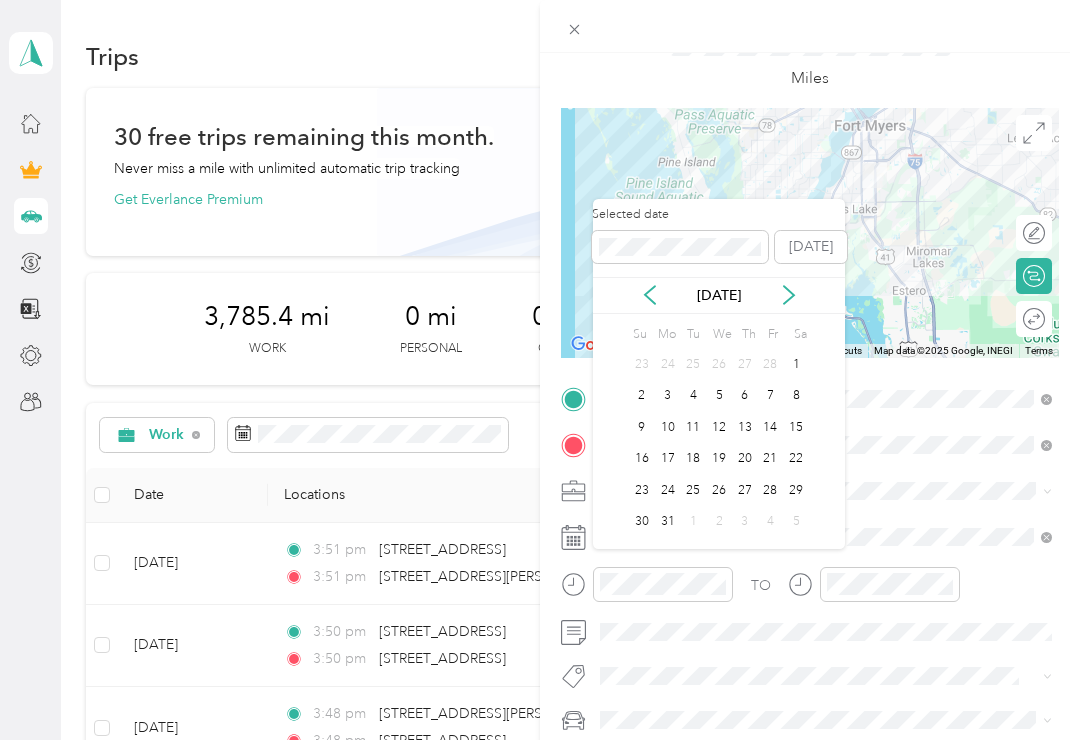 click 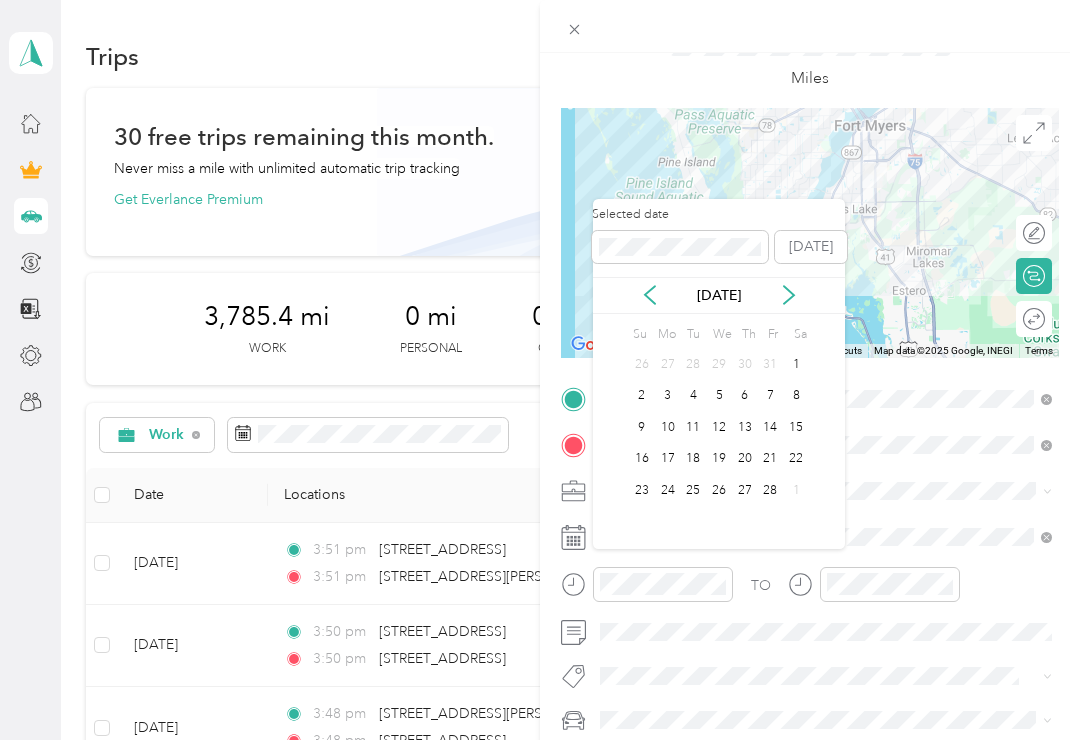 click on "[DATE]" at bounding box center [719, 295] 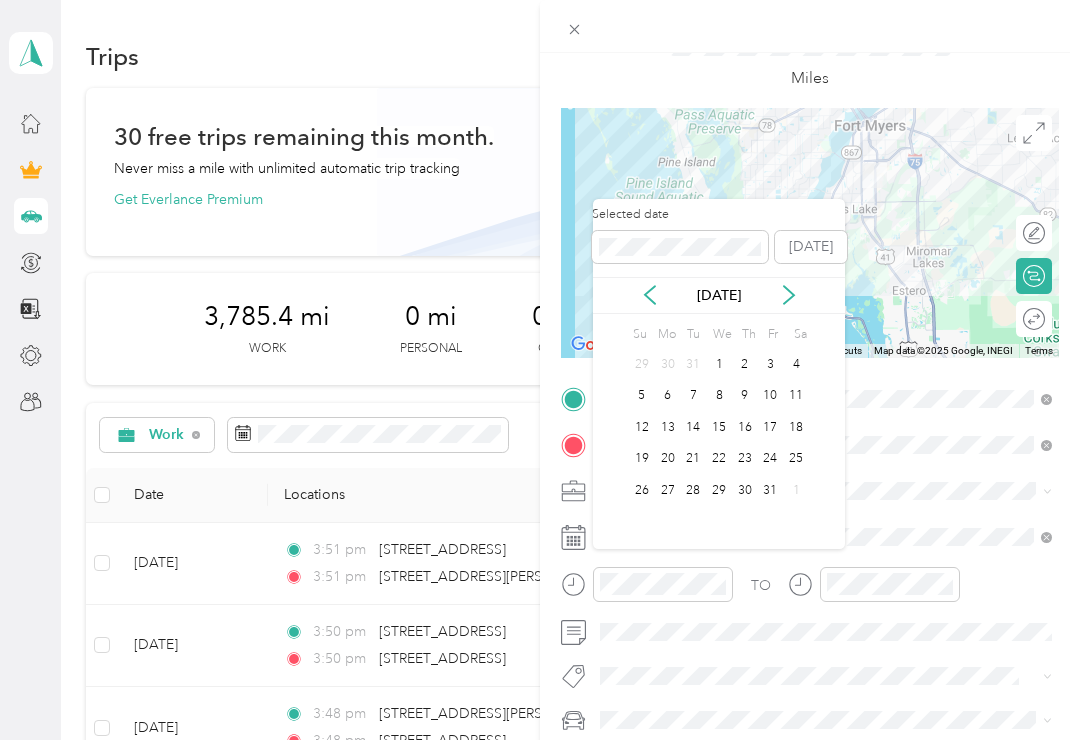 click 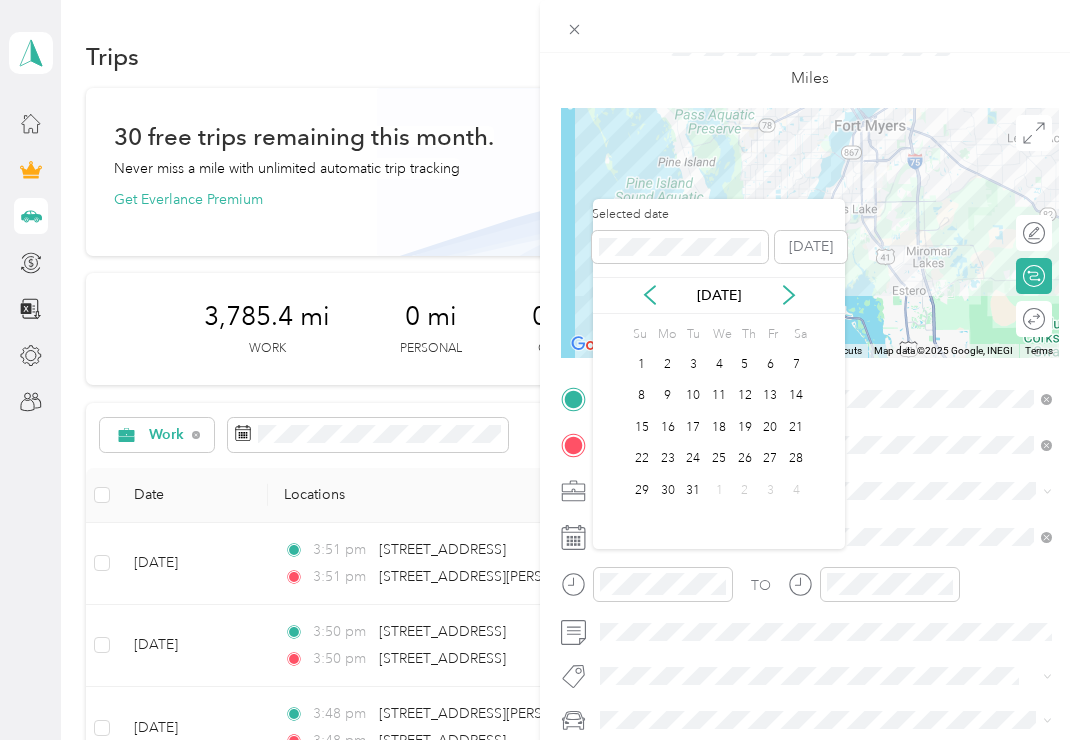 click on "29" at bounding box center (642, 490) 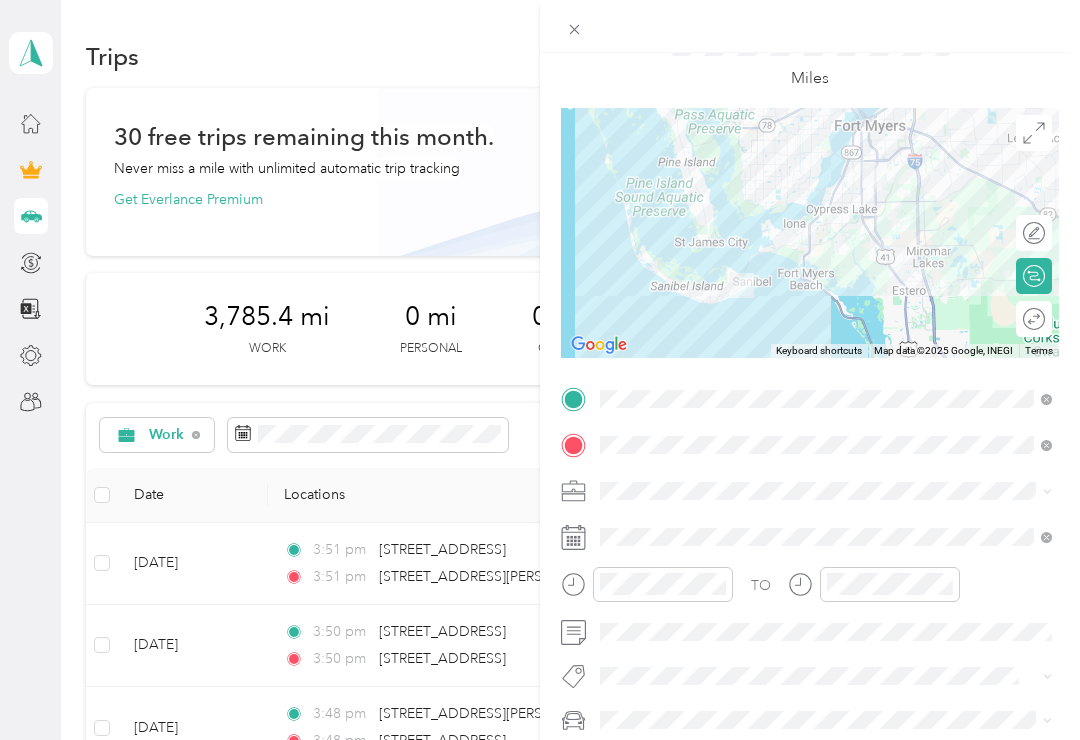scroll, scrollTop: 0, scrollLeft: 0, axis: both 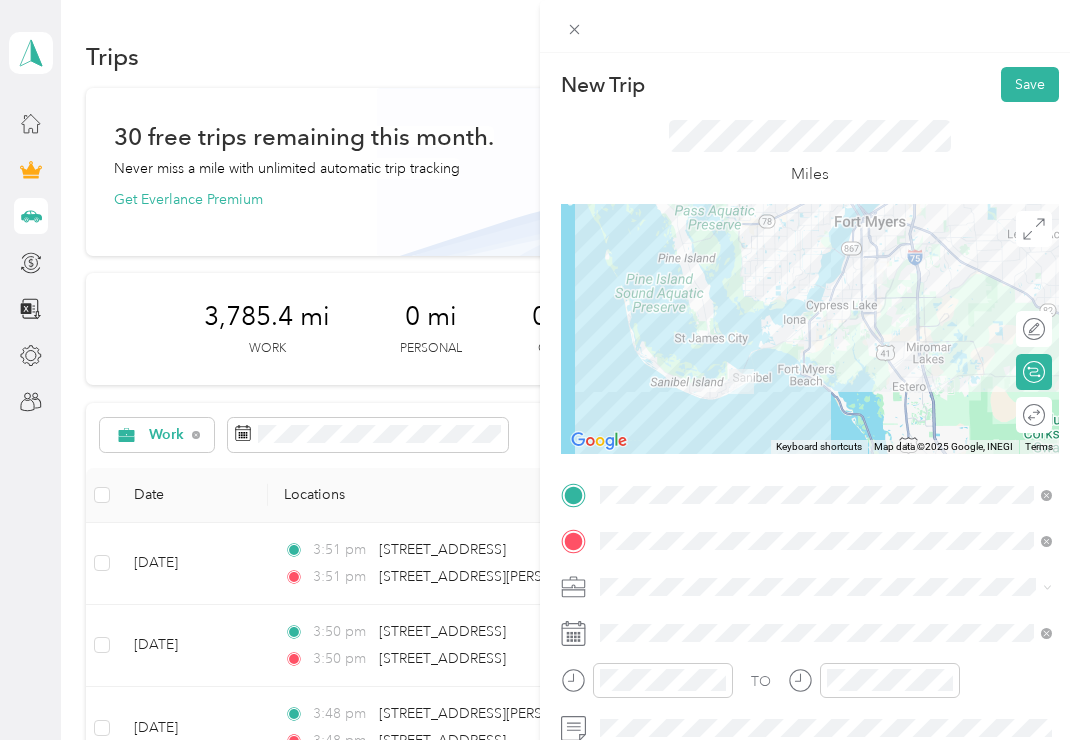 click on "Save" at bounding box center (1030, 84) 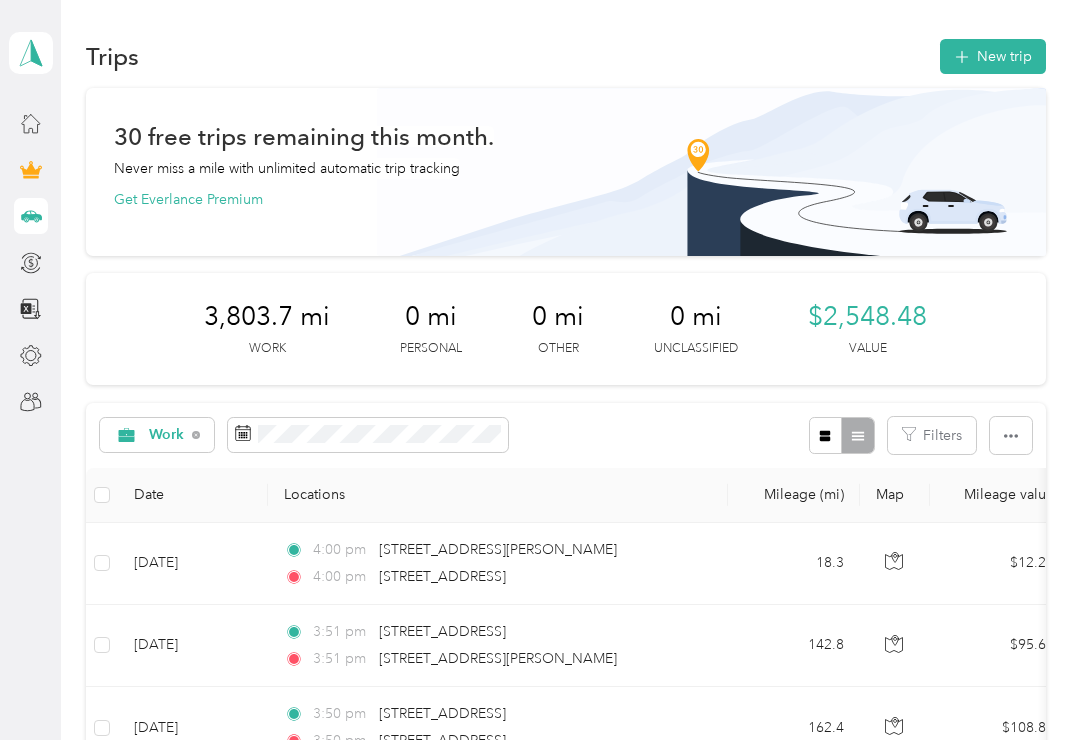click on "New trip" at bounding box center (993, 56) 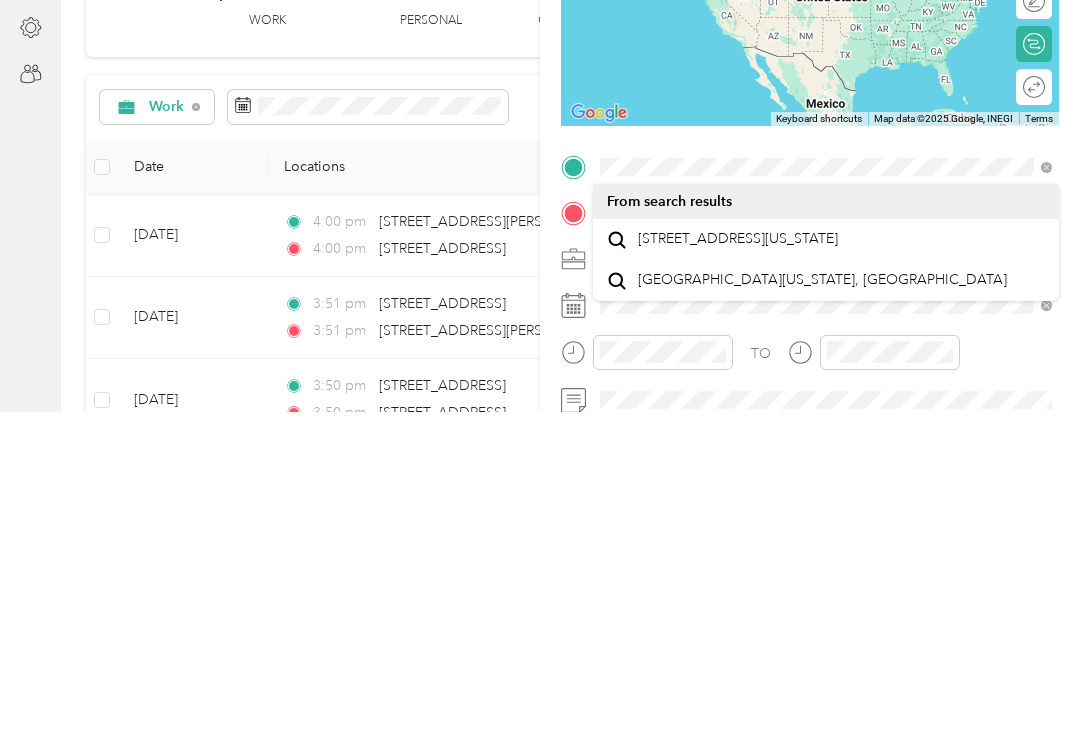 click on "[STREET_ADDRESS][US_STATE]" at bounding box center [738, 567] 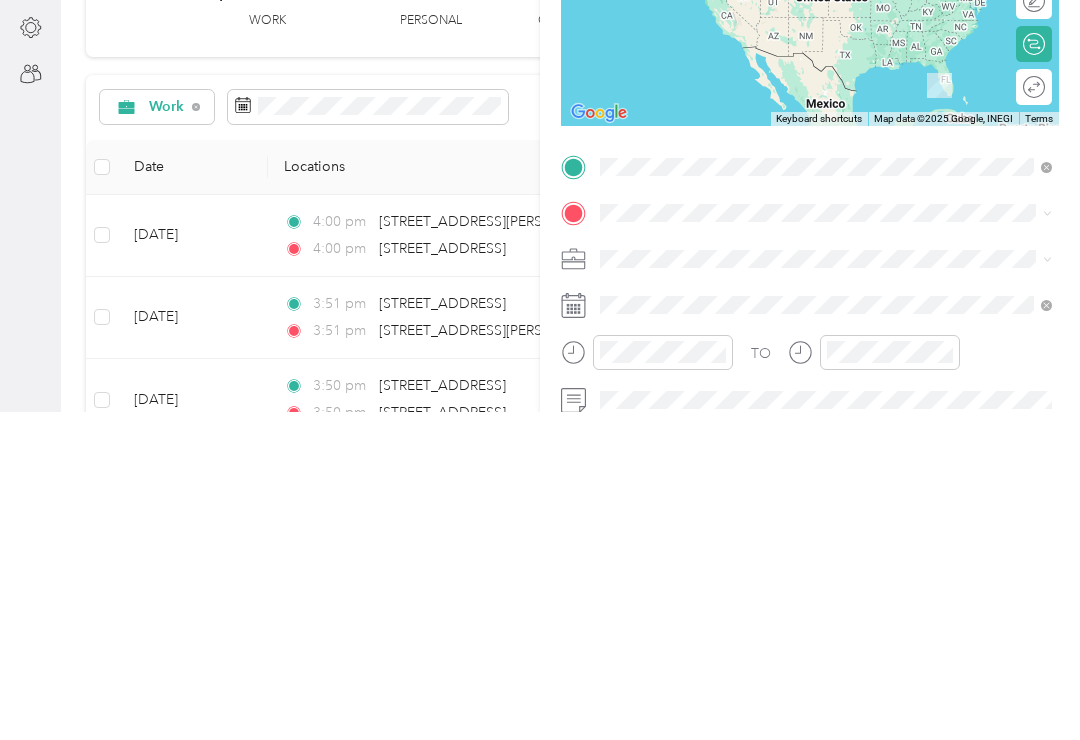 scroll, scrollTop: 31, scrollLeft: 0, axis: vertical 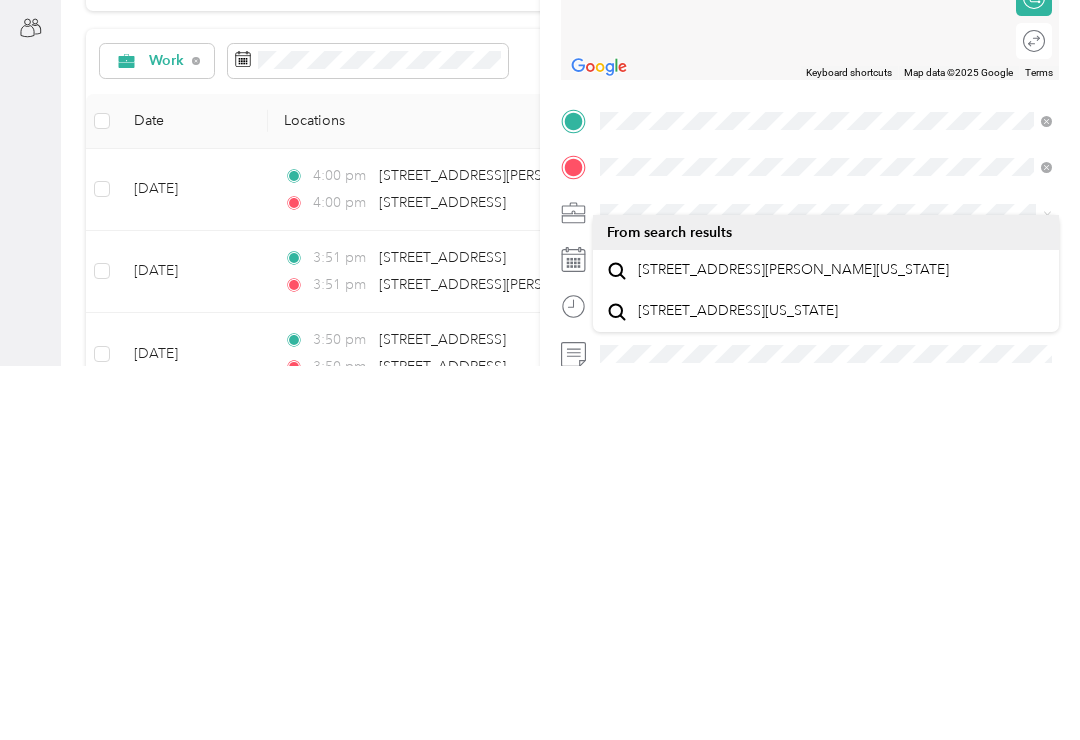 click on "[STREET_ADDRESS][PERSON_NAME][US_STATE]" at bounding box center (793, 644) 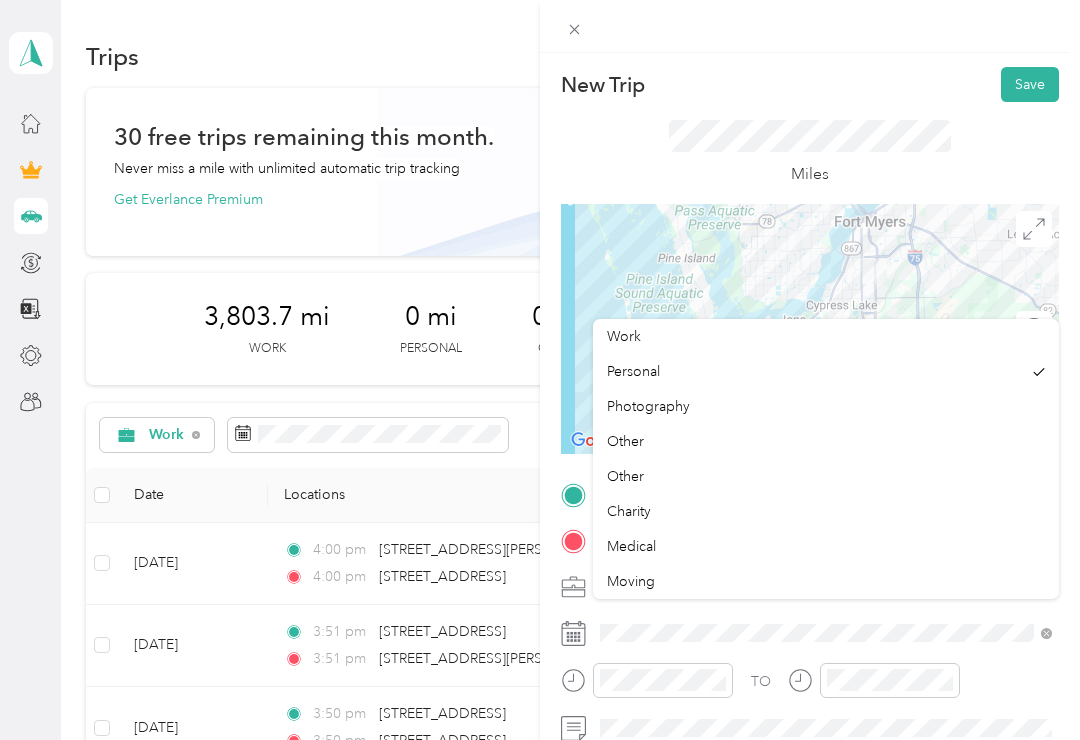 click on "Work" at bounding box center (624, 336) 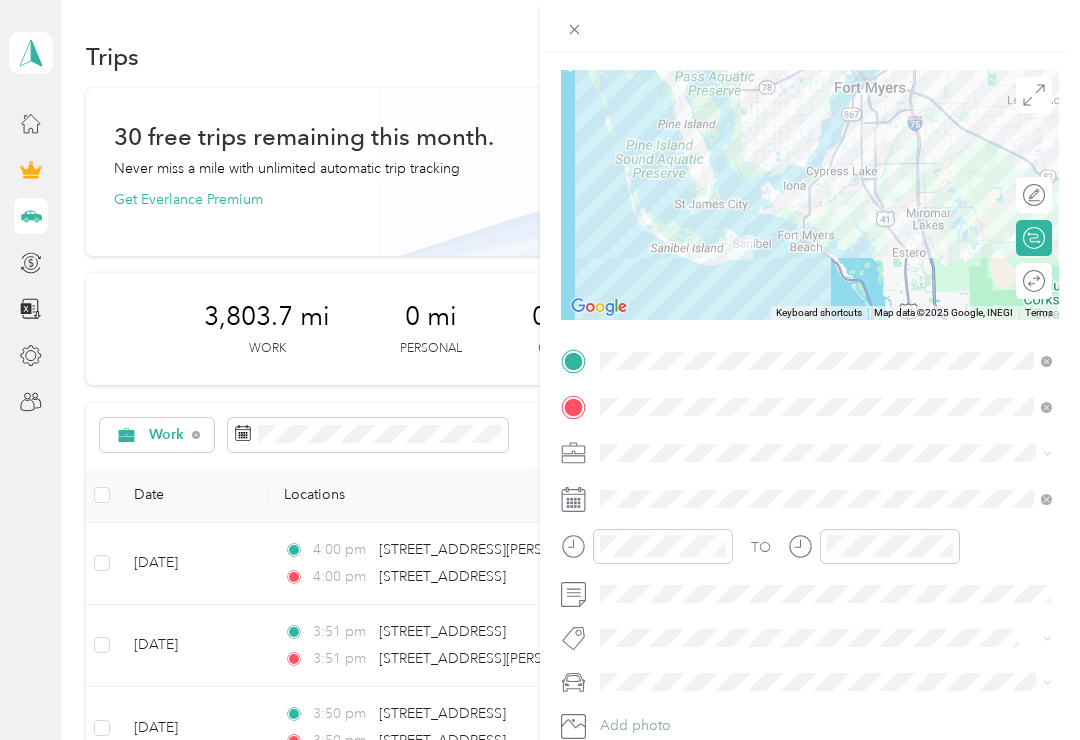 scroll, scrollTop: 140, scrollLeft: 0, axis: vertical 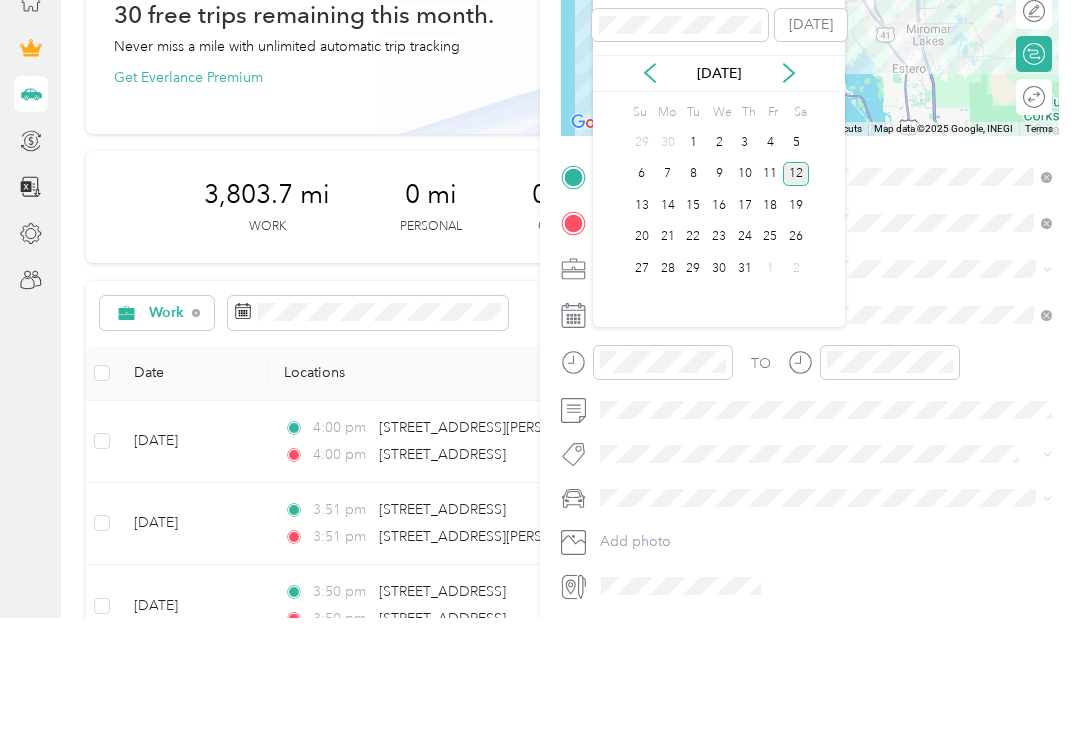 click 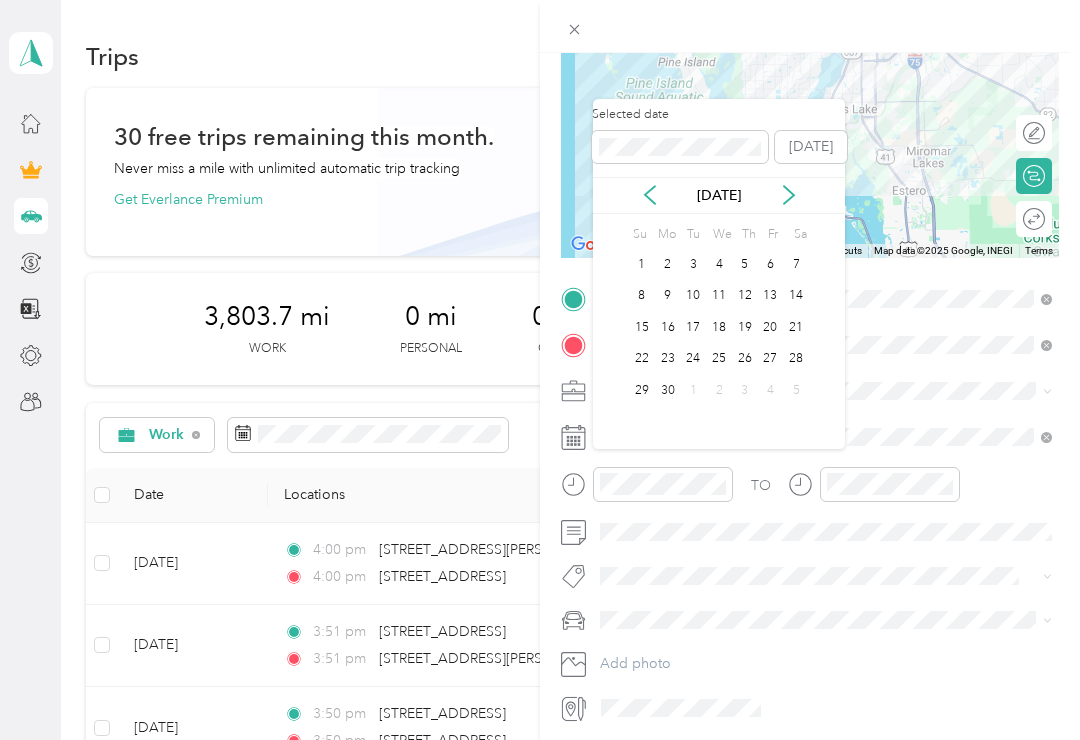 click 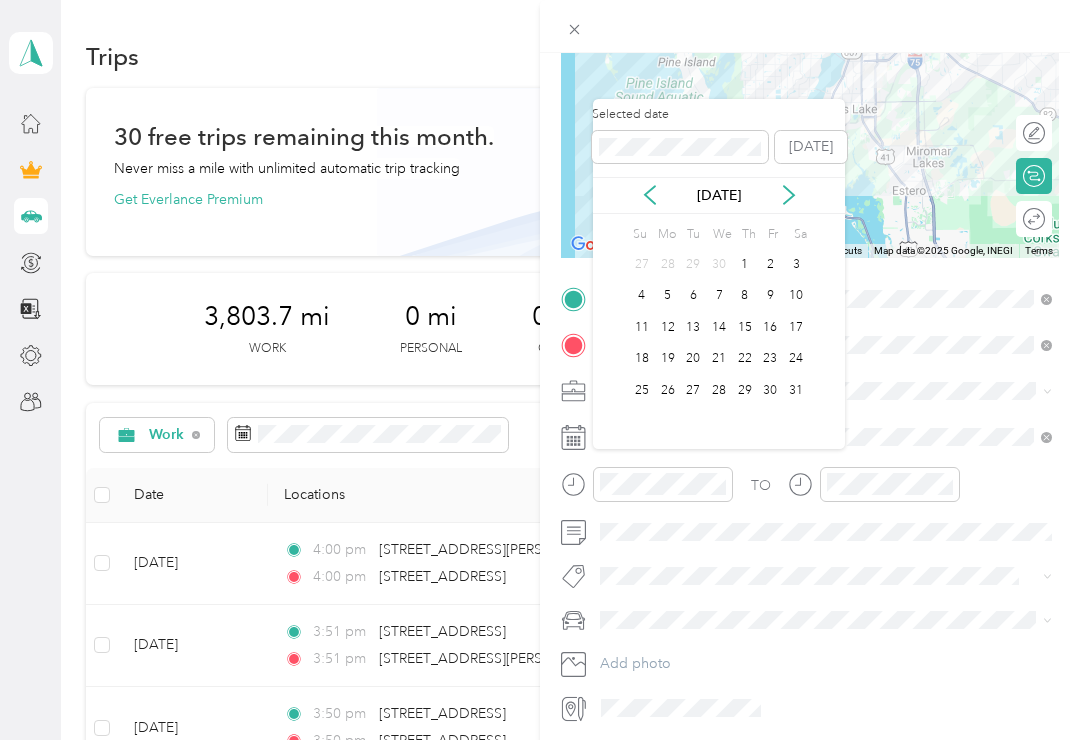 click 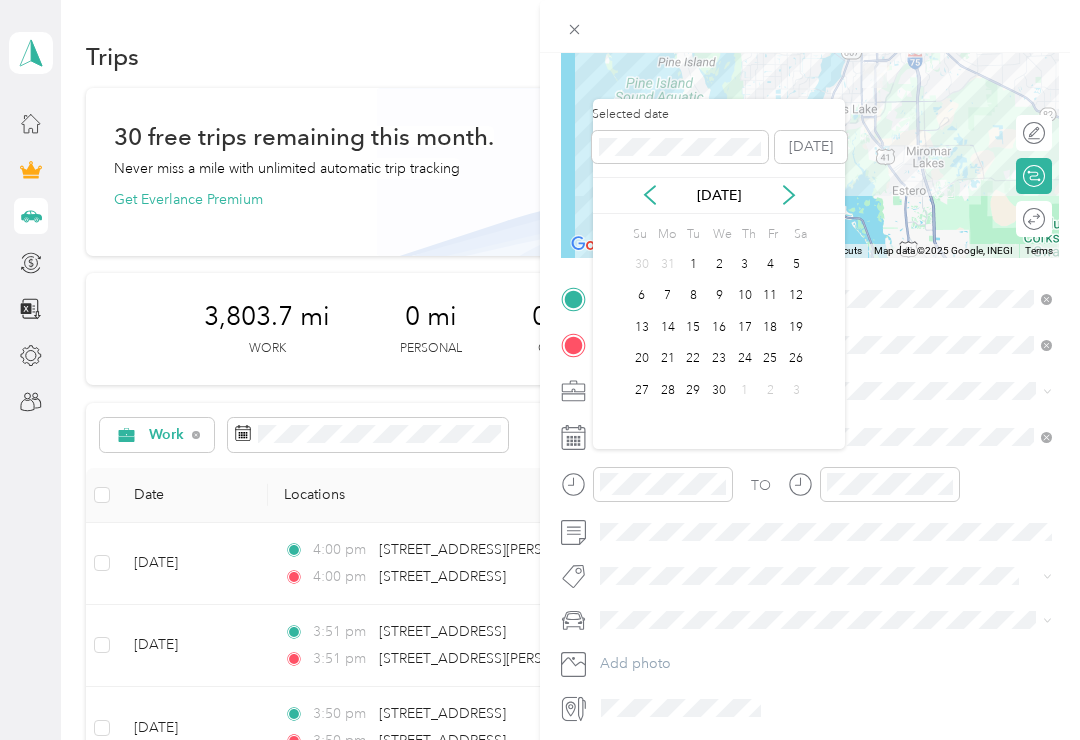 click 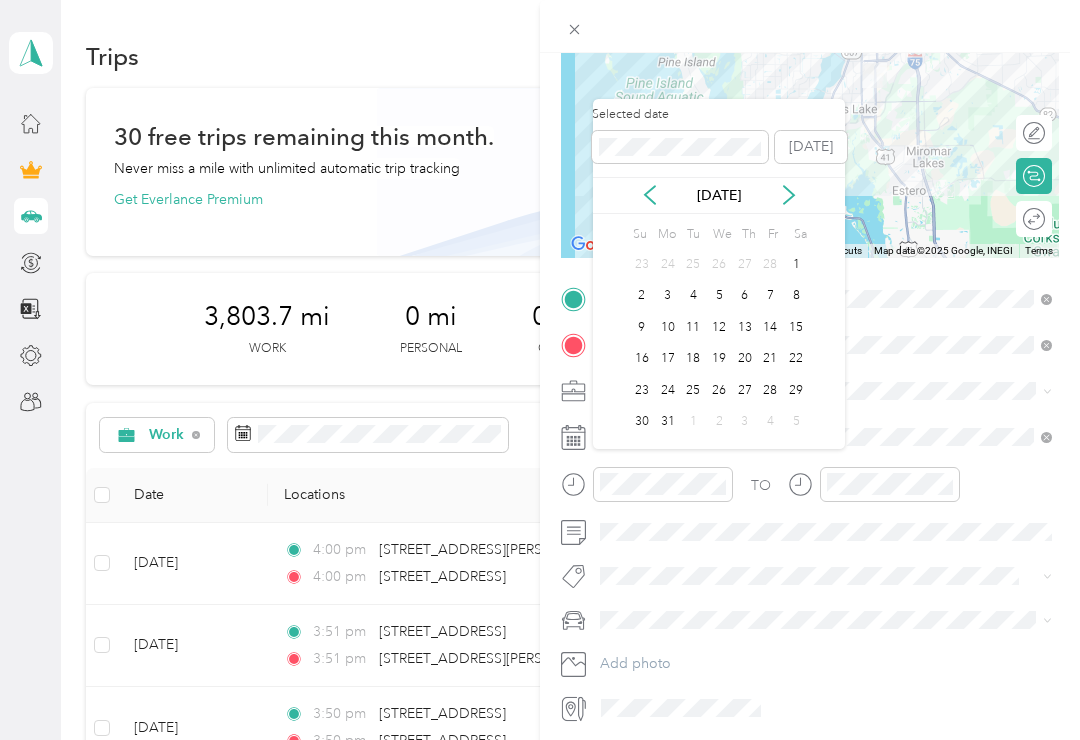 click 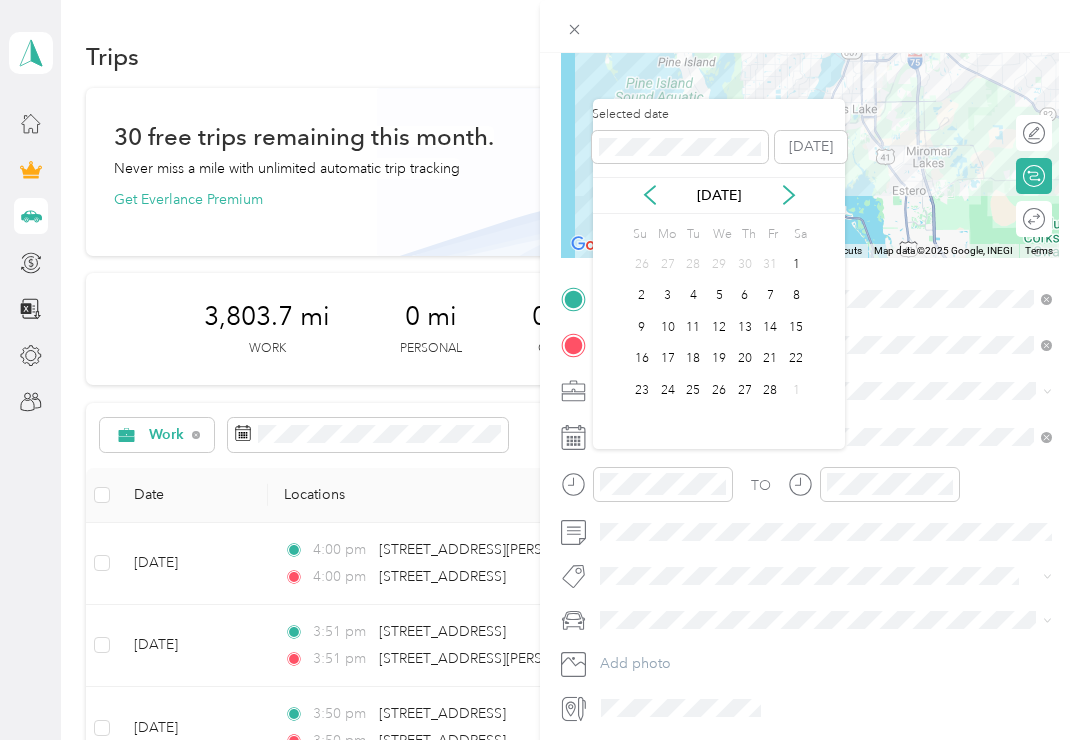 click 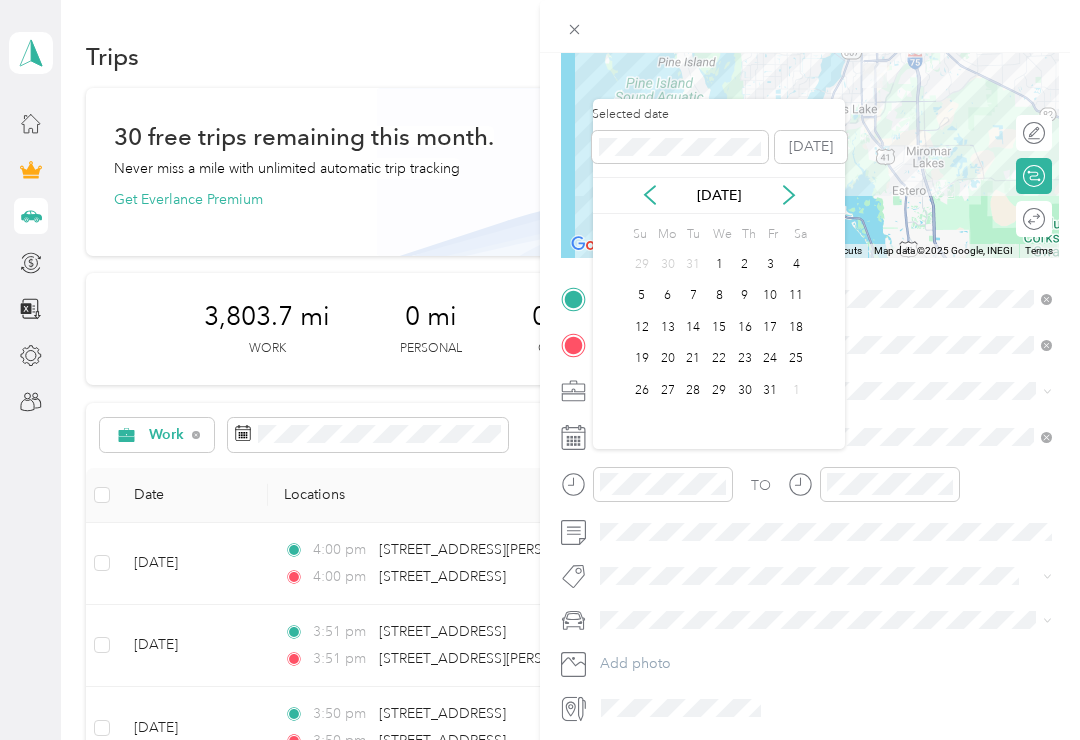 click 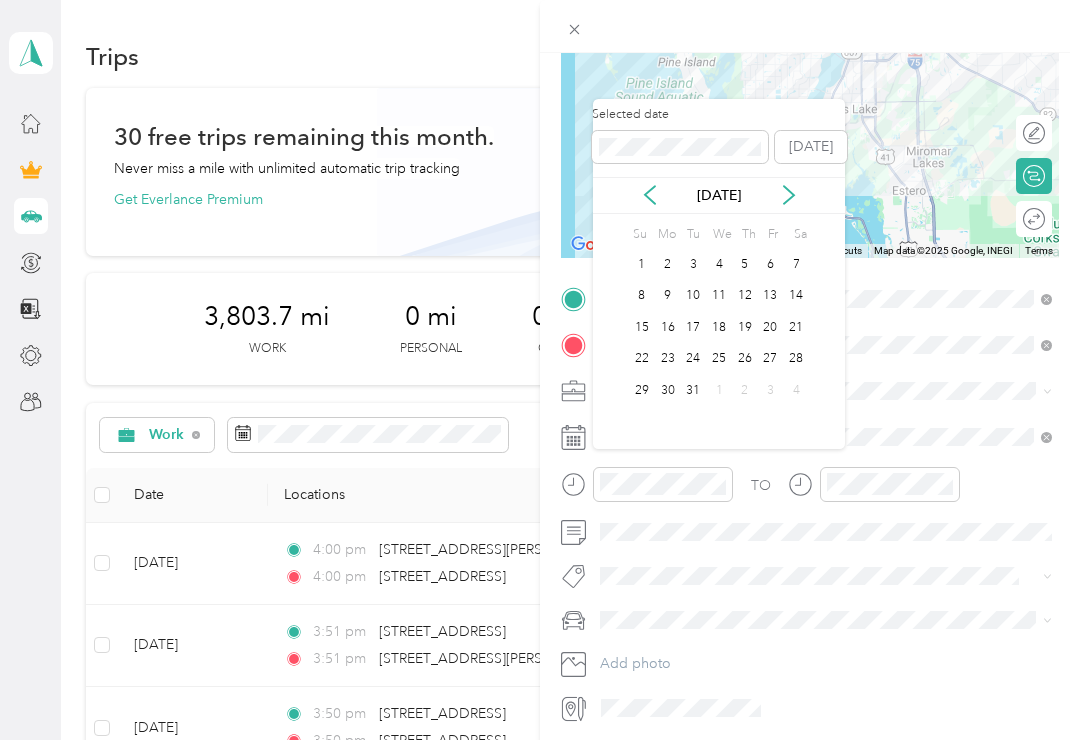 click 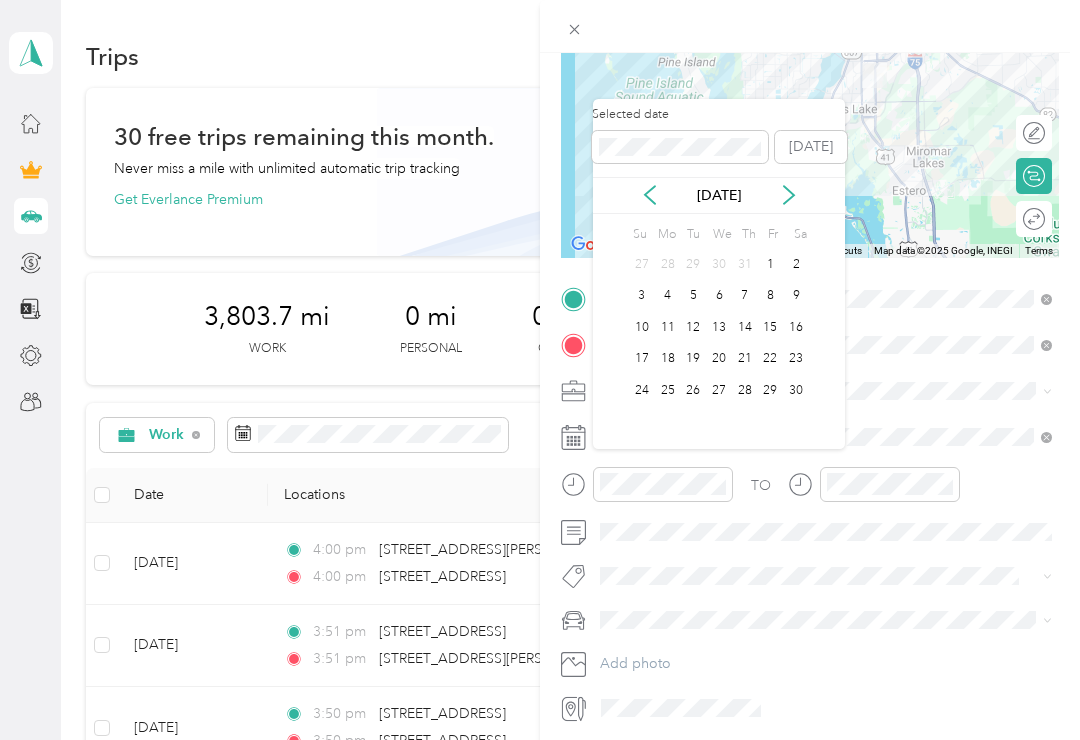click 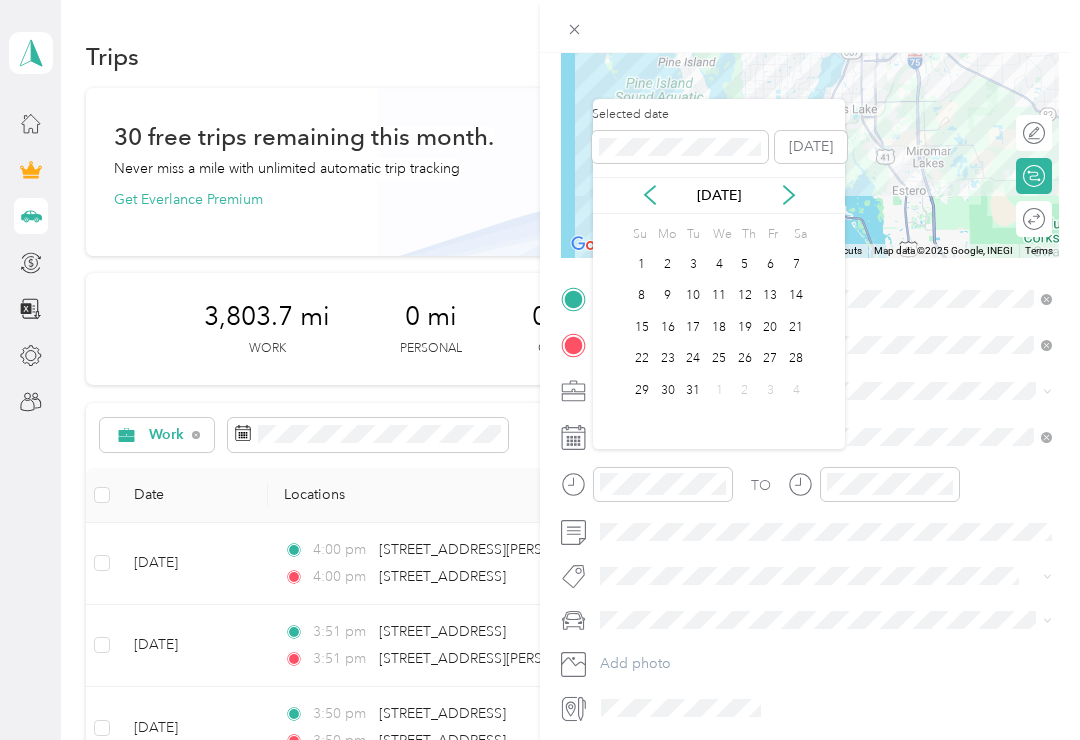 click on "29" at bounding box center [642, 390] 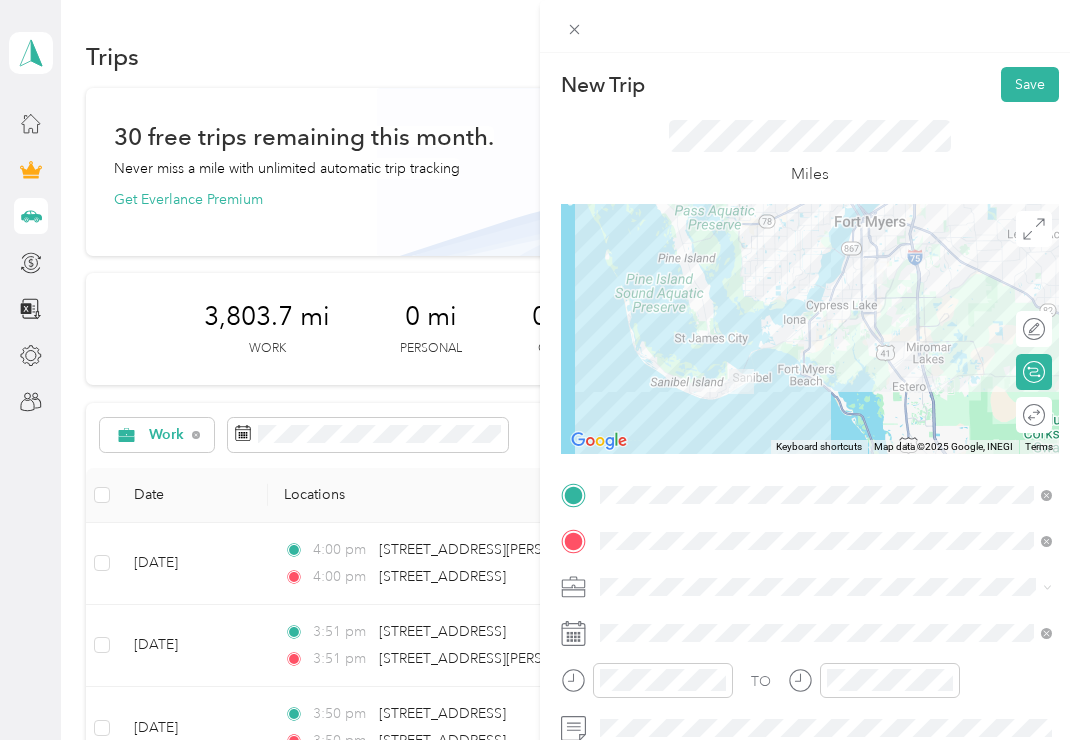 scroll, scrollTop: 0, scrollLeft: 0, axis: both 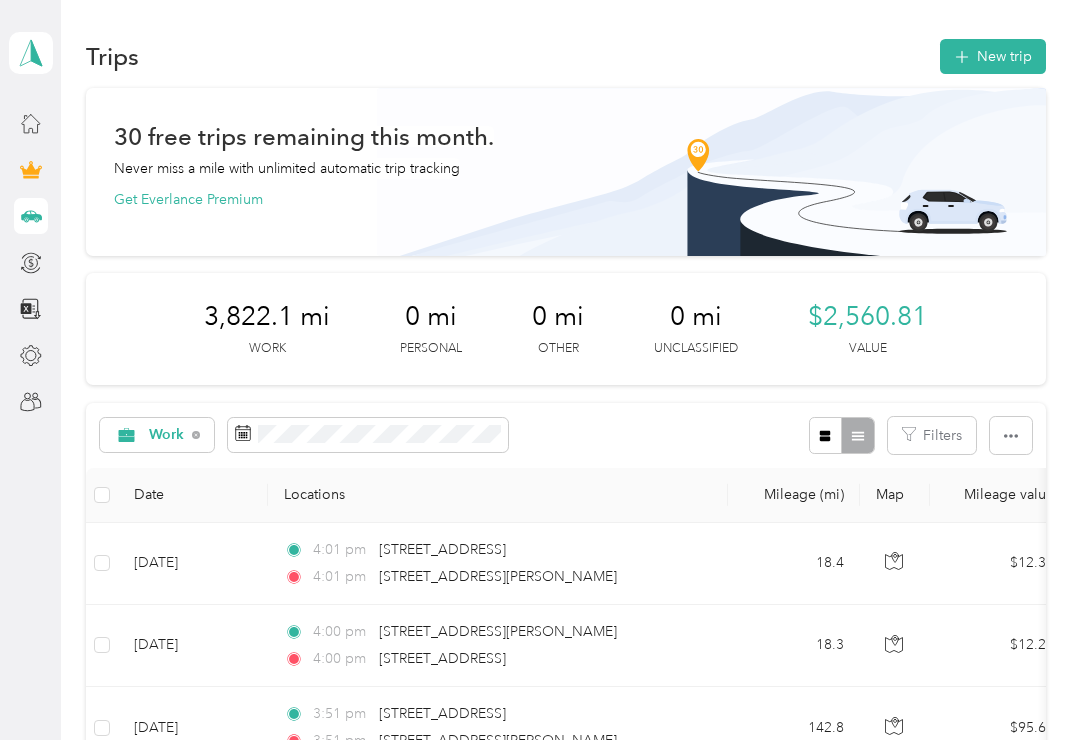click on "New trip" at bounding box center [993, 56] 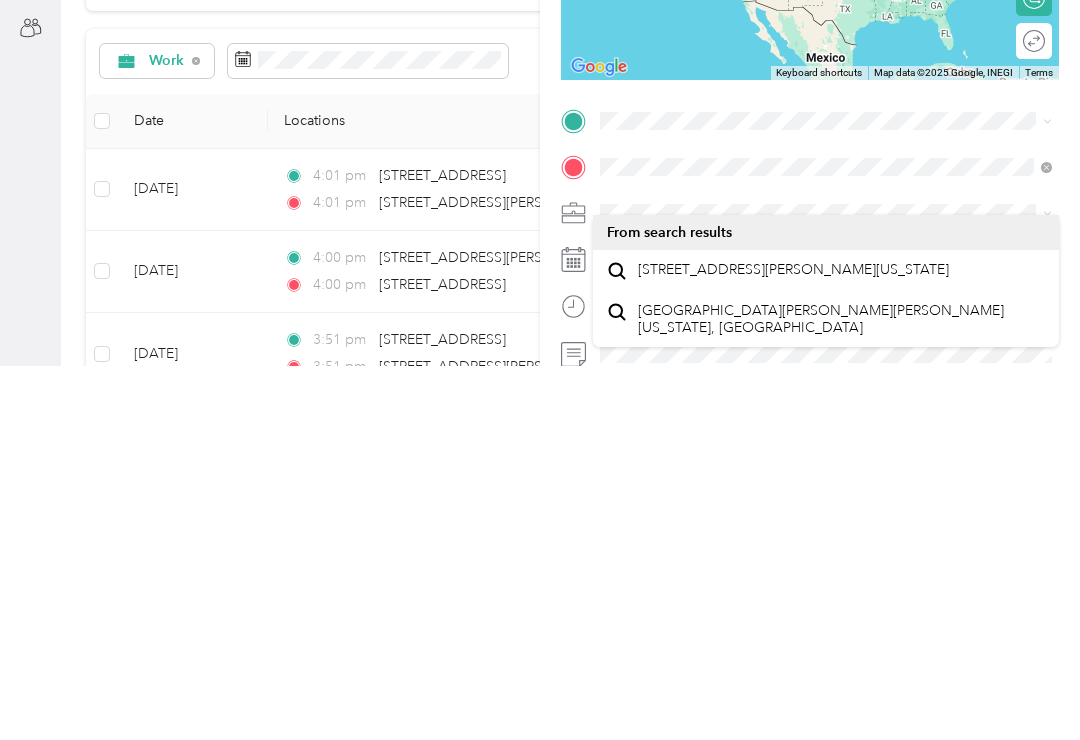 click on "[STREET_ADDRESS][PERSON_NAME][US_STATE]" at bounding box center (793, 644) 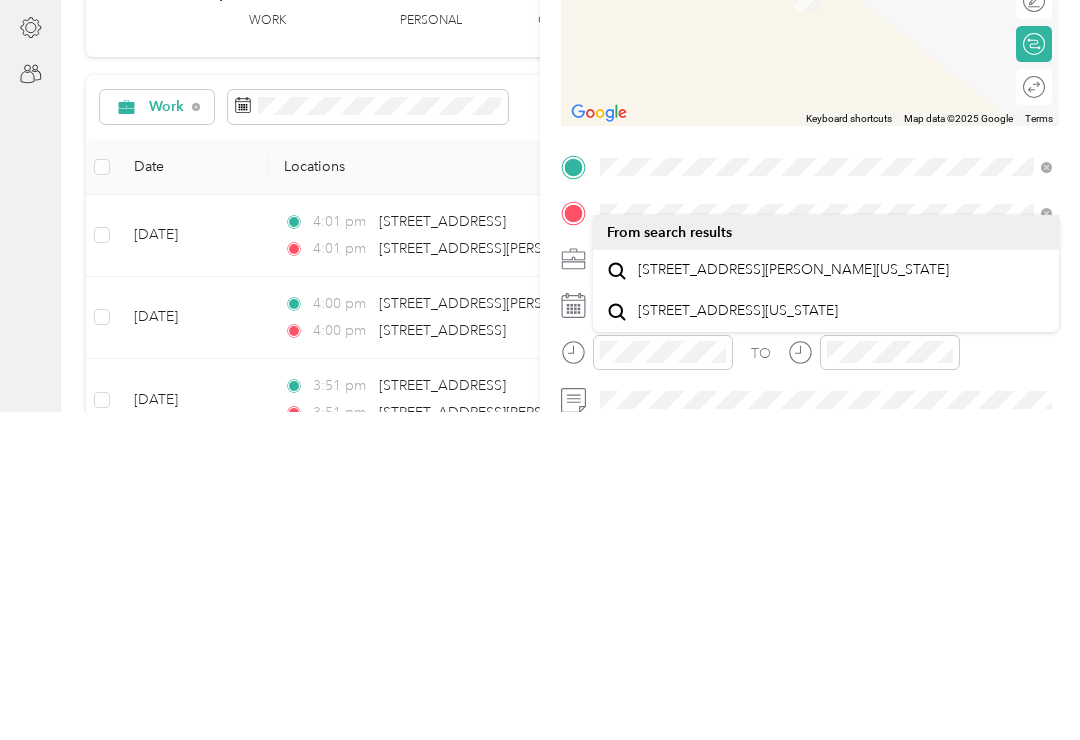 click on "[STREET_ADDRESS][PERSON_NAME][US_STATE]" at bounding box center (793, 598) 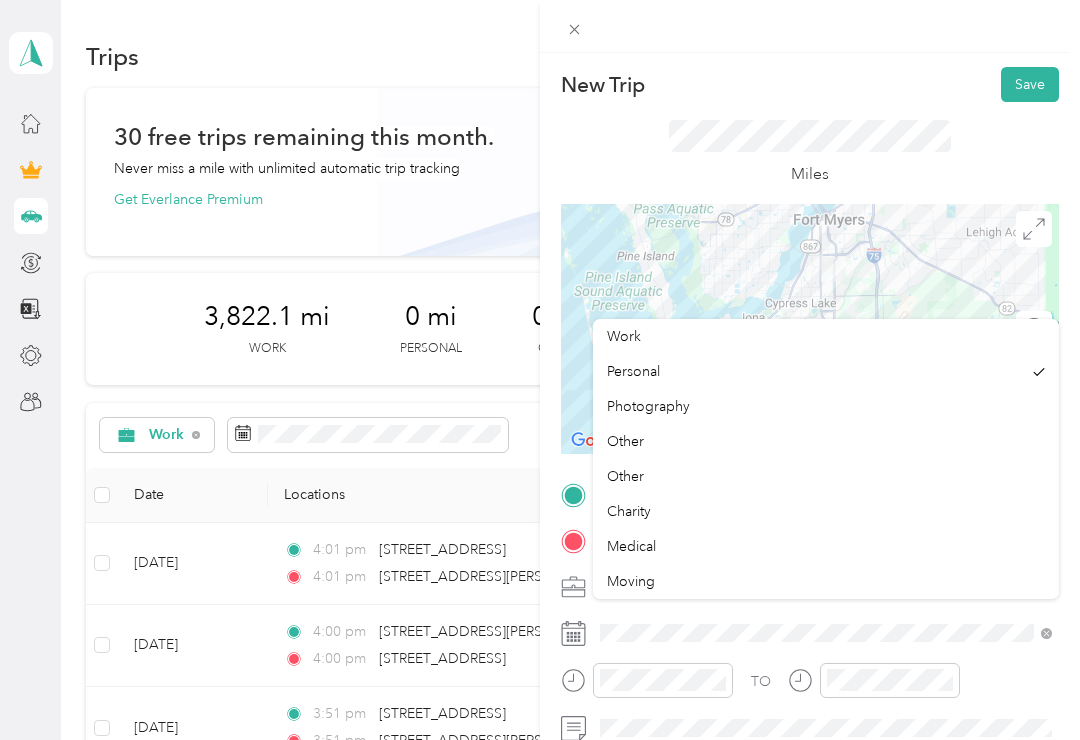 click on "Work" at bounding box center (624, 336) 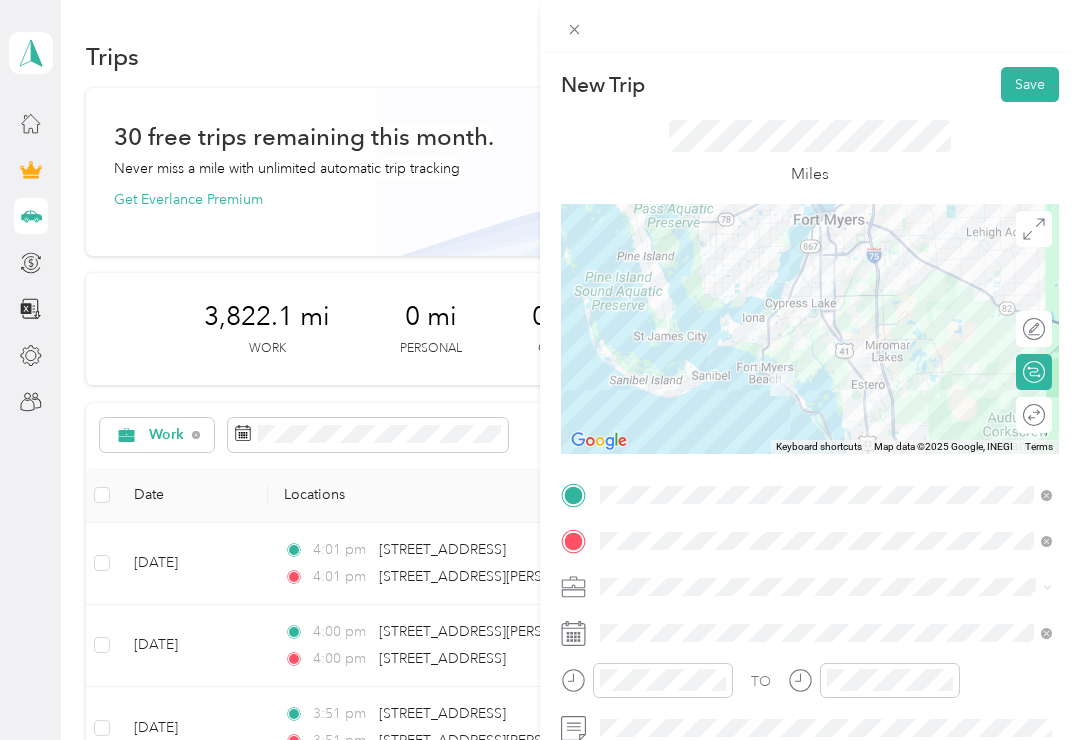 scroll, scrollTop: 0, scrollLeft: 0, axis: both 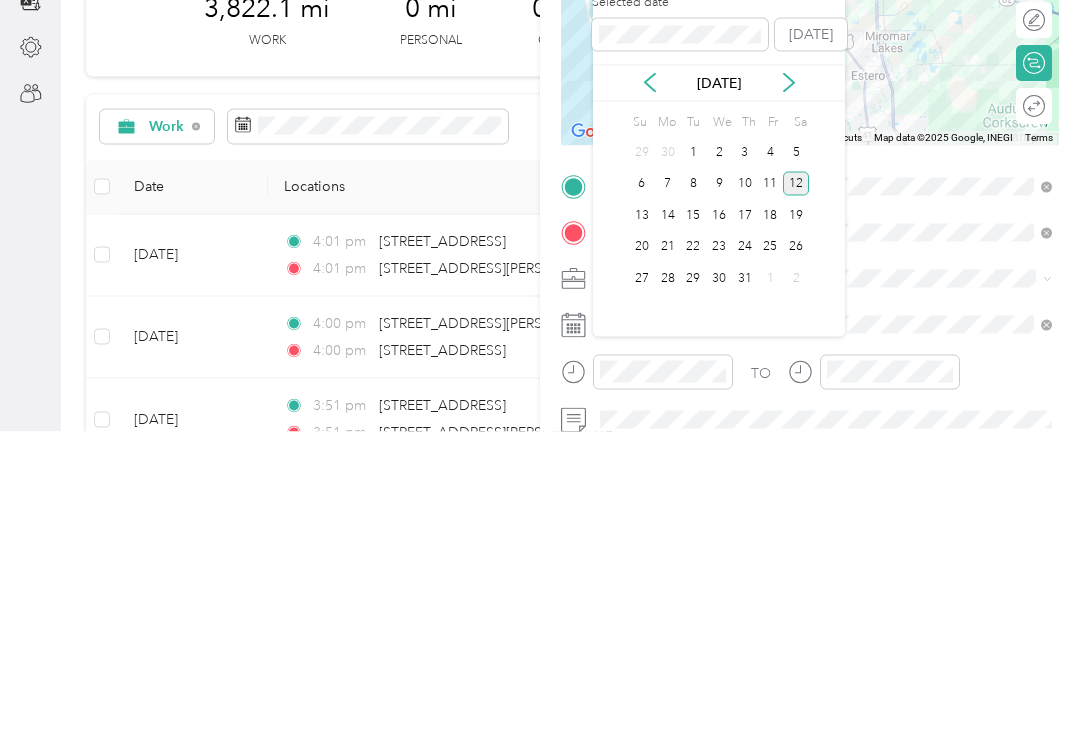 click 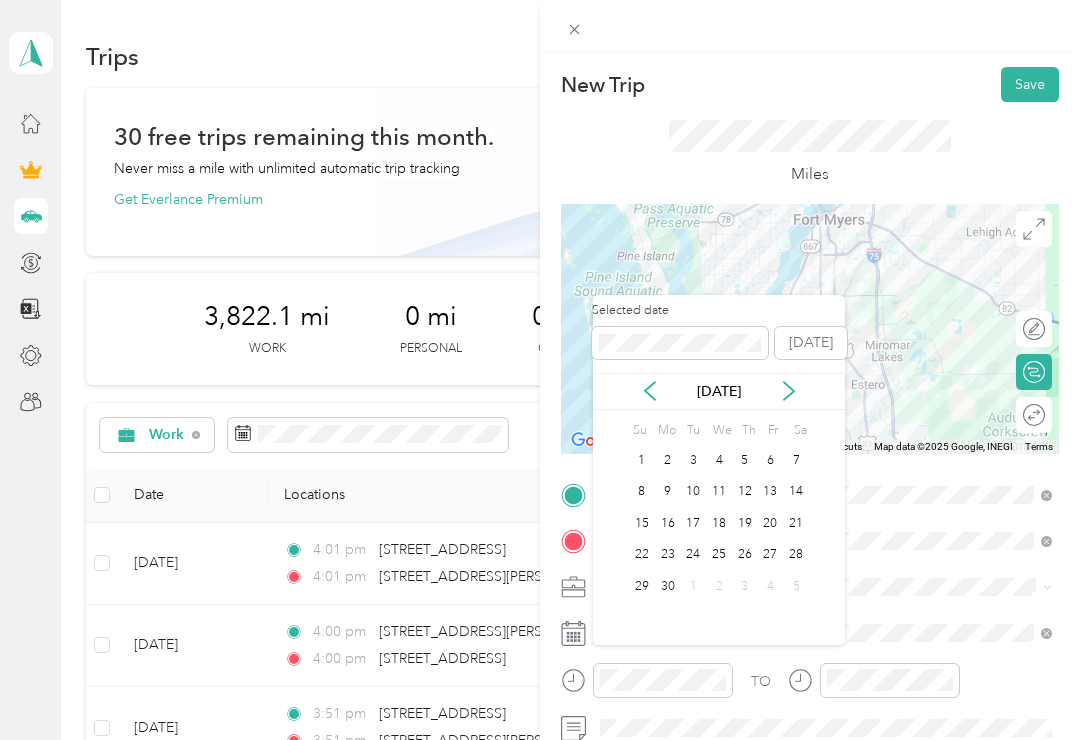 click 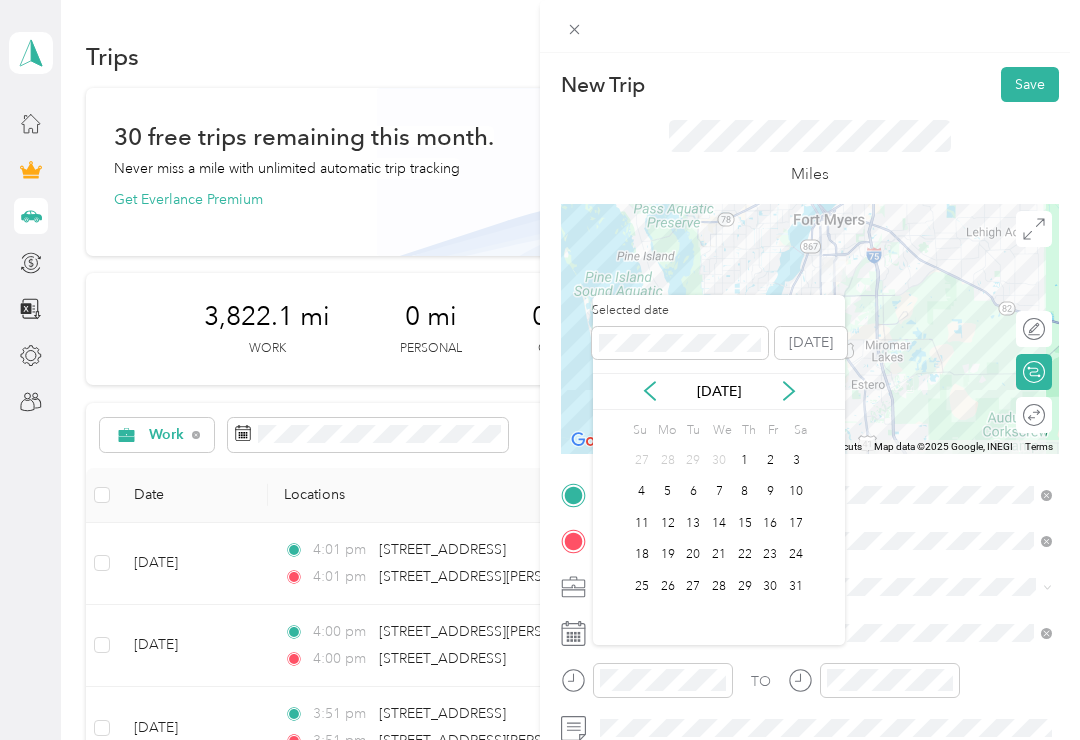 click 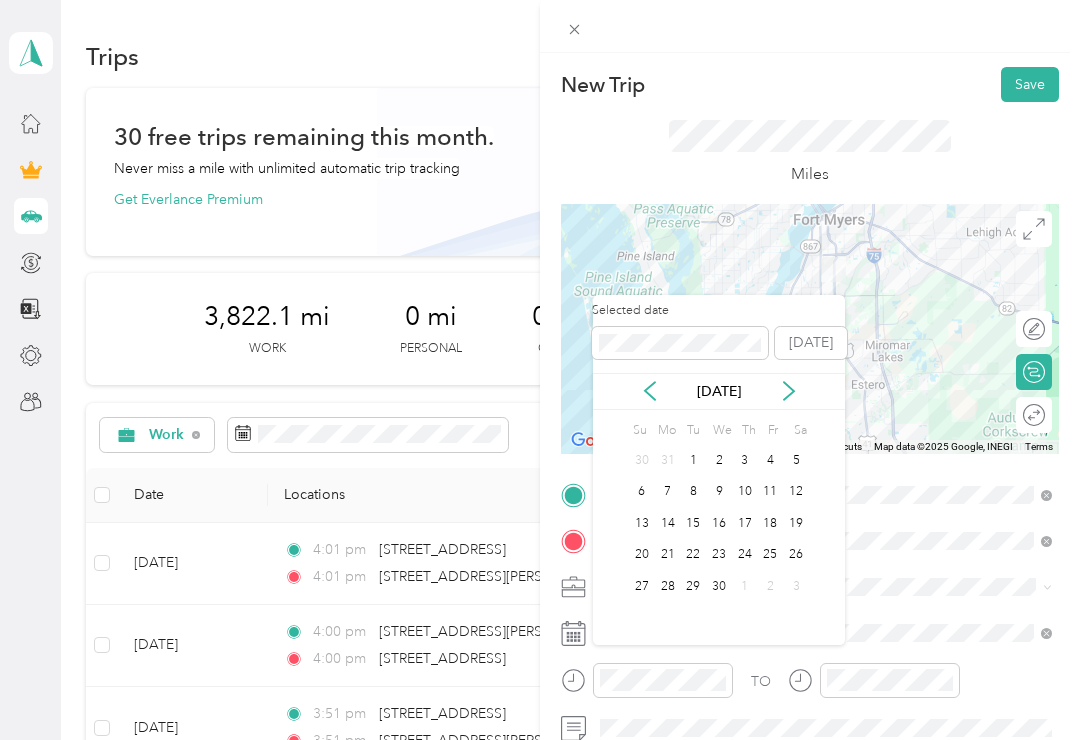click 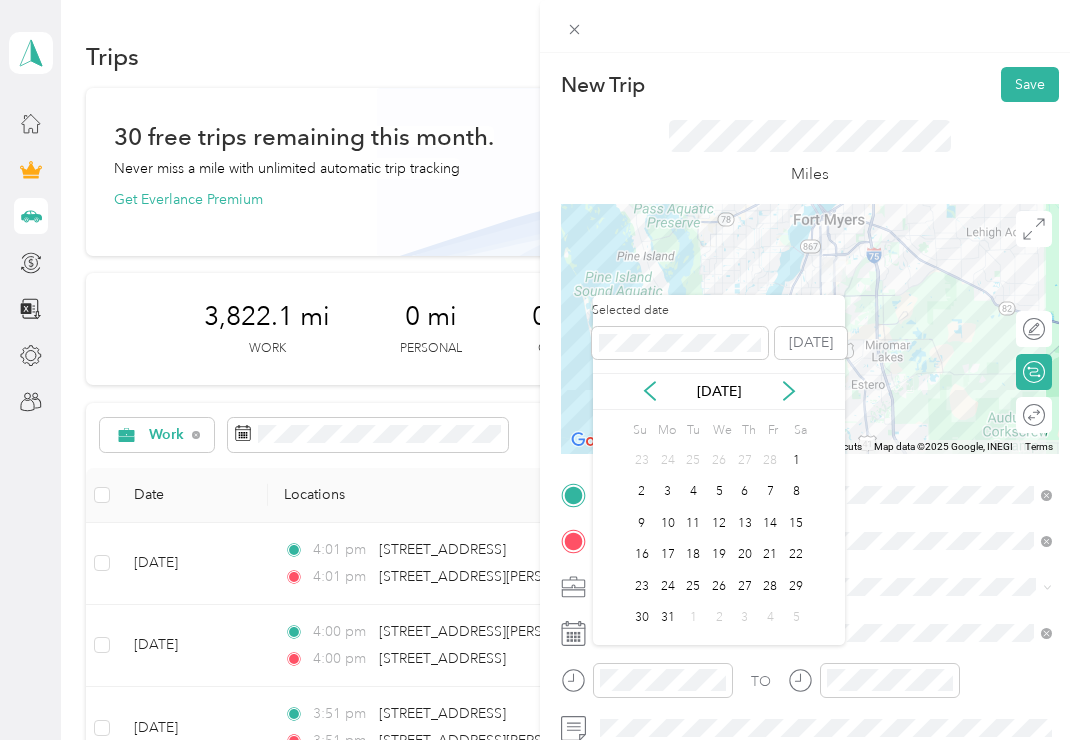 click 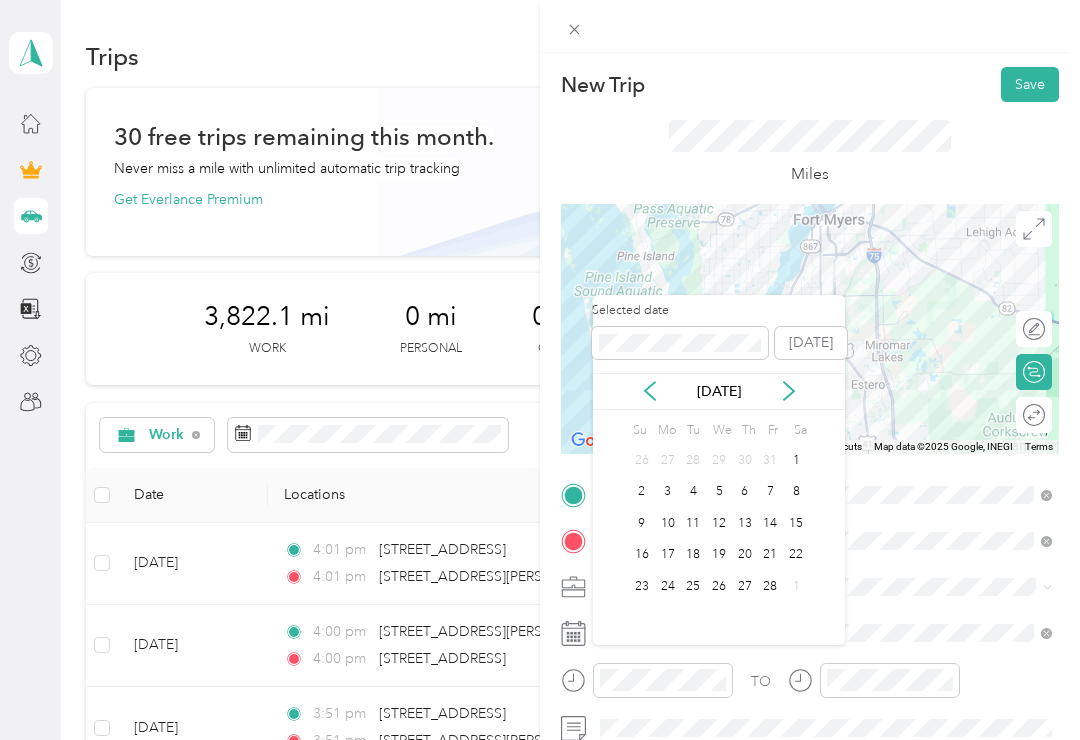 click 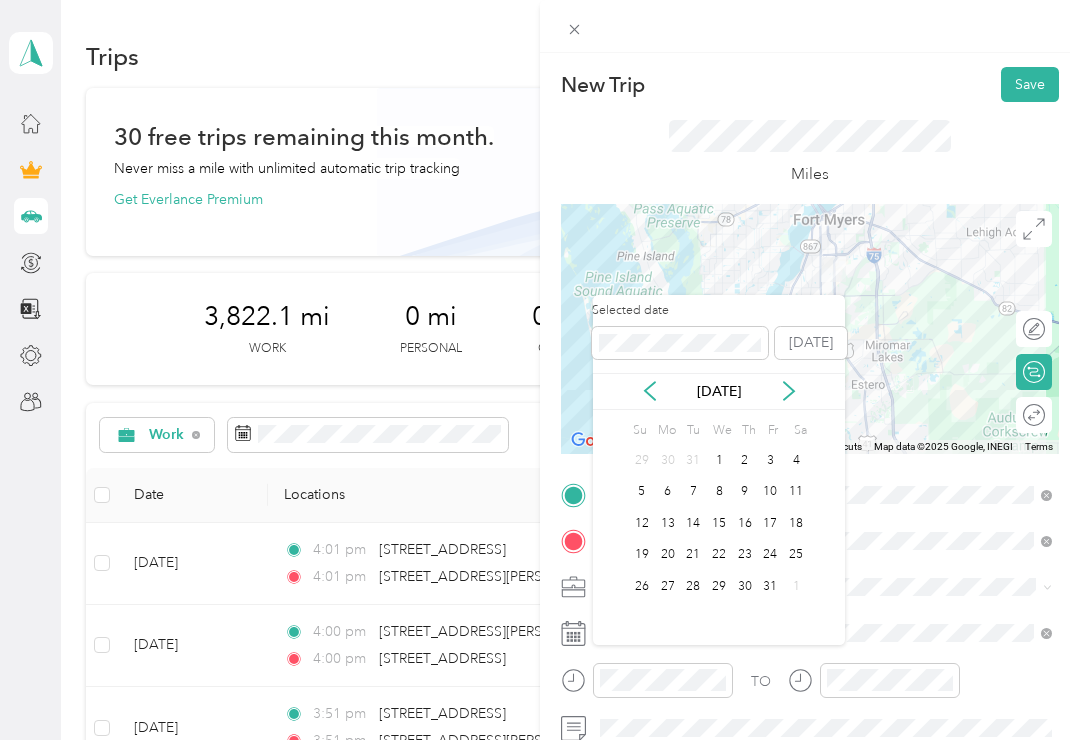 click 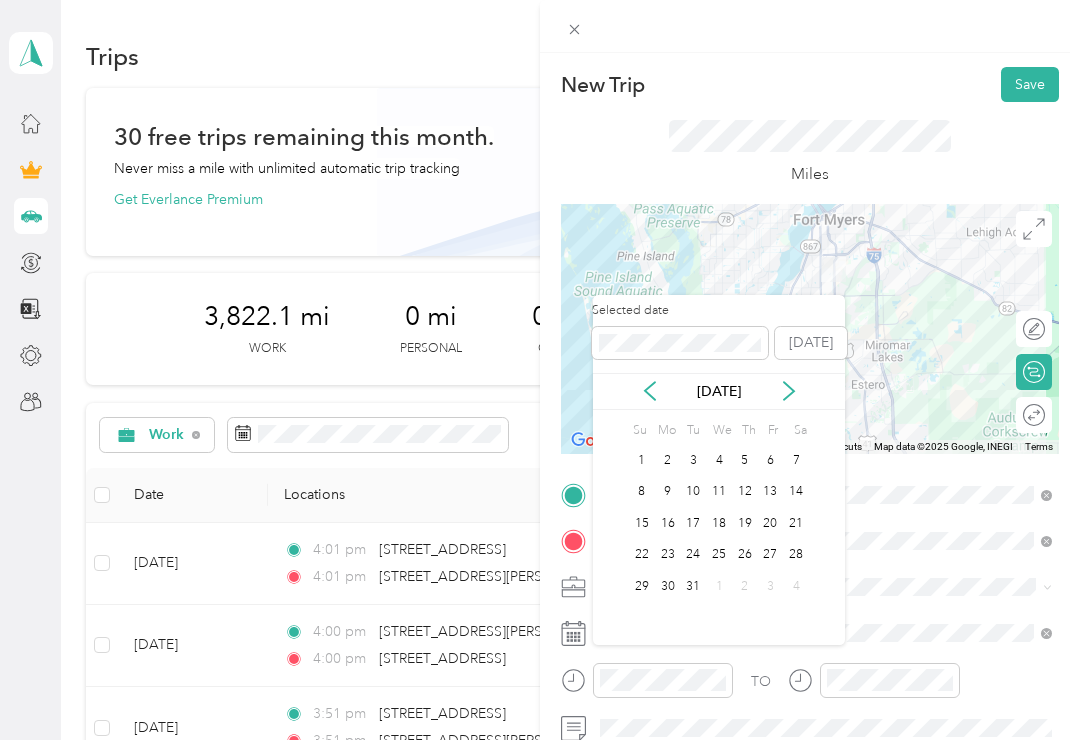 click on "29" at bounding box center [642, 586] 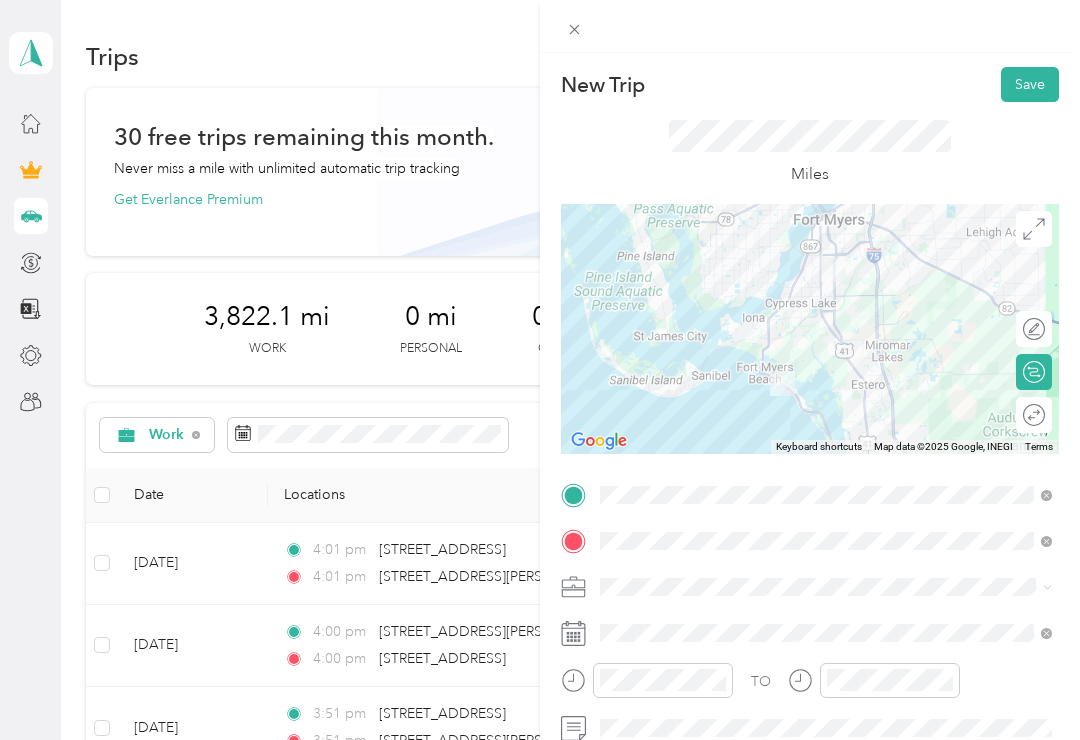 click on "Save" at bounding box center (1030, 84) 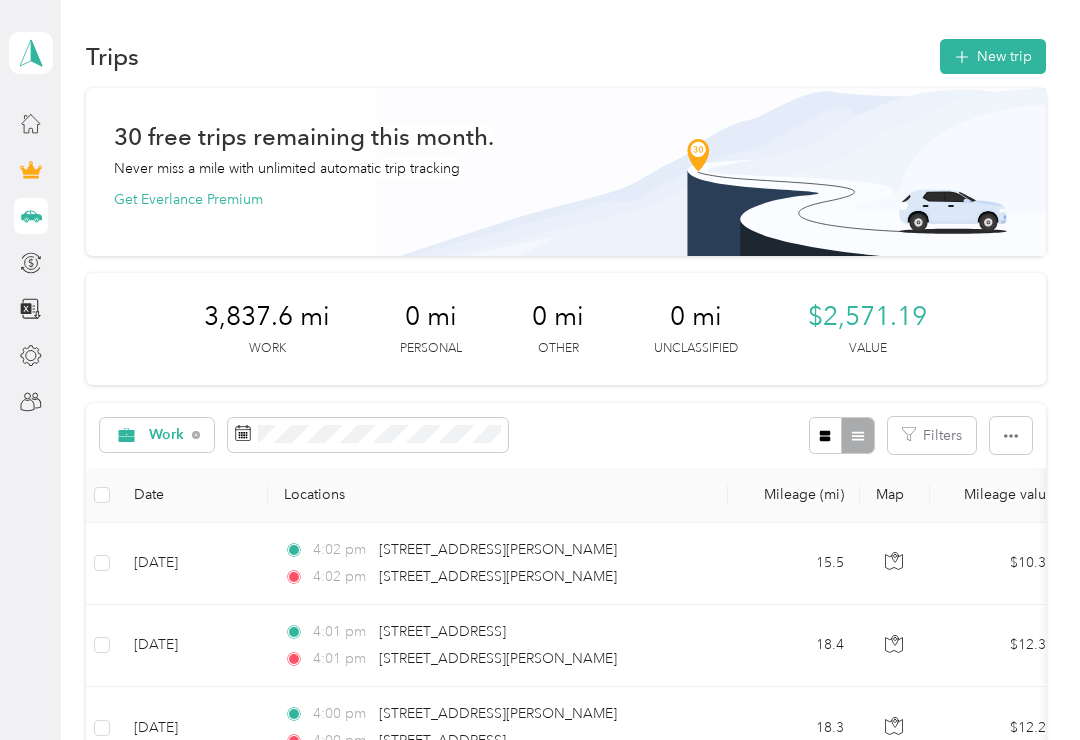 click on "New trip" at bounding box center [993, 56] 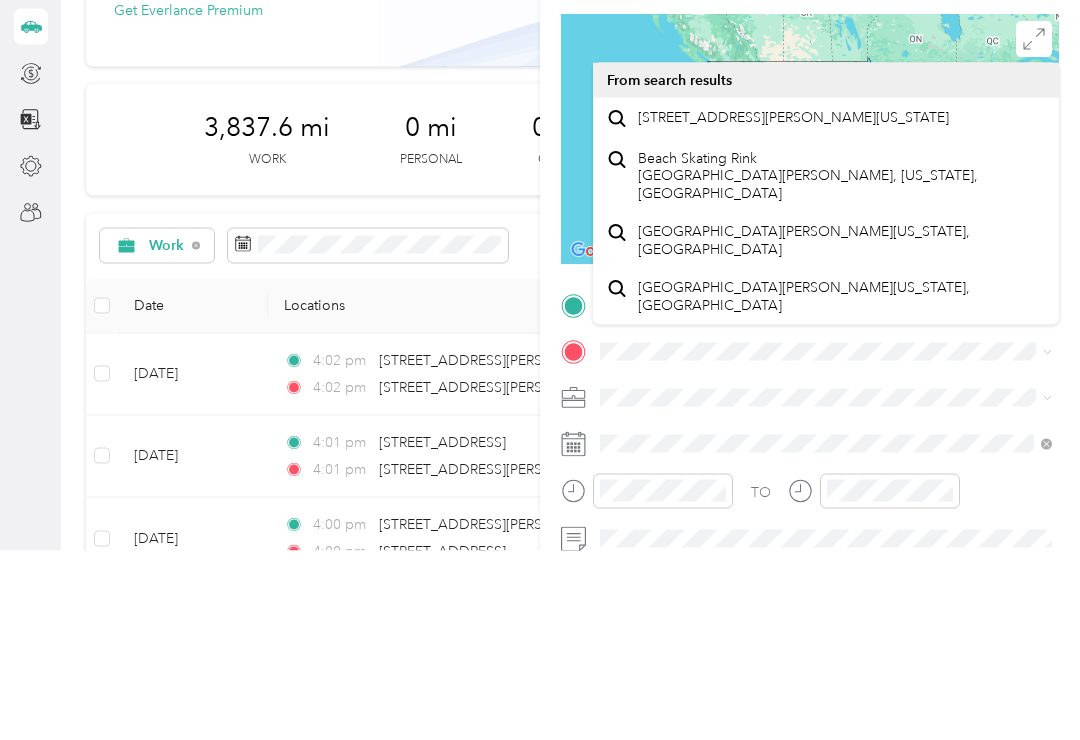 click on "[STREET_ADDRESS][PERSON_NAME][US_STATE]" at bounding box center [793, 307] 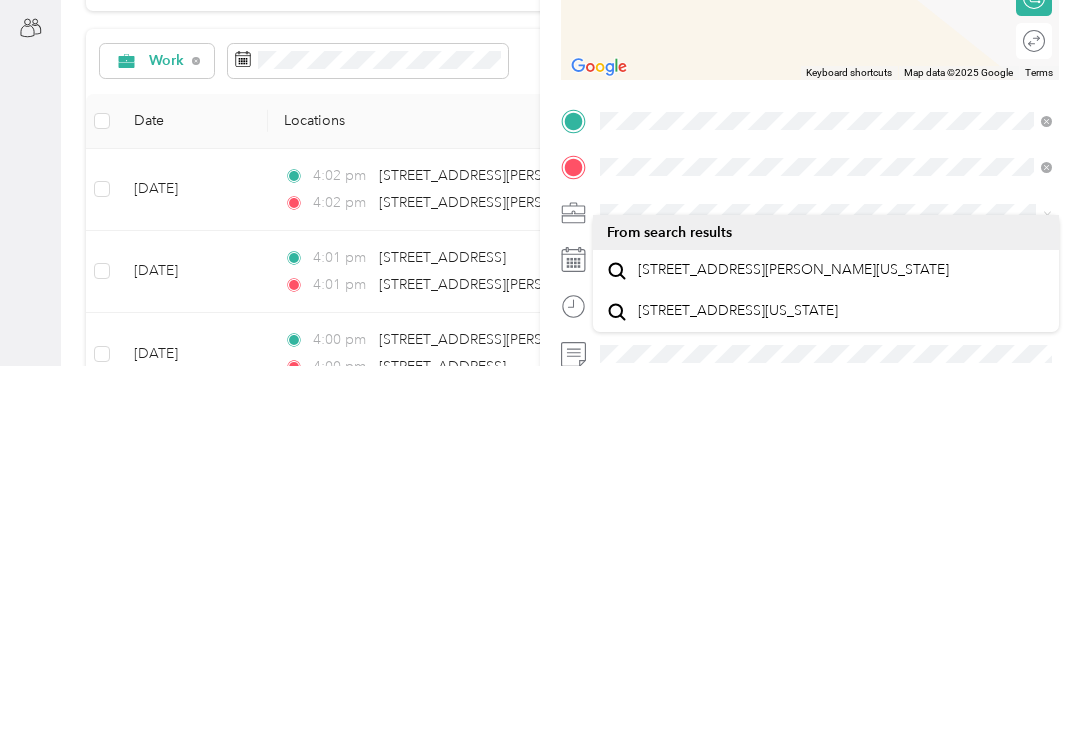 click on "[STREET_ADDRESS][PERSON_NAME][US_STATE]" at bounding box center [793, 644] 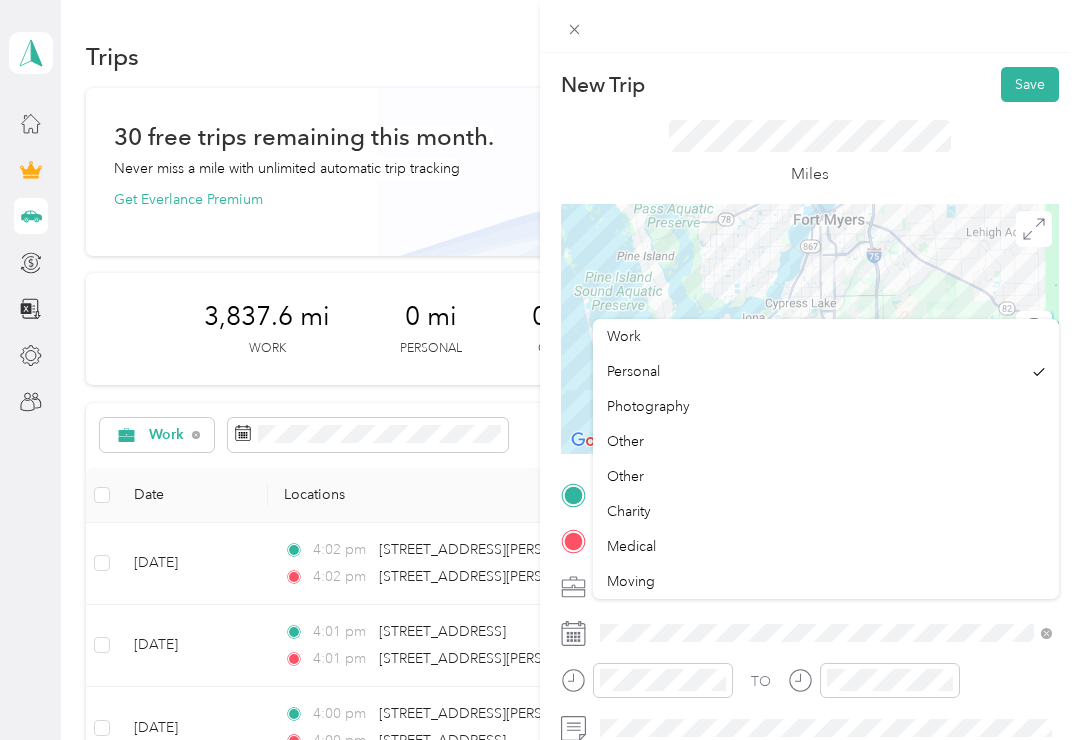 click on "Work" at bounding box center [624, 336] 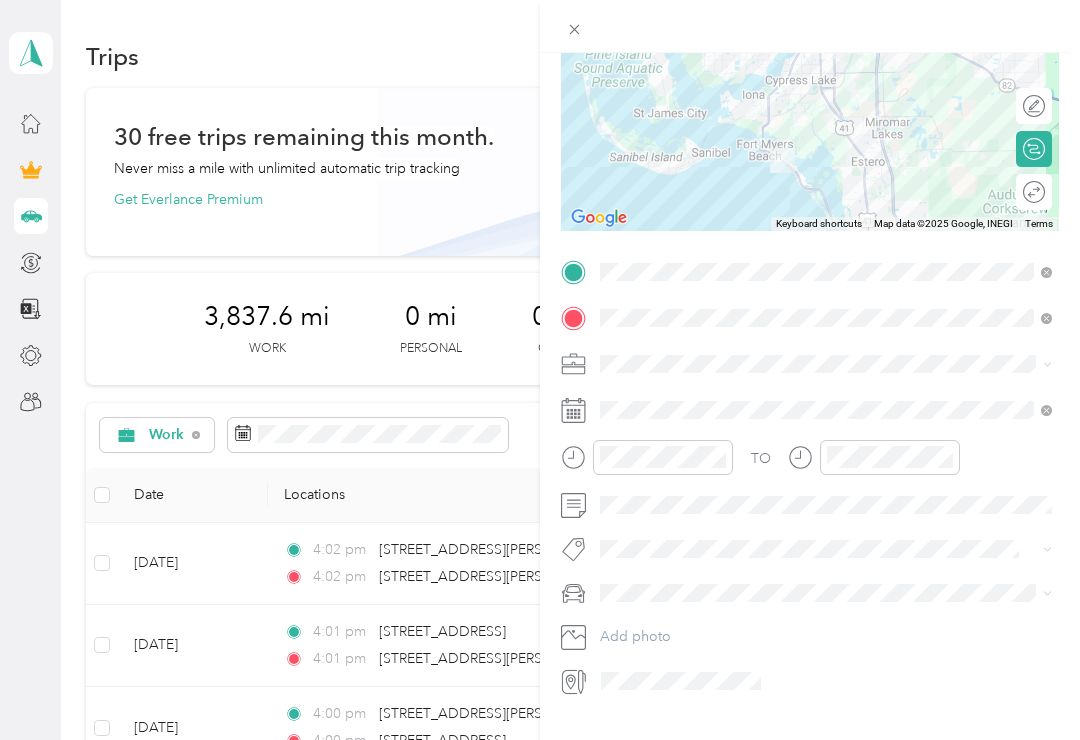 scroll, scrollTop: 223, scrollLeft: 0, axis: vertical 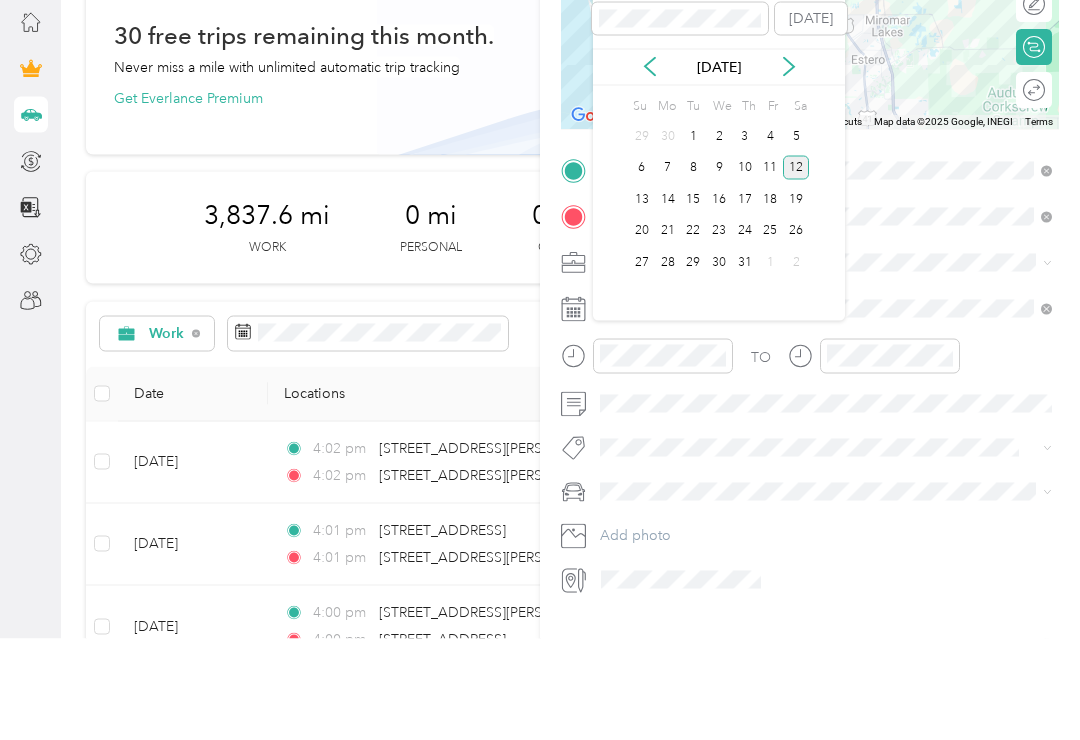 click 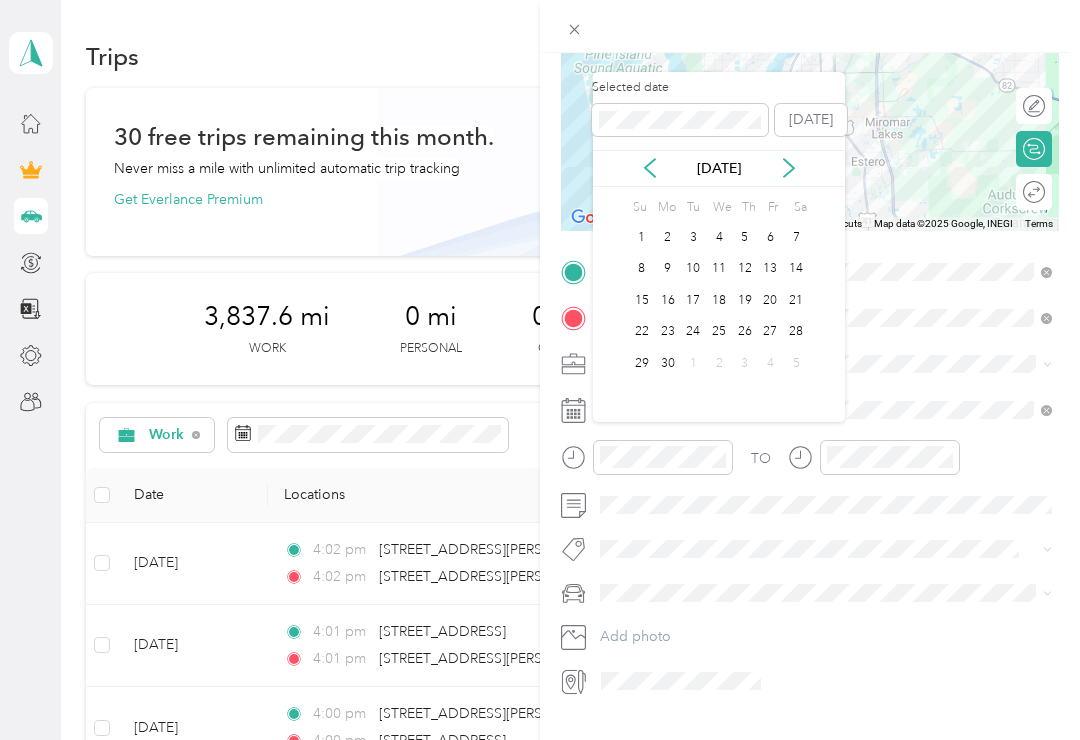 click on "[DATE]" at bounding box center (719, 168) 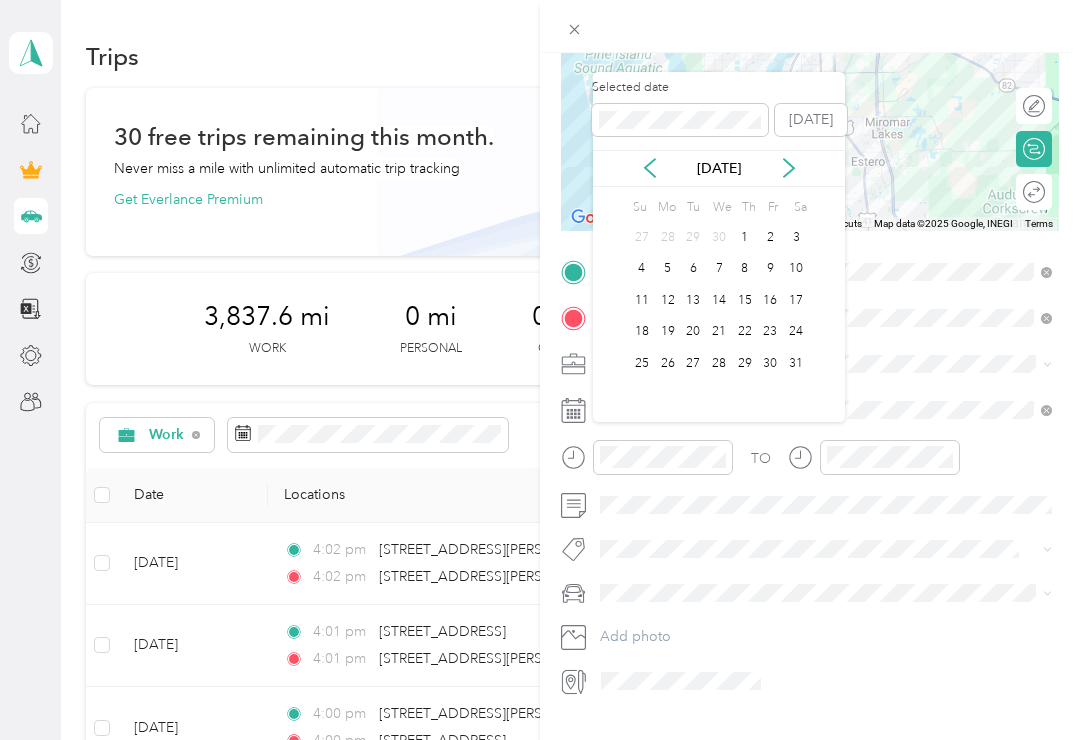 click 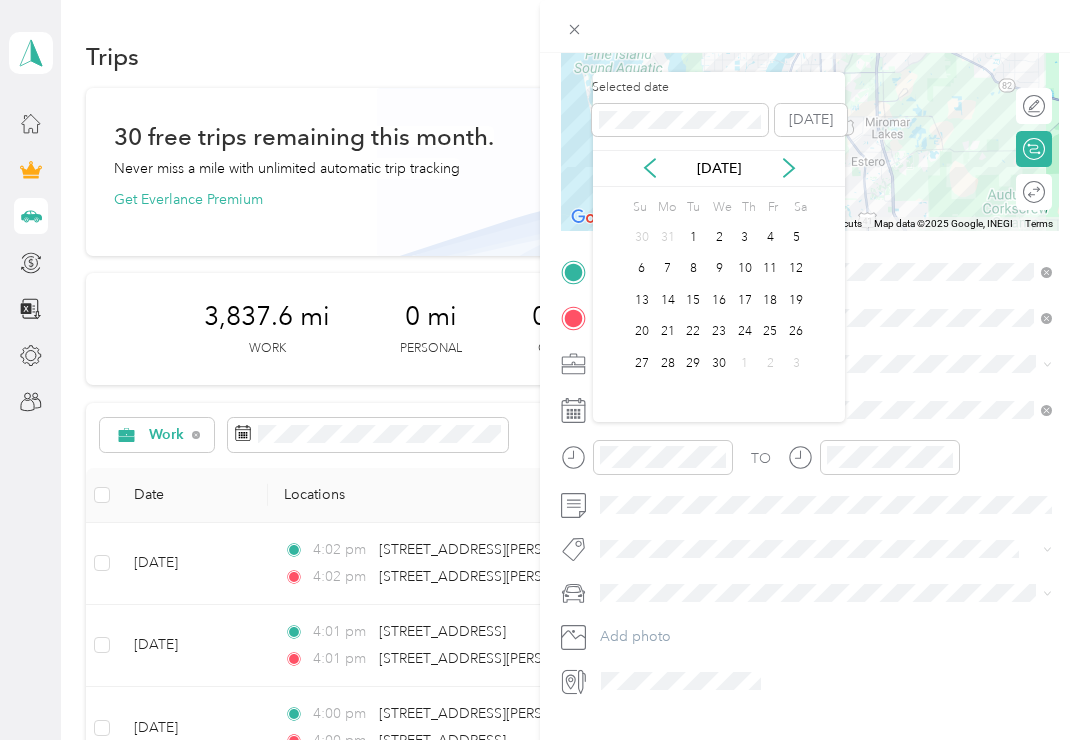 click 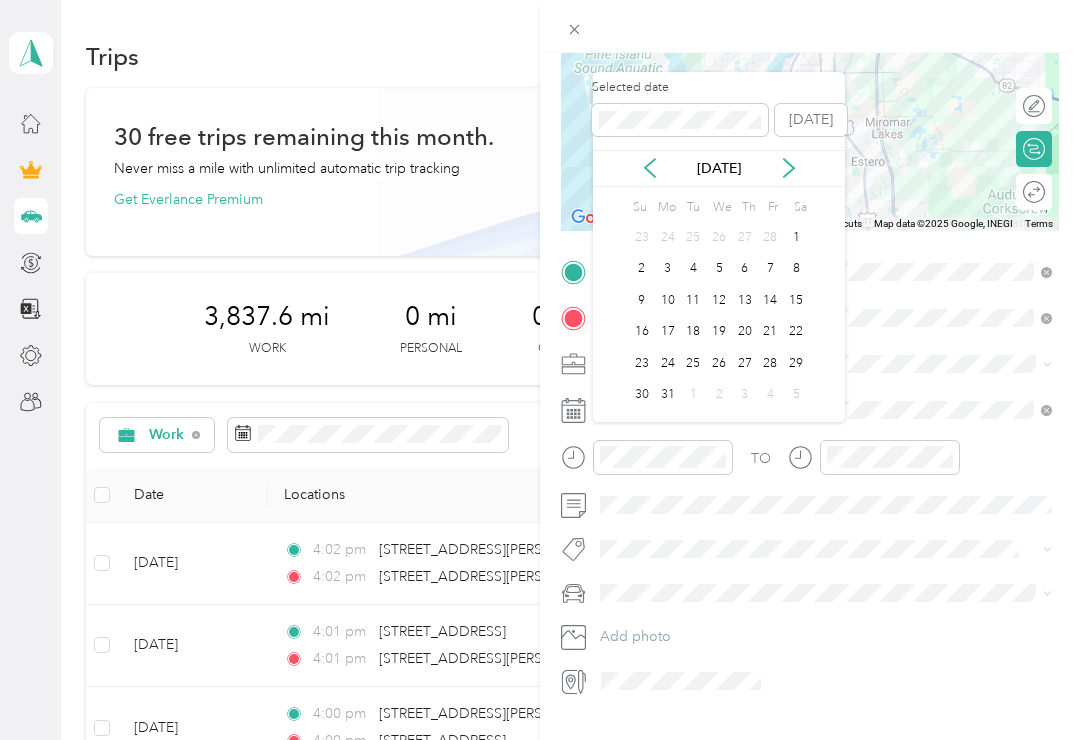 click 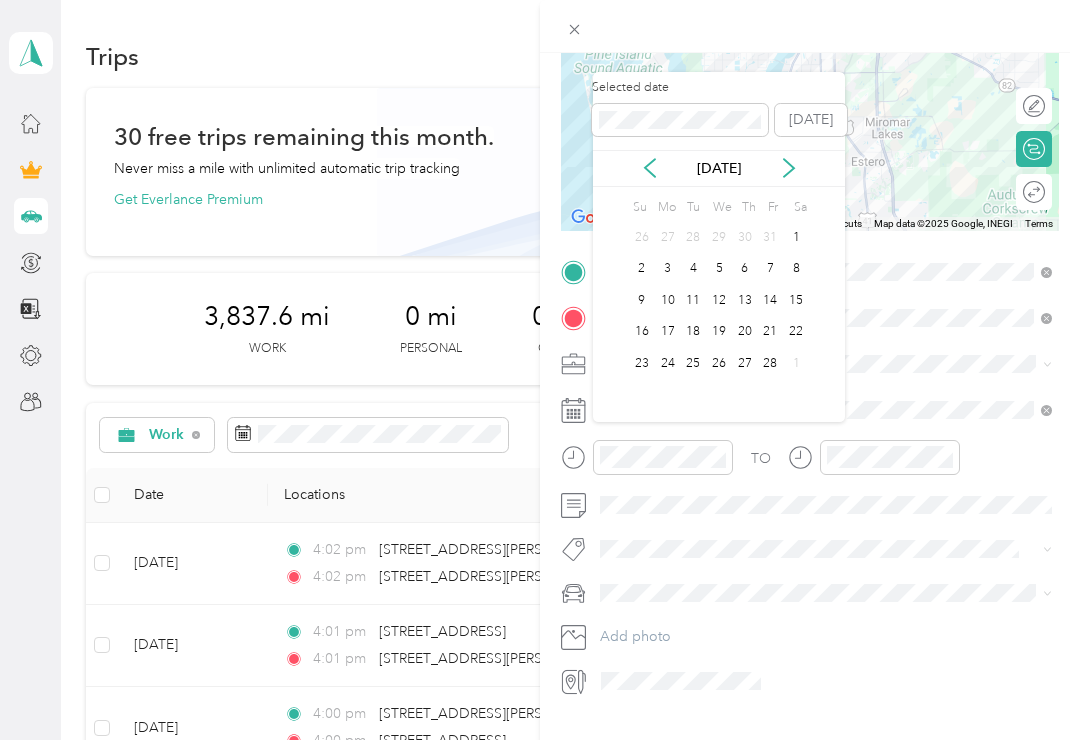 click 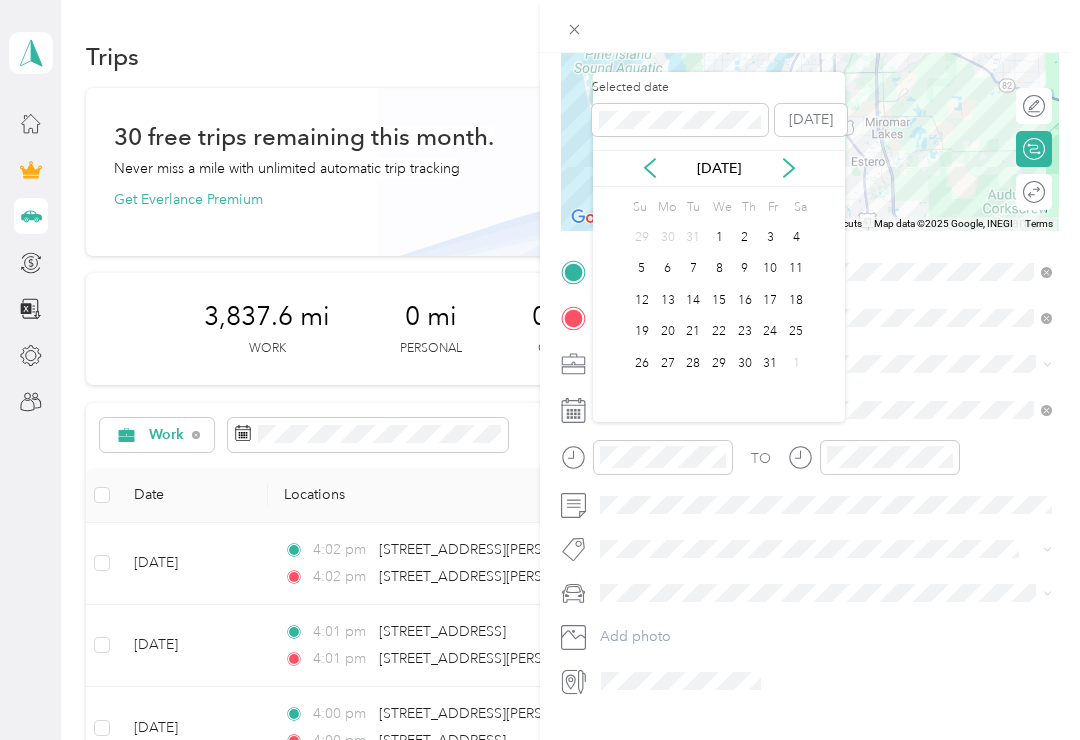 click on "[DATE]" at bounding box center (719, 168) 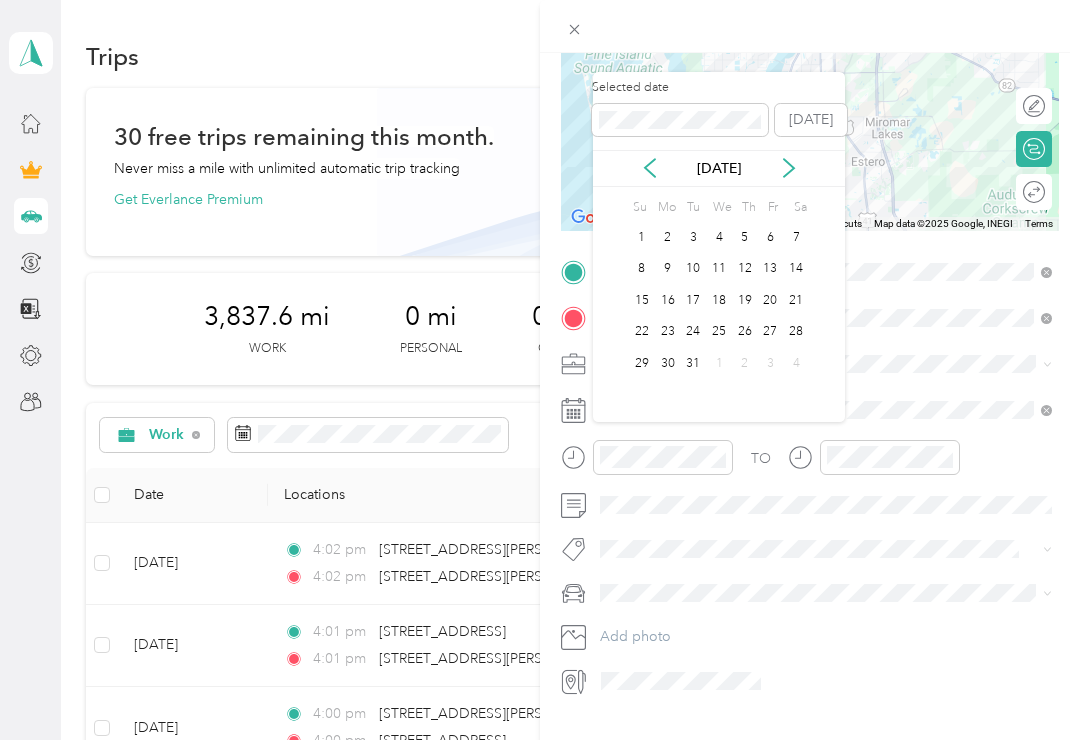 click on "29" at bounding box center (642, 363) 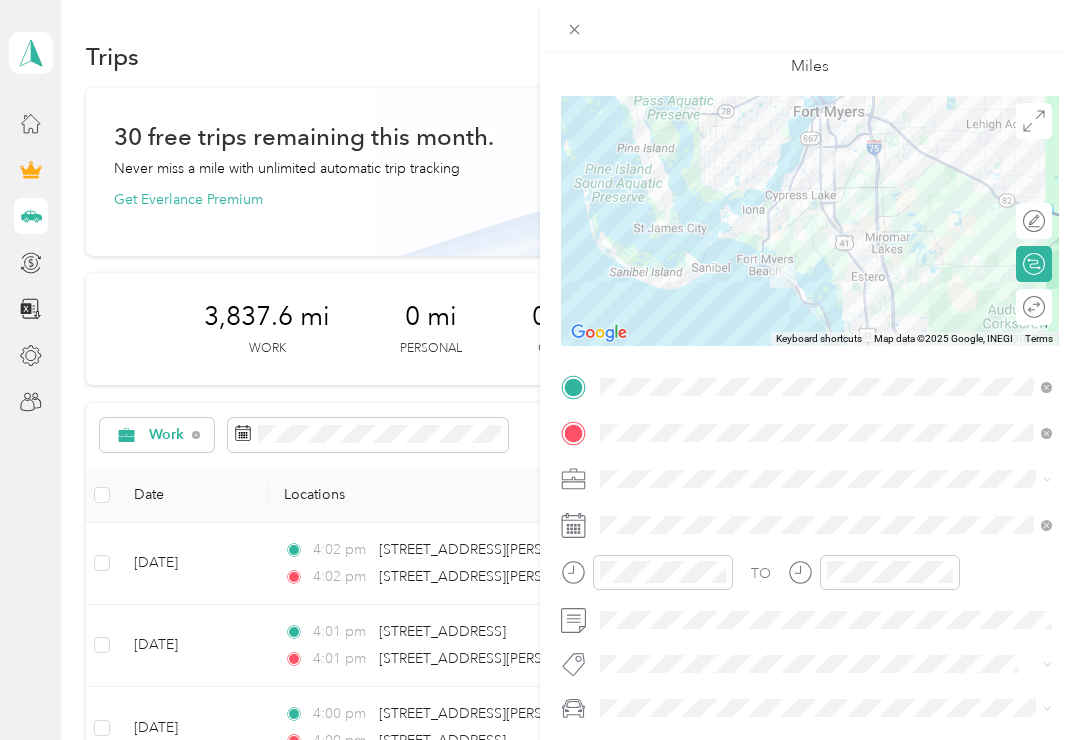 scroll, scrollTop: 102, scrollLeft: 0, axis: vertical 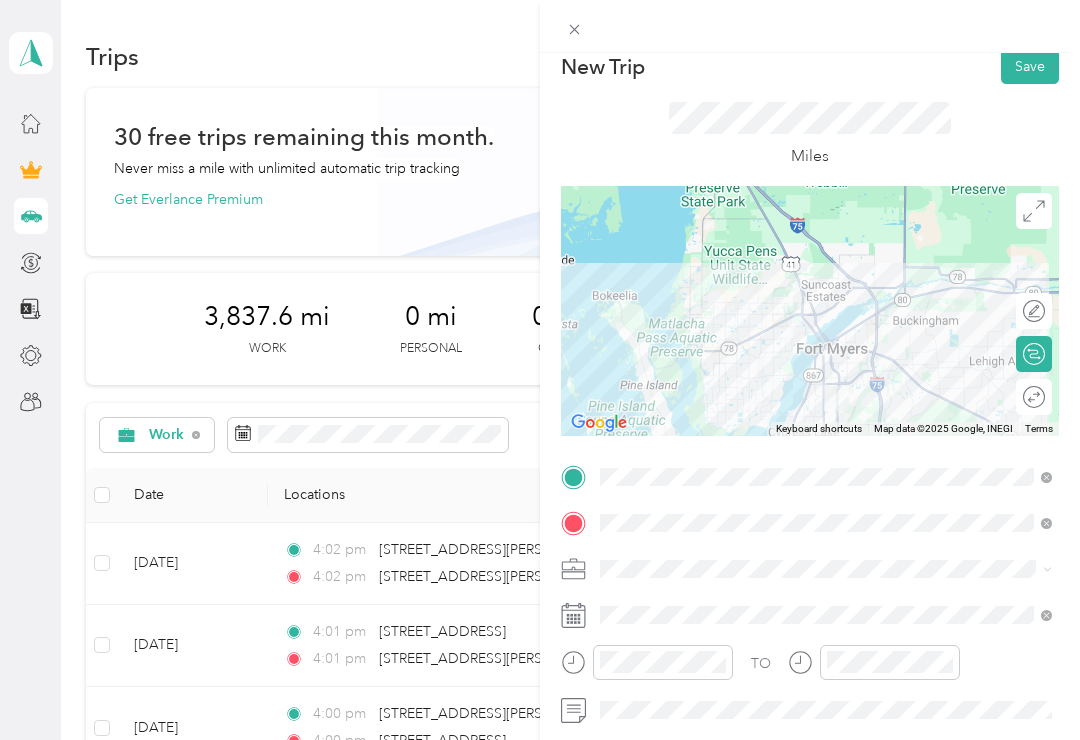 click on "Save" at bounding box center [1030, 66] 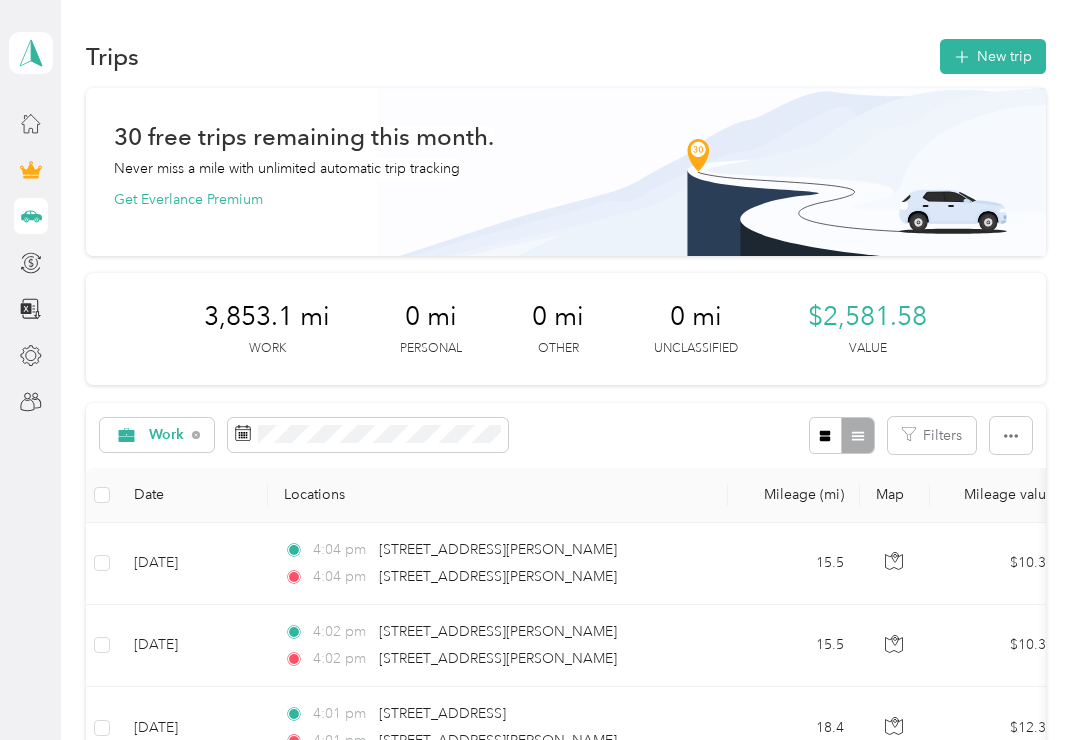 scroll, scrollTop: 0, scrollLeft: 0, axis: both 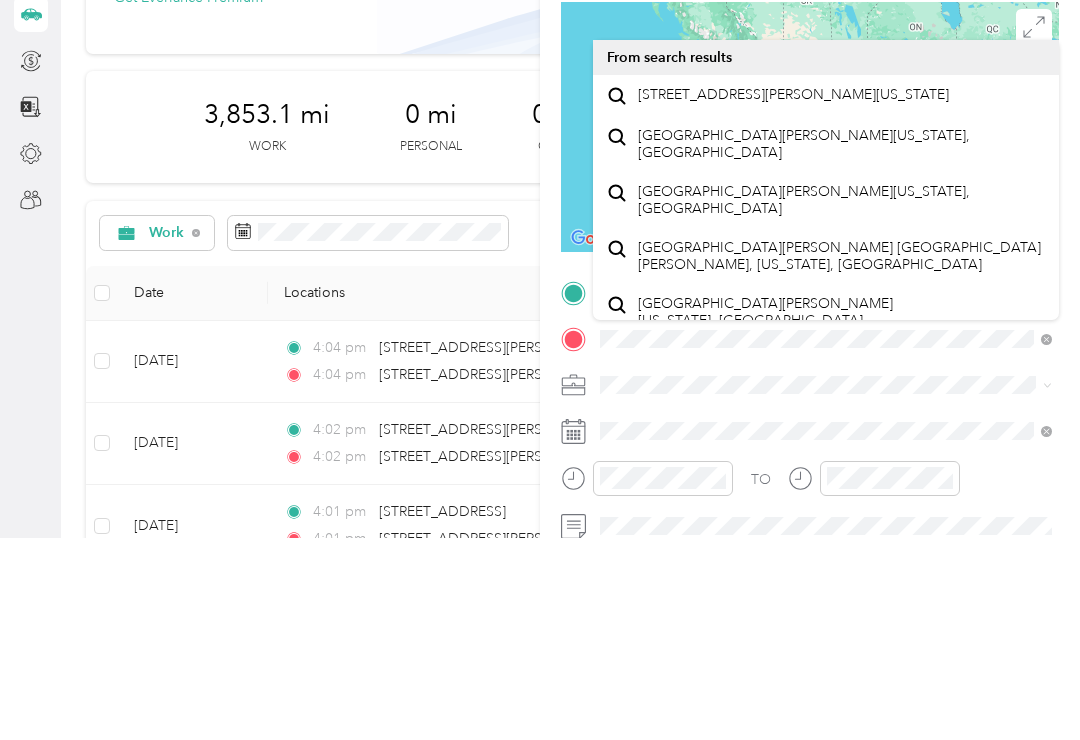 click on "[STREET_ADDRESS][PERSON_NAME][US_STATE]" at bounding box center (793, 297) 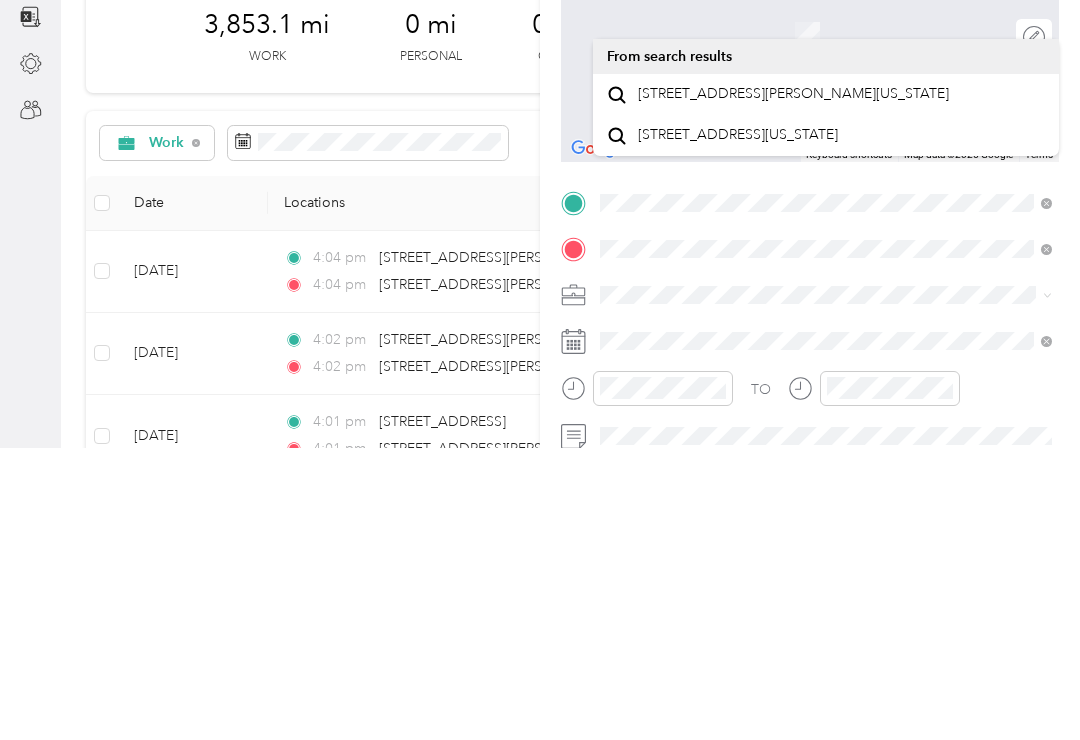 click on "[STREET_ADDRESS][PERSON_NAME][US_STATE]" at bounding box center (793, 386) 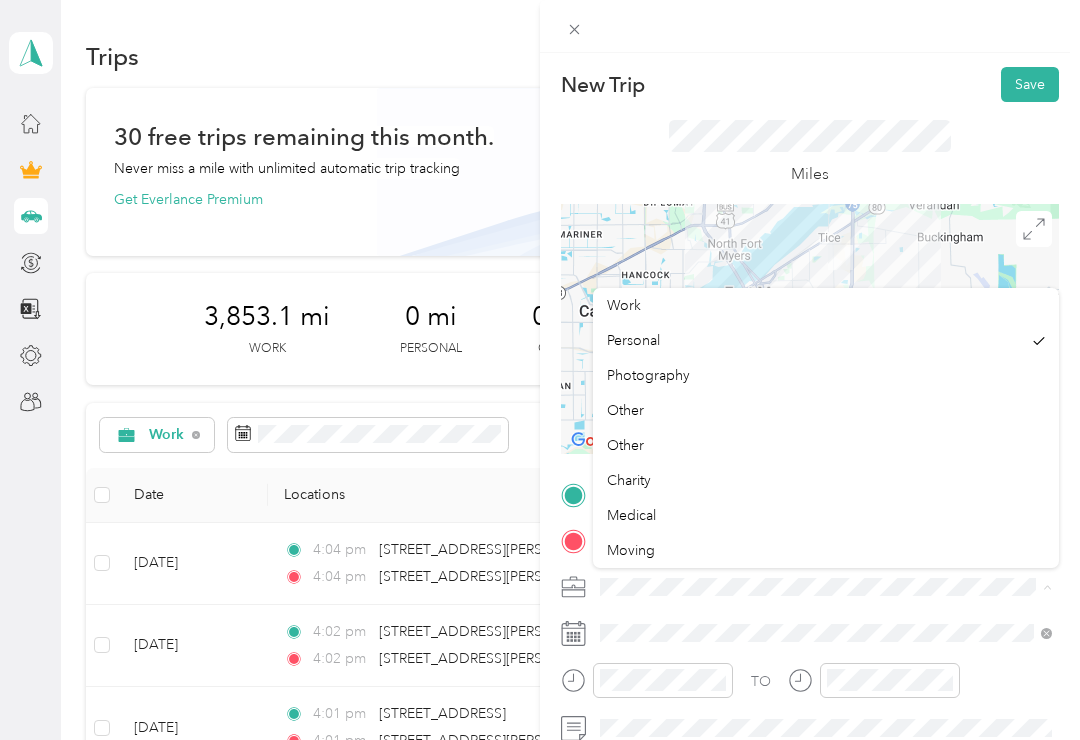 click on "Work" at bounding box center [624, 305] 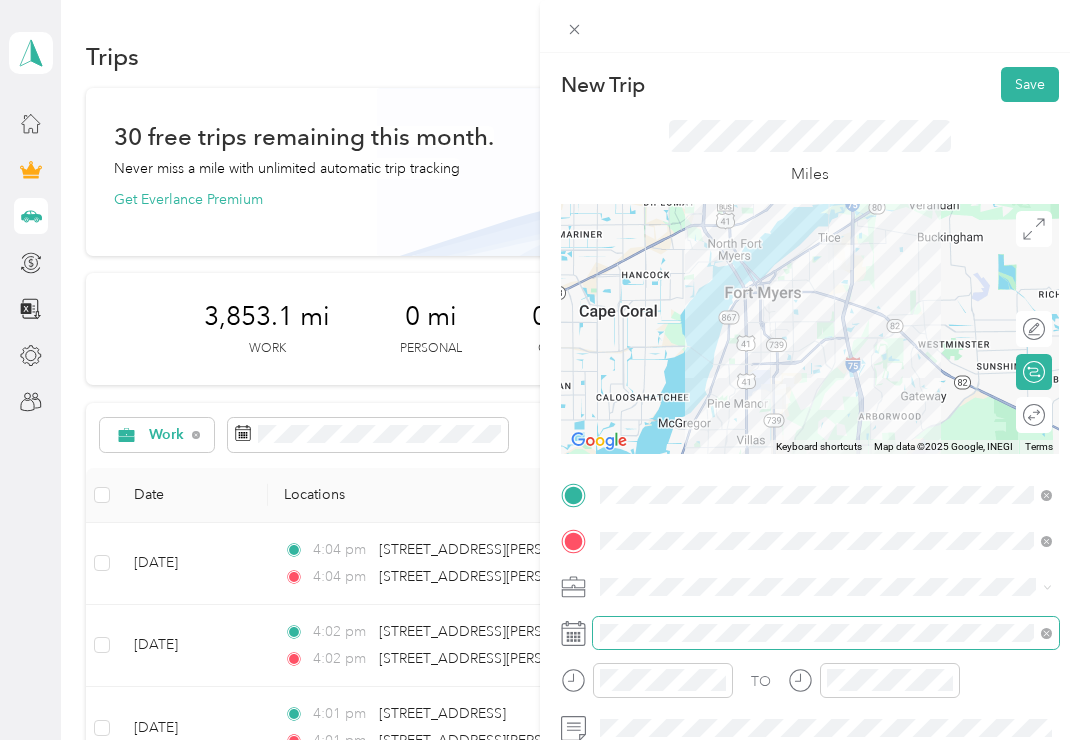 scroll, scrollTop: 31, scrollLeft: 0, axis: vertical 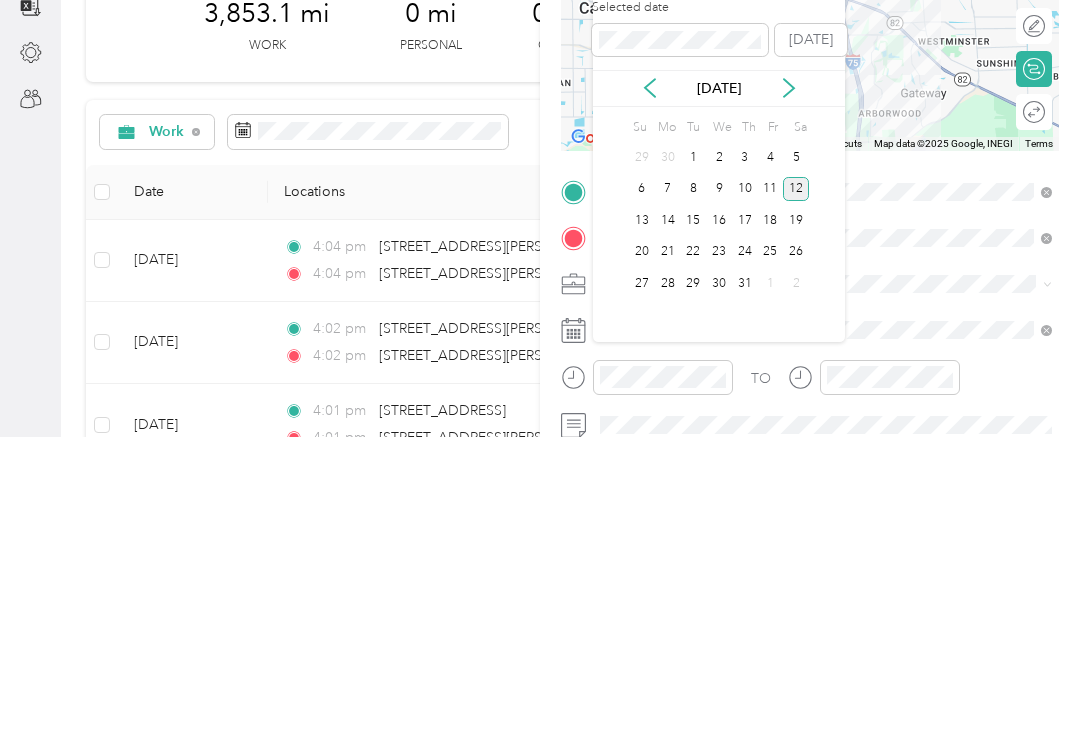 click 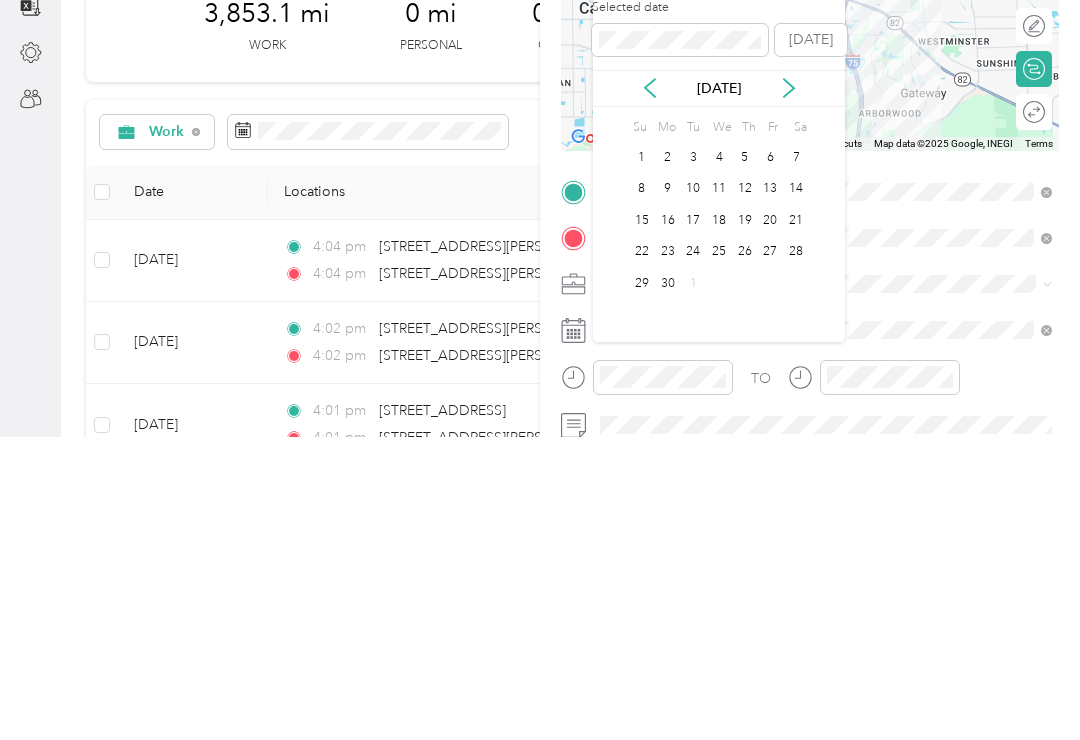 scroll, scrollTop: 0, scrollLeft: 0, axis: both 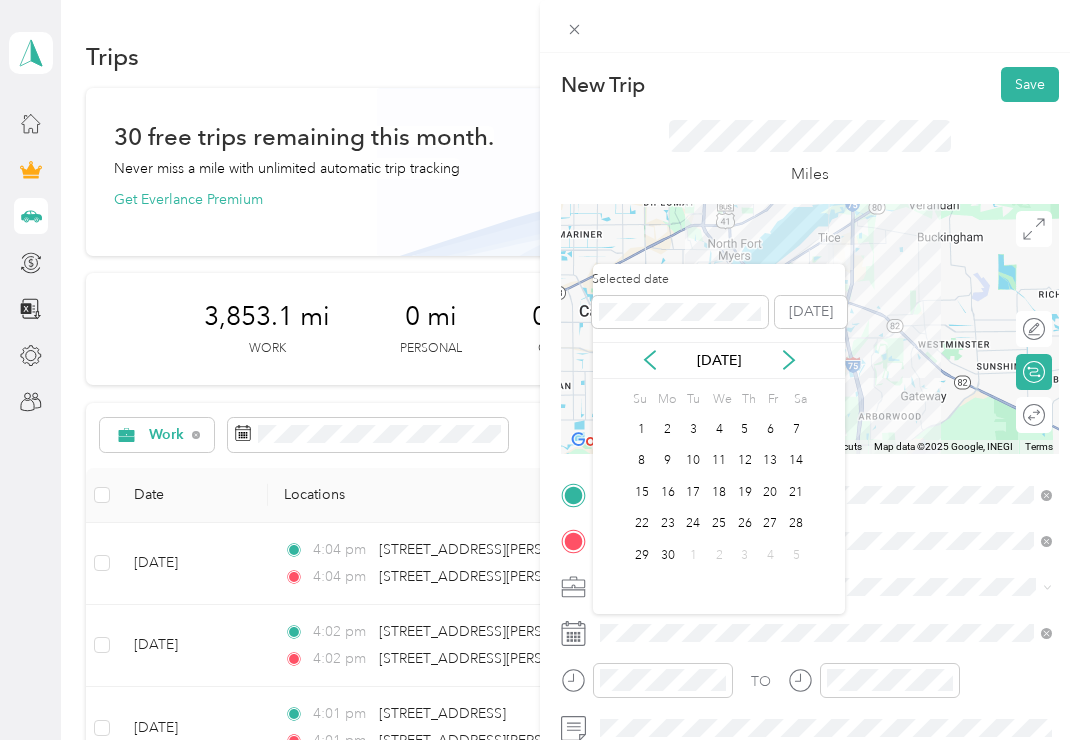 click 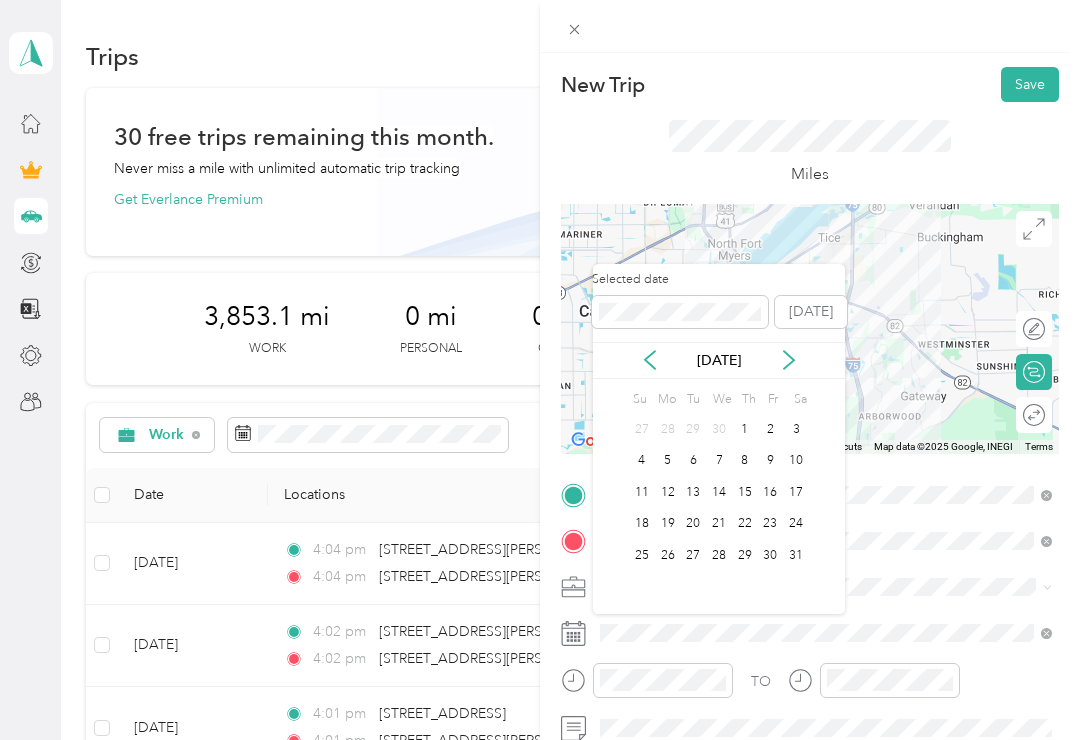 click 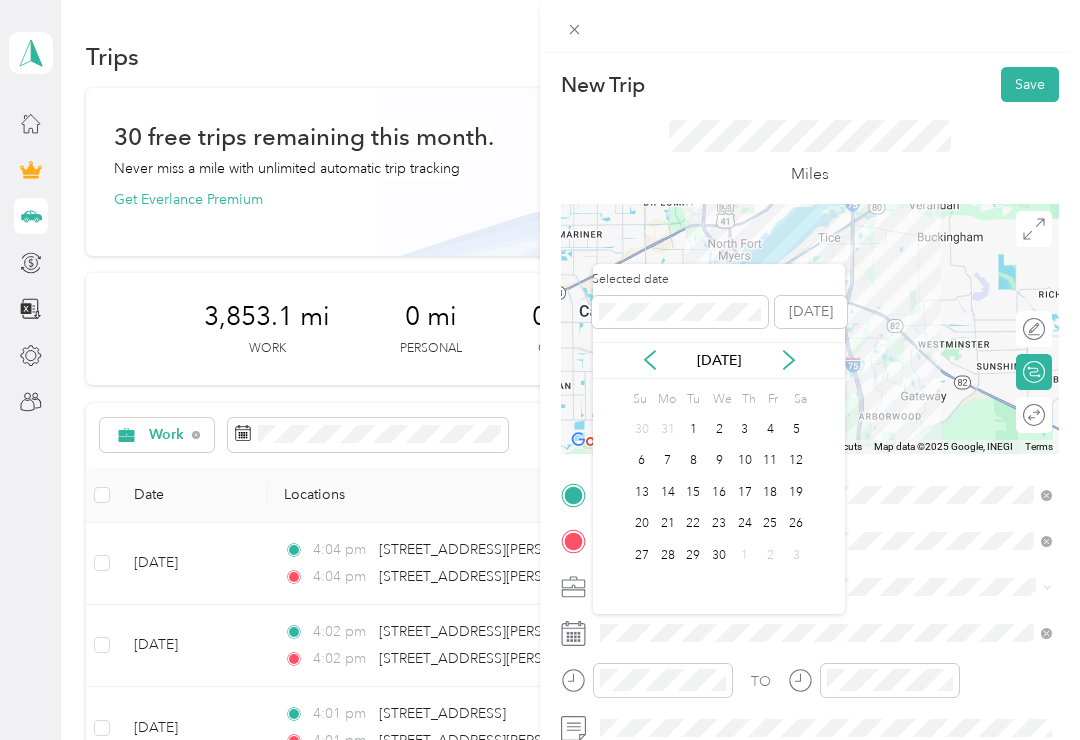 click 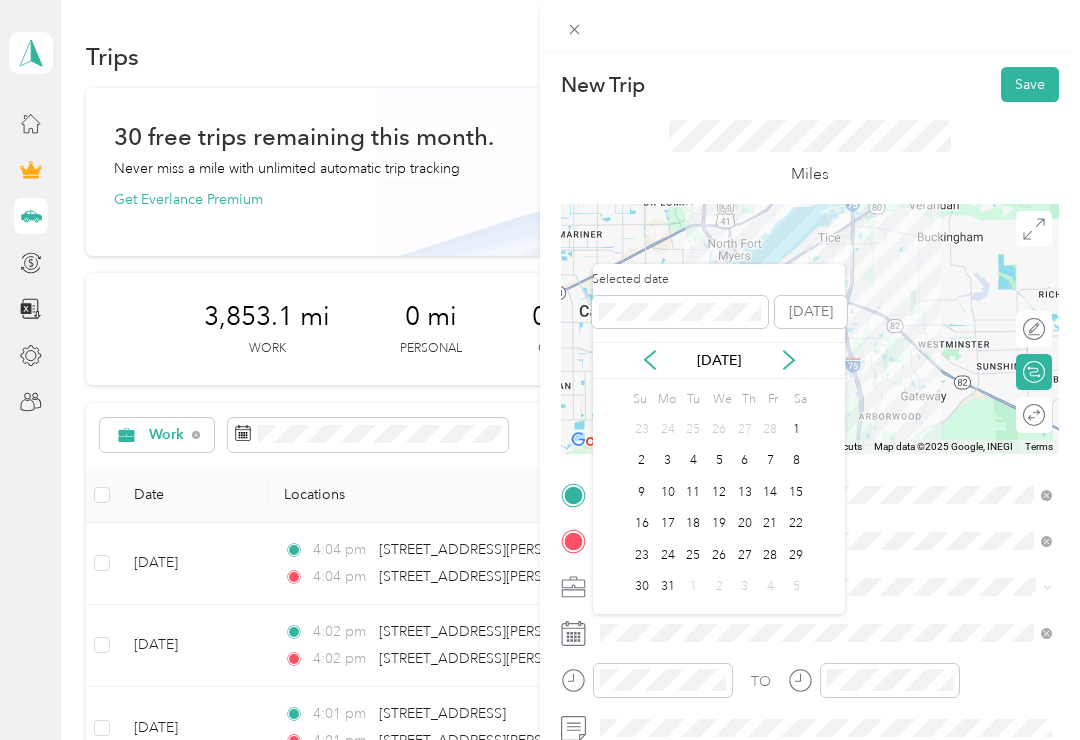 click 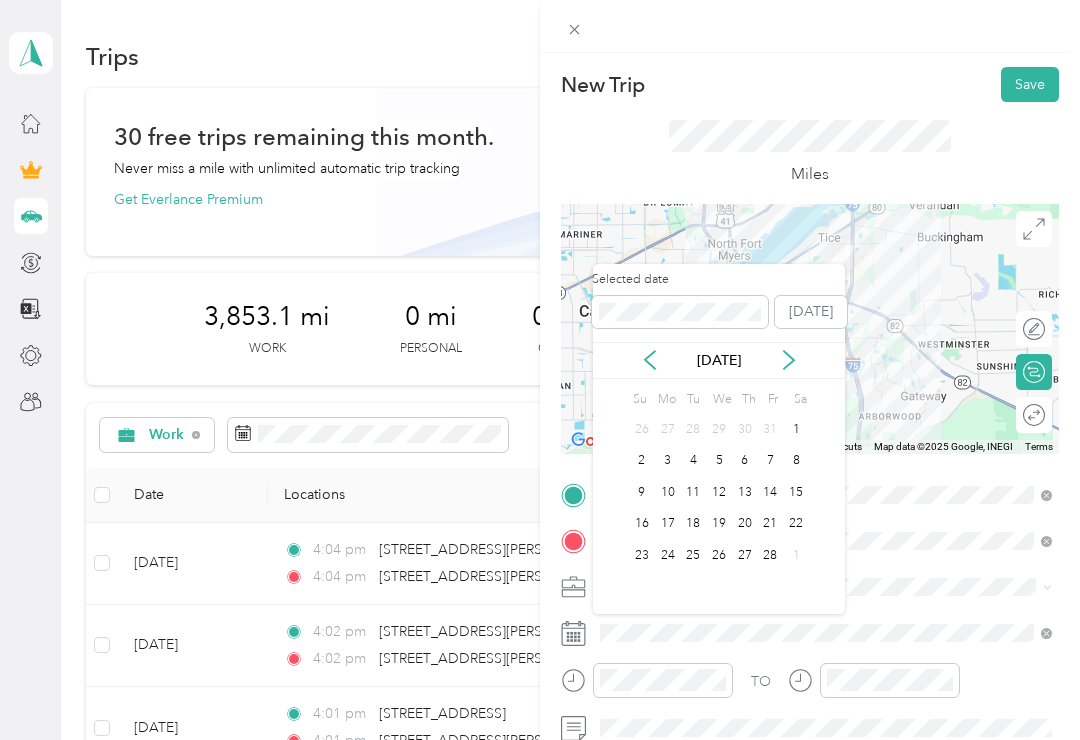 click on "[DATE]" at bounding box center [719, 360] 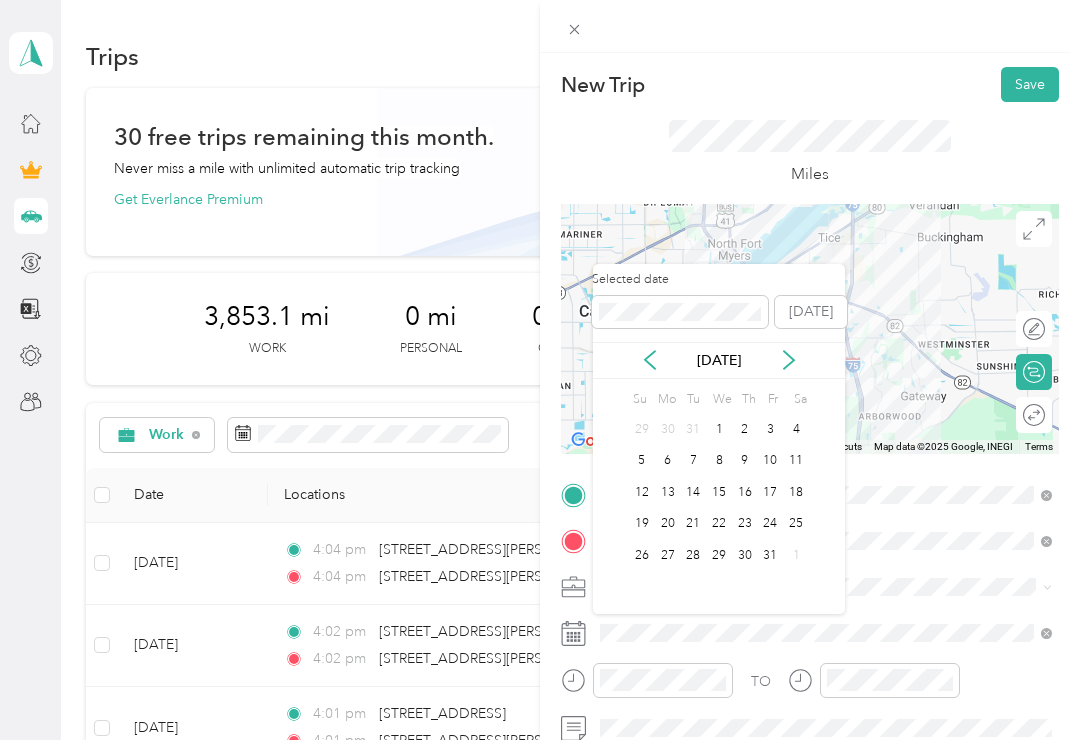 click 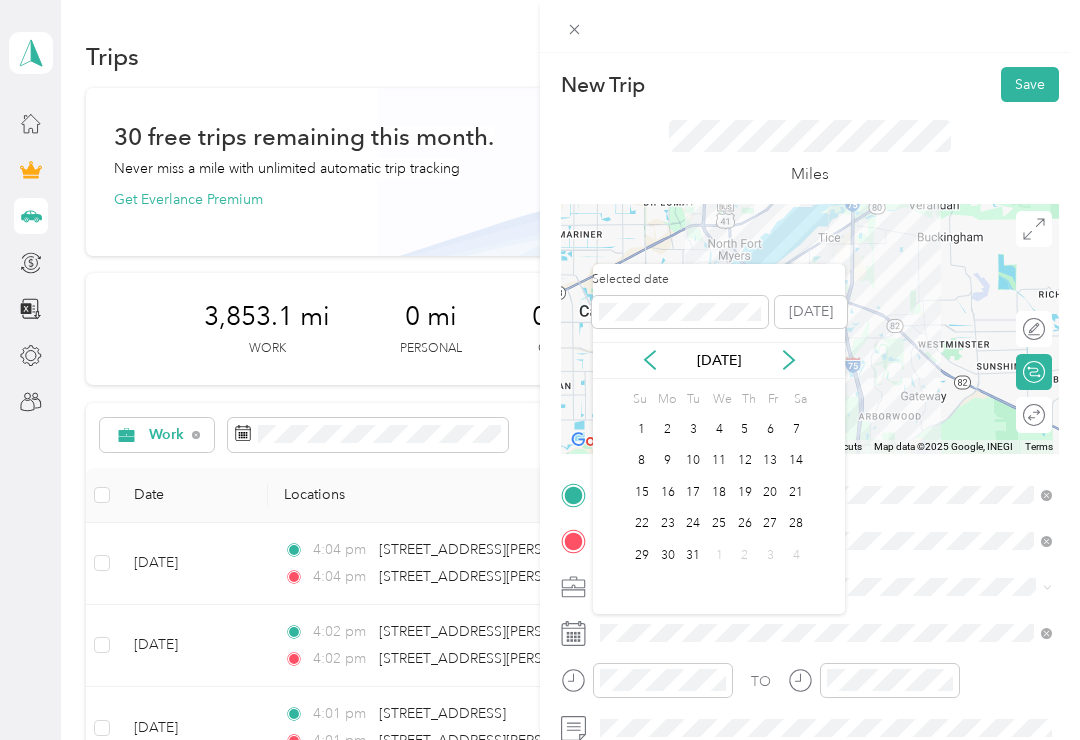 click on "29" at bounding box center [642, 555] 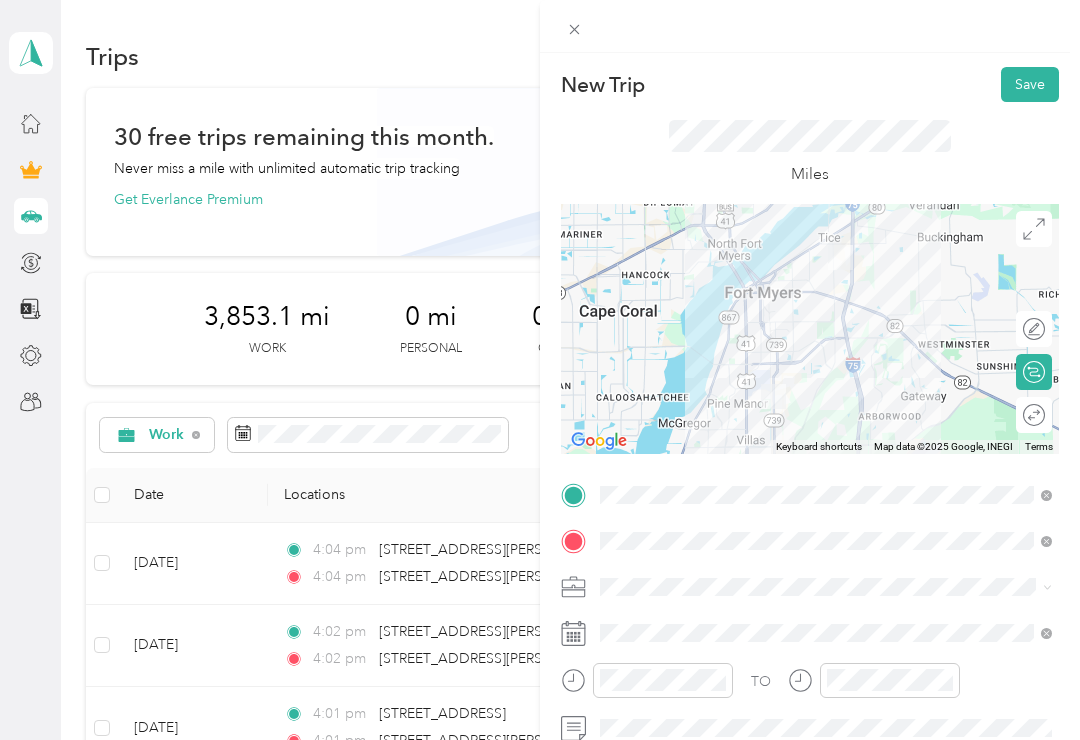 click on "Save" at bounding box center (1030, 84) 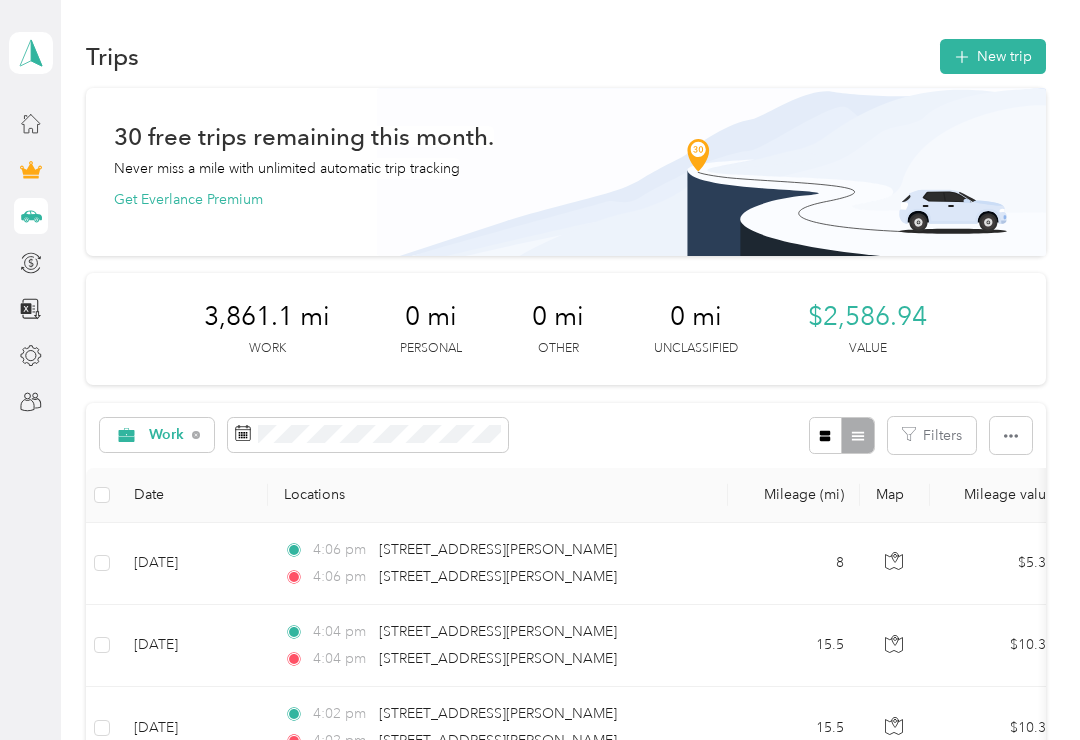 click on "New trip" at bounding box center (993, 56) 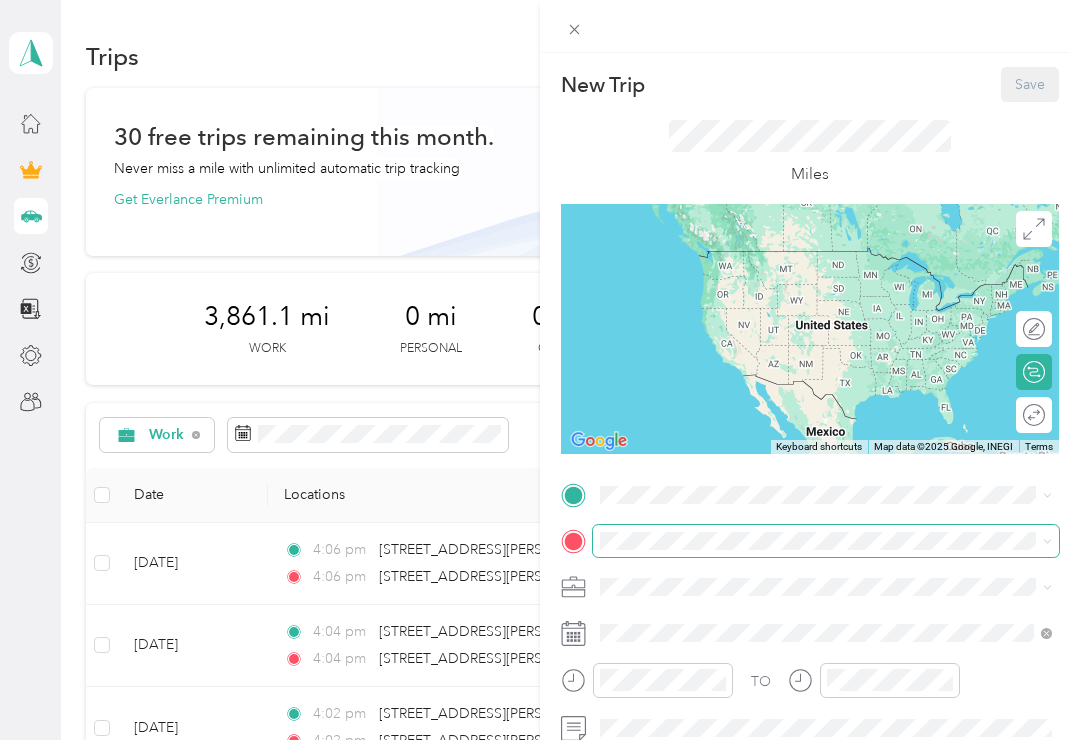 click on "New Trip Save This trip cannot be edited because it is either under review, approved, or paid. Contact your Team Manager to edit it. Miles To navigate the map with touch gestures double-tap and hold your finger on the map, then drag the map. ← Move left → Move right ↑ Move up ↓ Move down + Zoom in - Zoom out Home Jump left by 75% End Jump right by 75% Page Up Jump up by 75% Page Down Jump down by 75% Keyboard shortcuts Map Data Map data ©2025 Google, INEGI Map data ©2025 Google, INEGI 1000 km  Click to toggle between metric and imperial units Terms Report a map error Edit route Calculate route Round trip TO Add photo" at bounding box center [535, 740] 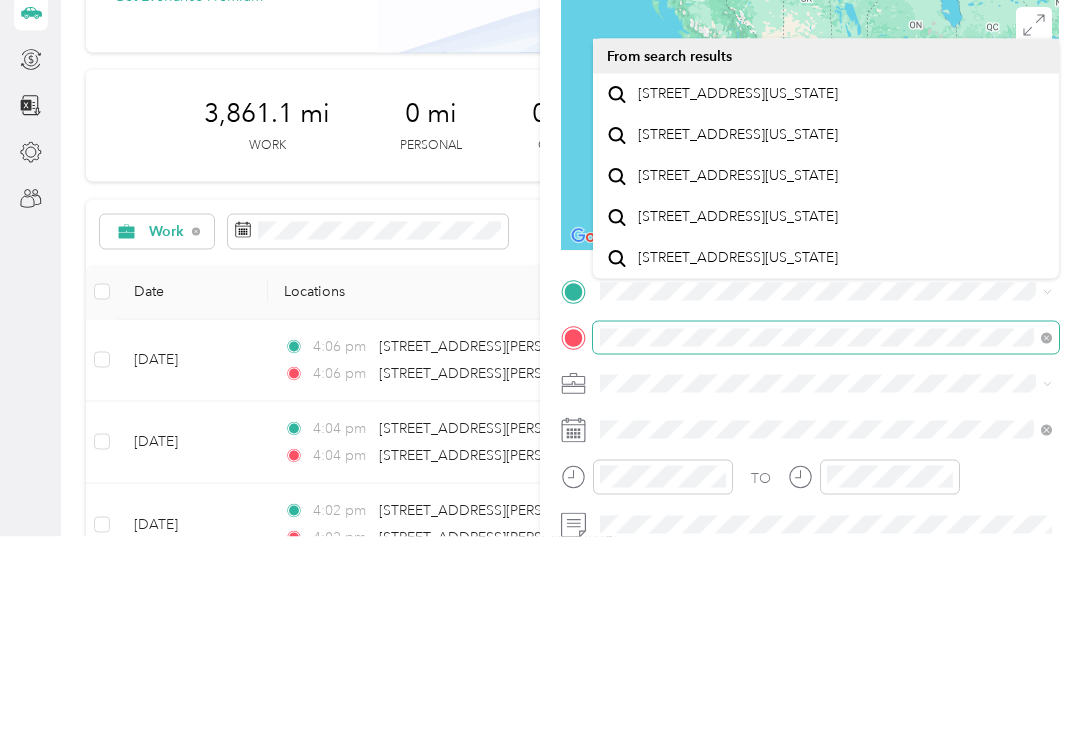 scroll, scrollTop: 30, scrollLeft: 0, axis: vertical 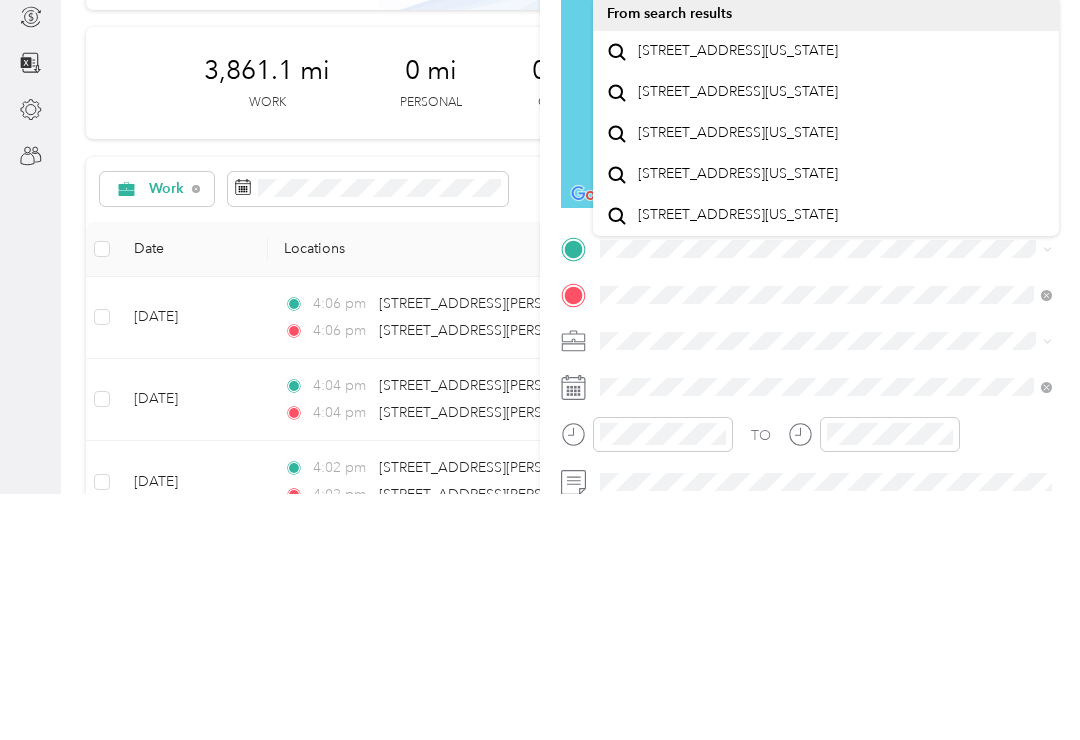click on "[STREET_ADDRESS][US_STATE]" at bounding box center [738, 420] 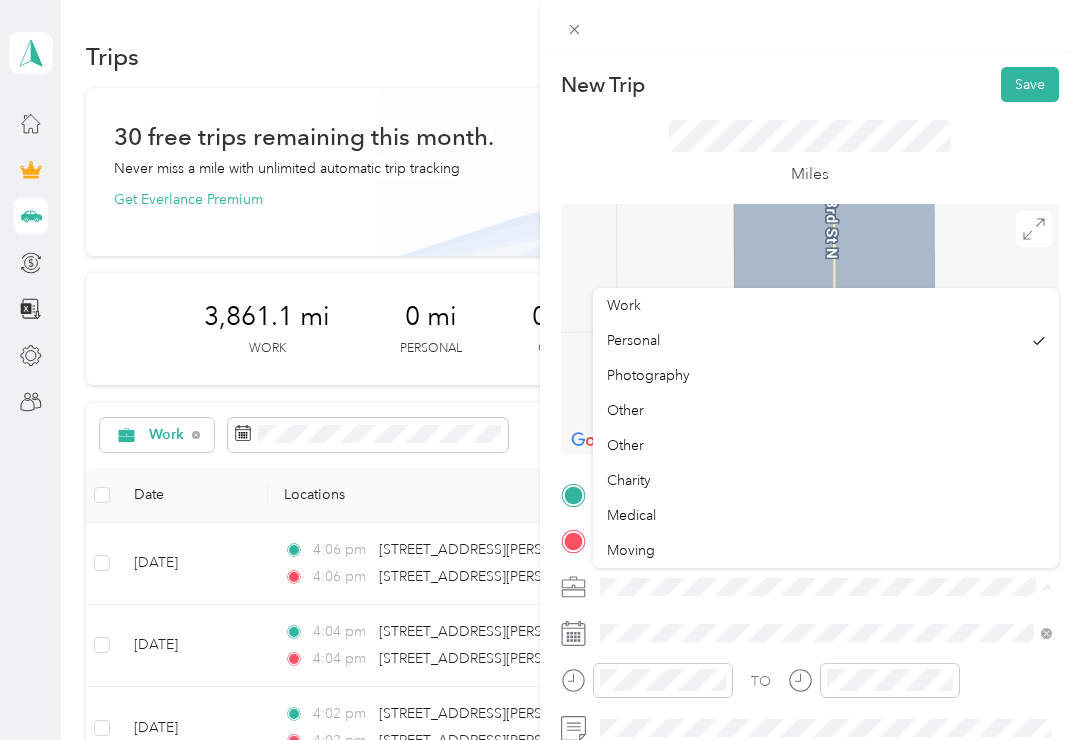 click on "Work" at bounding box center (624, 305) 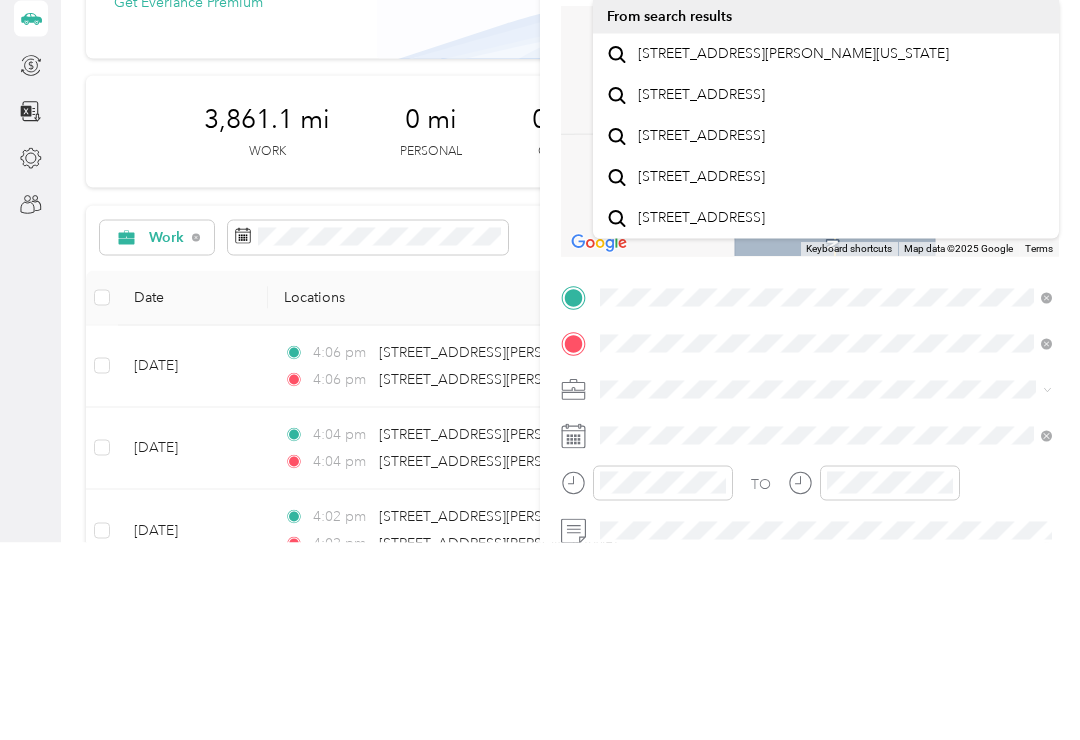click on "[STREET_ADDRESS][PERSON_NAME][US_STATE]" at bounding box center (793, 251) 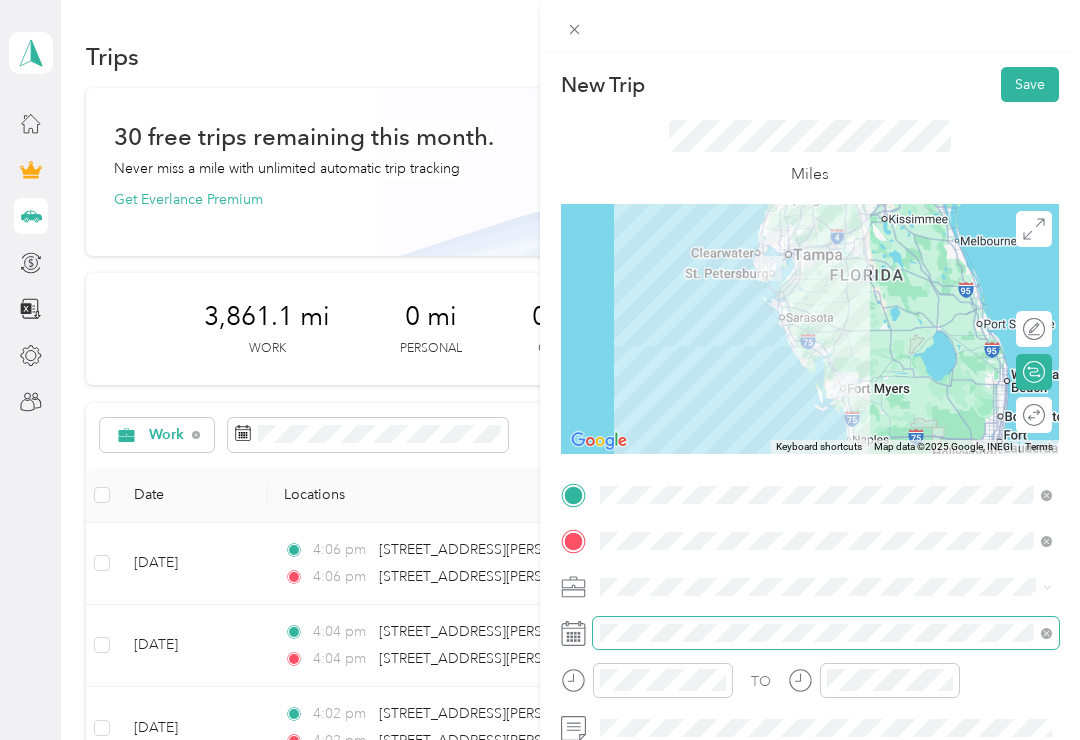 scroll, scrollTop: 31, scrollLeft: 0, axis: vertical 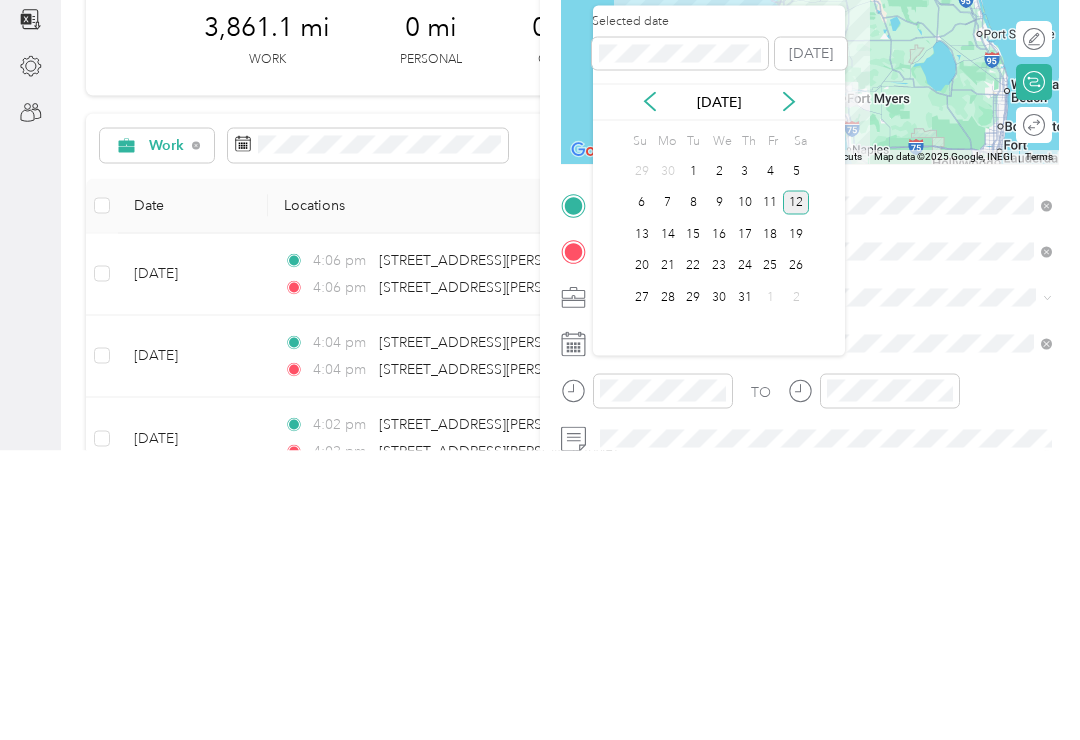 click 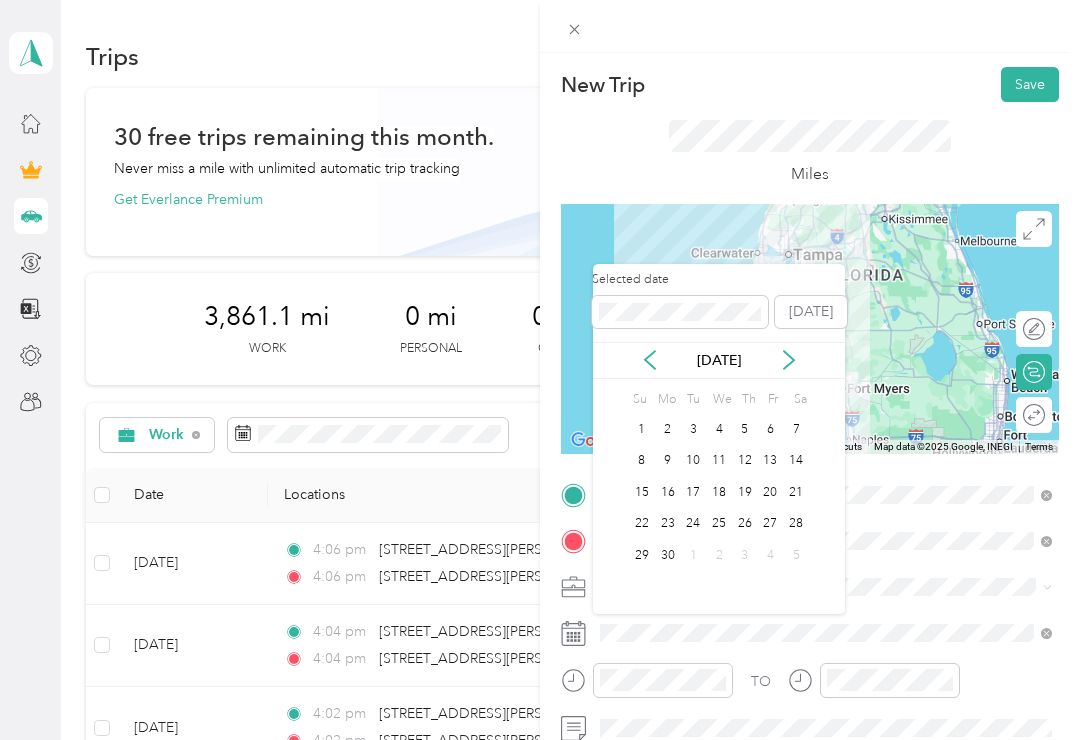click 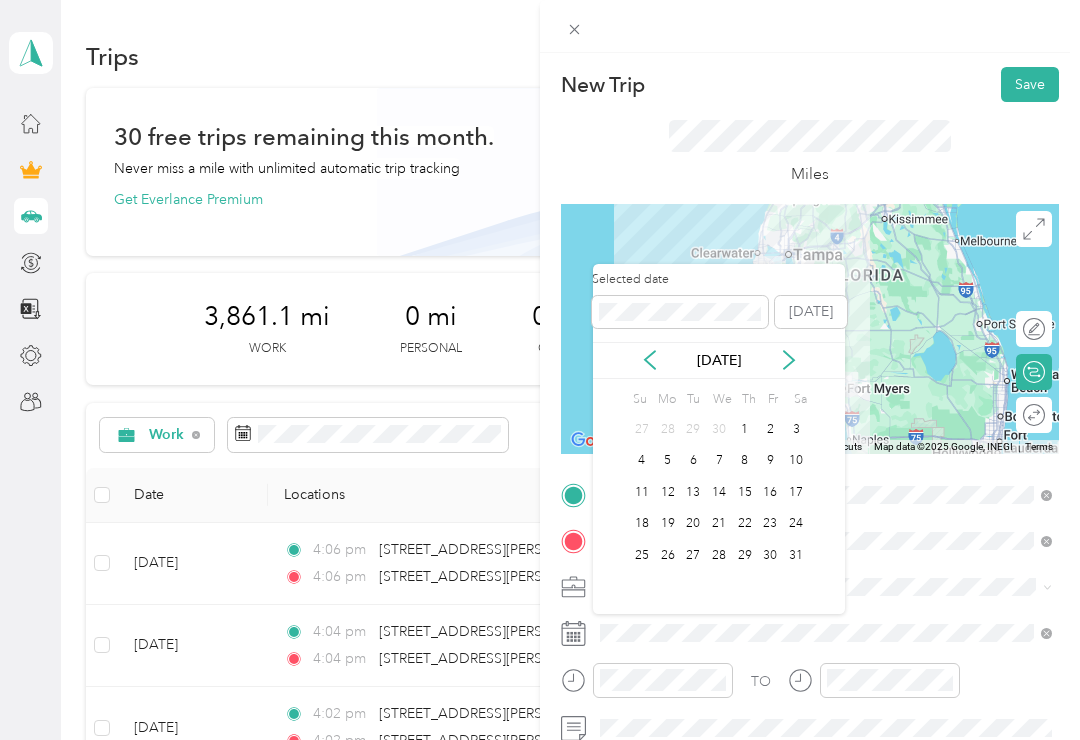 click 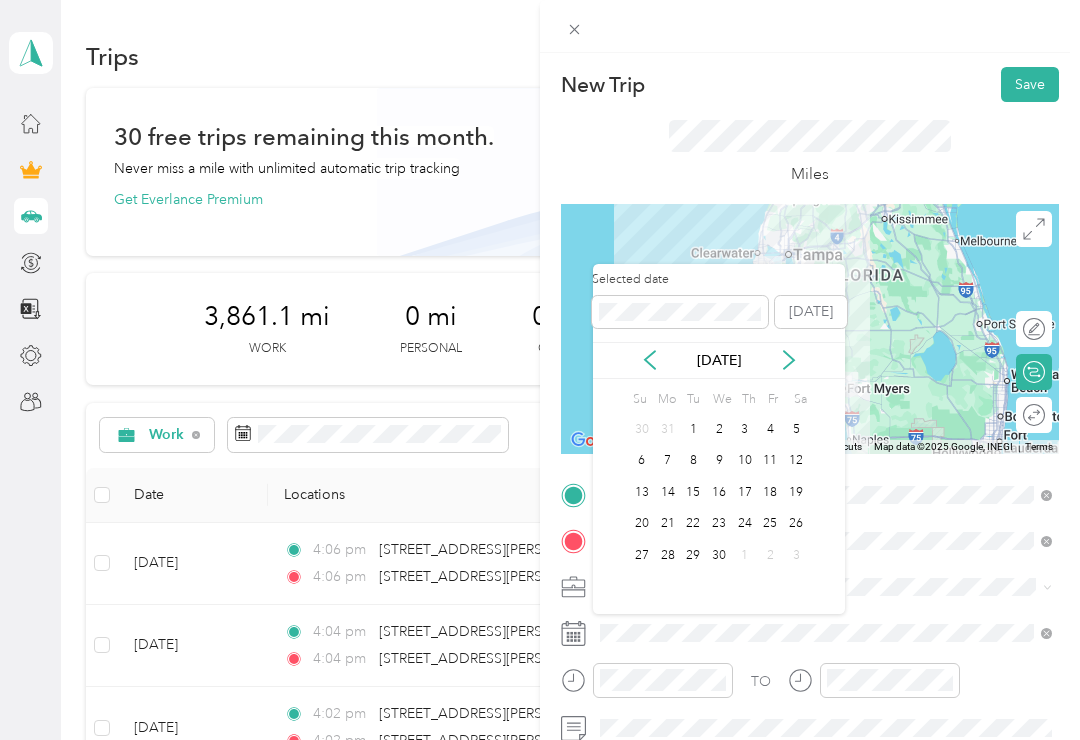 click on "[DATE]" at bounding box center [719, 360] 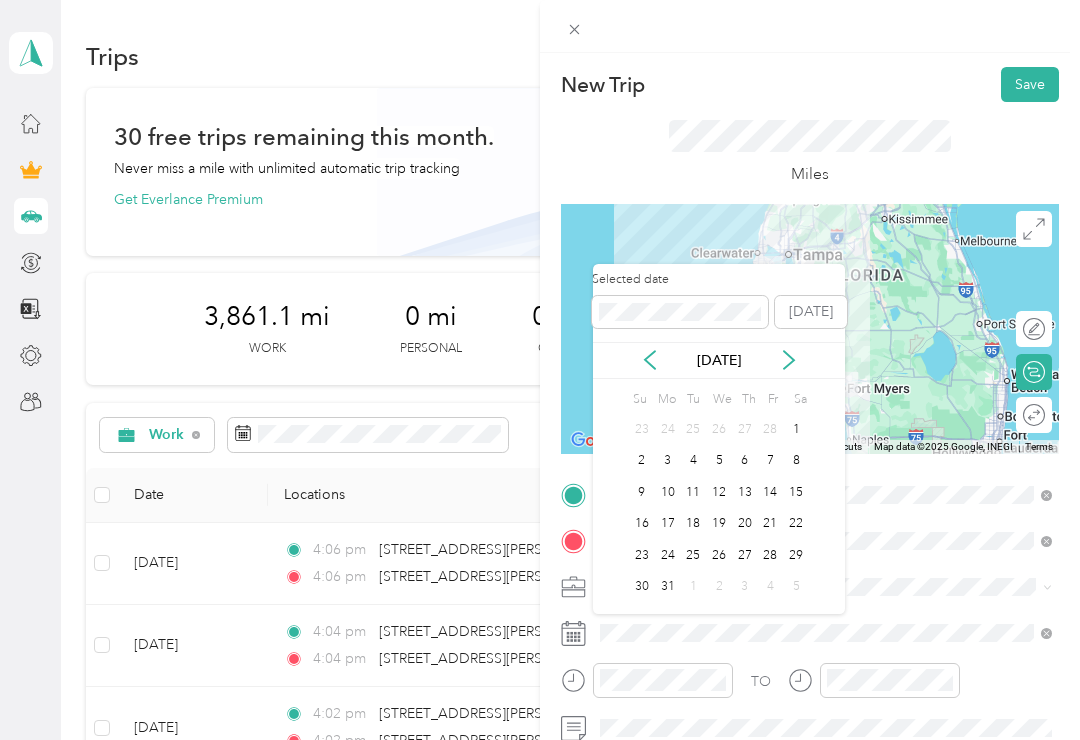 click on "[DATE]" at bounding box center [719, 360] 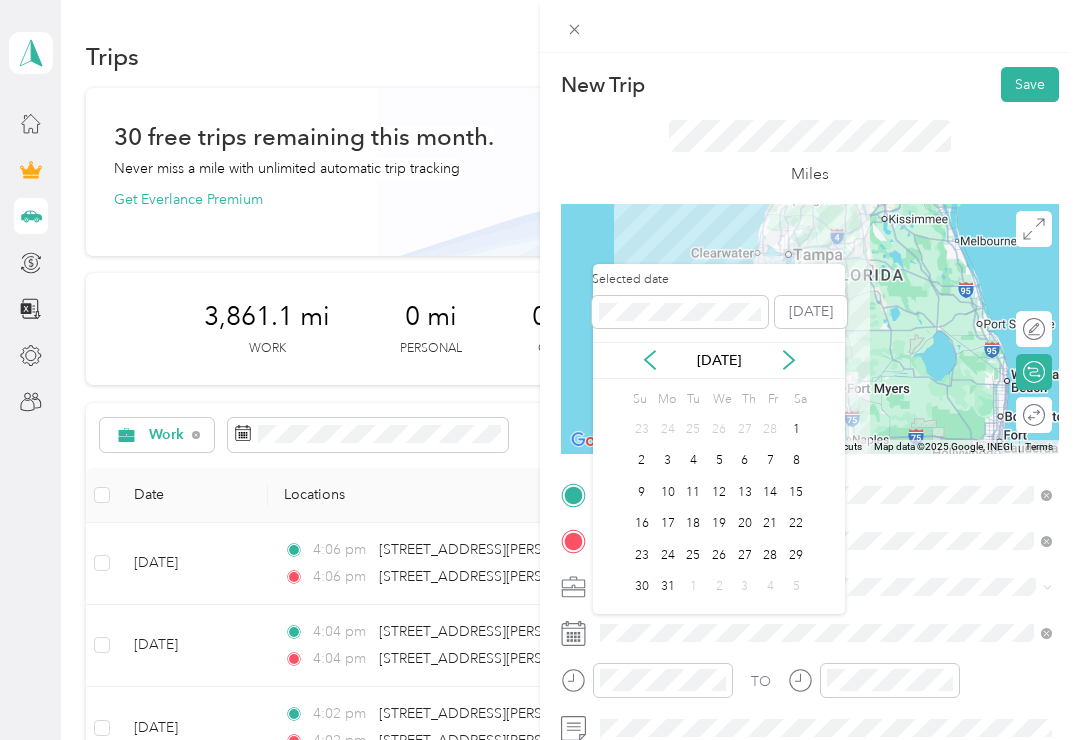 click 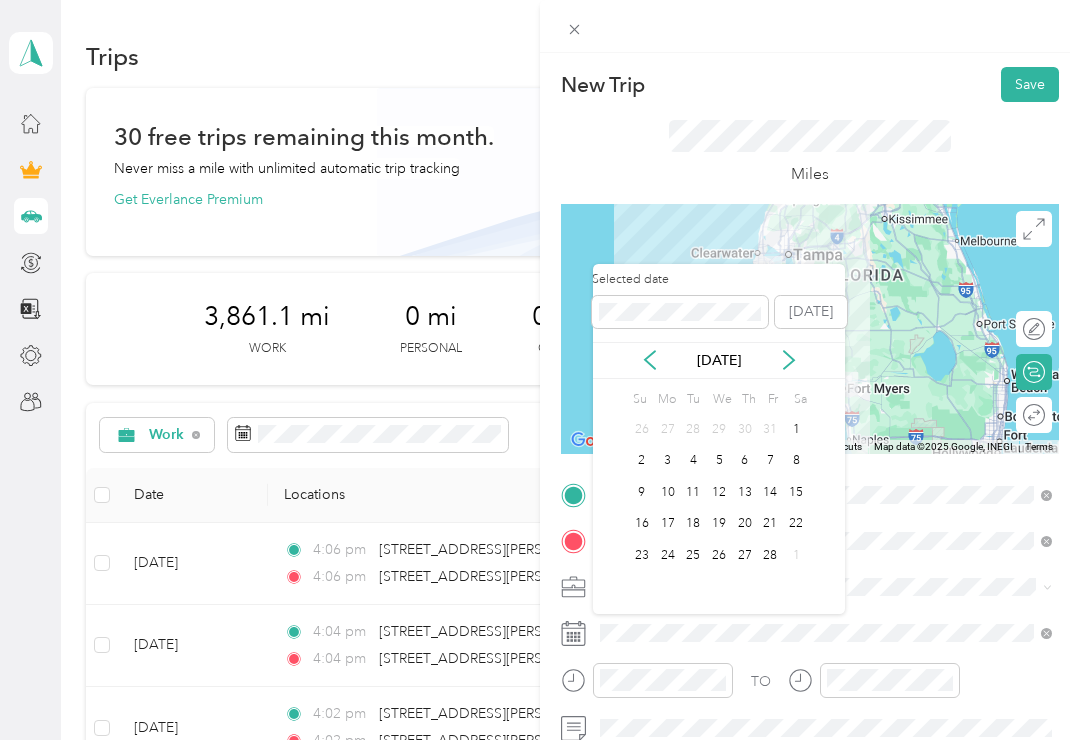 click 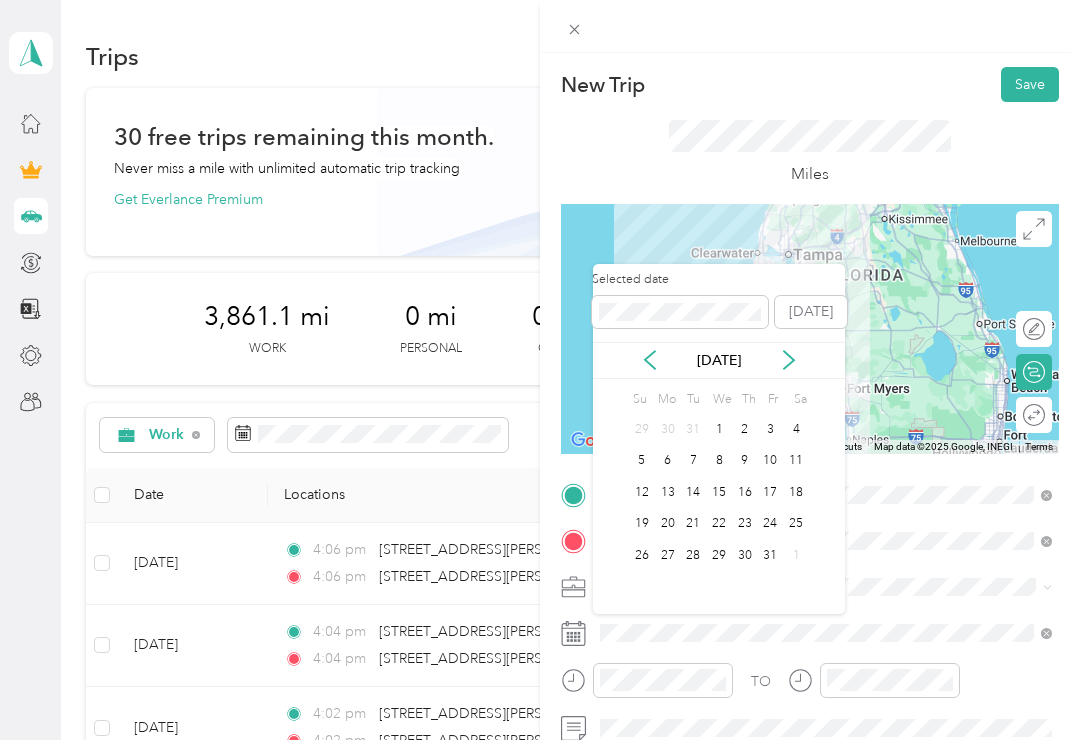 click 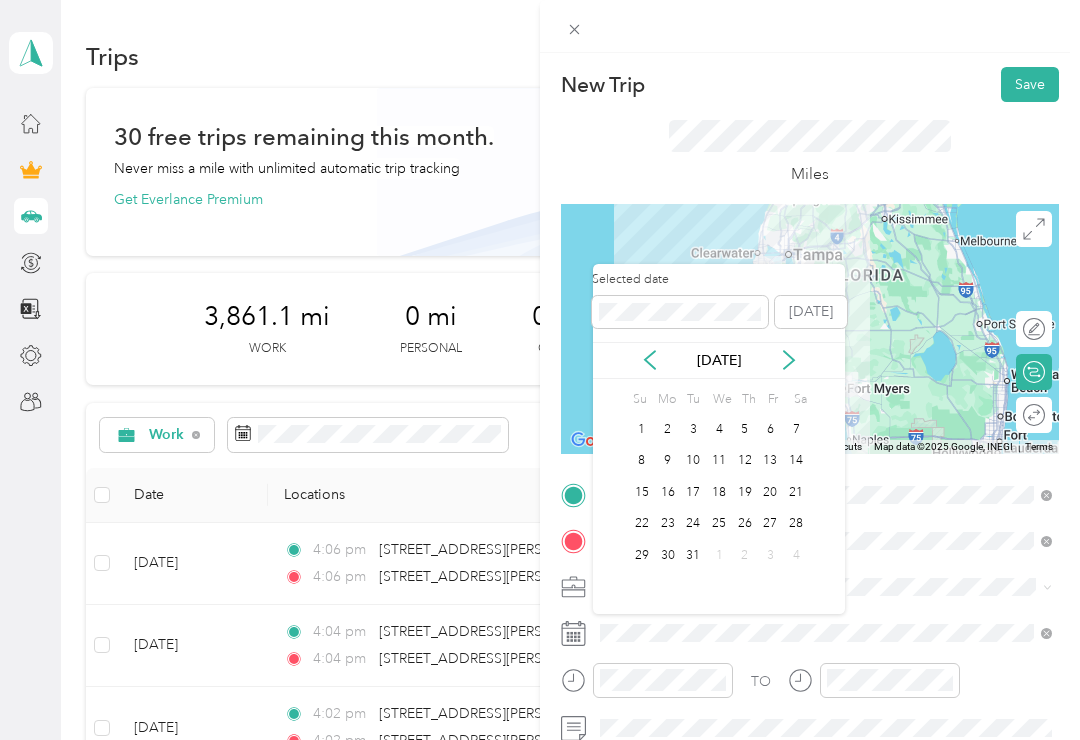 click on "29" at bounding box center [642, 555] 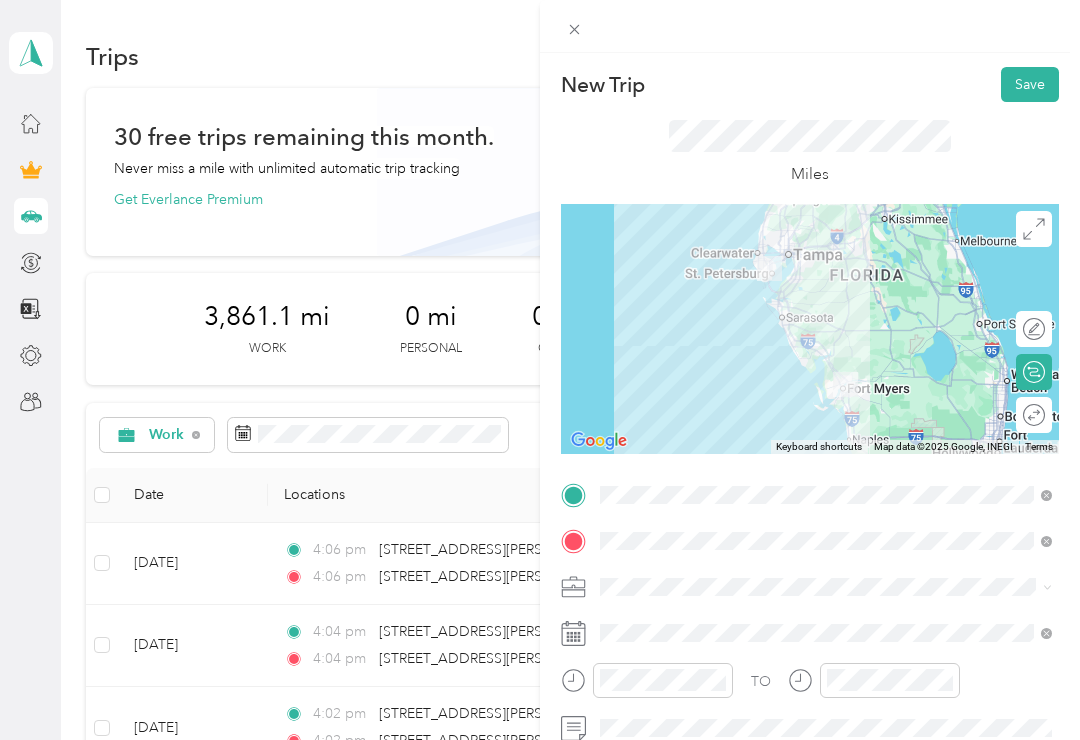 click on "Save" at bounding box center [1030, 84] 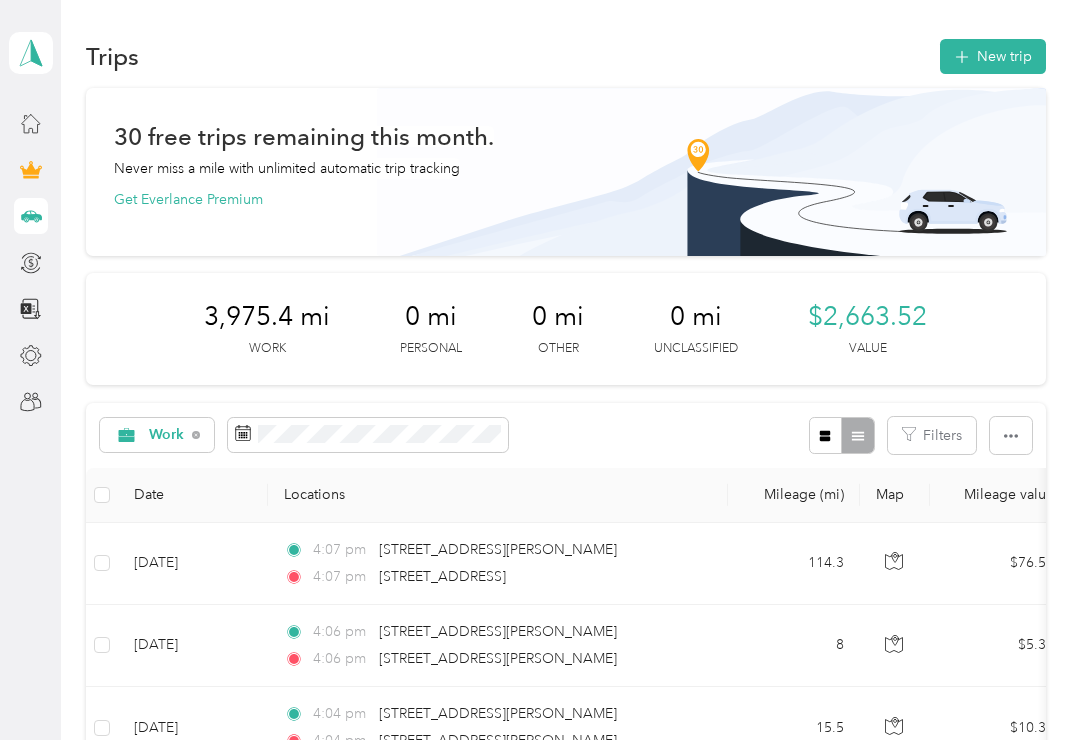 click on "New trip" at bounding box center [993, 56] 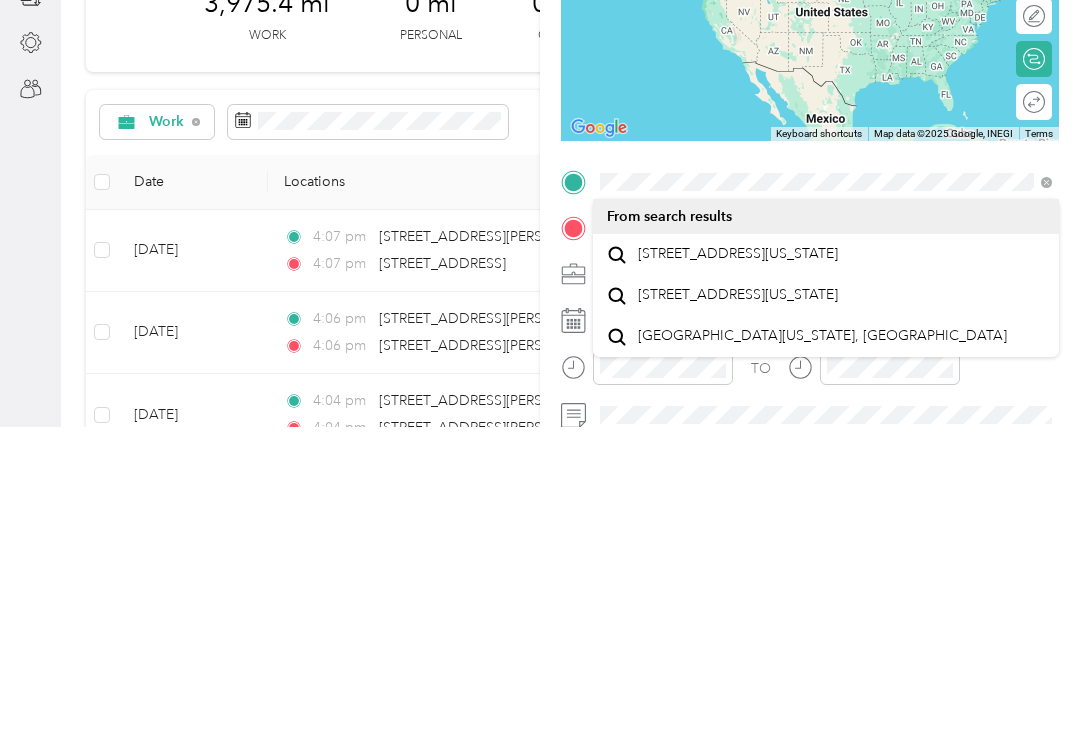 click on "[STREET_ADDRESS][US_STATE]" at bounding box center (738, 567) 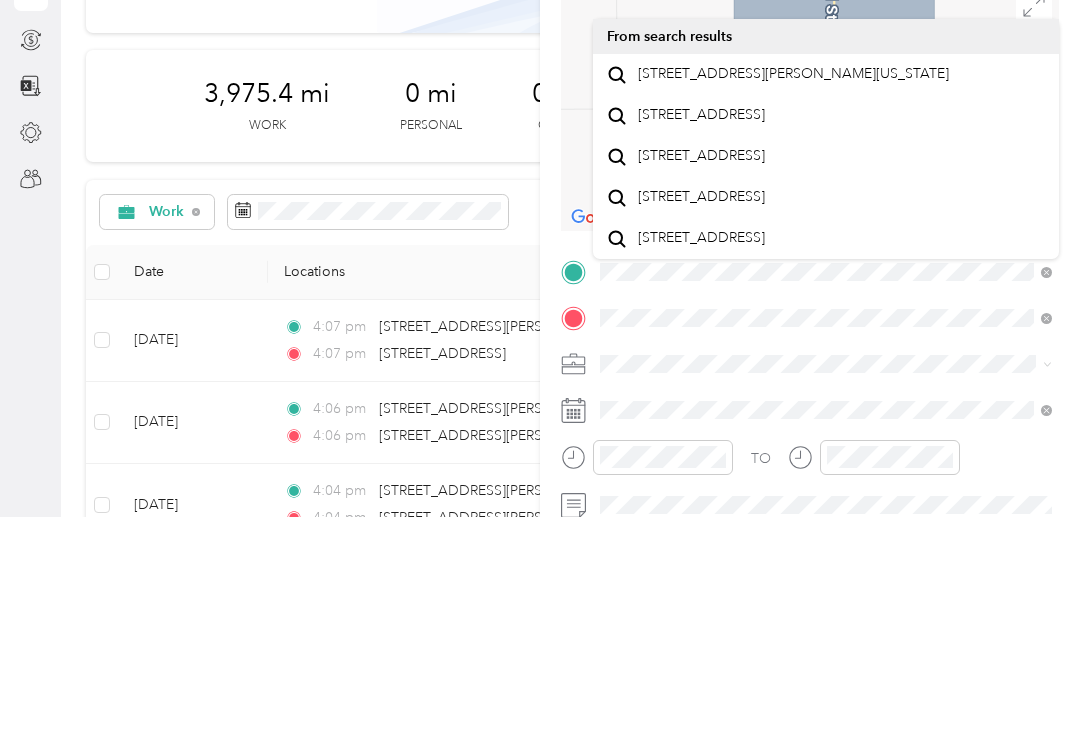 click on "[STREET_ADDRESS][PERSON_NAME][US_STATE]" at bounding box center [793, 297] 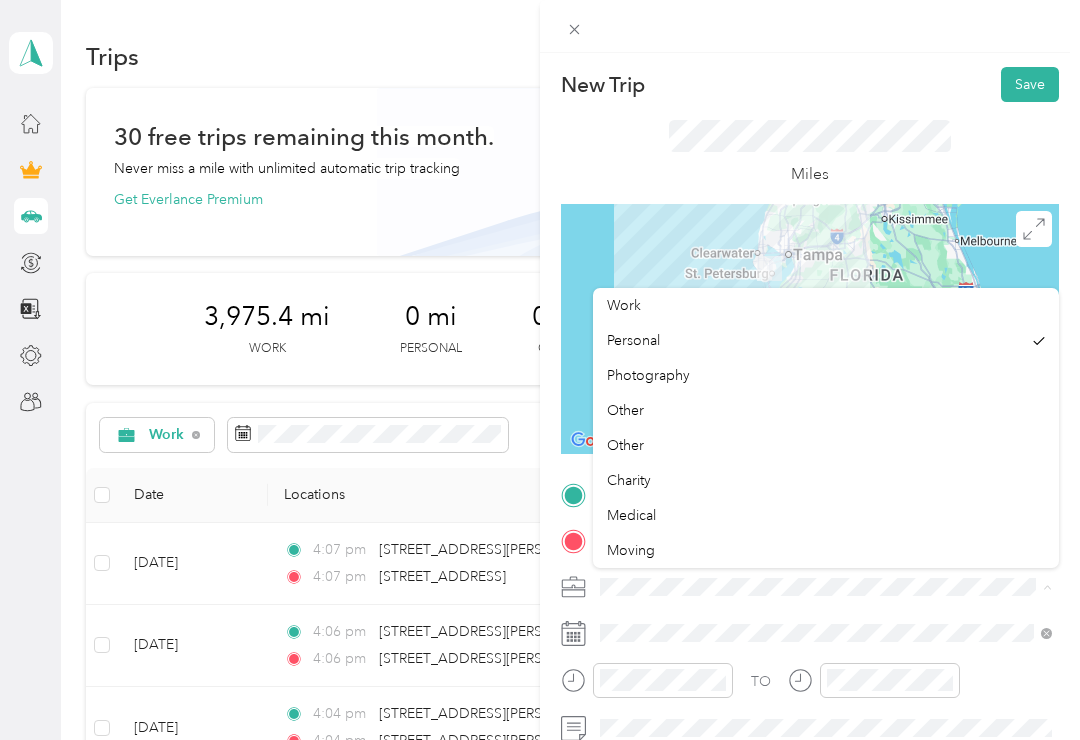 click on "Work" at bounding box center (624, 305) 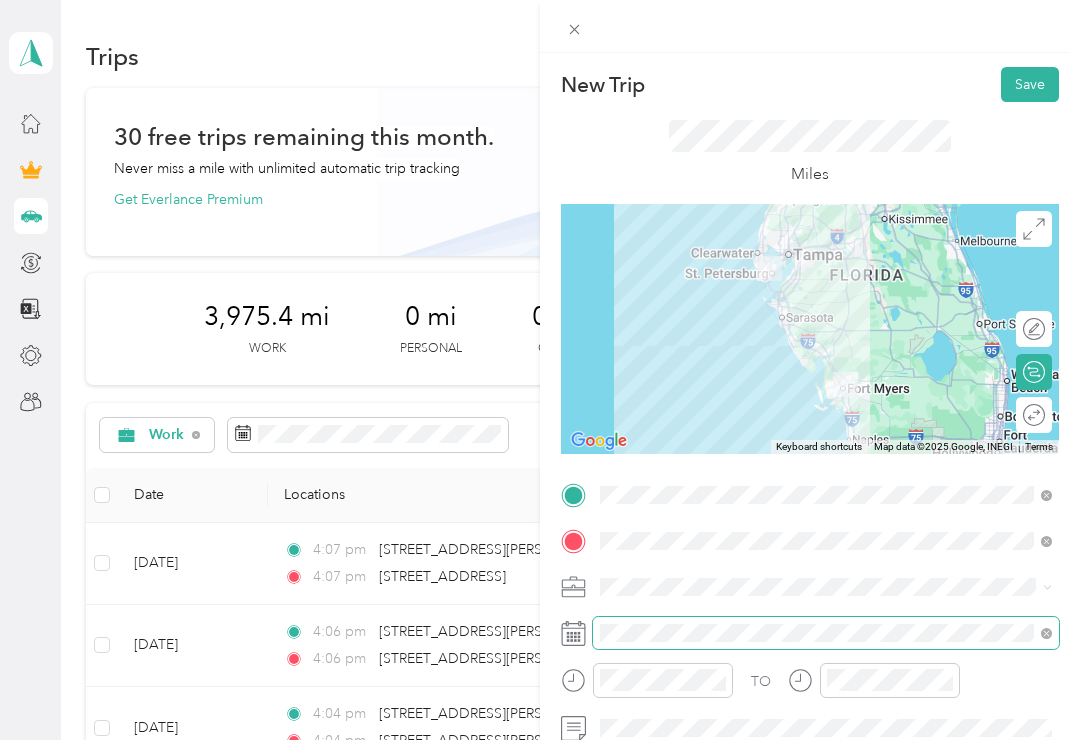 scroll, scrollTop: 31, scrollLeft: 0, axis: vertical 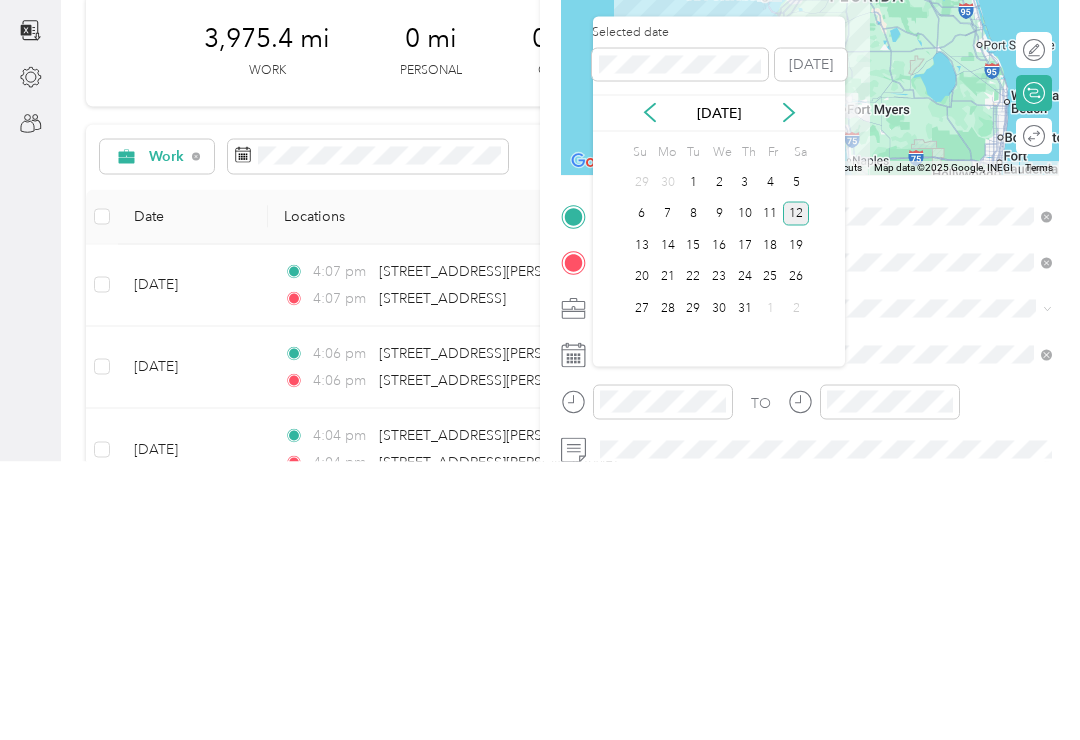 click 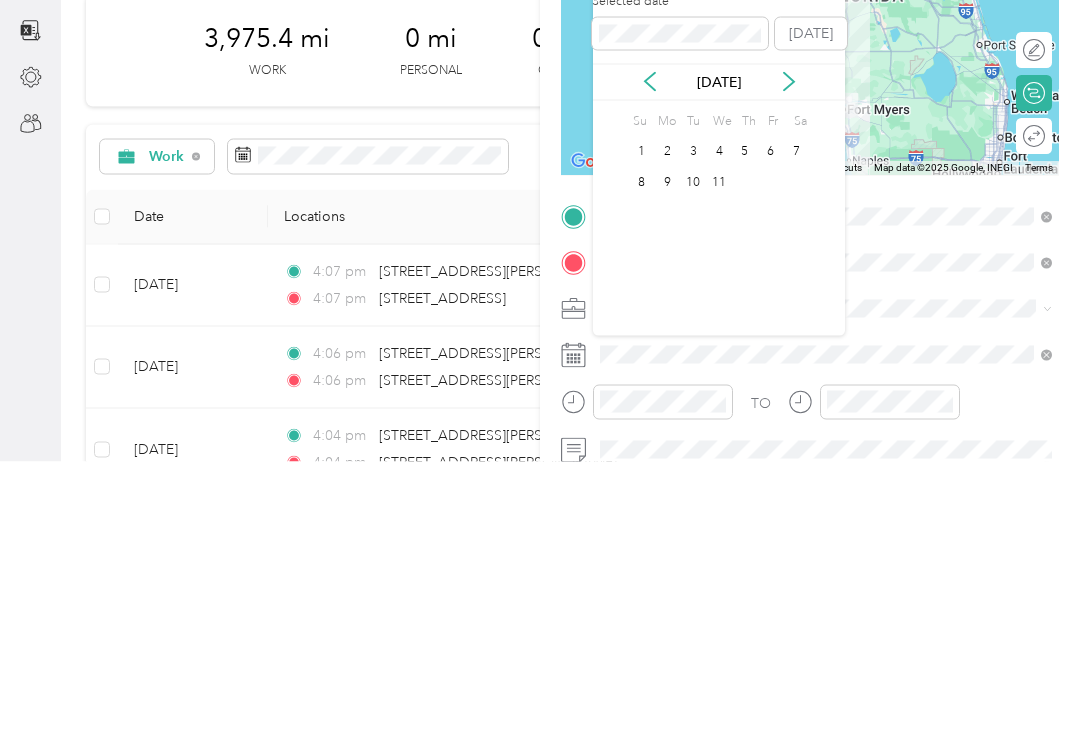 scroll, scrollTop: 0, scrollLeft: 0, axis: both 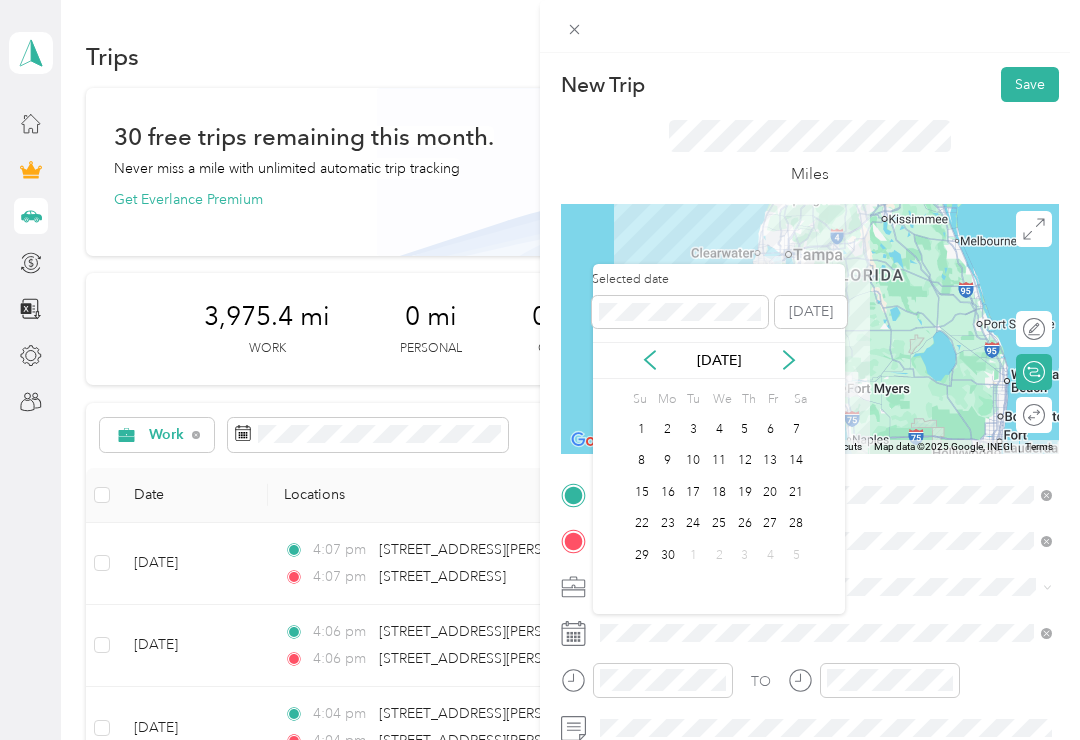 click 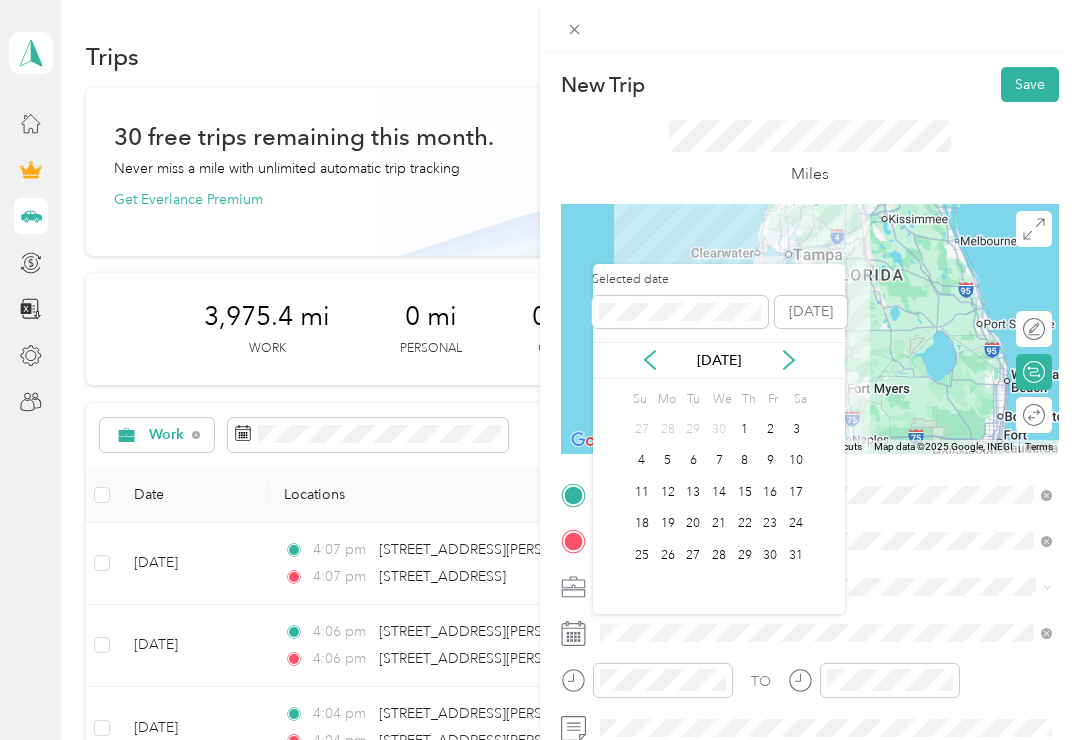 click 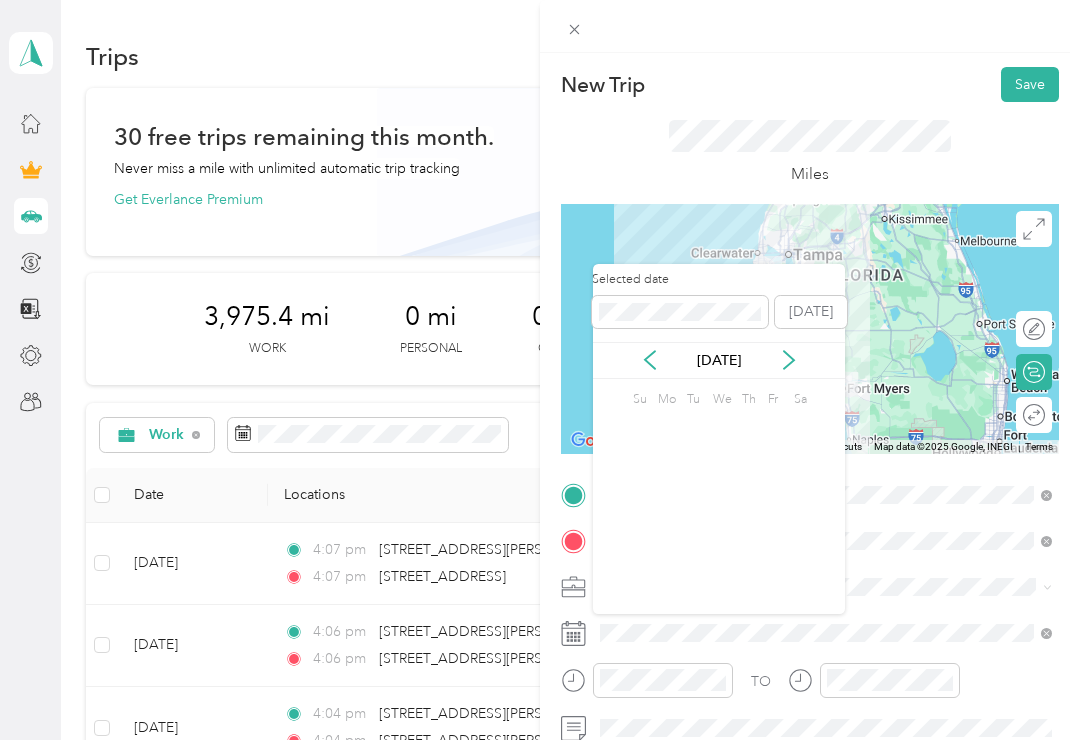 click 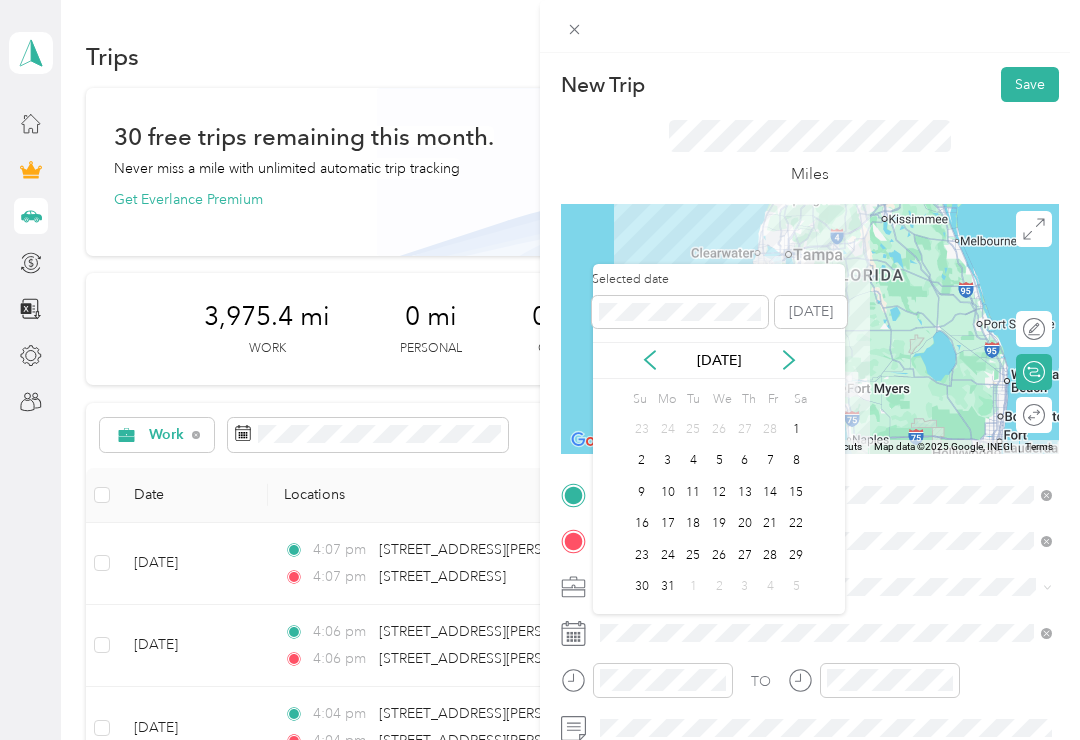 click 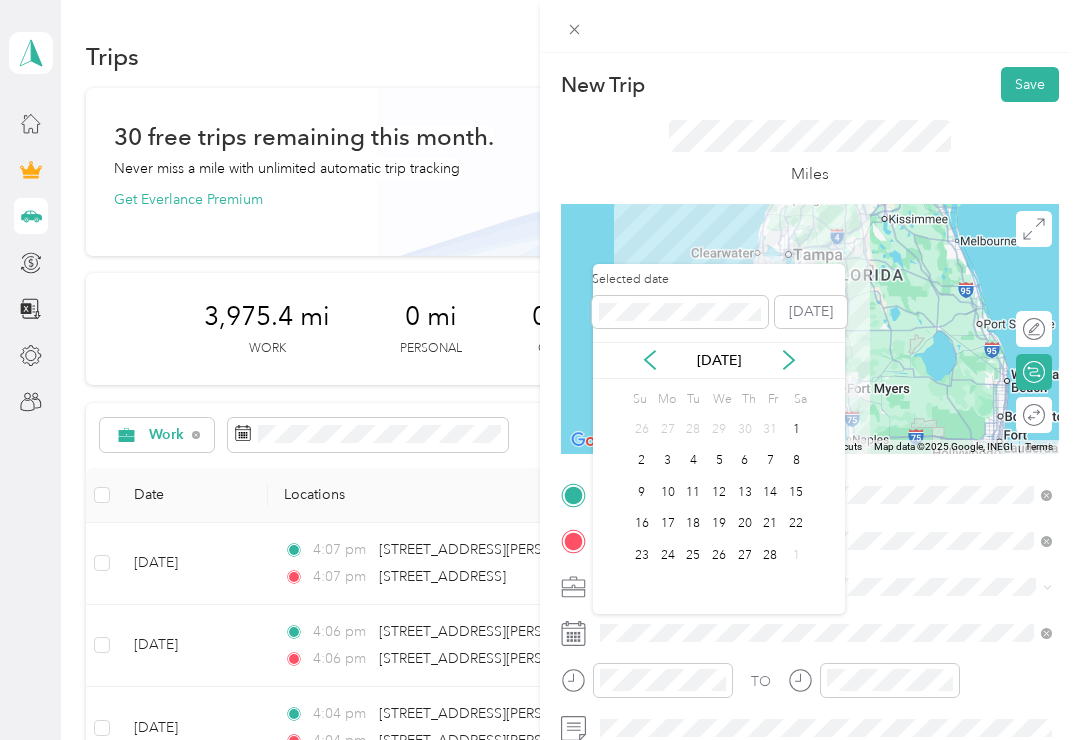 click 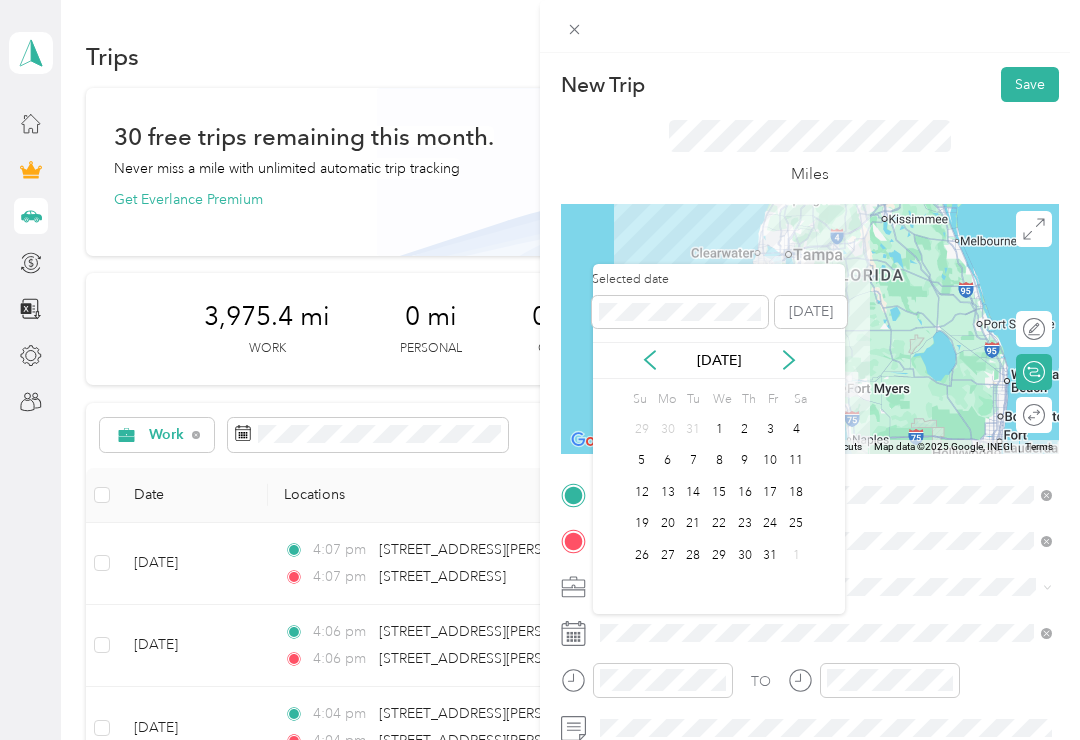 click 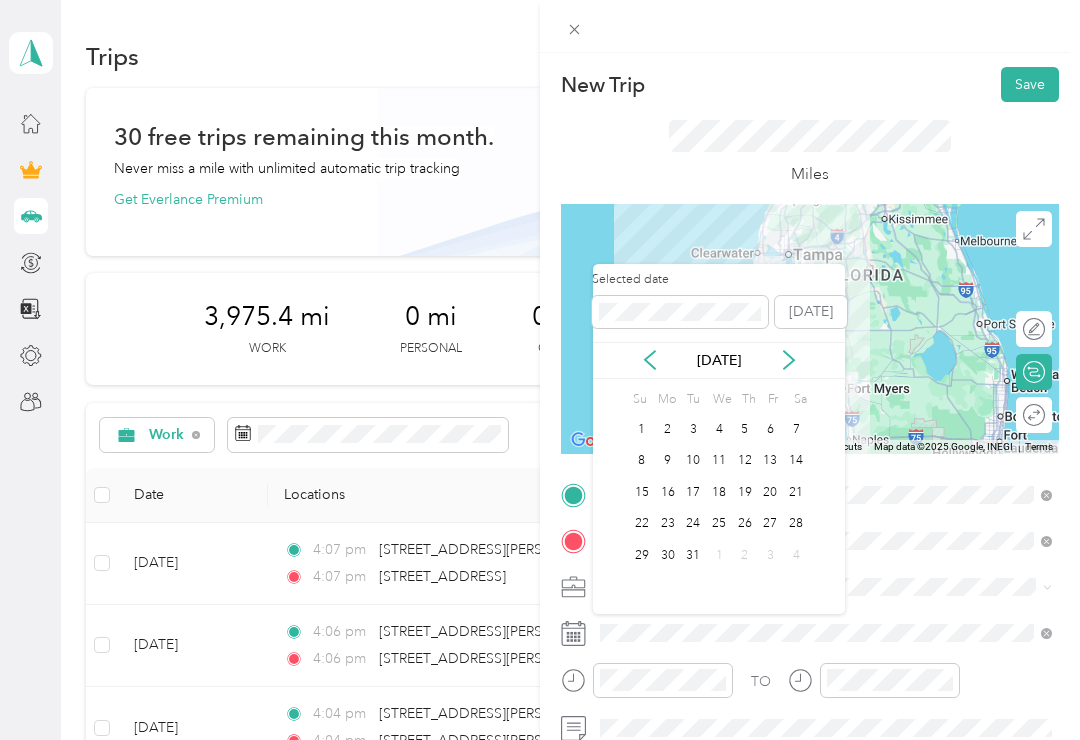 click on "29" at bounding box center [642, 555] 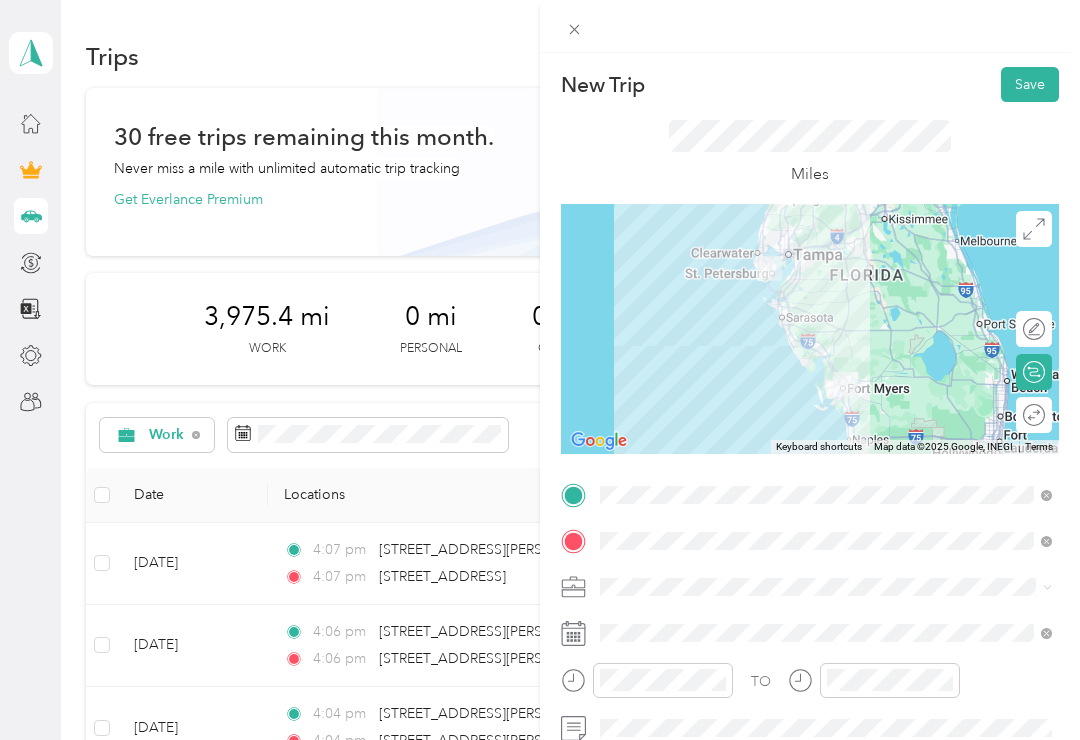 click on "Save" at bounding box center (1030, 84) 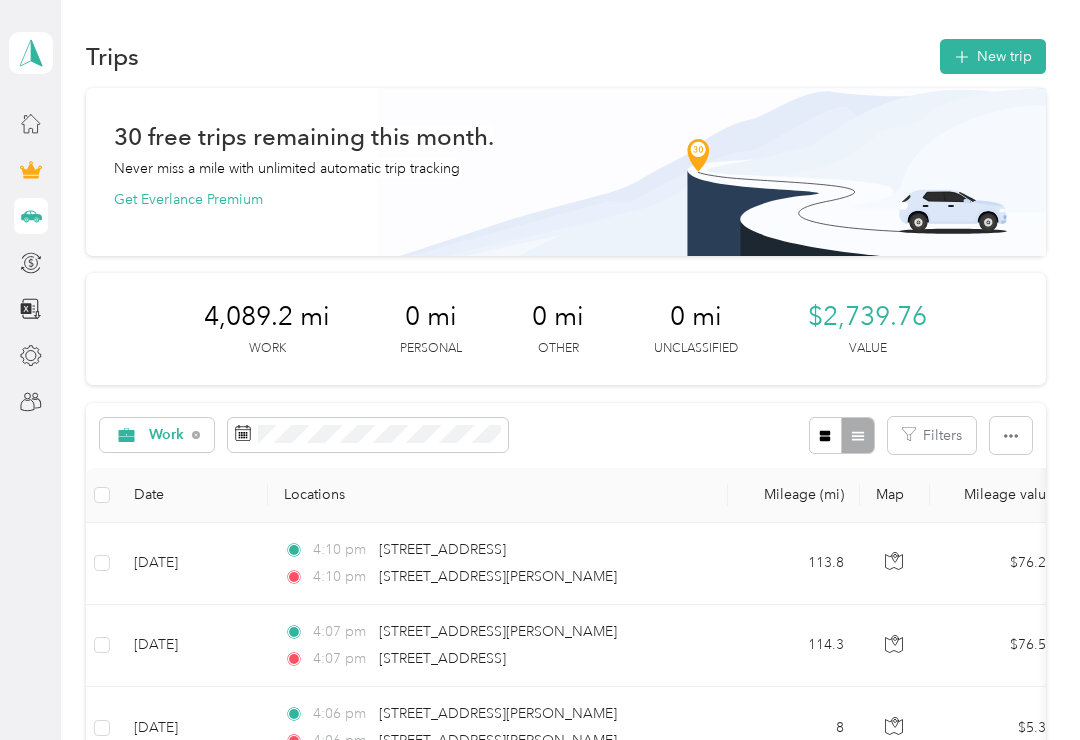 click on "New trip" at bounding box center [993, 56] 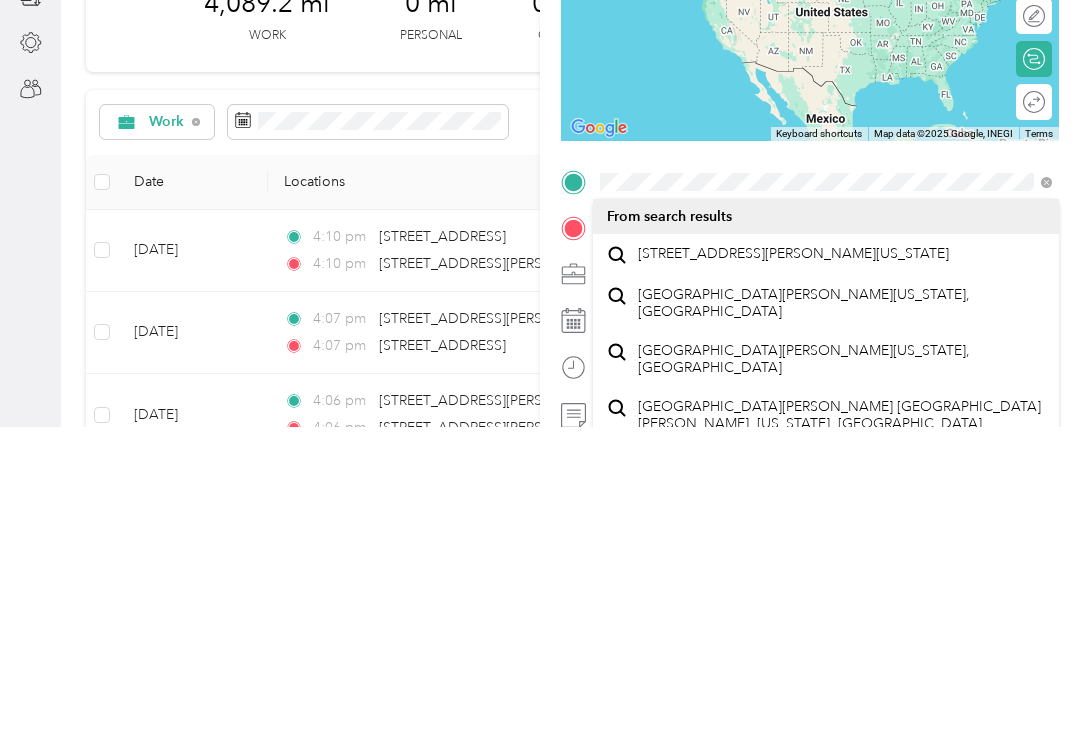 click on "[STREET_ADDRESS][PERSON_NAME][US_STATE]" at bounding box center (793, 567) 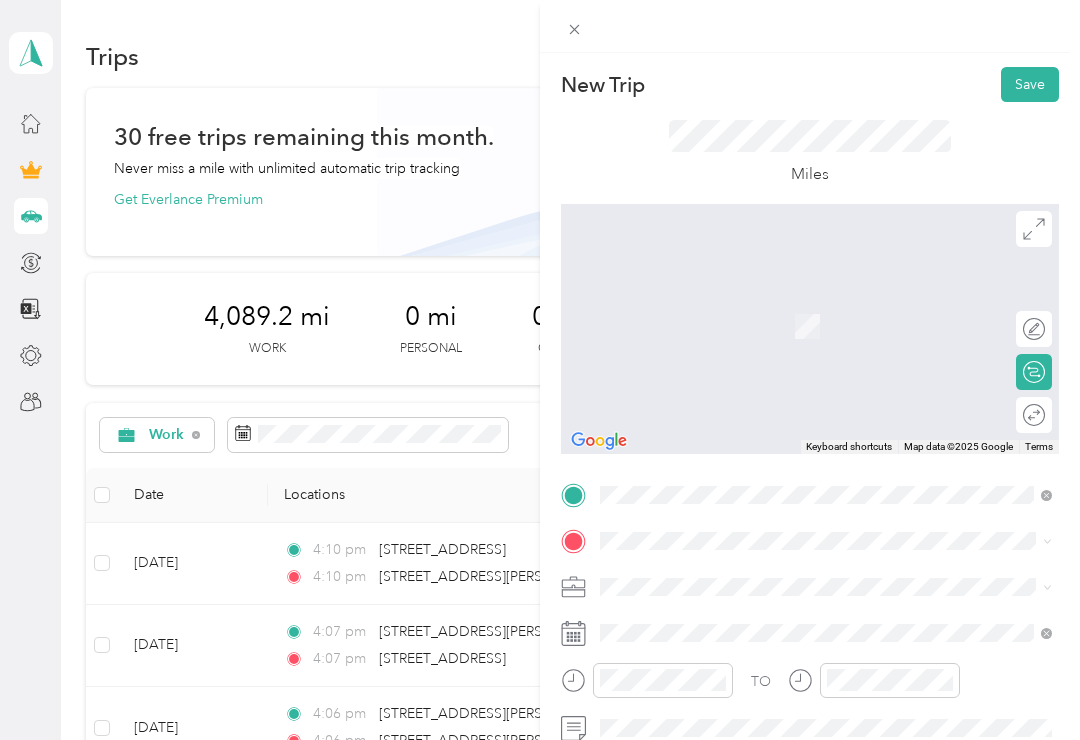 scroll, scrollTop: 0, scrollLeft: 0, axis: both 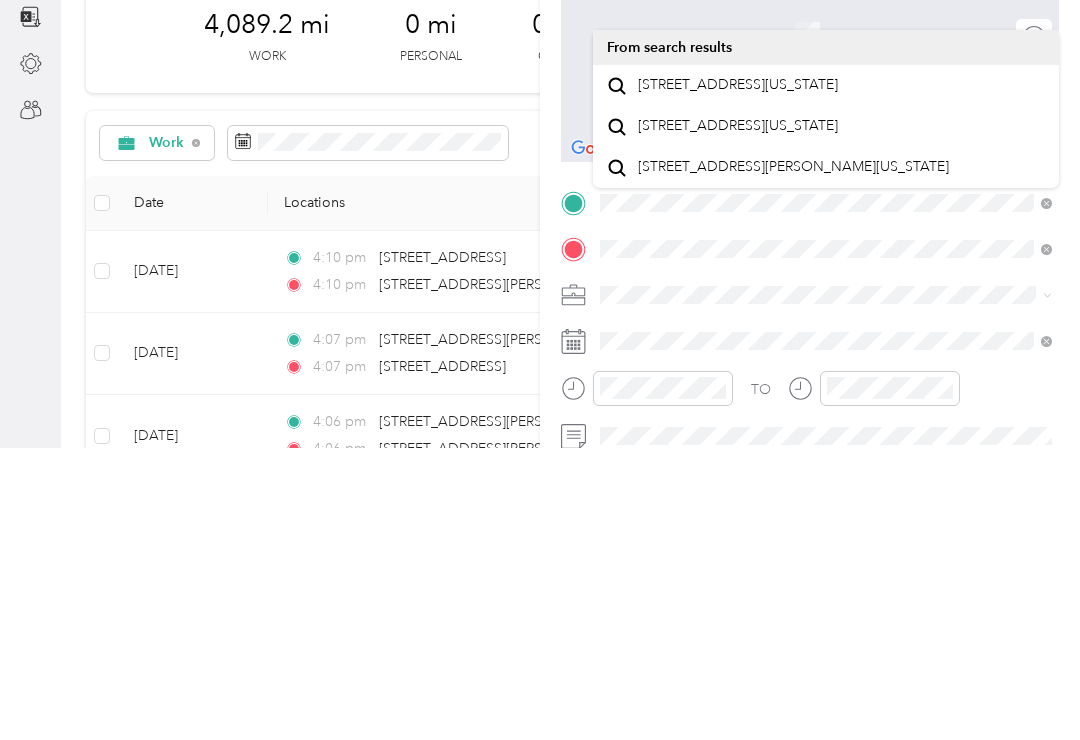 click on "[STREET_ADDRESS][US_STATE]" at bounding box center [738, 377] 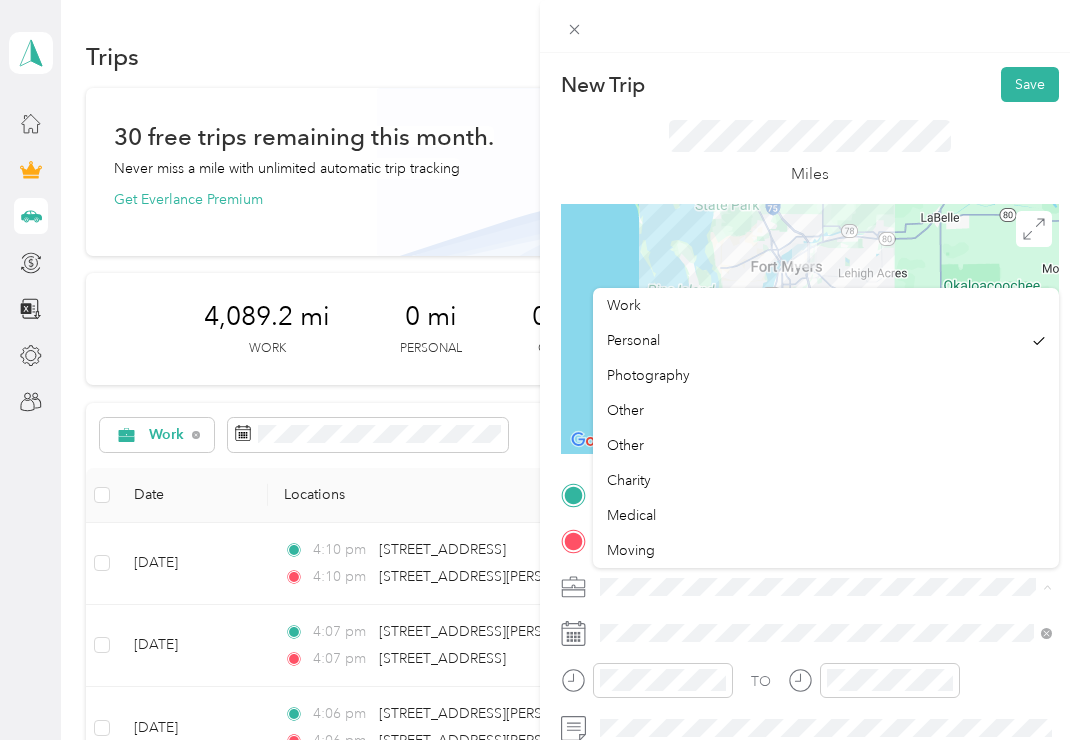 click on "Work" at bounding box center (624, 305) 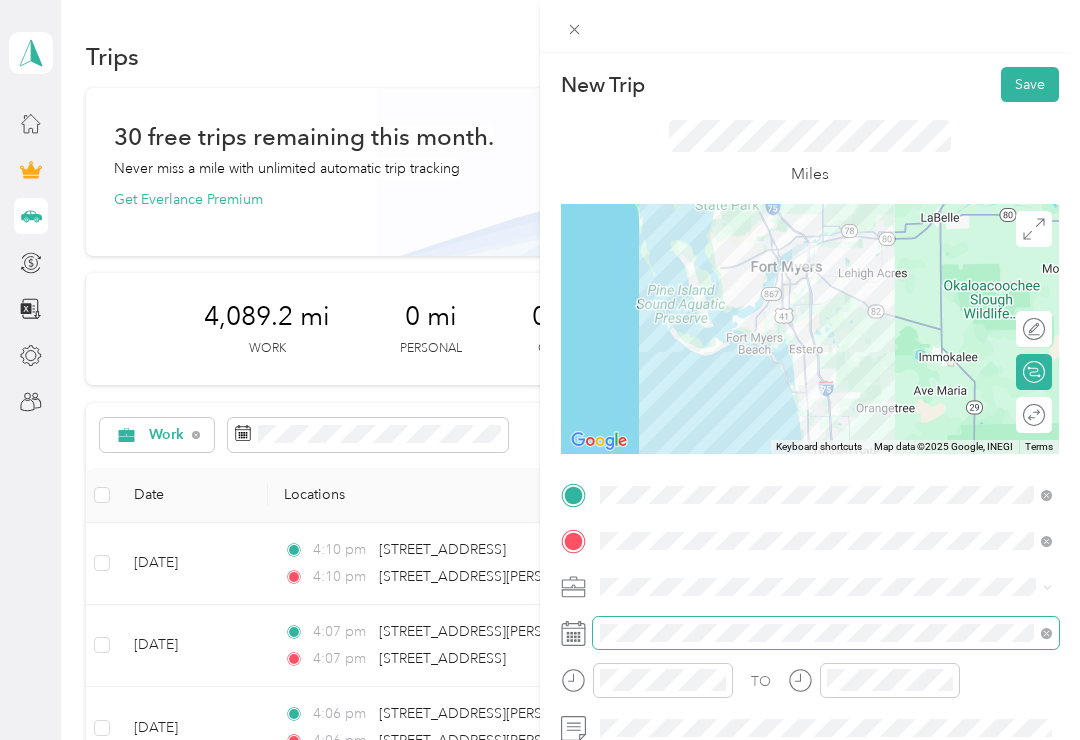 scroll, scrollTop: 31, scrollLeft: 0, axis: vertical 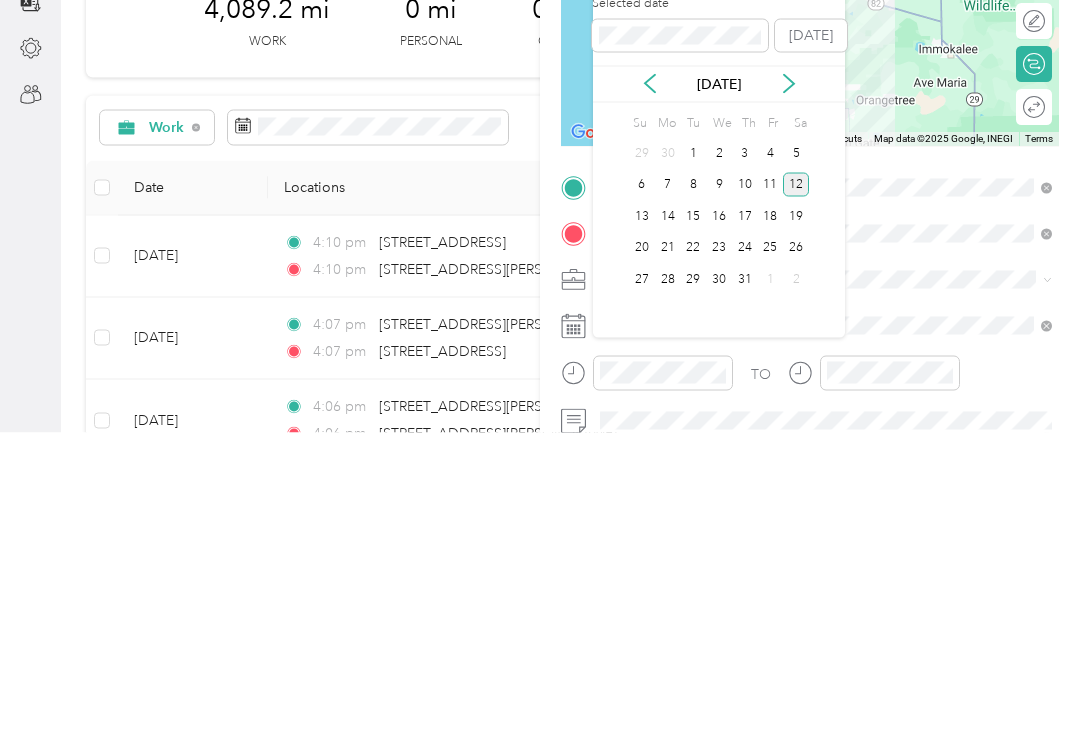 click 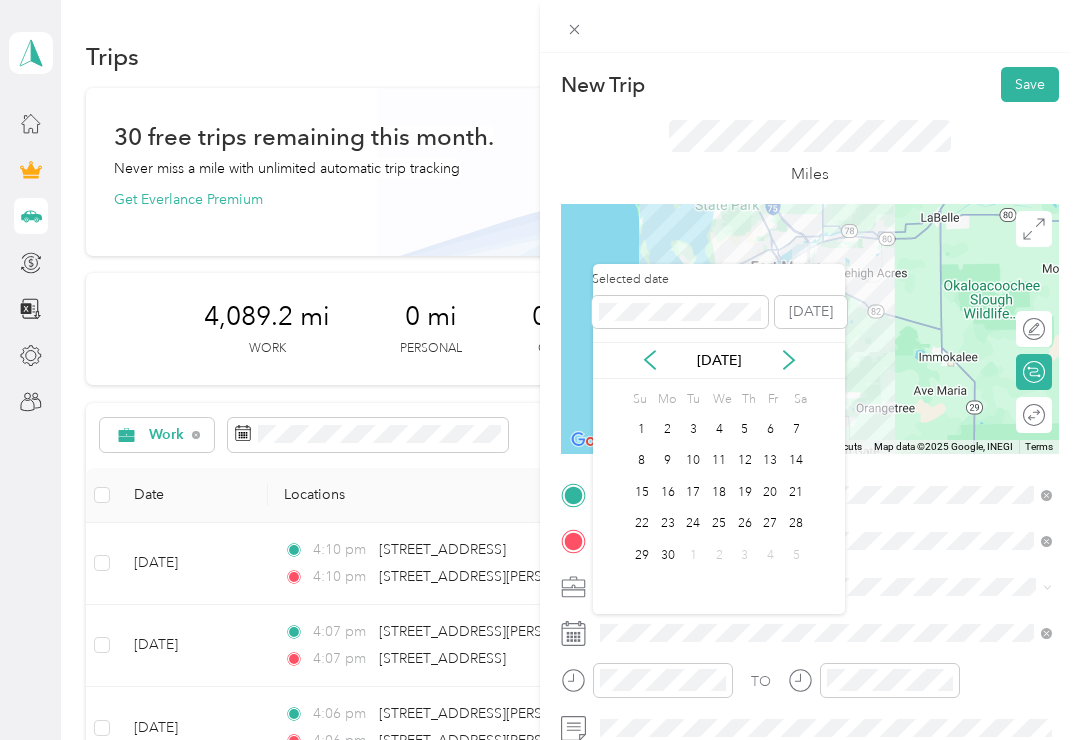 click 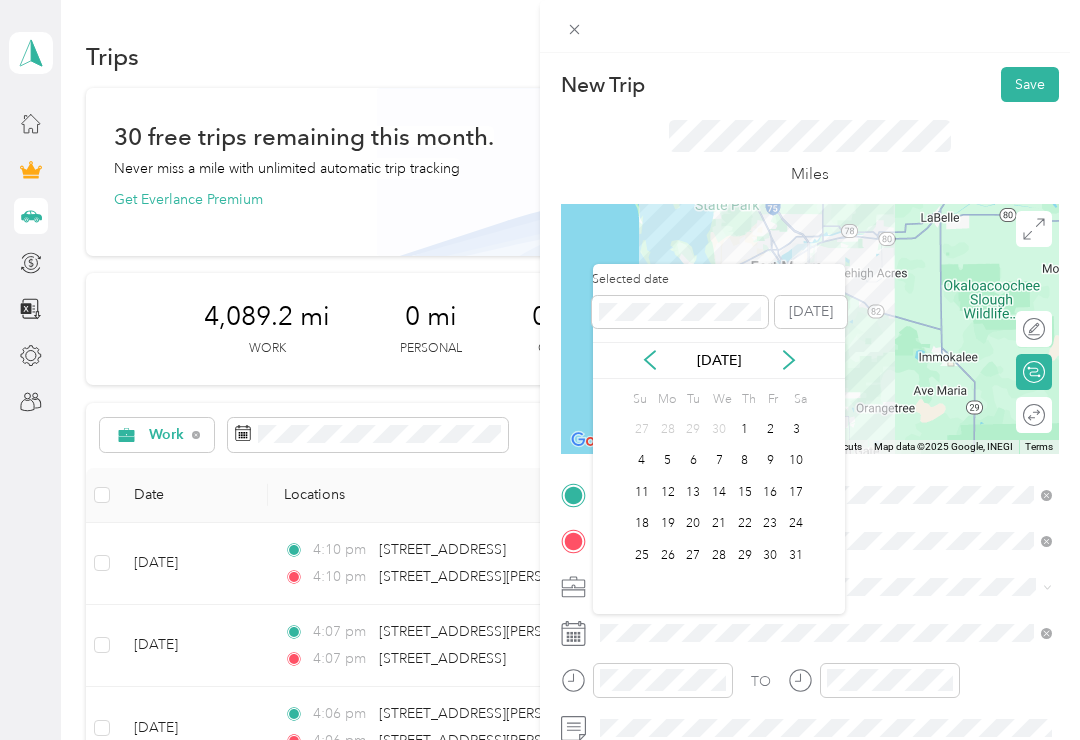 click 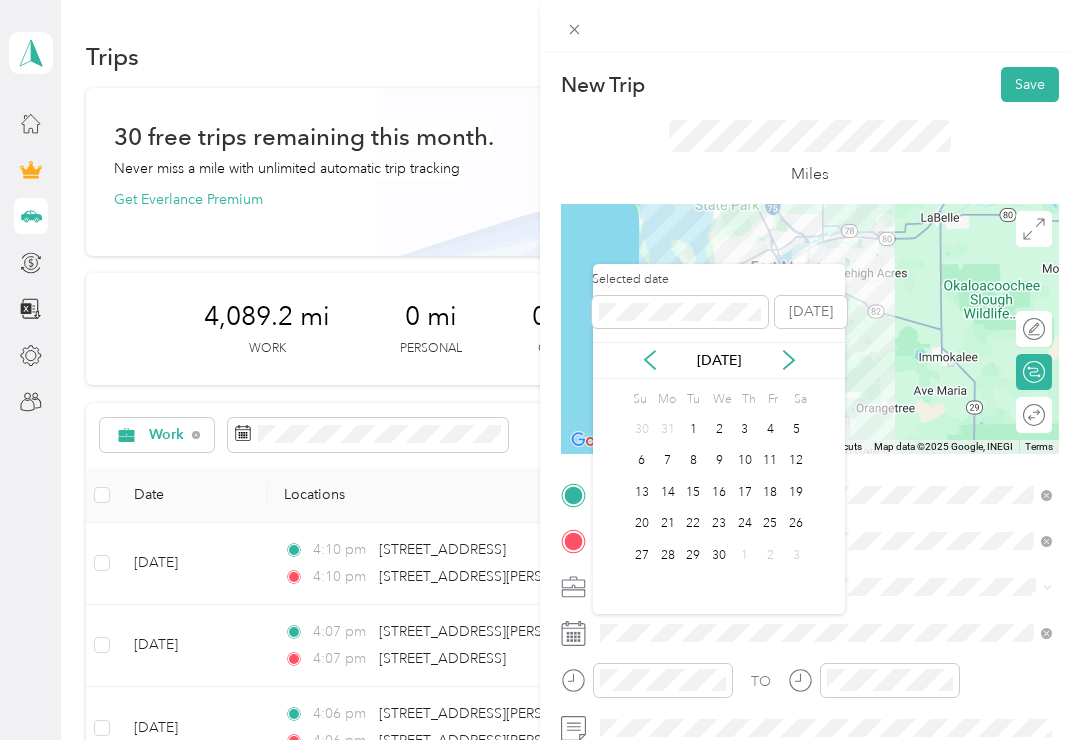 click 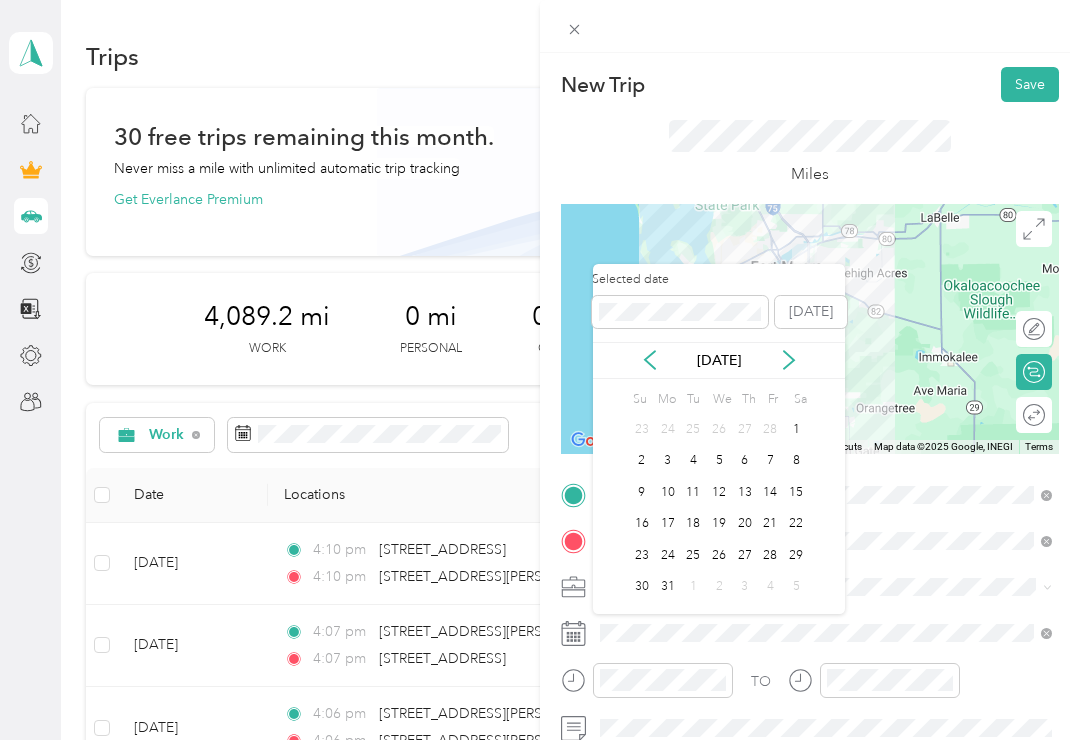 click 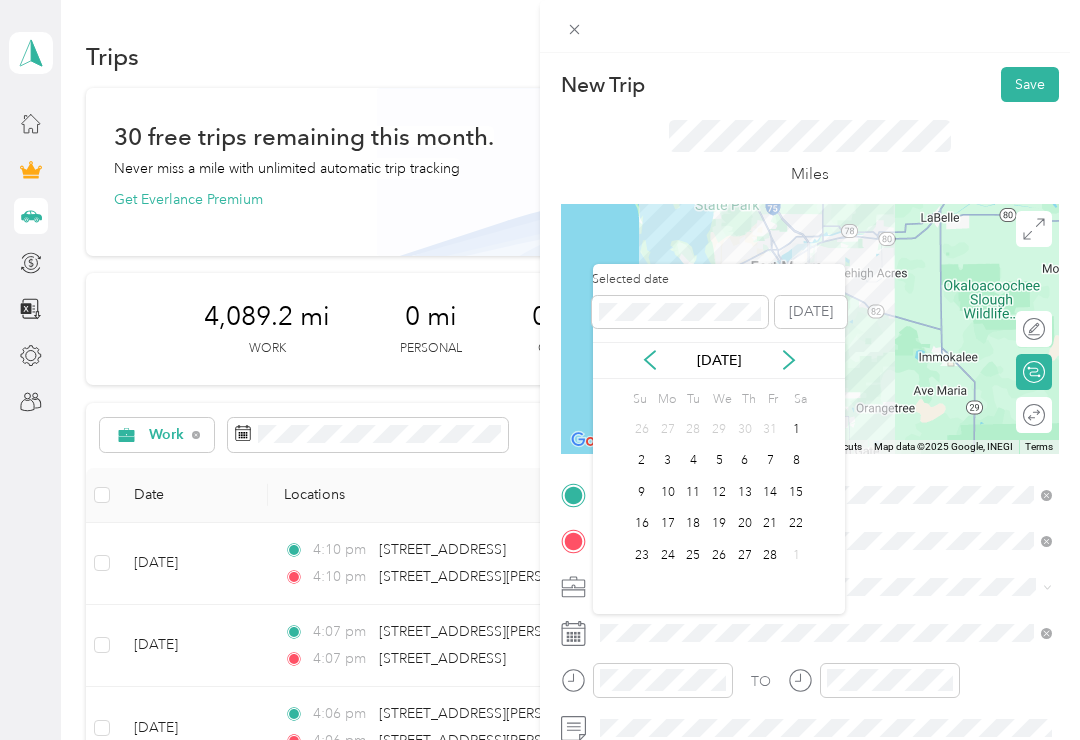 click 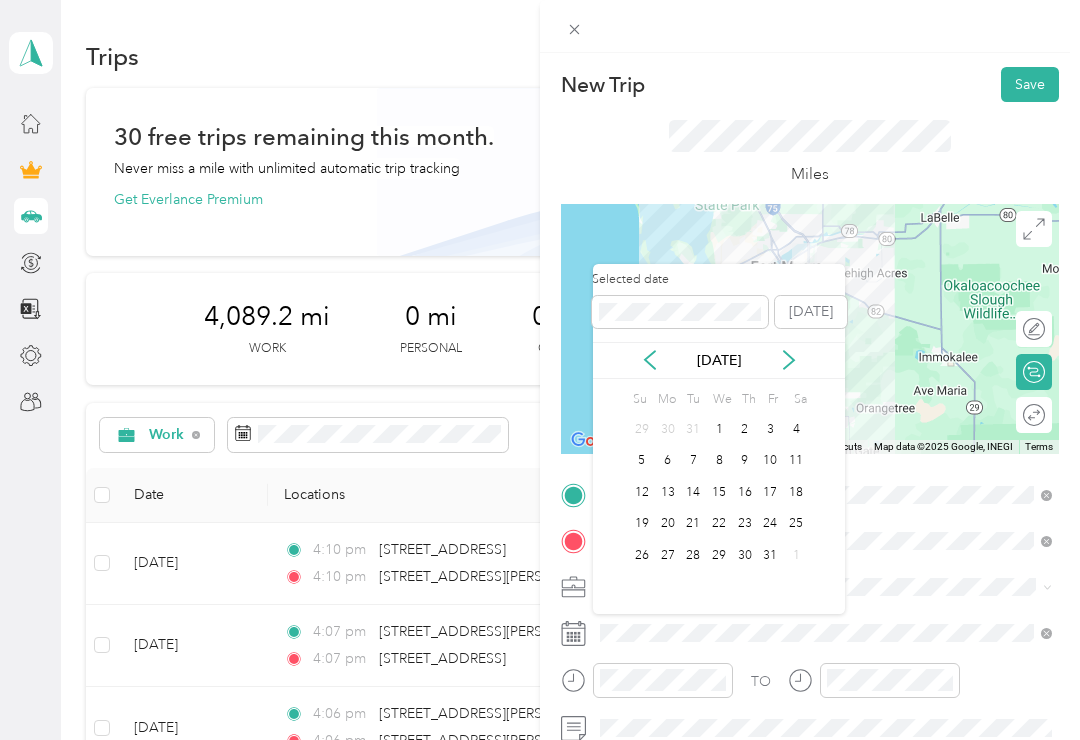 click 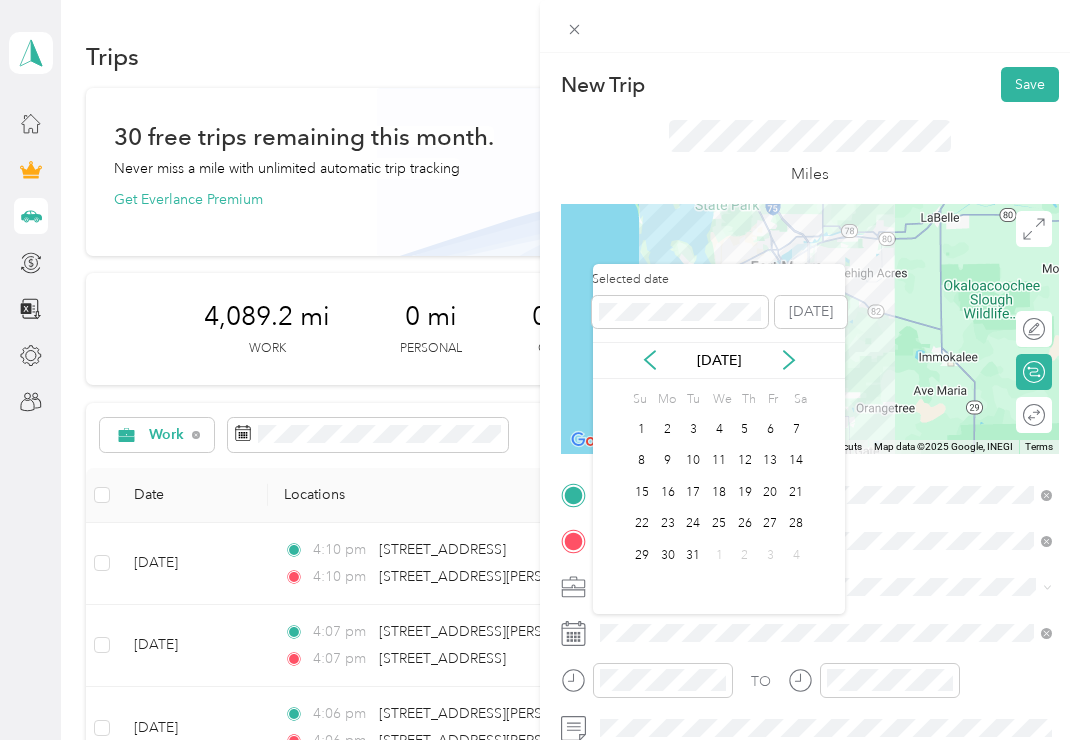 click on "29" at bounding box center (642, 555) 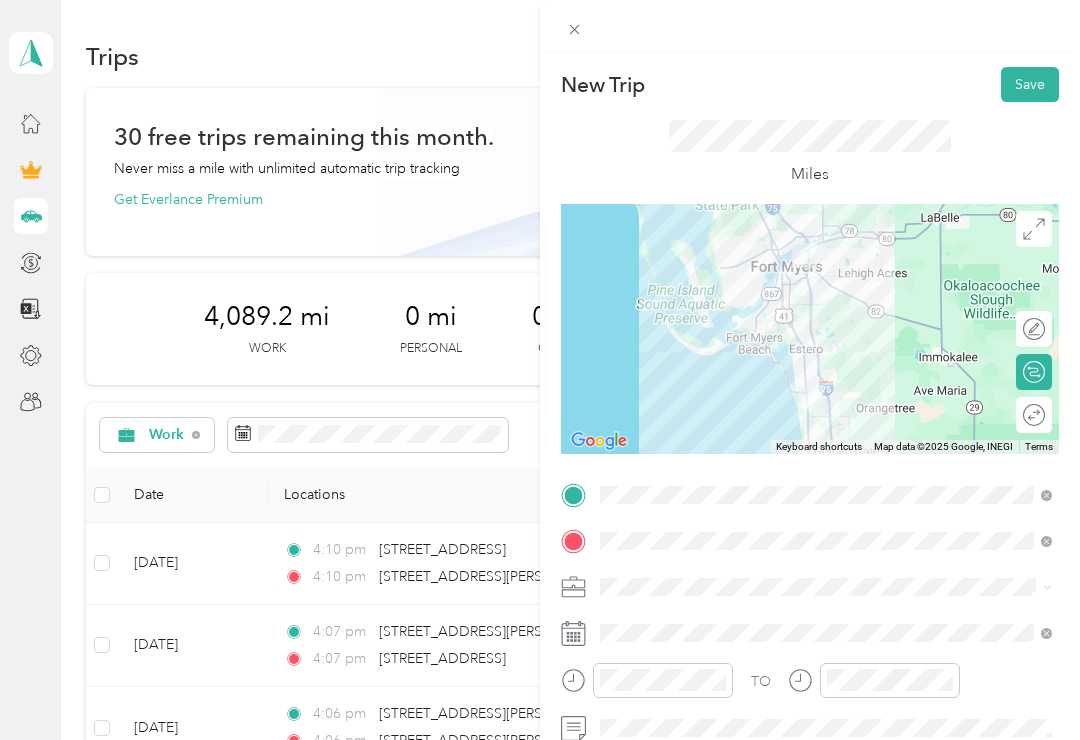 click on "Save" at bounding box center [1030, 84] 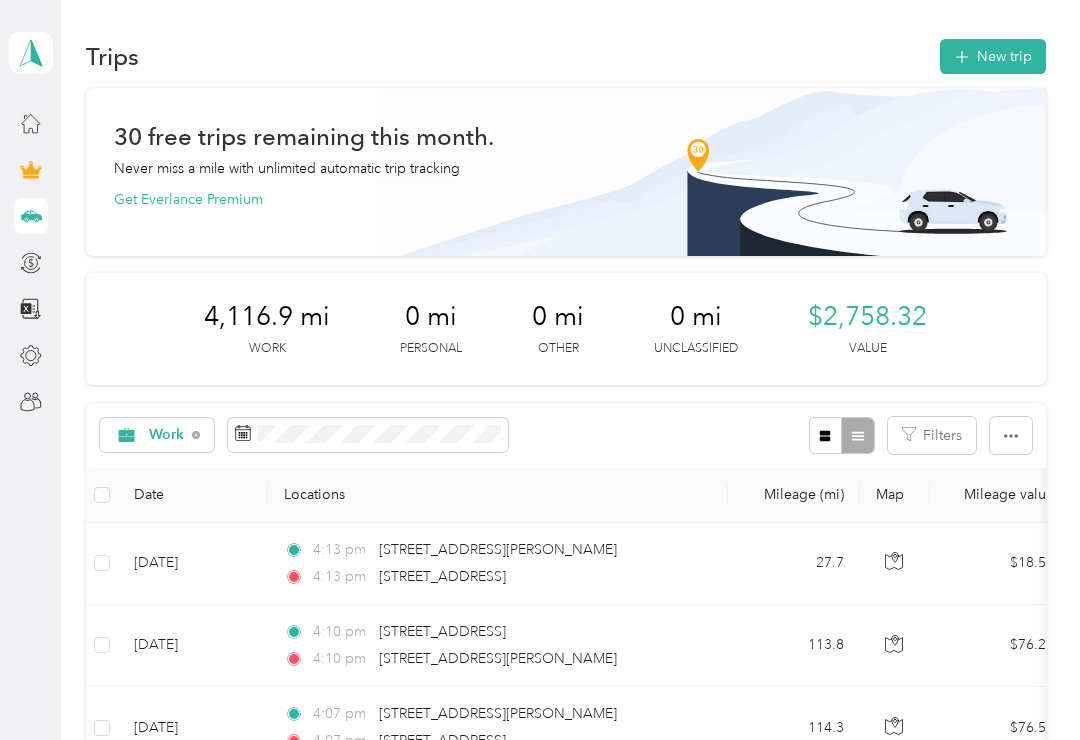 click on "New trip" at bounding box center (993, 56) 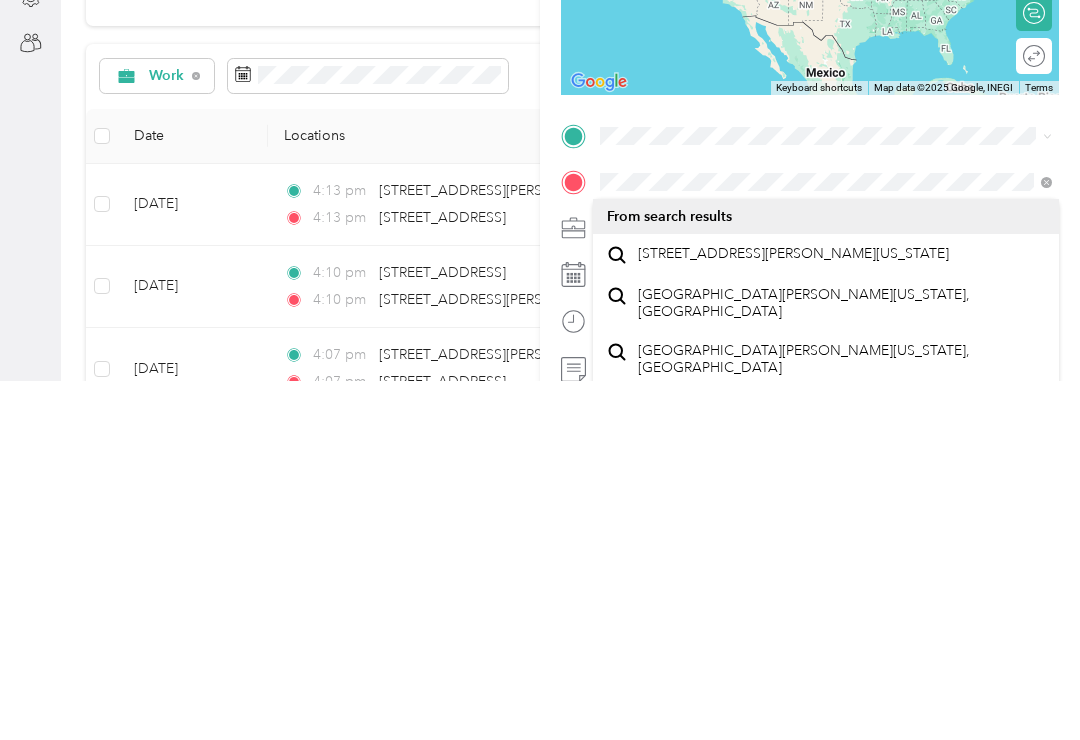 click on "[STREET_ADDRESS][PERSON_NAME][US_STATE]" at bounding box center (793, 613) 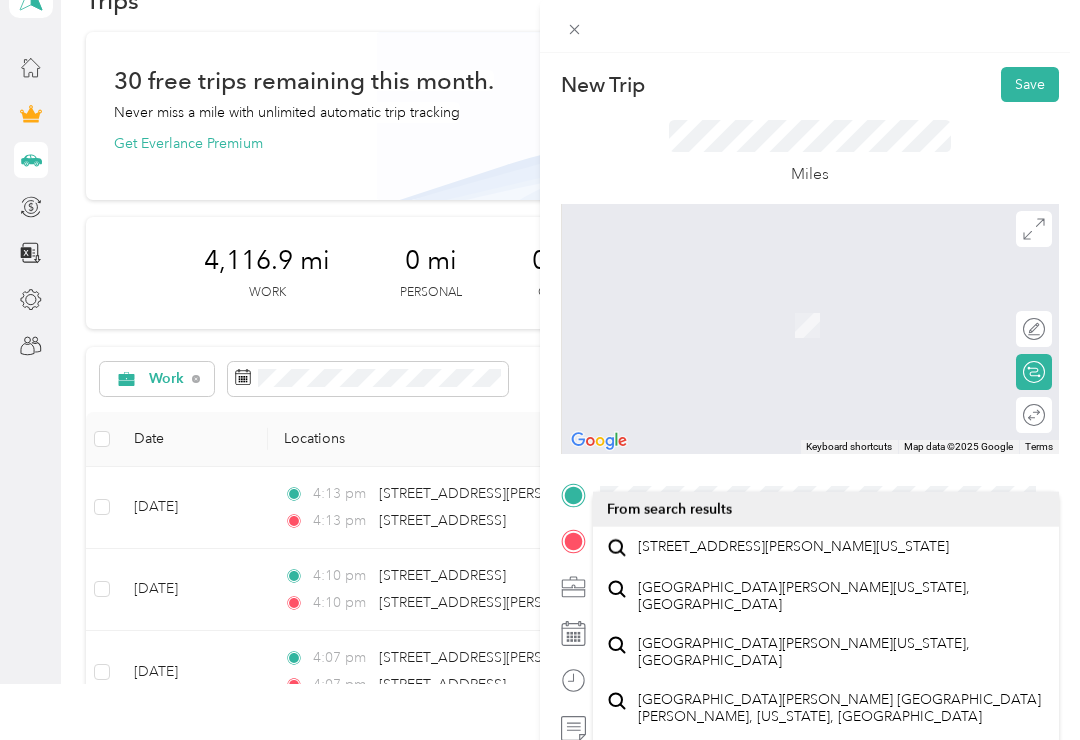 scroll, scrollTop: 0, scrollLeft: 0, axis: both 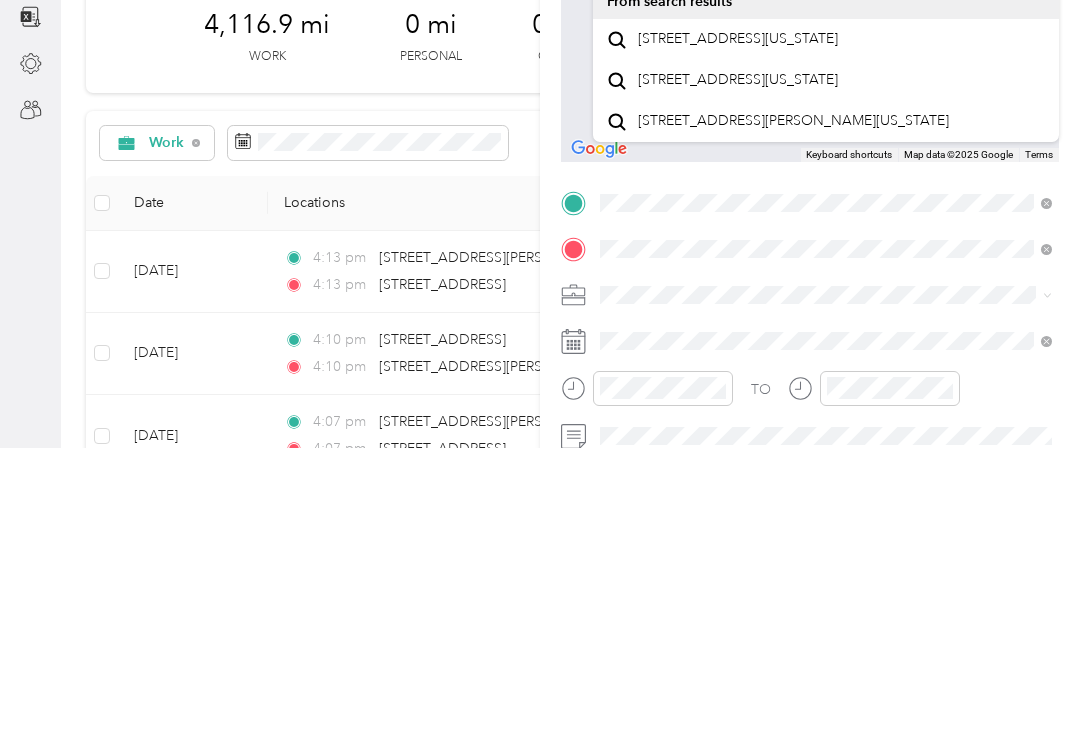 click on "[STREET_ADDRESS][US_STATE]" at bounding box center [738, 331] 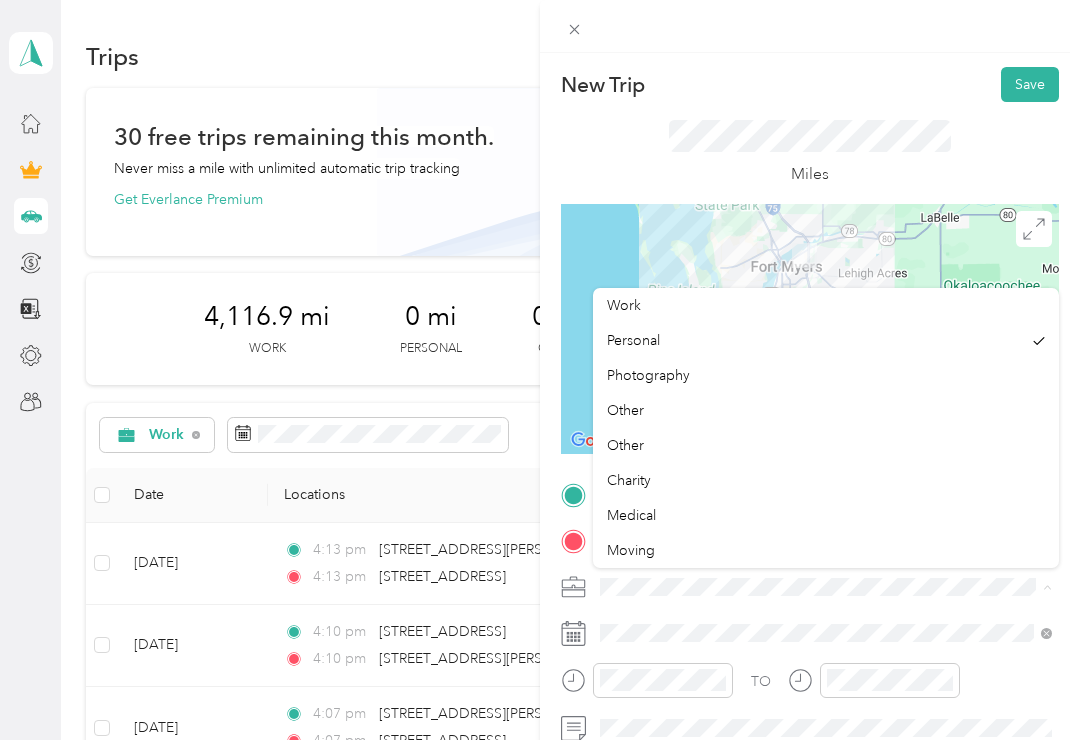 click on "Work" at bounding box center [826, 305] 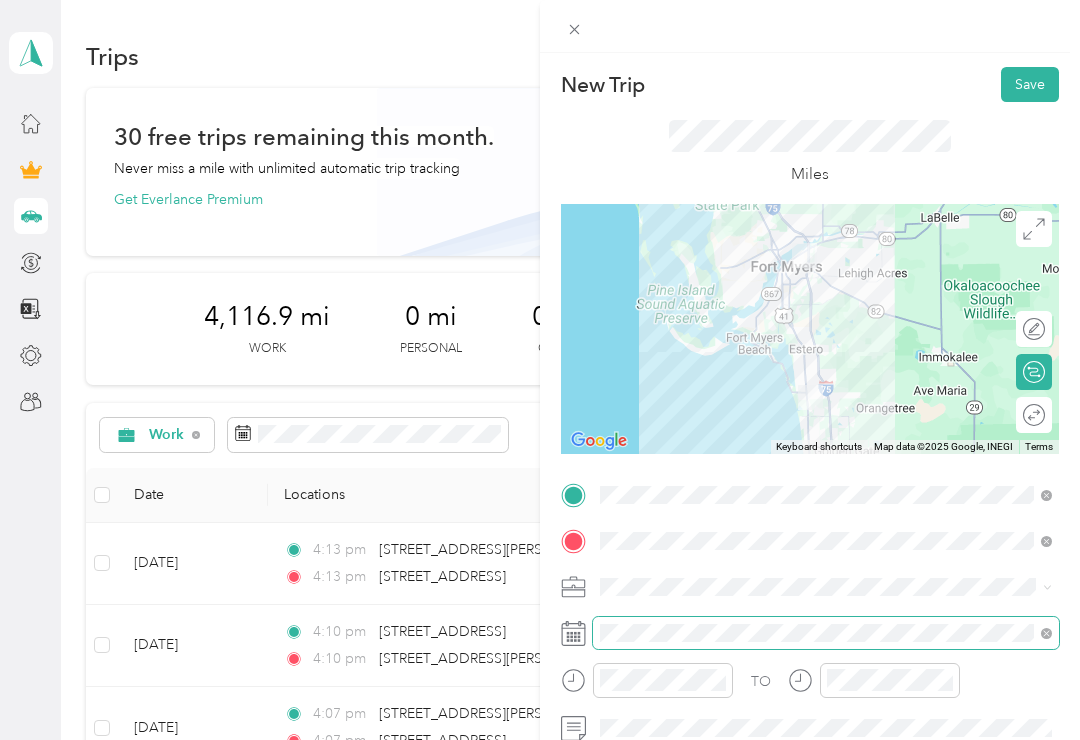 scroll, scrollTop: 31, scrollLeft: 0, axis: vertical 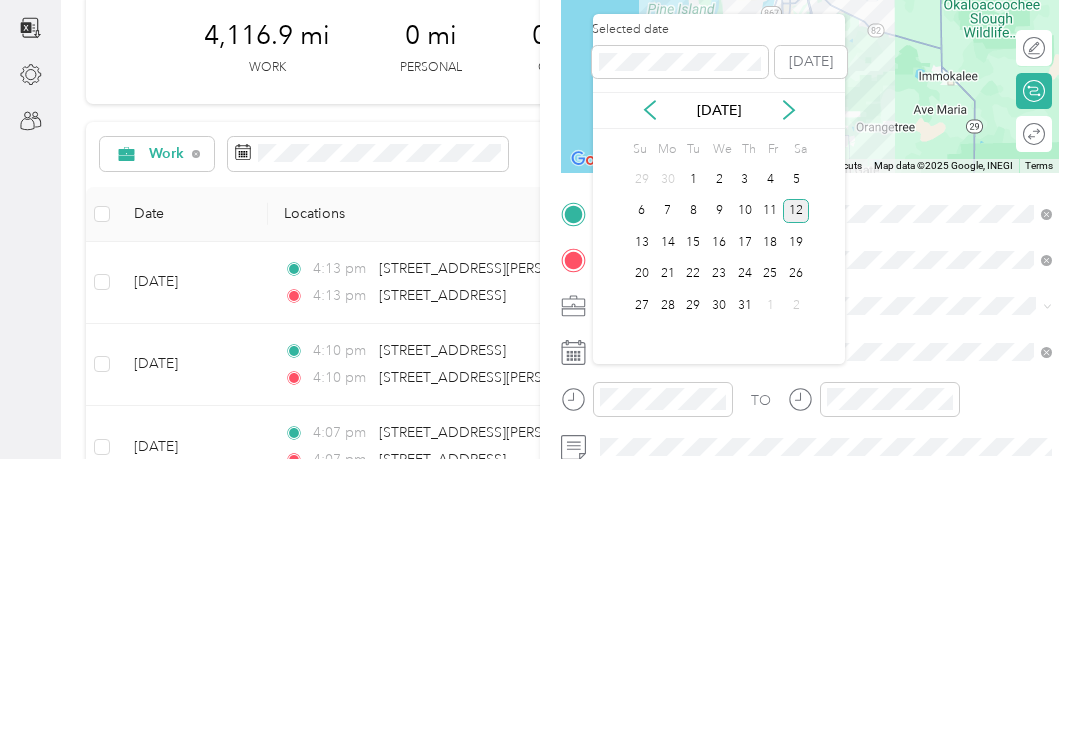 click 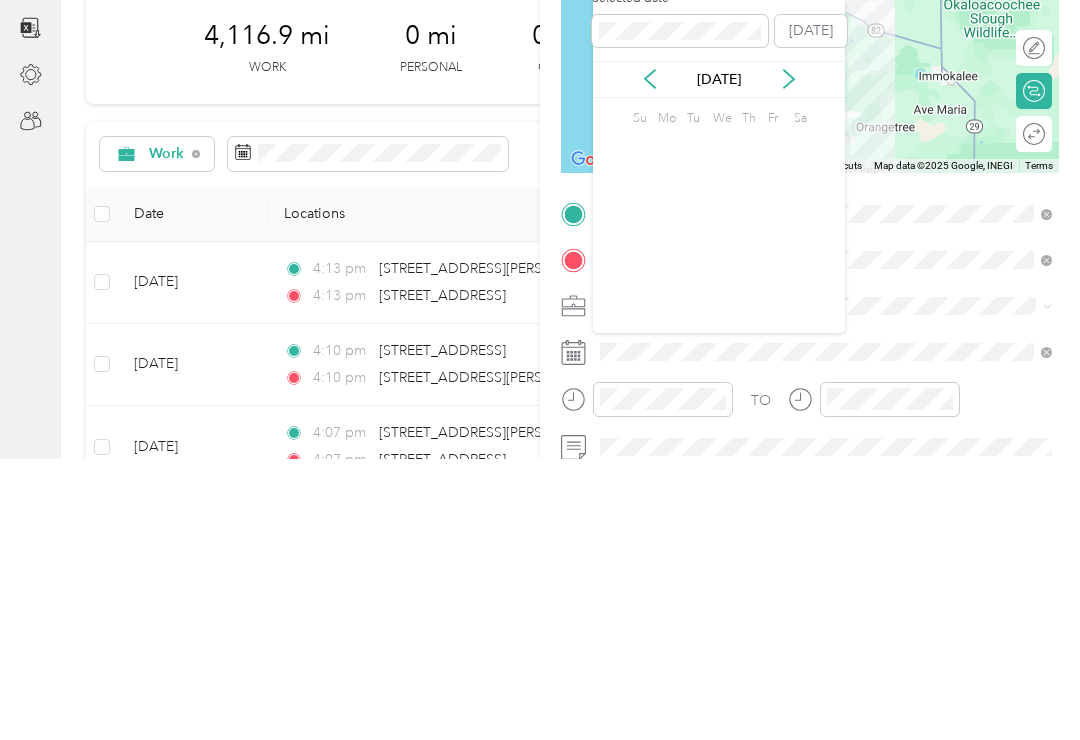 scroll, scrollTop: 0, scrollLeft: 0, axis: both 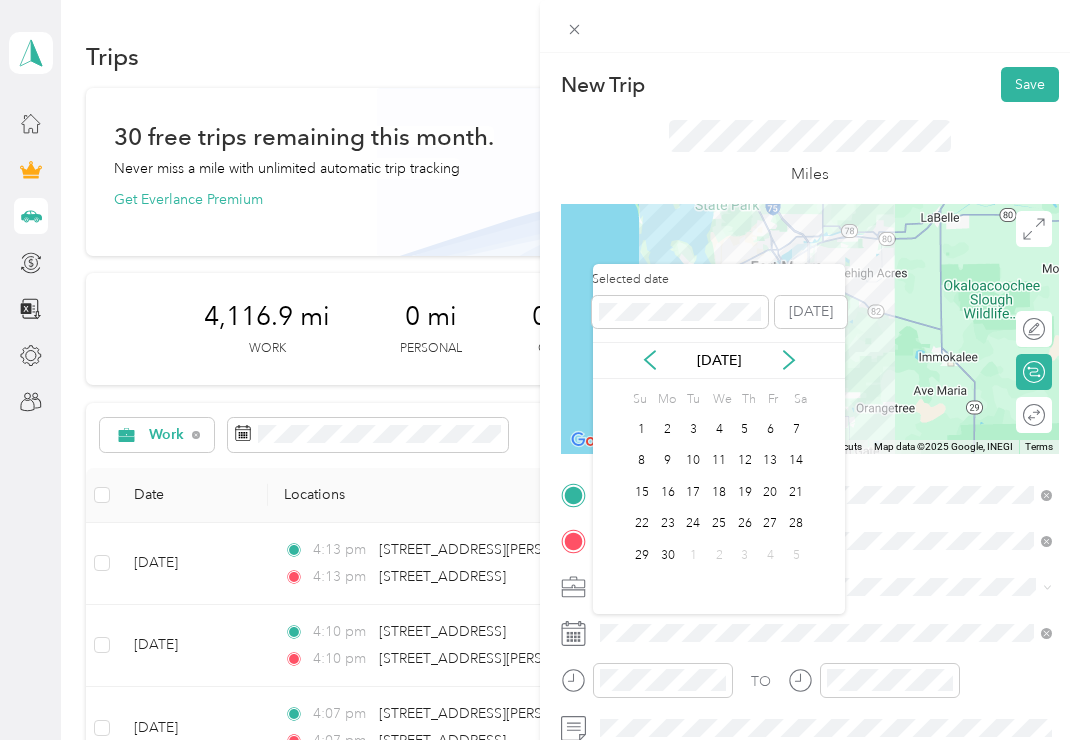 click 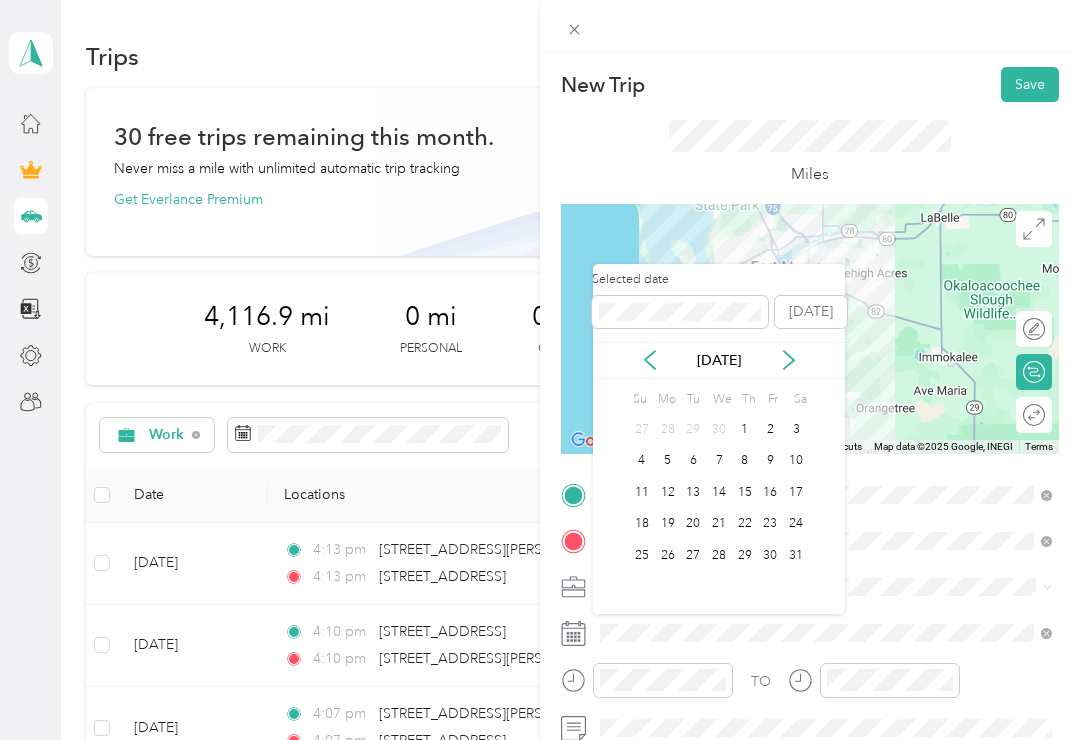 click 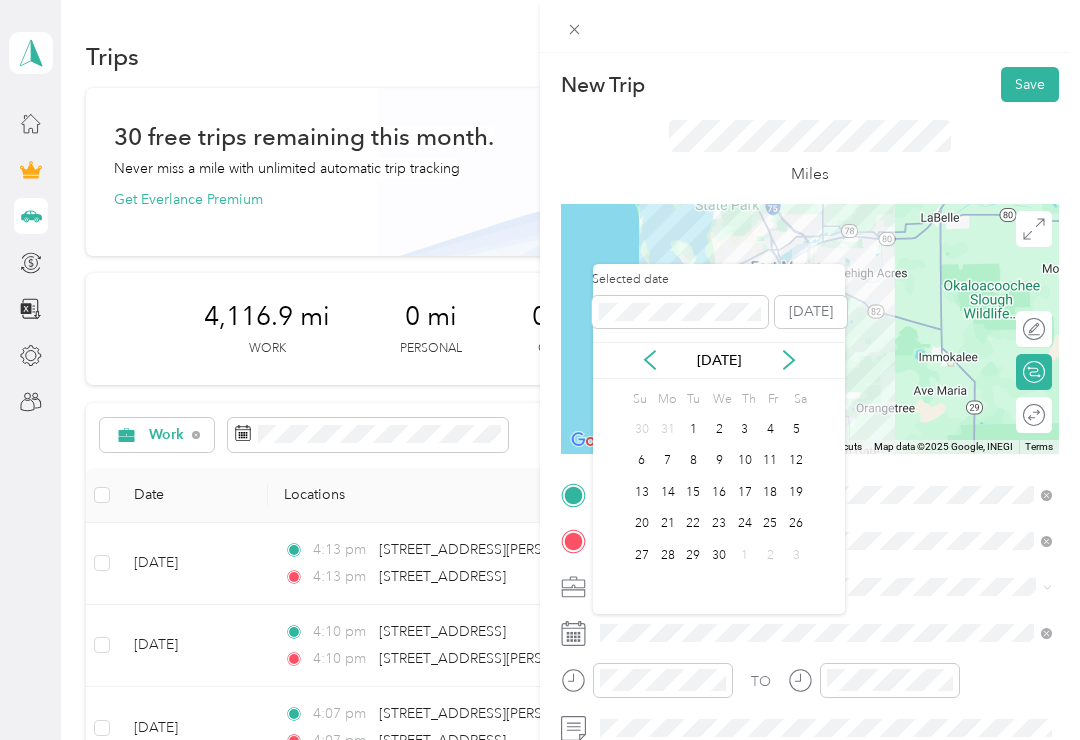 click 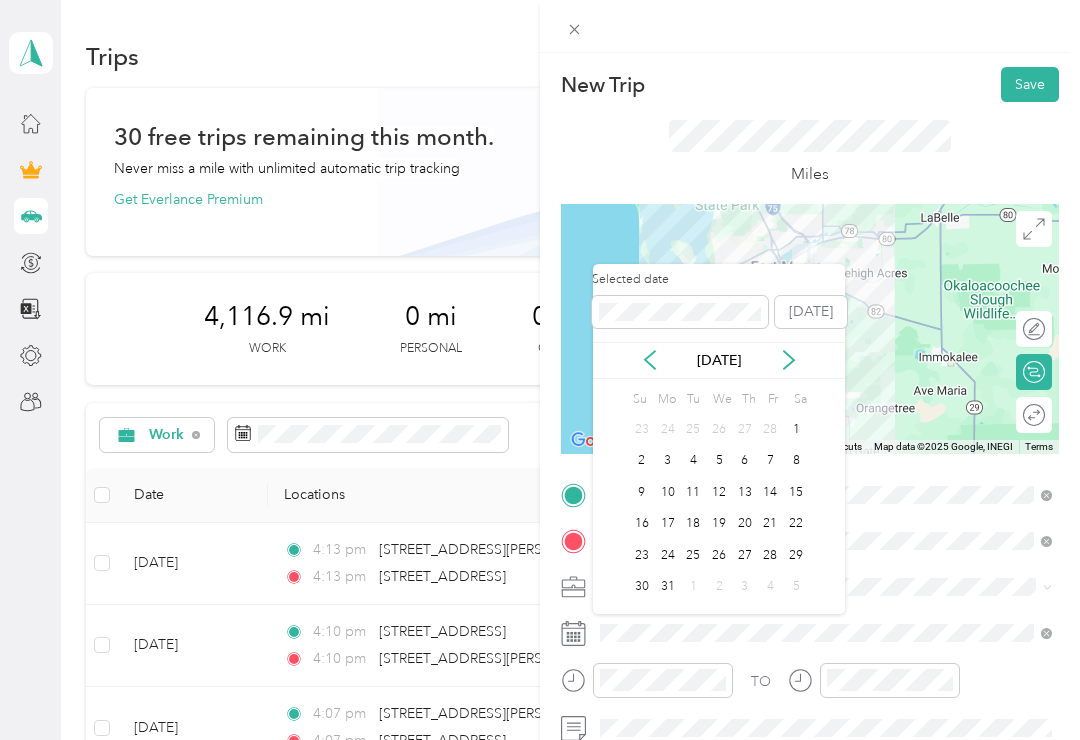 click on "[DATE]" at bounding box center [719, 360] 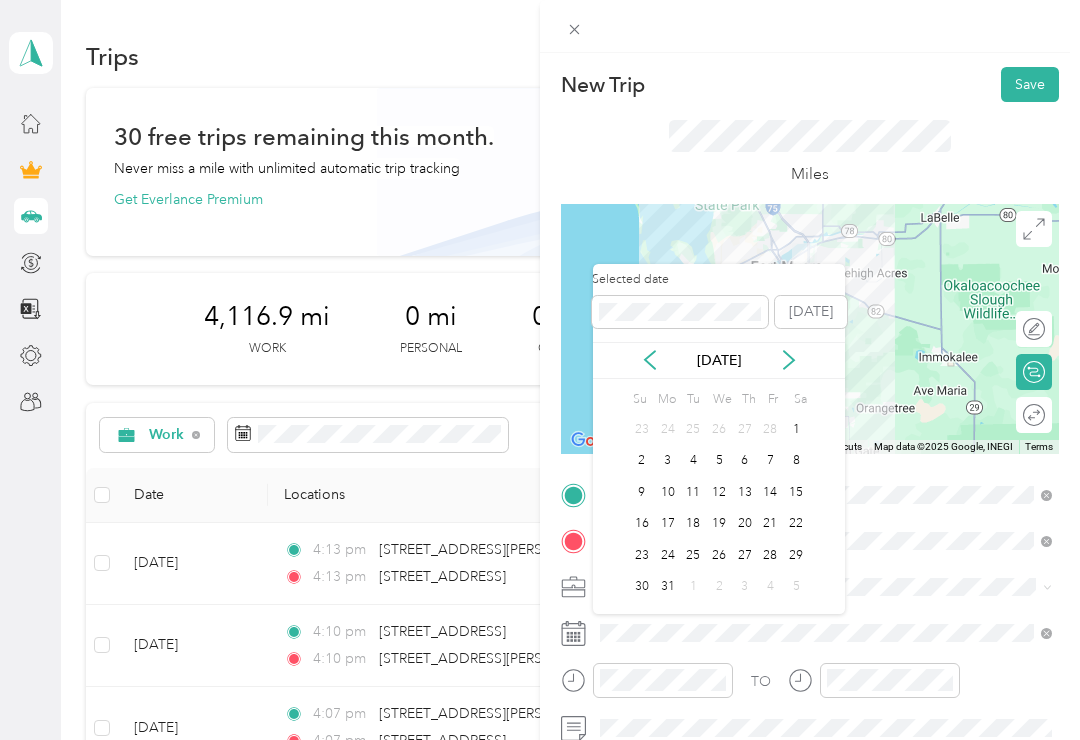 click 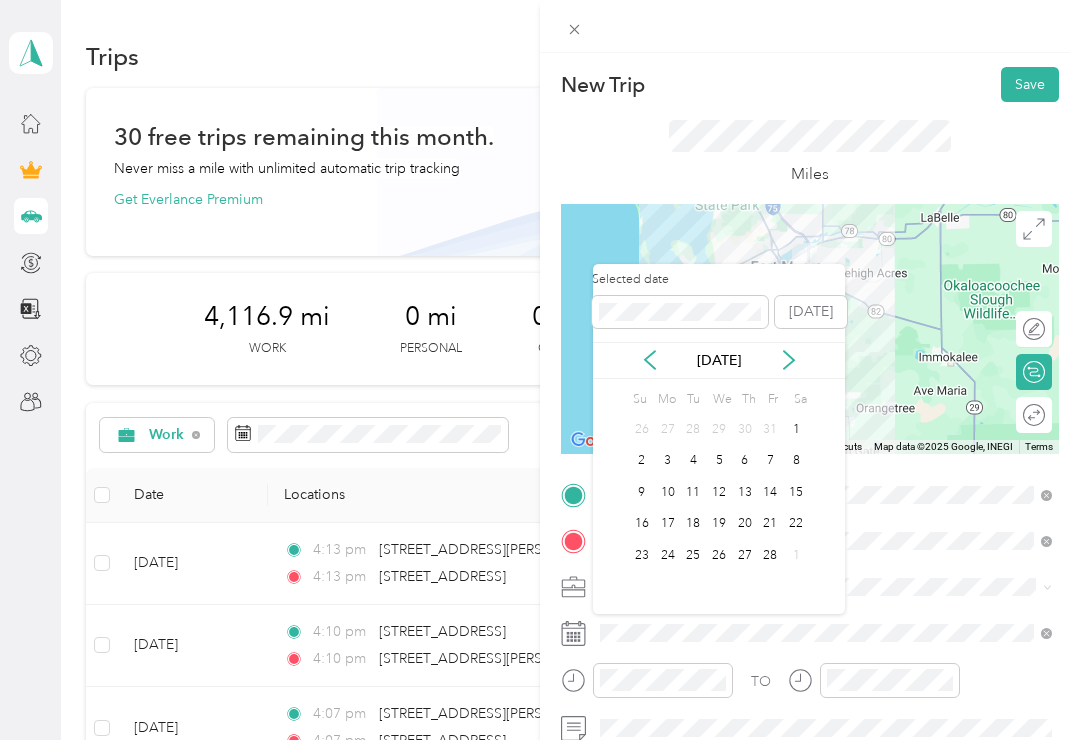 click 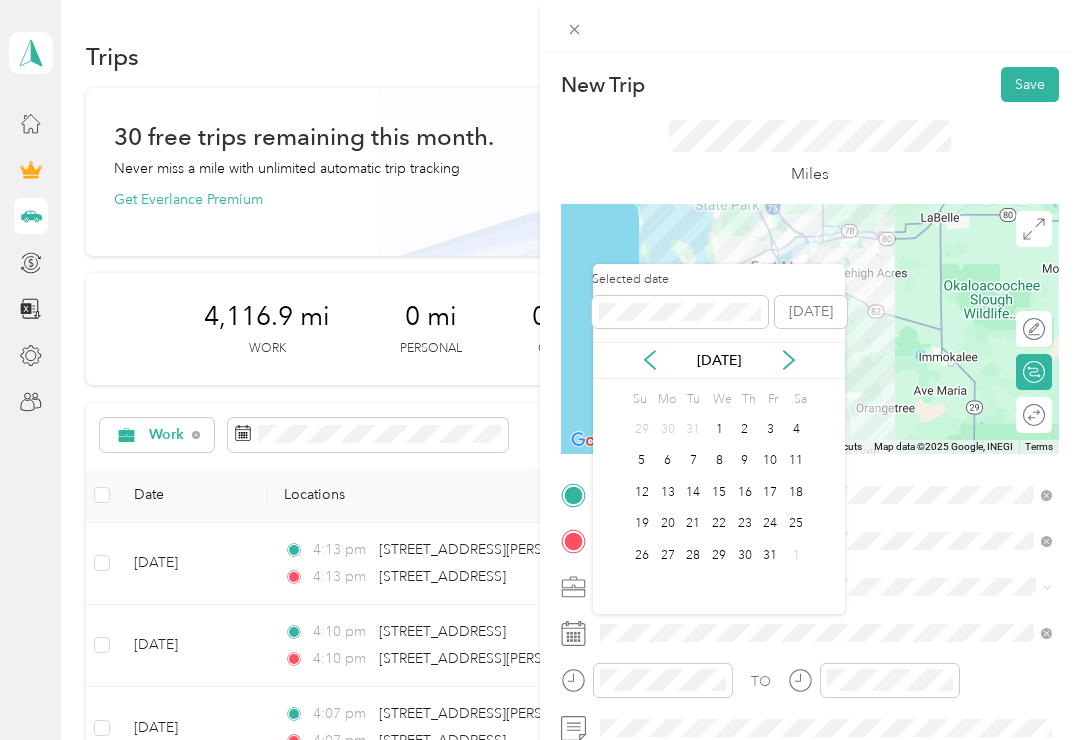 click 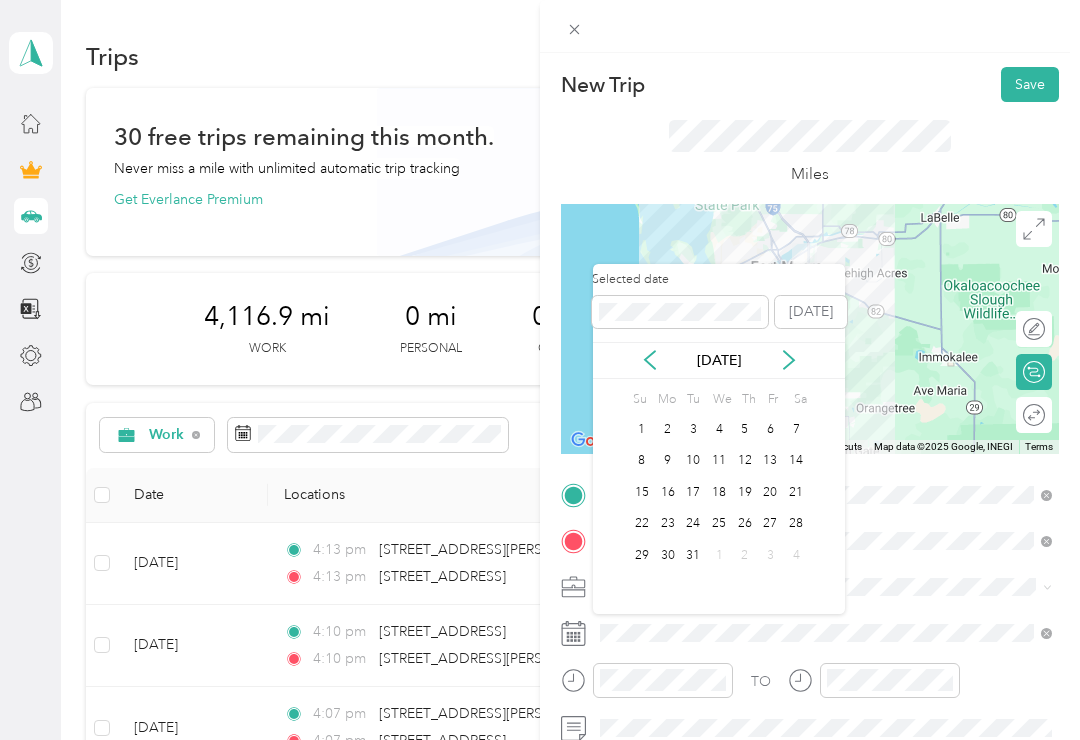 click on "29" at bounding box center [642, 555] 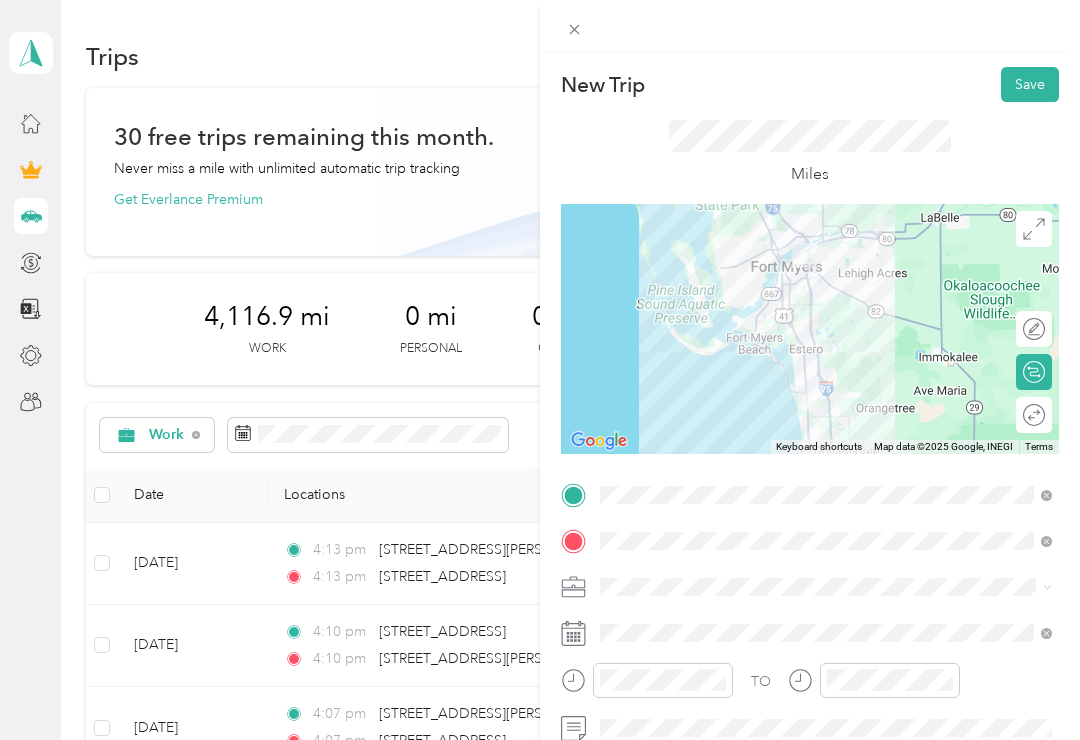 click on "Save" at bounding box center (1030, 84) 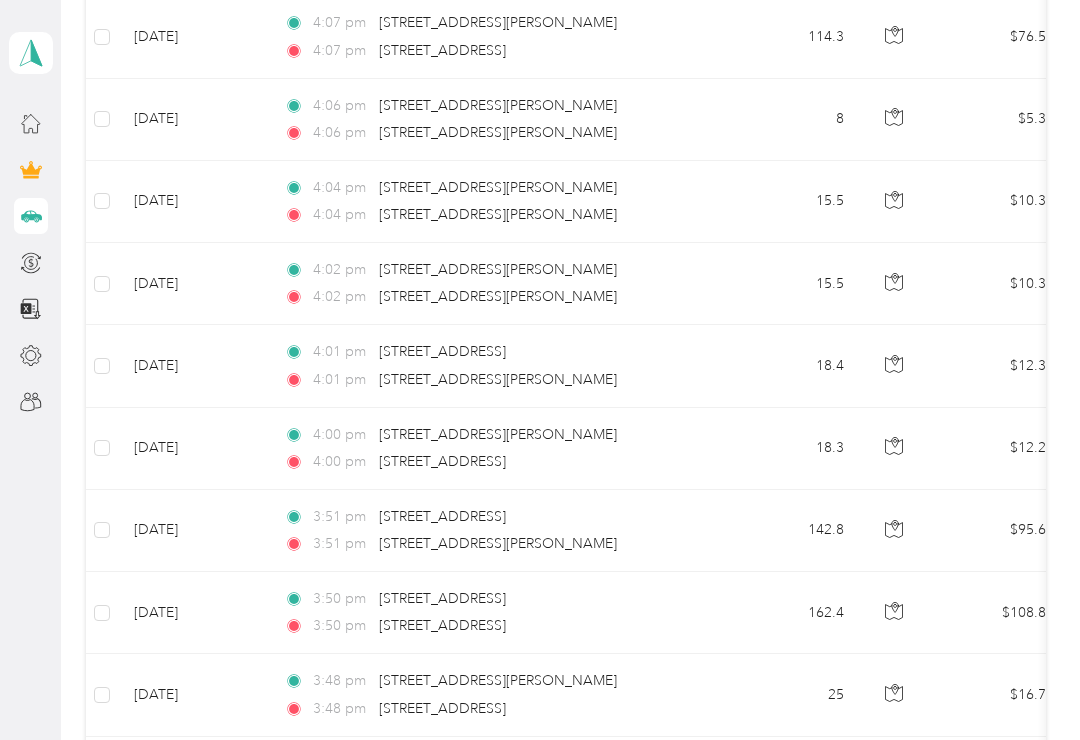 scroll, scrollTop: 783, scrollLeft: 0, axis: vertical 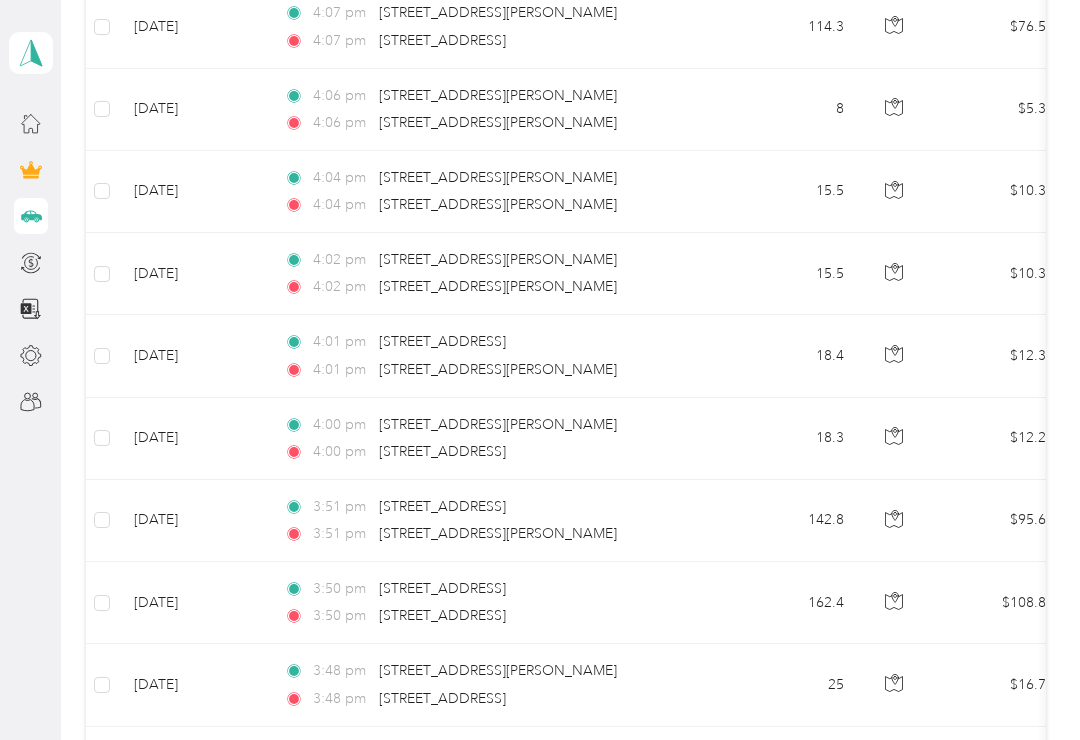 click on "3:51 pm [STREET_ADDRESS] 3:51 pm [STREET_ADDRESS][PERSON_NAME]" at bounding box center (498, 521) 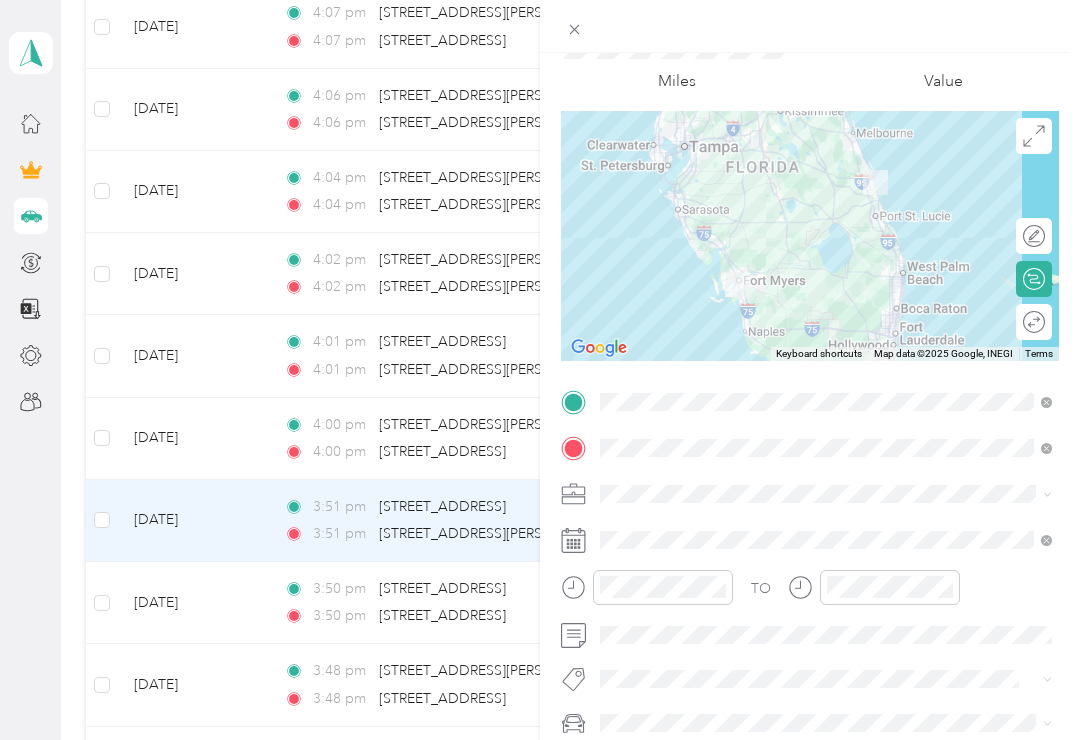 scroll, scrollTop: 106, scrollLeft: 0, axis: vertical 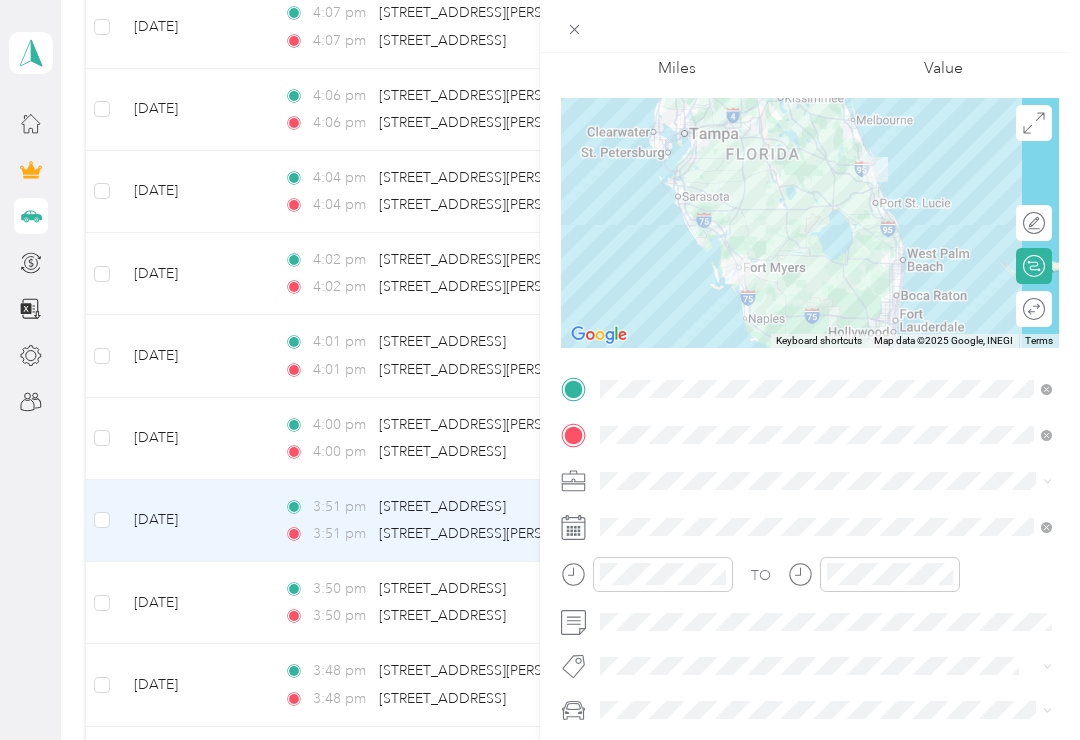 click on "Trip details Save This trip cannot be edited because it is either under review, approved, or paid. Contact your Team Manager to edit it. Miles 95.68 Value  To navigate the map with touch gestures double-tap and hold your finger on the map, then drag the map. ← Move left → Move right ↑ Move up ↓ Move down + Zoom in - Zoom out Home Jump left by 75% End Jump right by 75% Page Up Jump up by 75% Page Down Jump down by 75% Keyboard shortcuts Map Data Map data ©2025 Google, INEGI Map data ©2025 Google, INEGI 50 km  Click to toggle between metric and imperial units Terms Report a map error Edit route Calculate route Round trip TO Add photo" at bounding box center (810, 387) 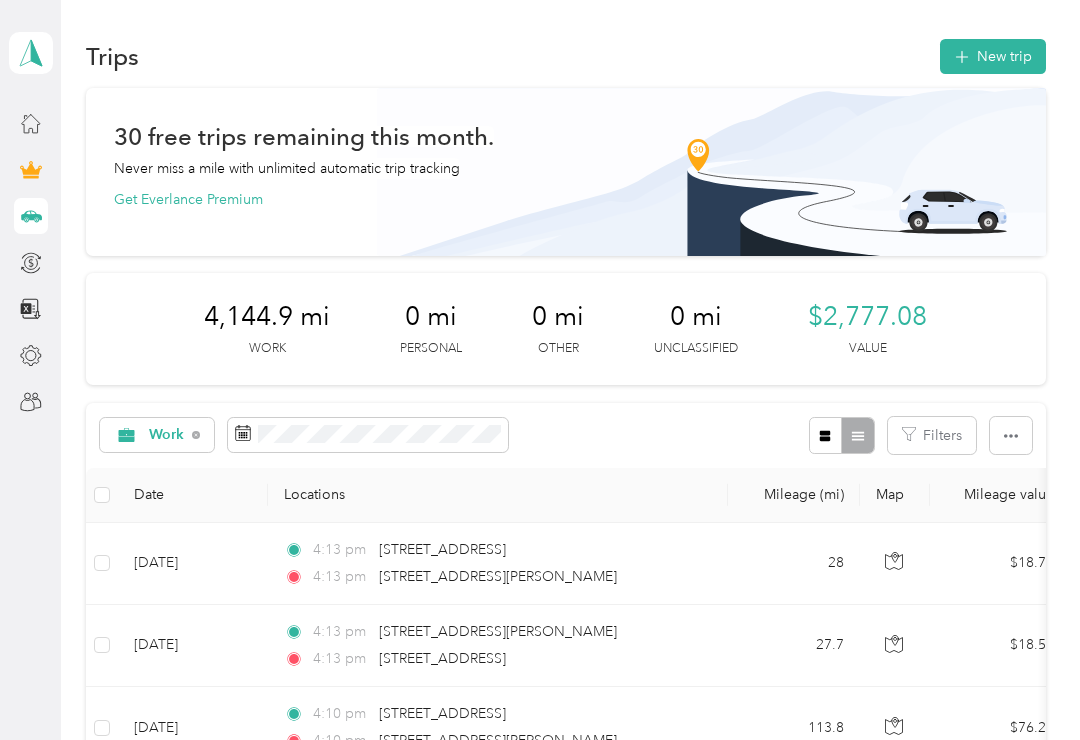 scroll, scrollTop: 0, scrollLeft: 0, axis: both 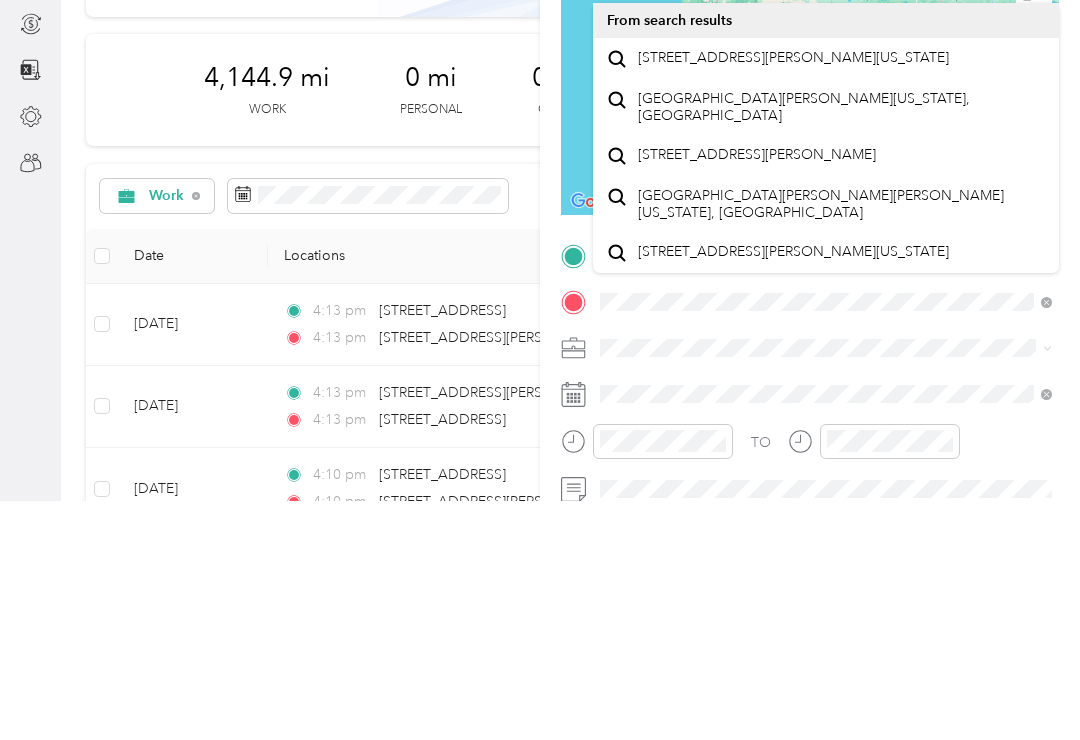 click on "[GEOGRAPHIC_DATA][PERSON_NAME][US_STATE], [GEOGRAPHIC_DATA]" at bounding box center (842, 346) 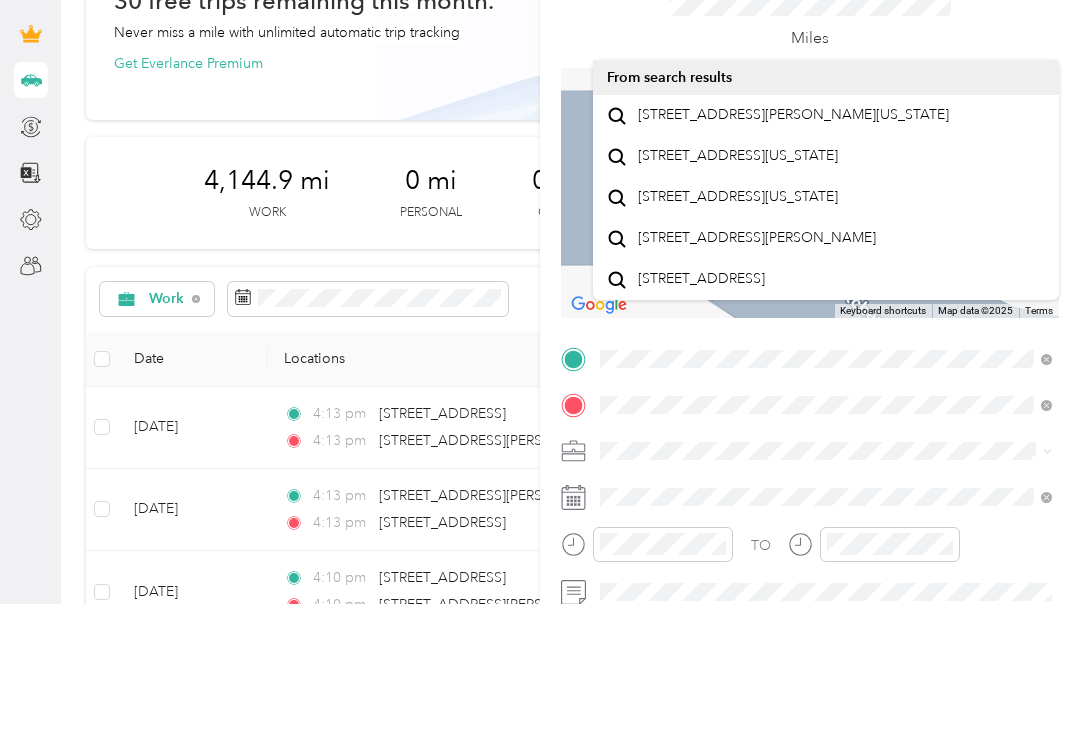 click on "[STREET_ADDRESS][PERSON_NAME][US_STATE]" at bounding box center [793, 251] 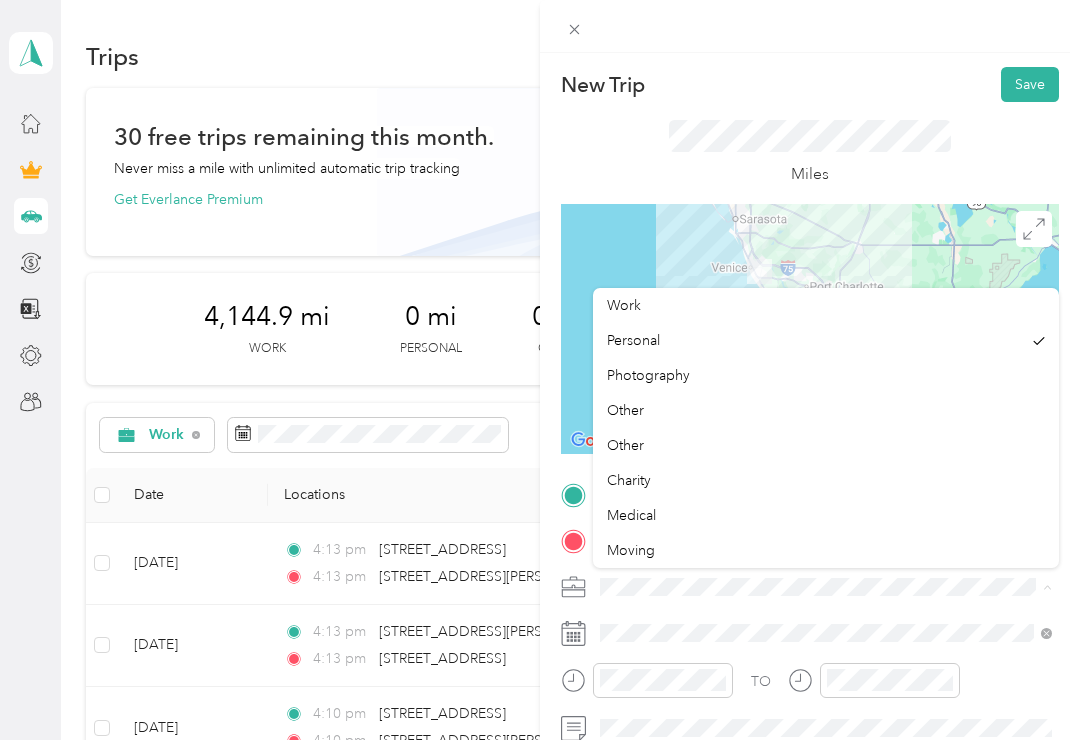 click on "Work" at bounding box center [624, 305] 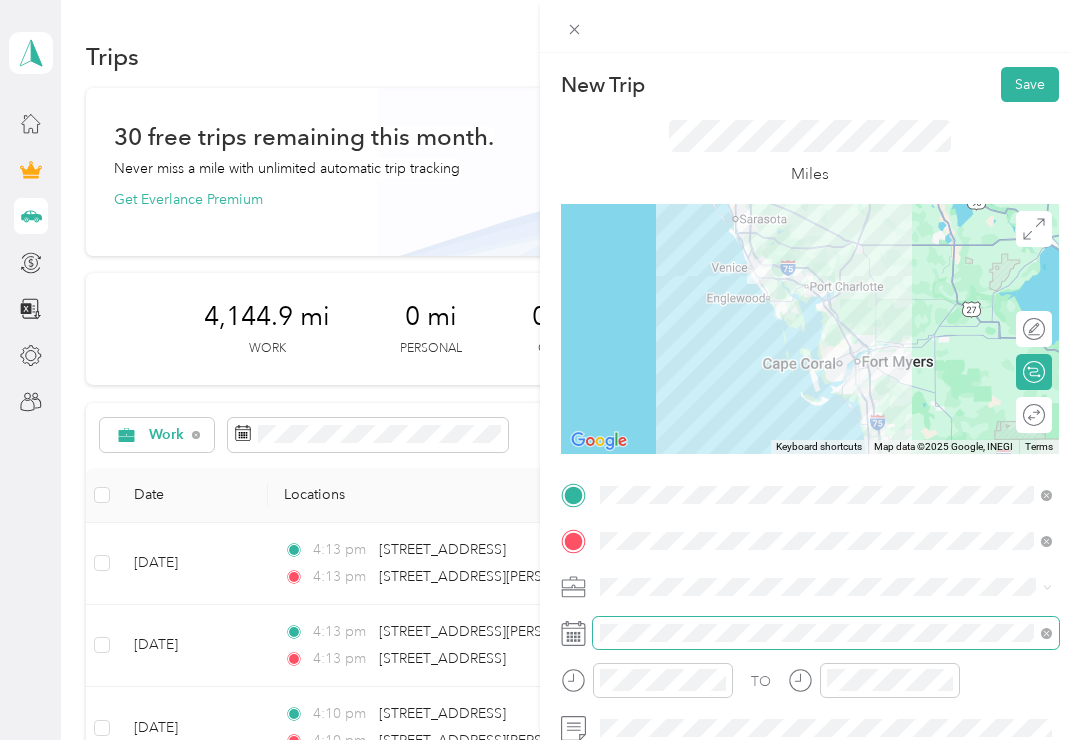 scroll, scrollTop: 31, scrollLeft: 0, axis: vertical 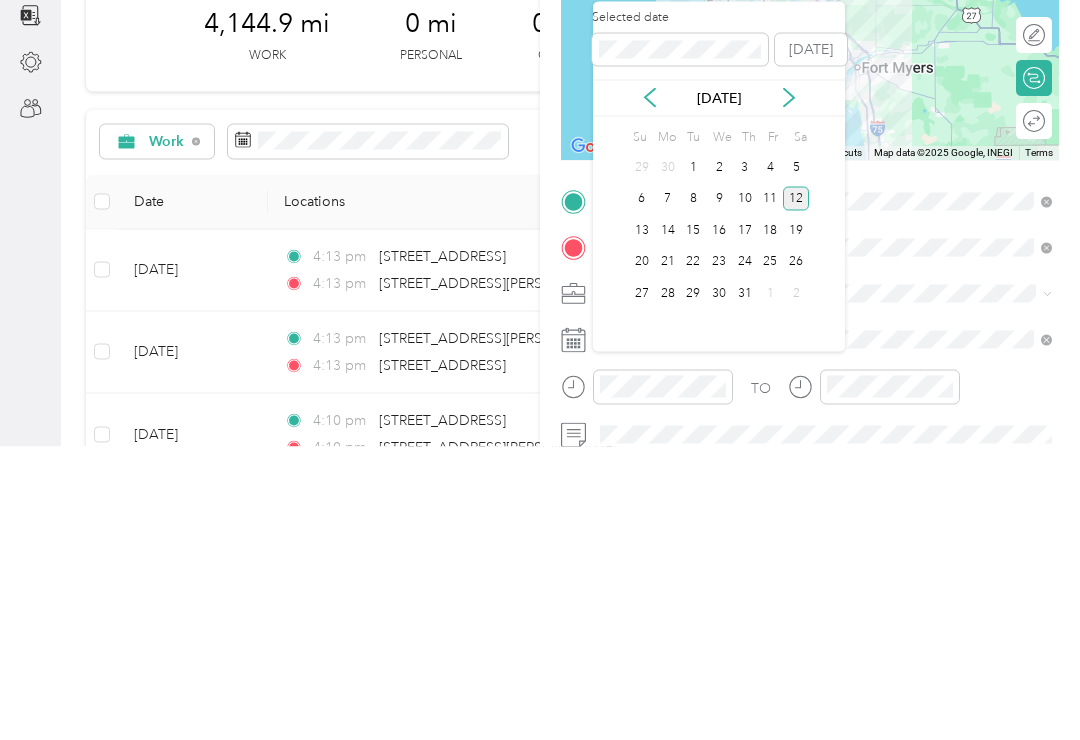 click 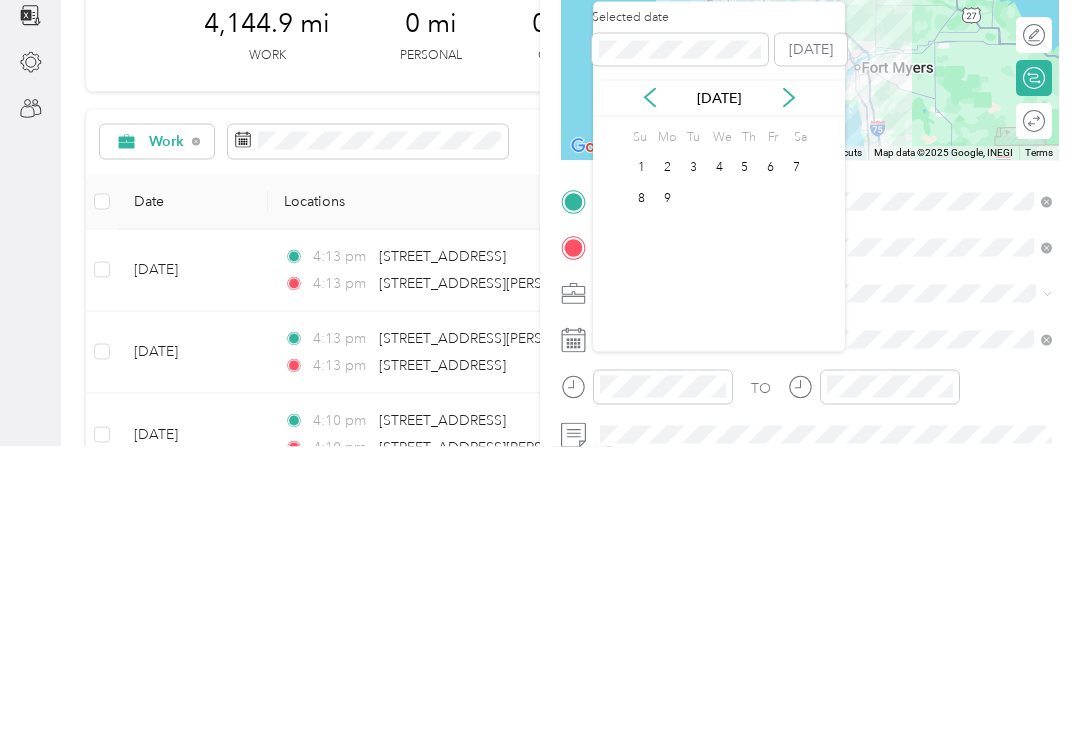 scroll, scrollTop: 0, scrollLeft: 0, axis: both 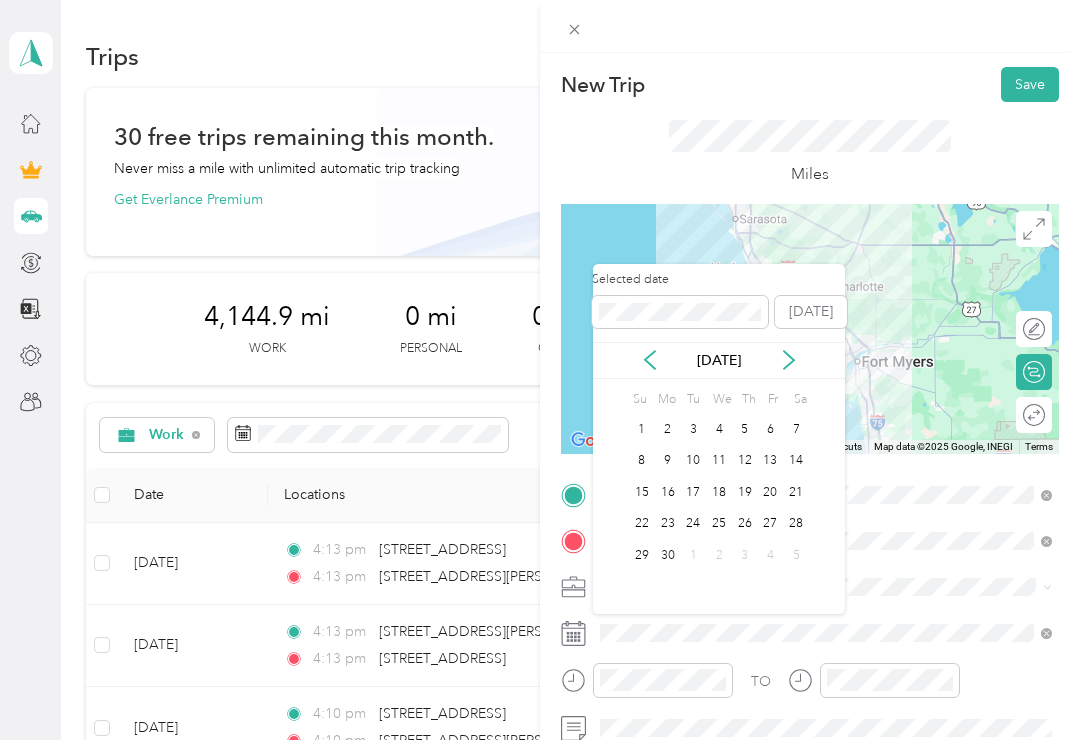 click 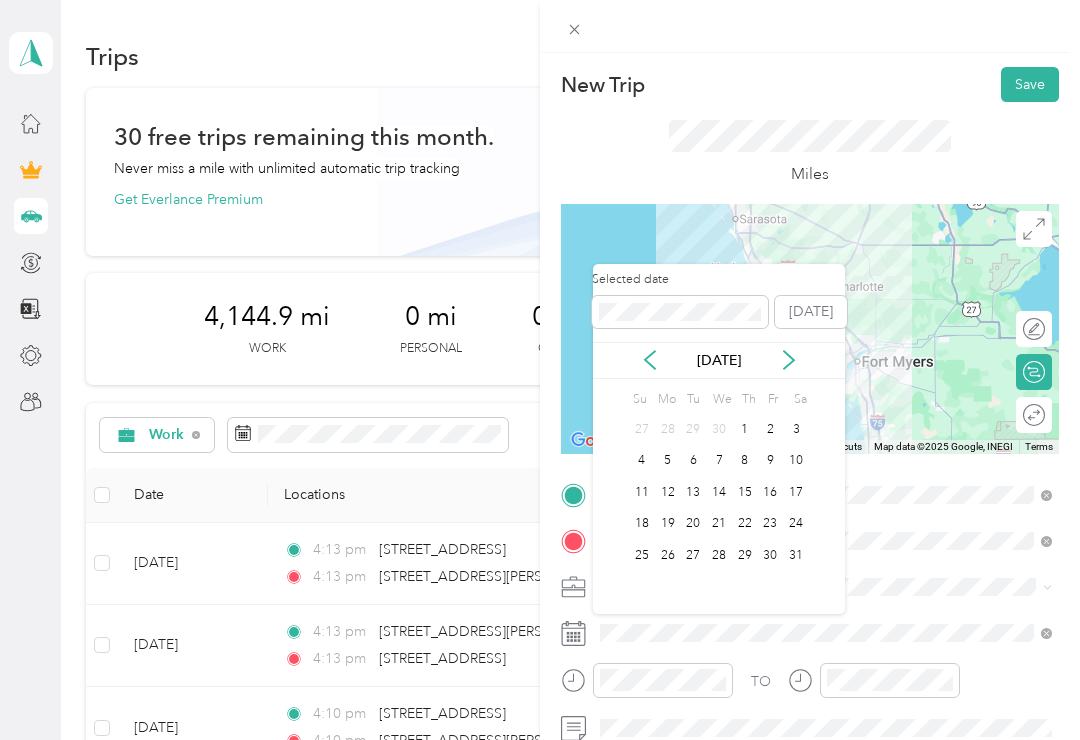 click 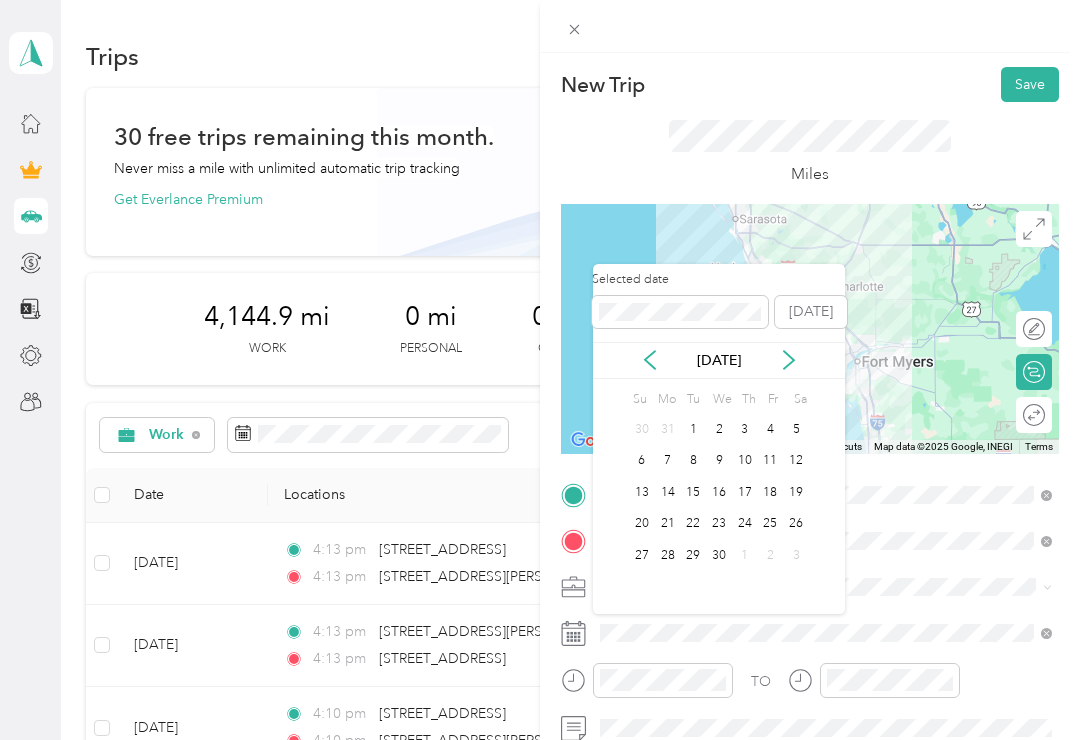 click 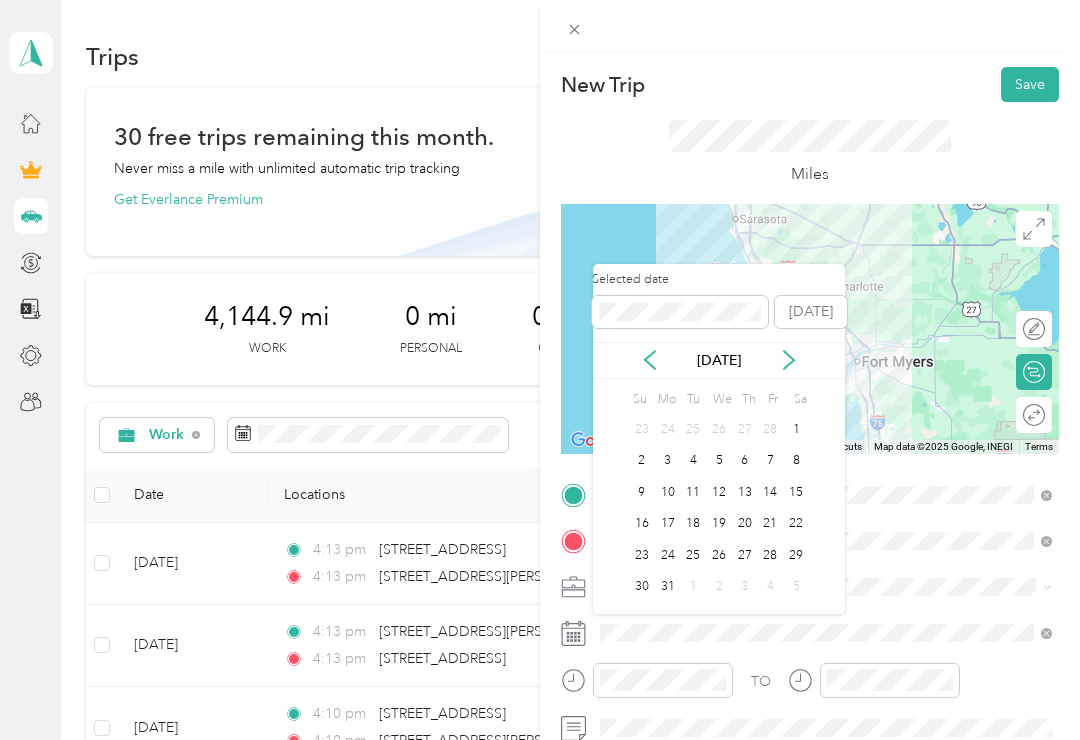 click 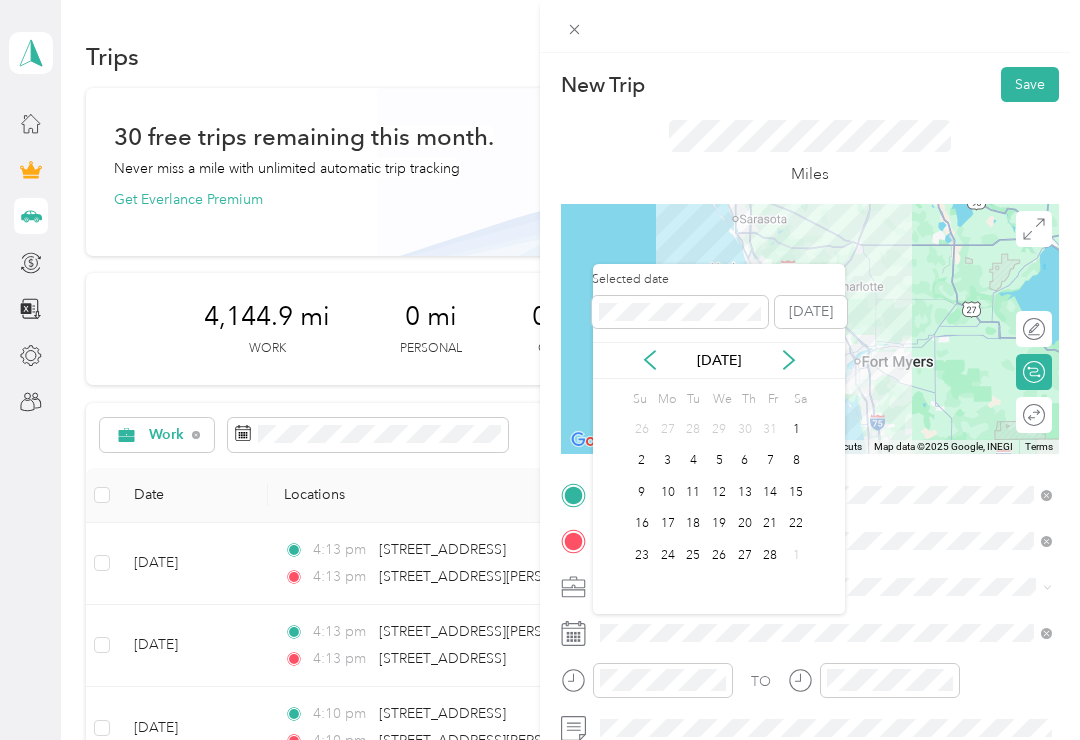 click 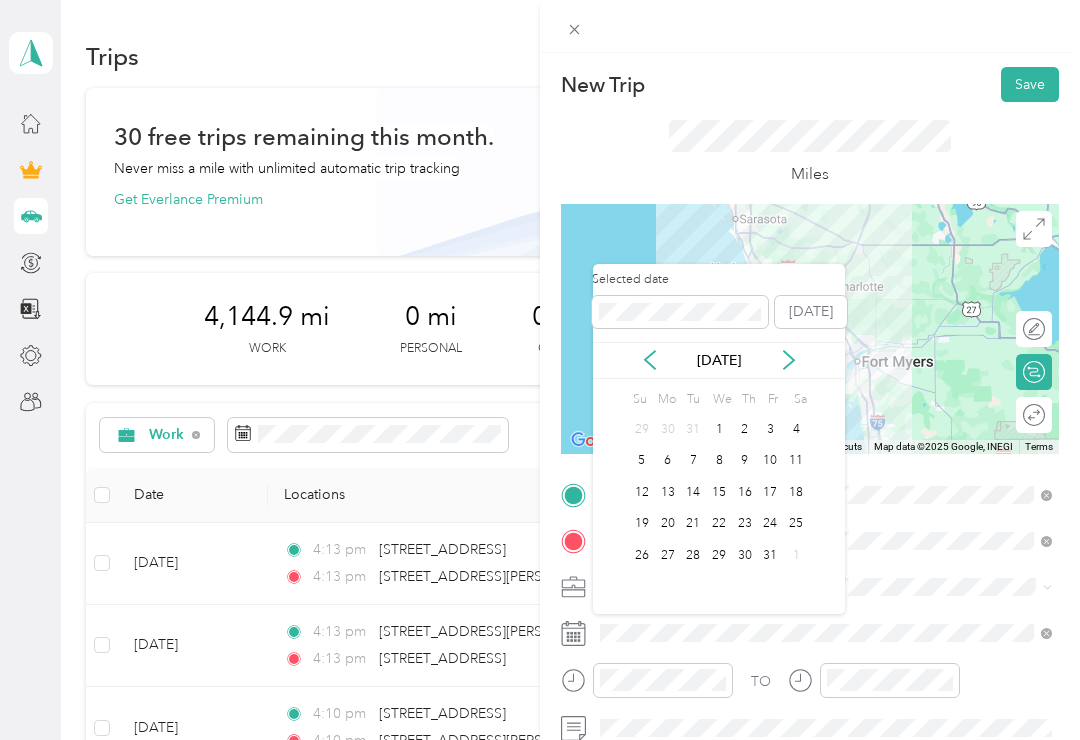 click 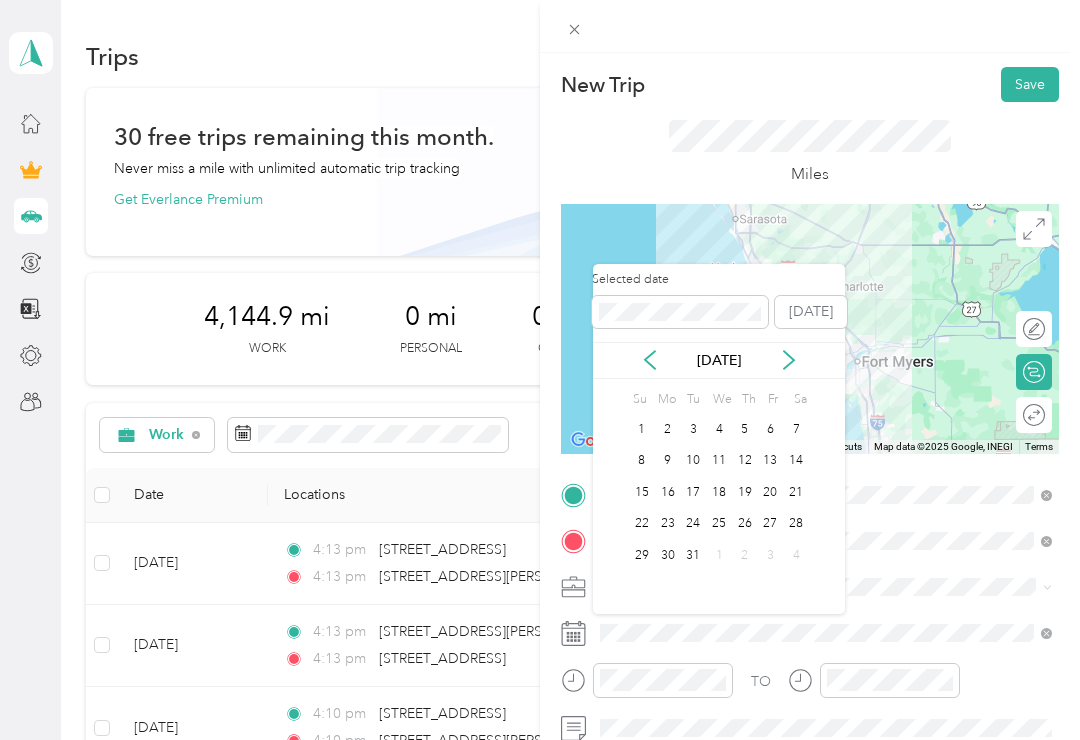 click on "29" at bounding box center (642, 555) 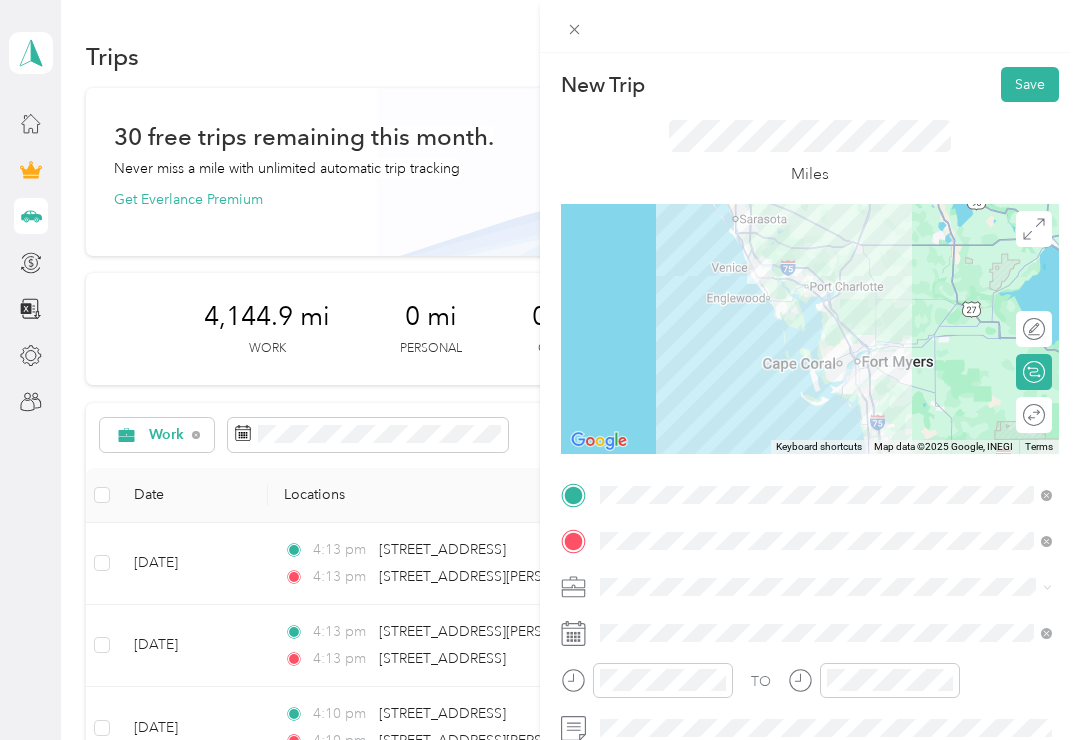 click on "Save" at bounding box center (1030, 84) 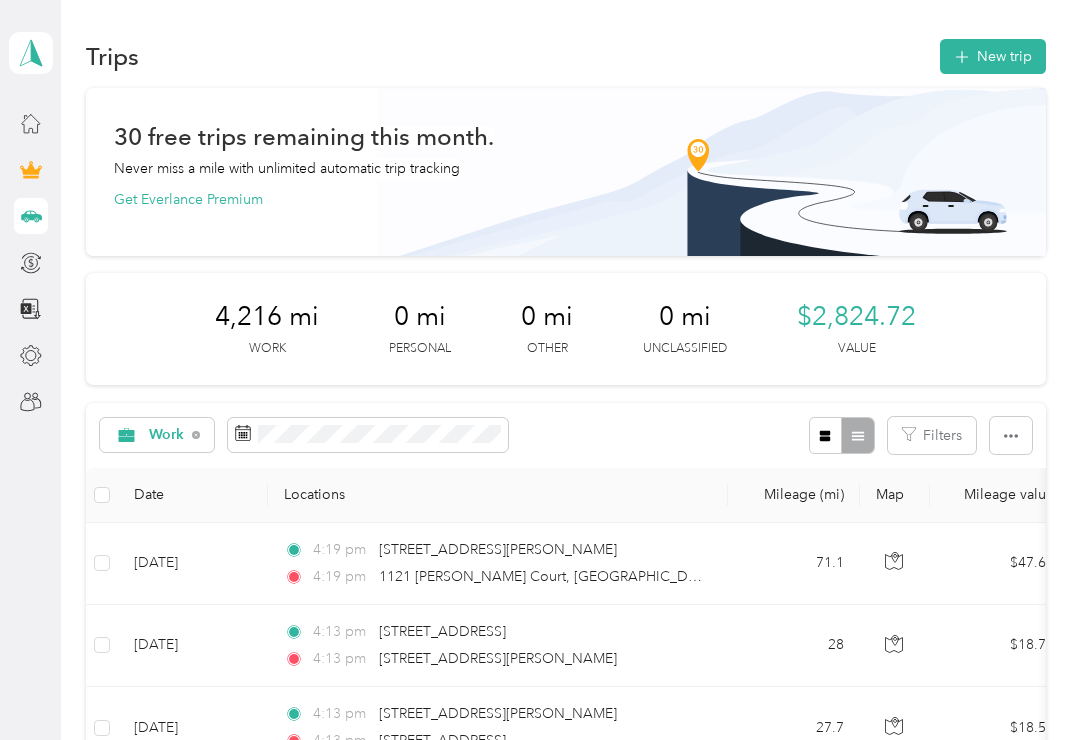 click on "New trip" at bounding box center (993, 56) 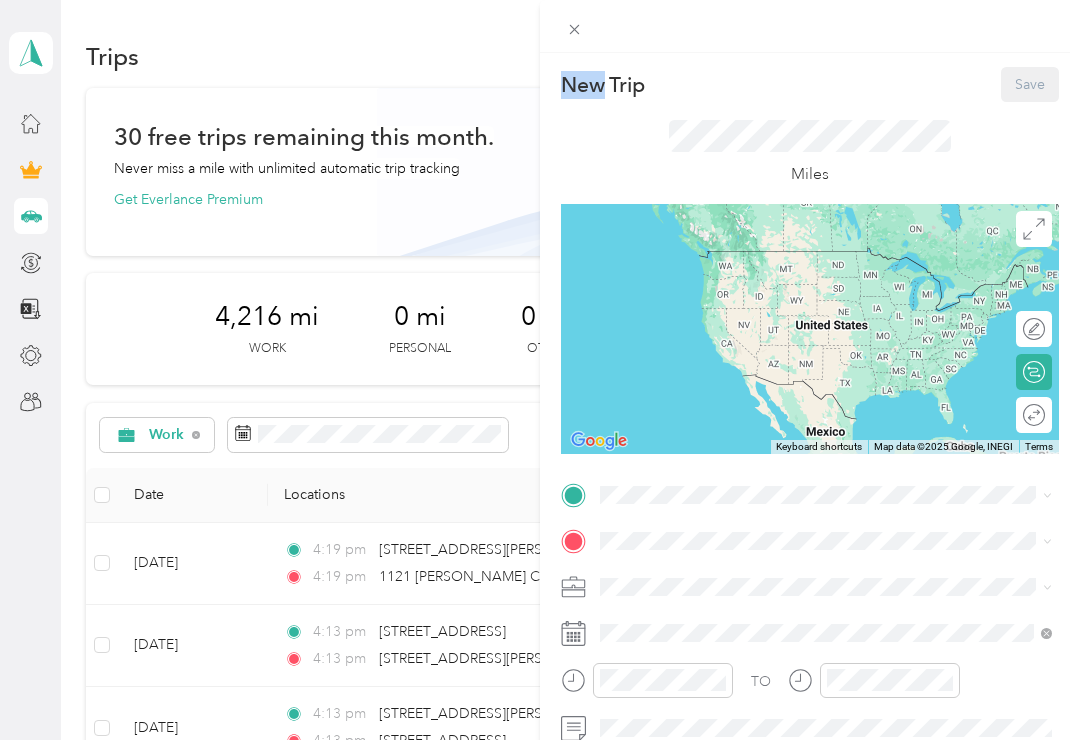 click on "New Trip Save This trip cannot be edited because it is either under review, approved, or paid. Contact your Team Manager to edit it. Miles To navigate the map with touch gestures double-tap and hold your finger on the map, then drag the map. ← Move left → Move right ↑ Move up ↓ Move down + Zoom in - Zoom out Home Jump left by 75% End Jump right by 75% Page Up Jump up by 75% Page Down Jump down by 75% Keyboard shortcuts Map Data Map data ©2025 Google, INEGI Map data ©2025 Google, INEGI 1000 km  Click to toggle between metric and imperial units Terms Report a map error Edit route Calculate route Round trip TO Add photo" at bounding box center [540, 370] 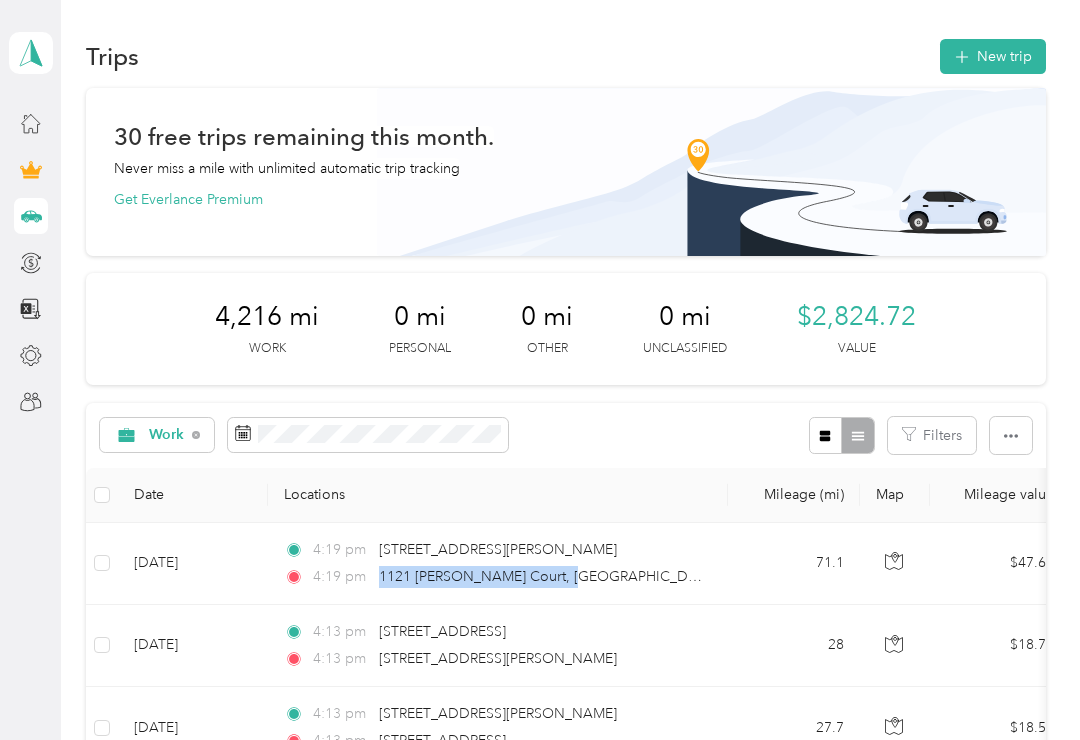 click on "New trip" at bounding box center [993, 56] 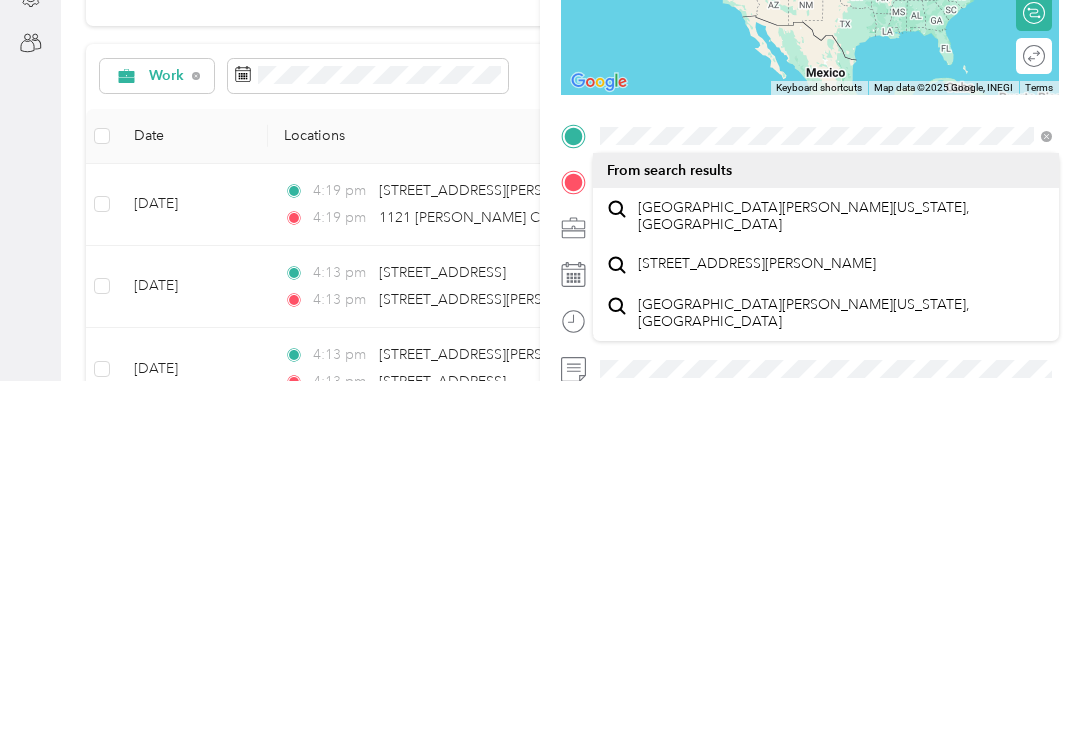 click on "[GEOGRAPHIC_DATA][PERSON_NAME][US_STATE], [GEOGRAPHIC_DATA]" at bounding box center [842, 575] 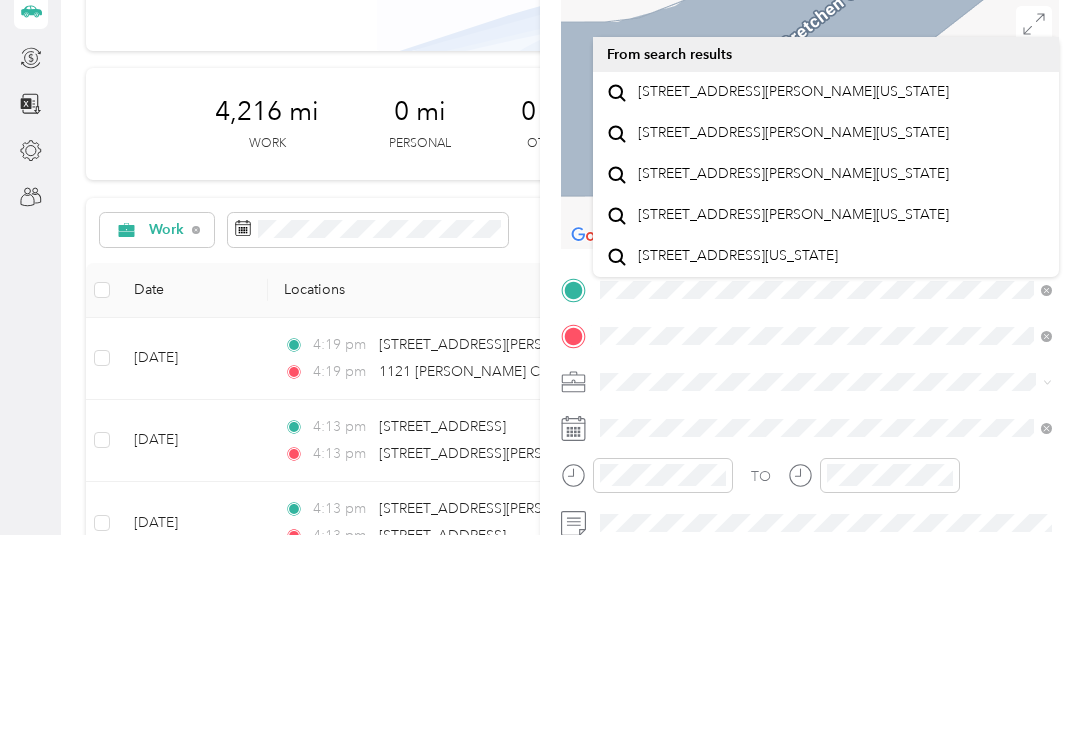 click on "[STREET_ADDRESS][PERSON_NAME][US_STATE]" at bounding box center (793, 297) 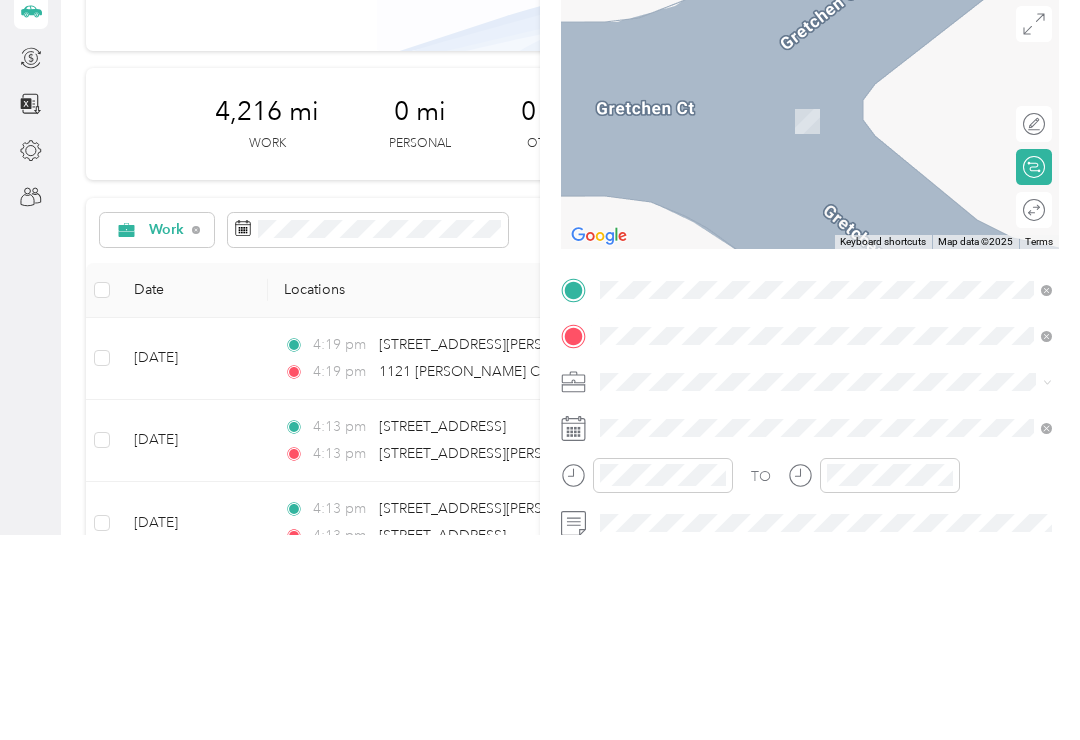 scroll, scrollTop: 31, scrollLeft: 0, axis: vertical 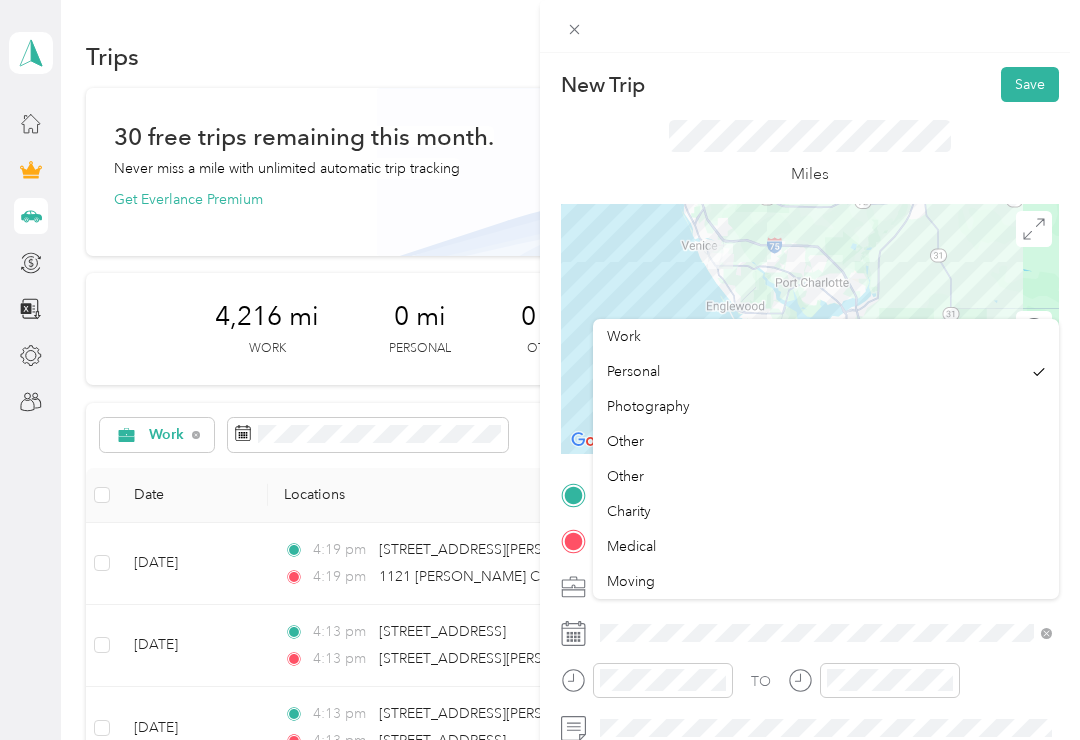click on "Work" at bounding box center (624, 336) 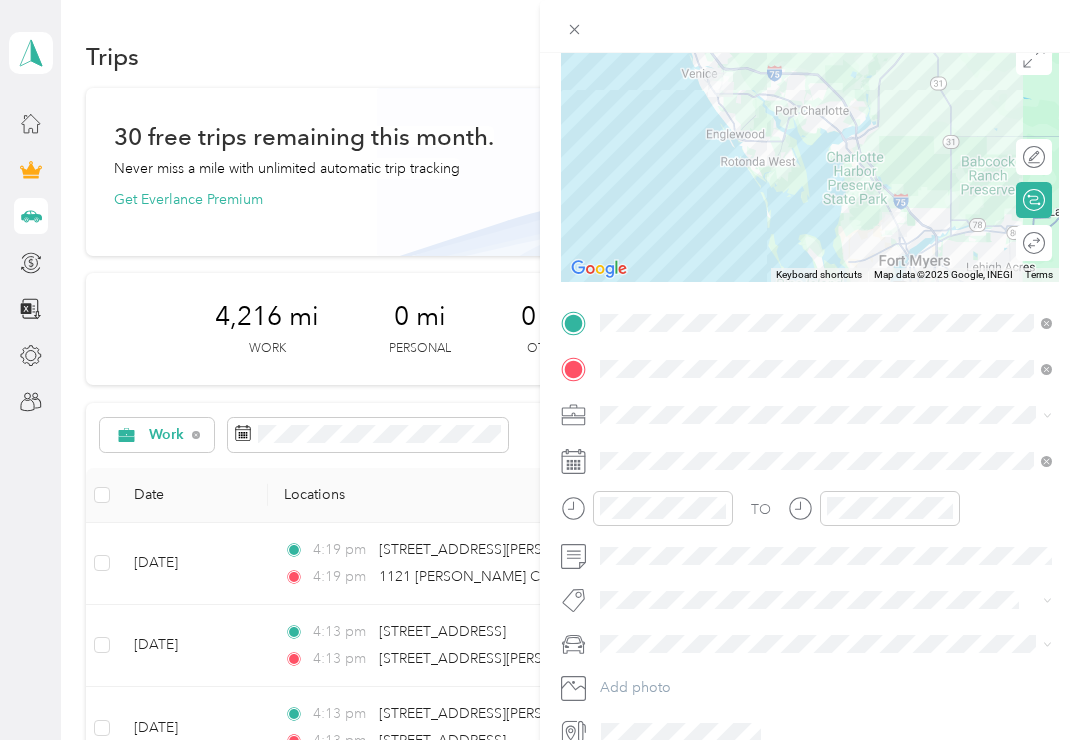 scroll, scrollTop: 171, scrollLeft: 0, axis: vertical 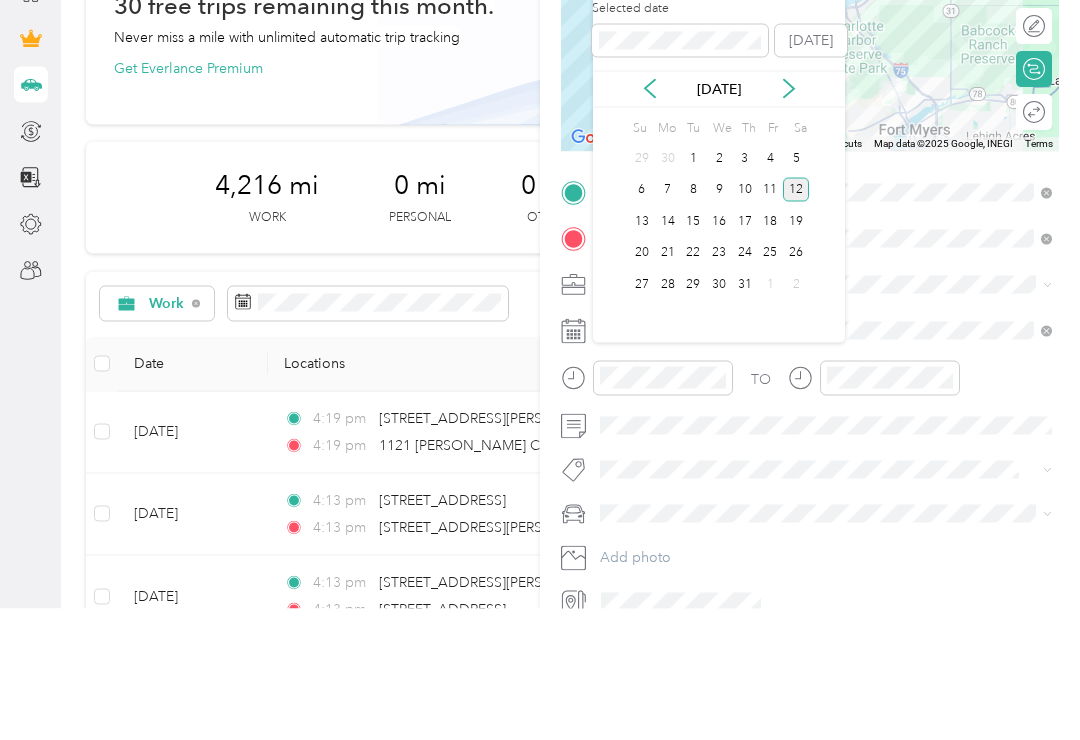 click 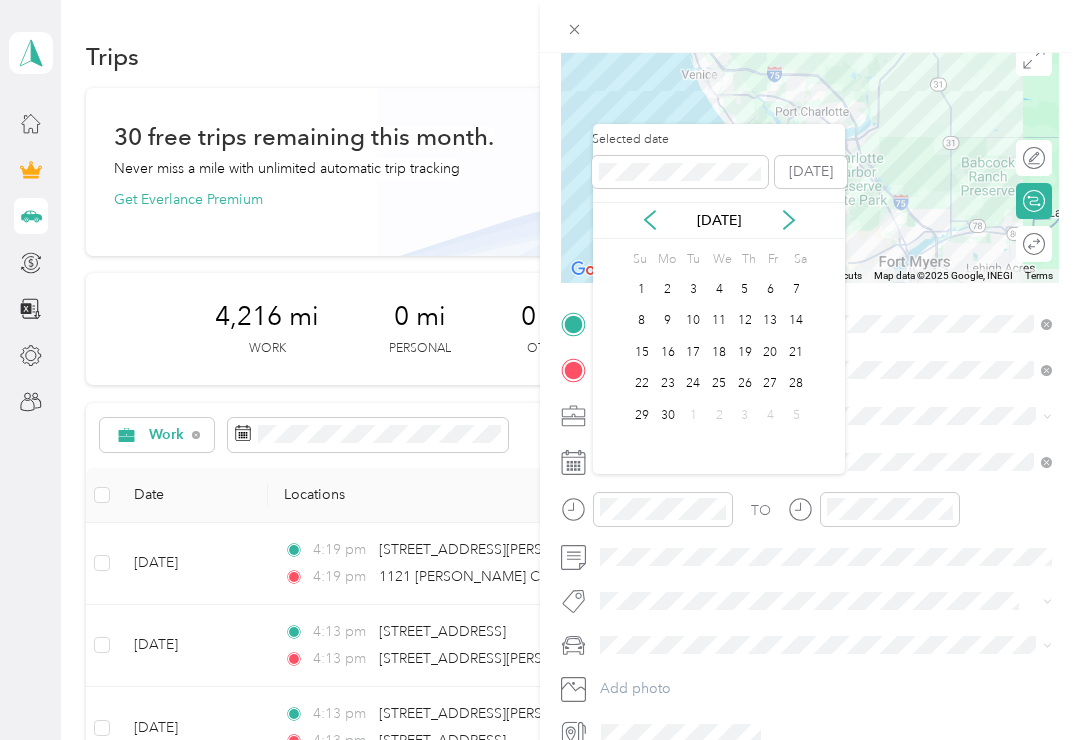 click 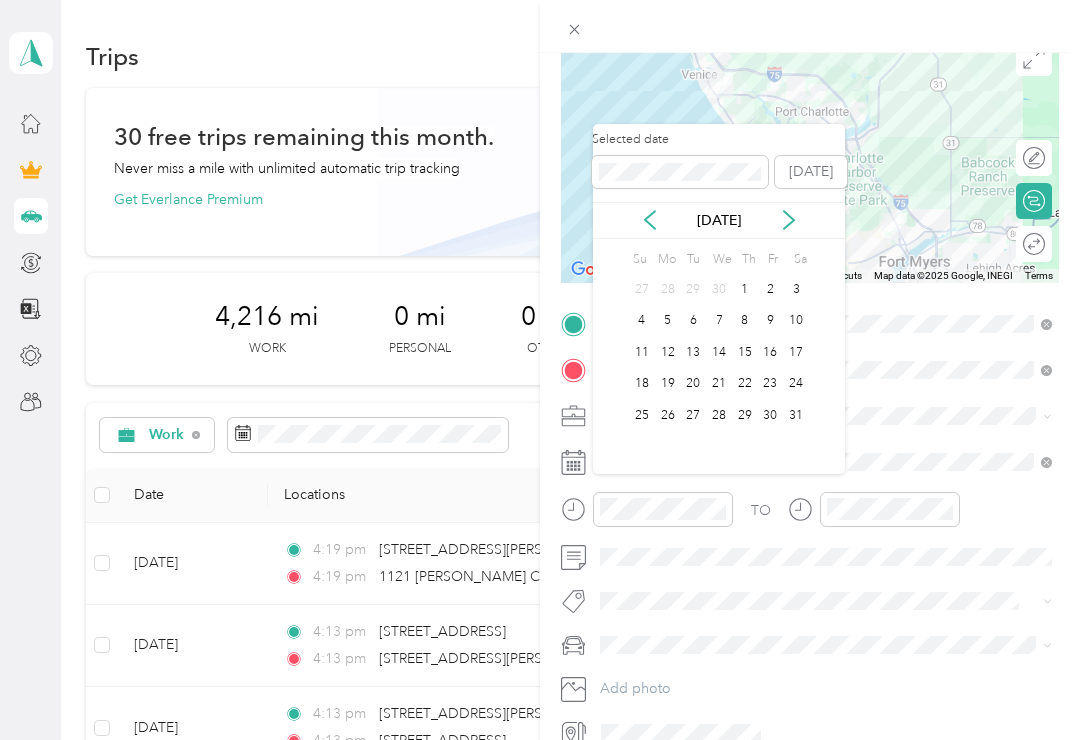 click 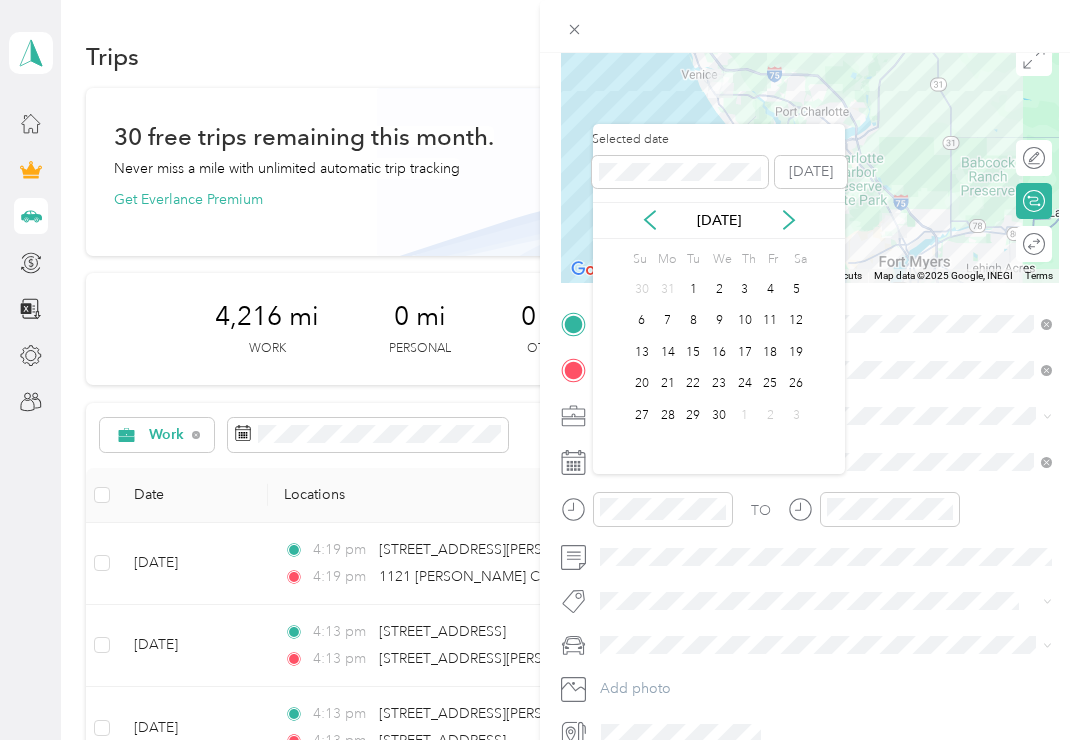 click 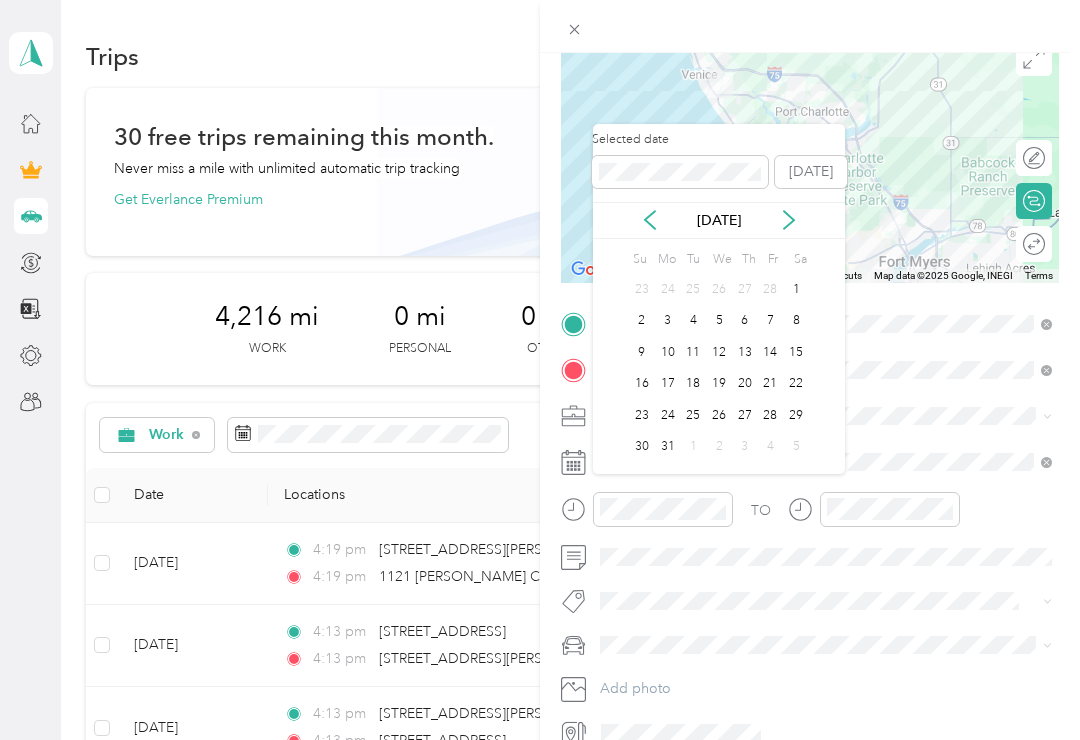 click 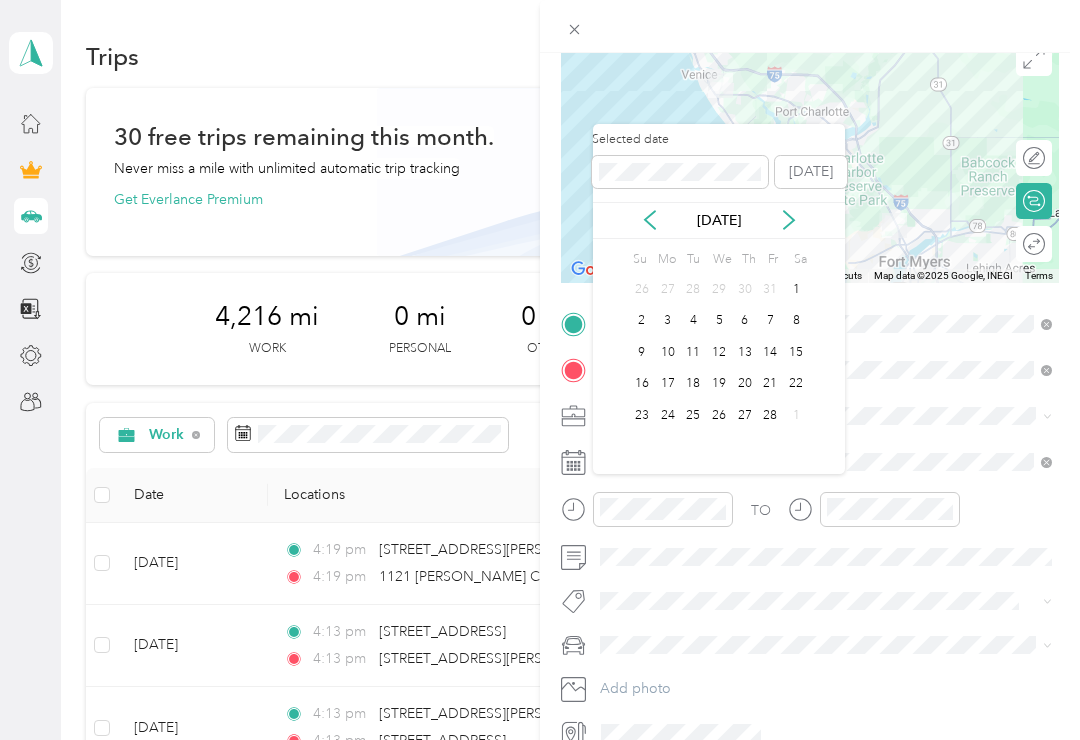click 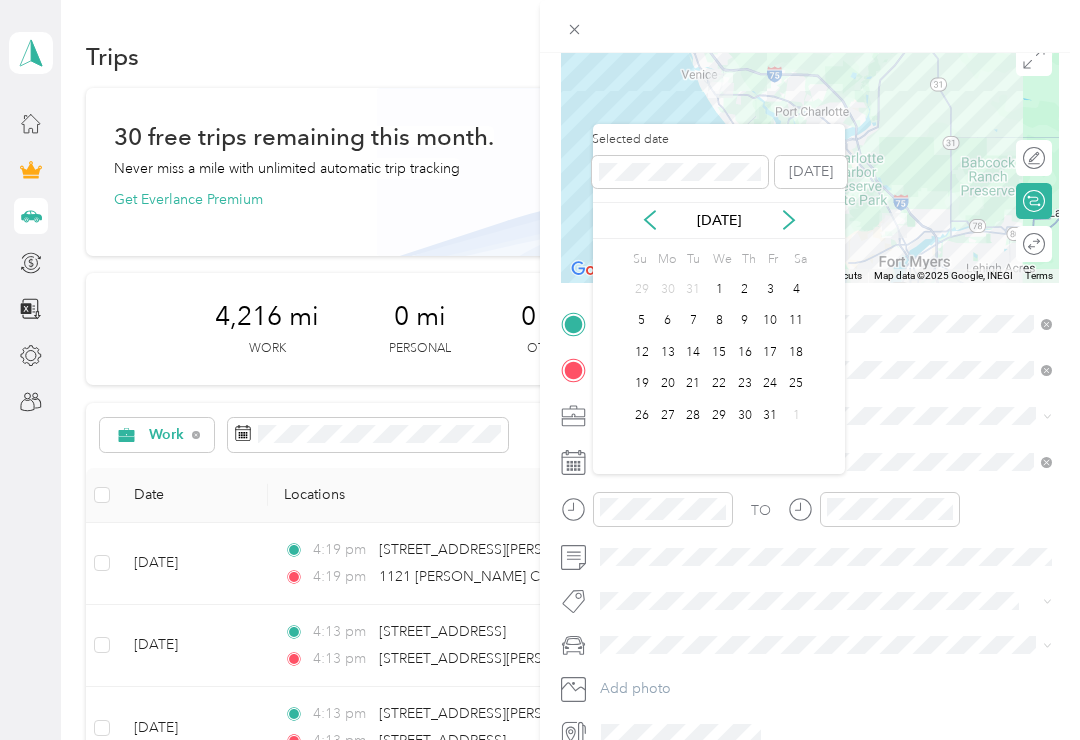 click 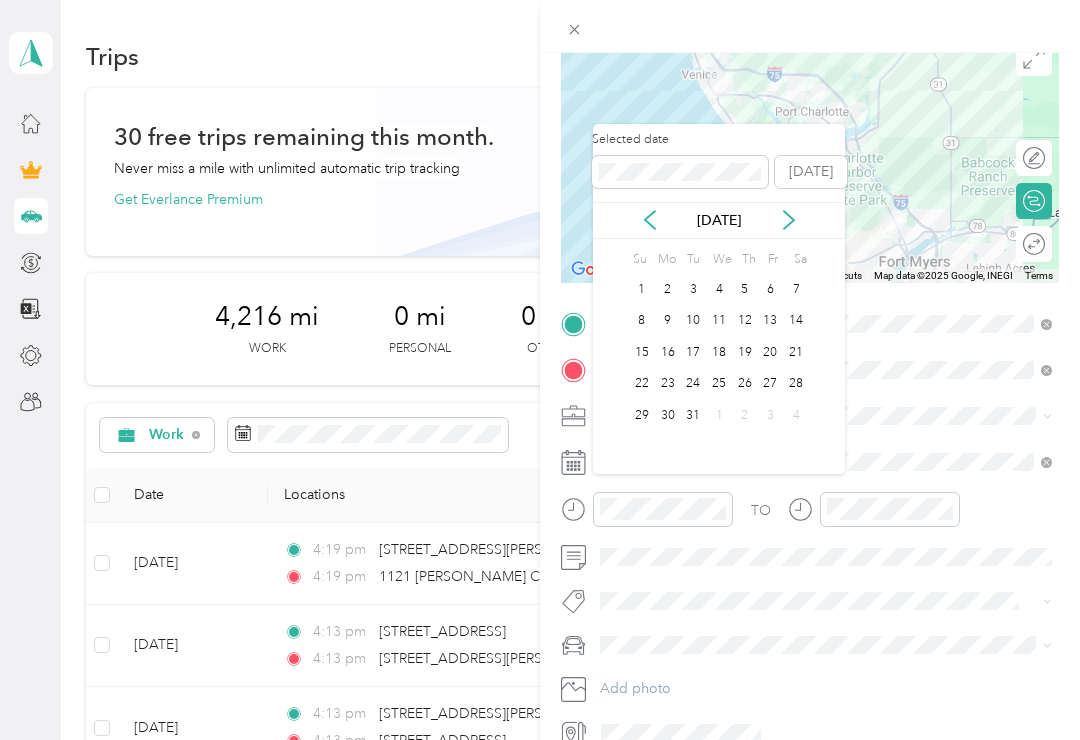 click on "29" at bounding box center (642, 415) 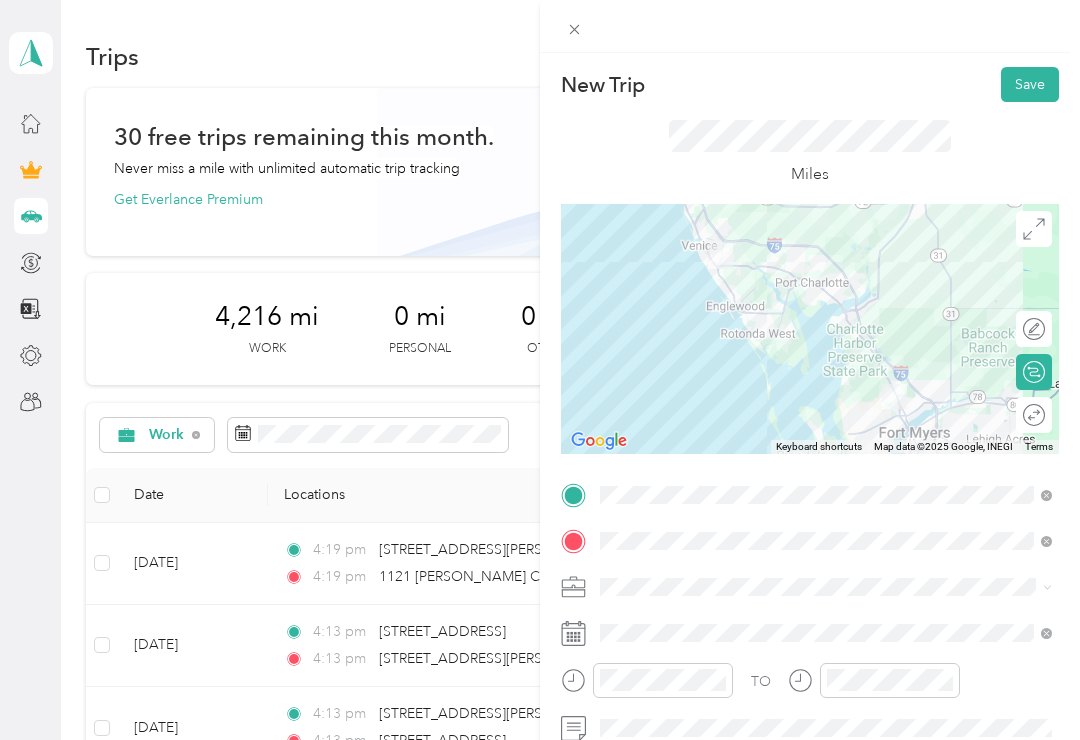 scroll, scrollTop: 0, scrollLeft: 0, axis: both 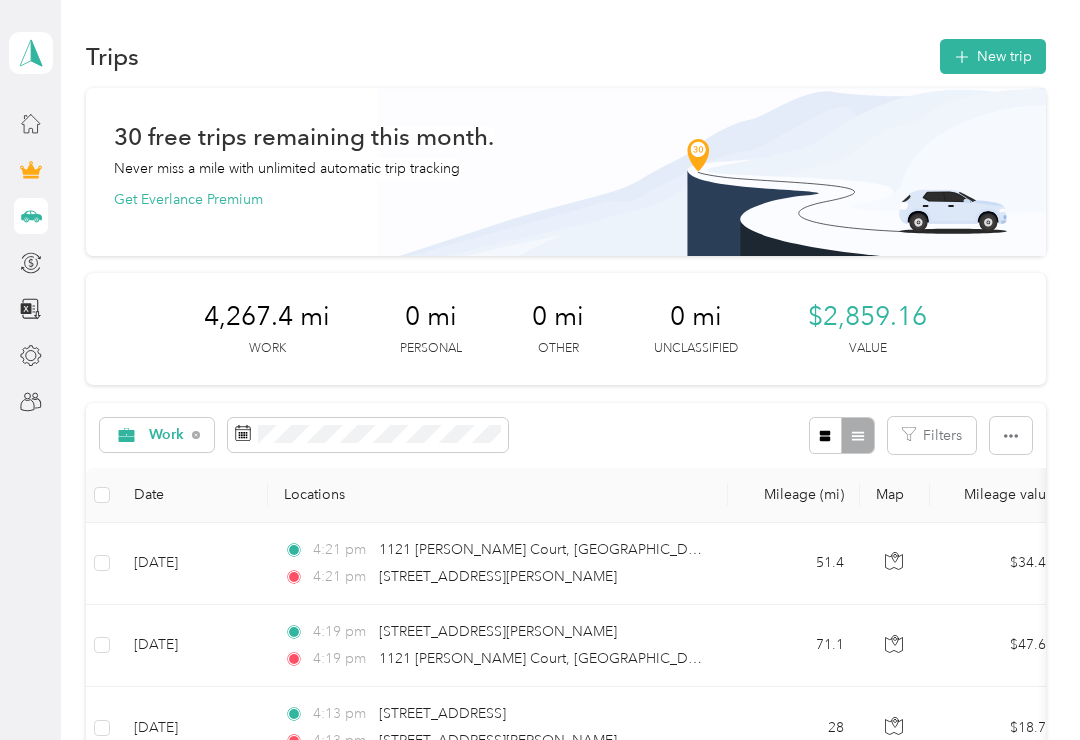 click on "New trip" at bounding box center (993, 56) 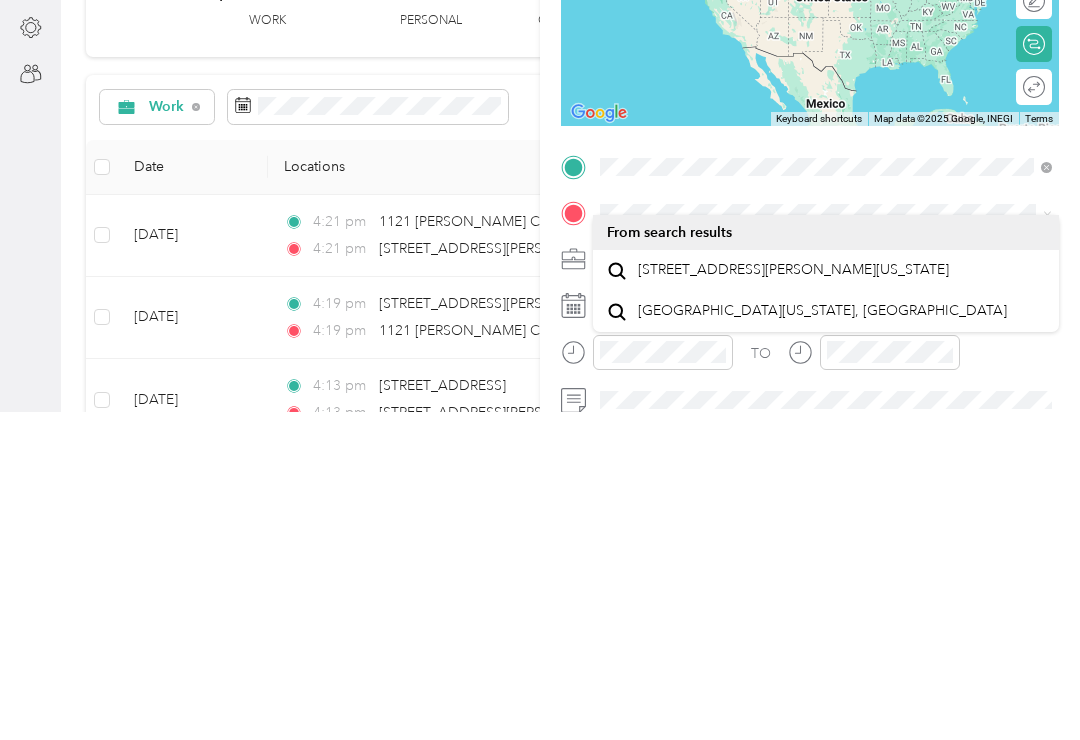 click on "[STREET_ADDRESS][PERSON_NAME][US_STATE]" at bounding box center (793, 598) 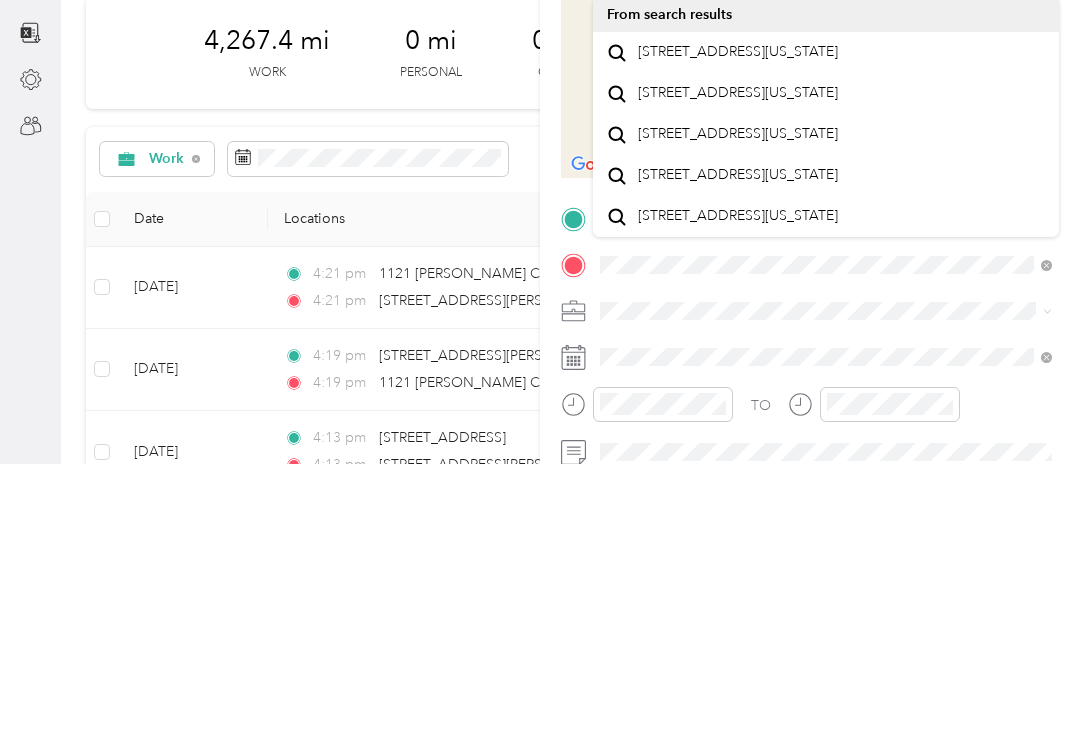 click on "[STREET_ADDRESS][US_STATE]" at bounding box center [738, 328] 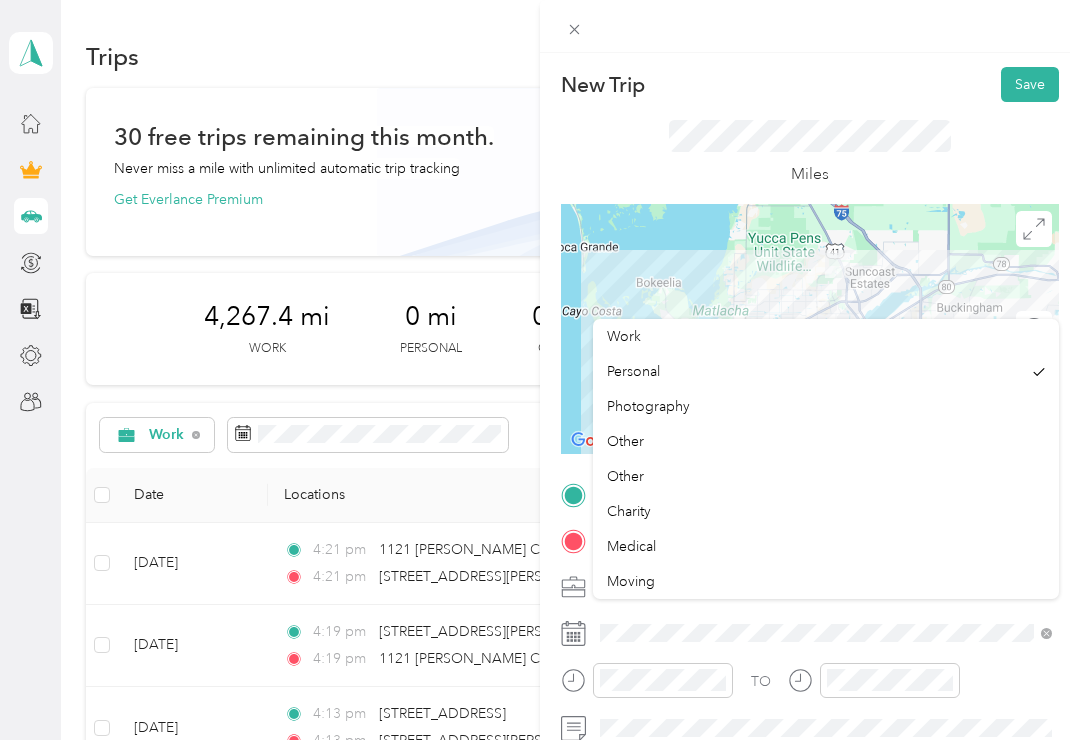 click on "Work" at bounding box center [624, 336] 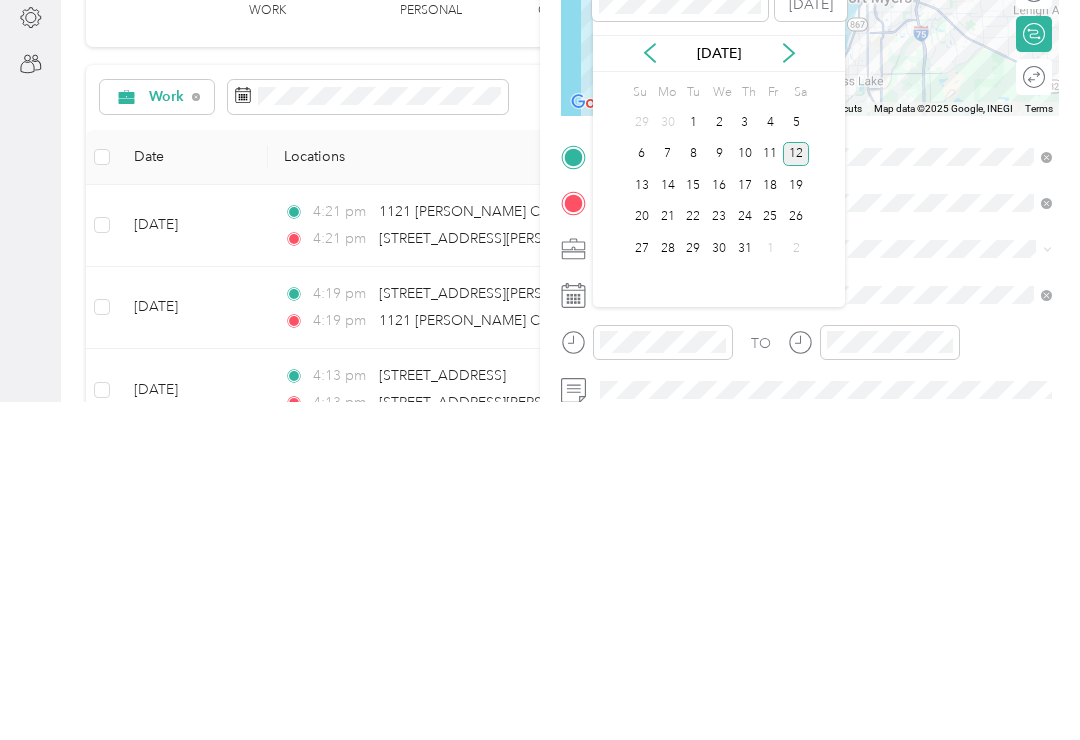 click 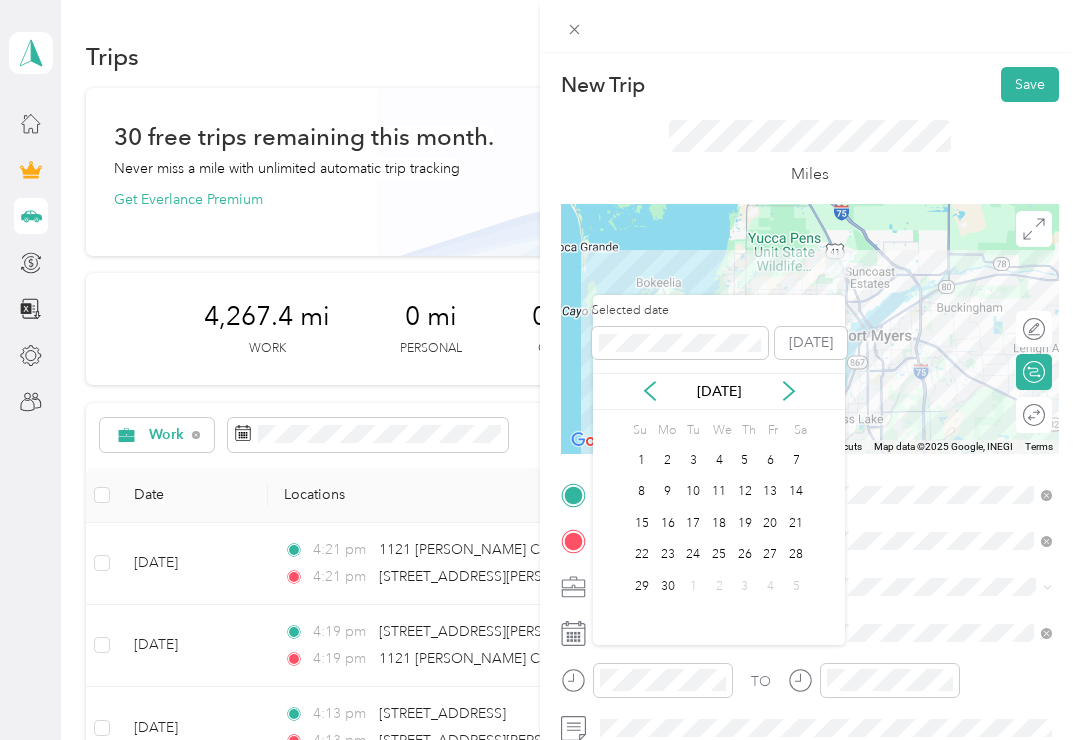 click 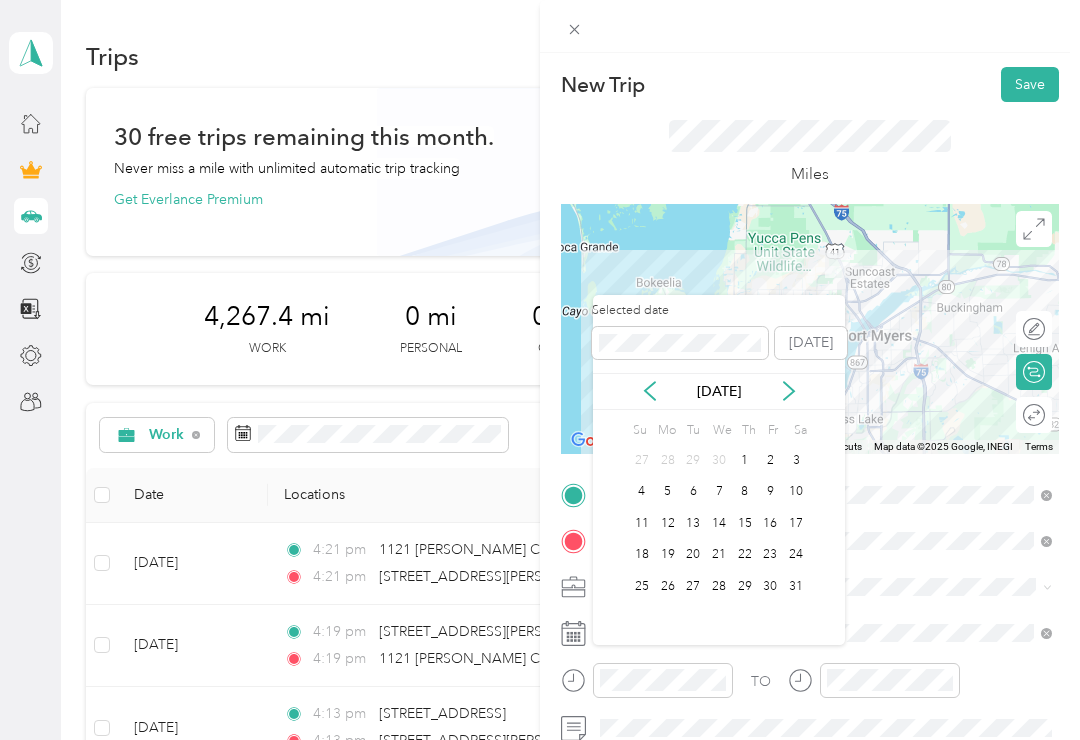 click 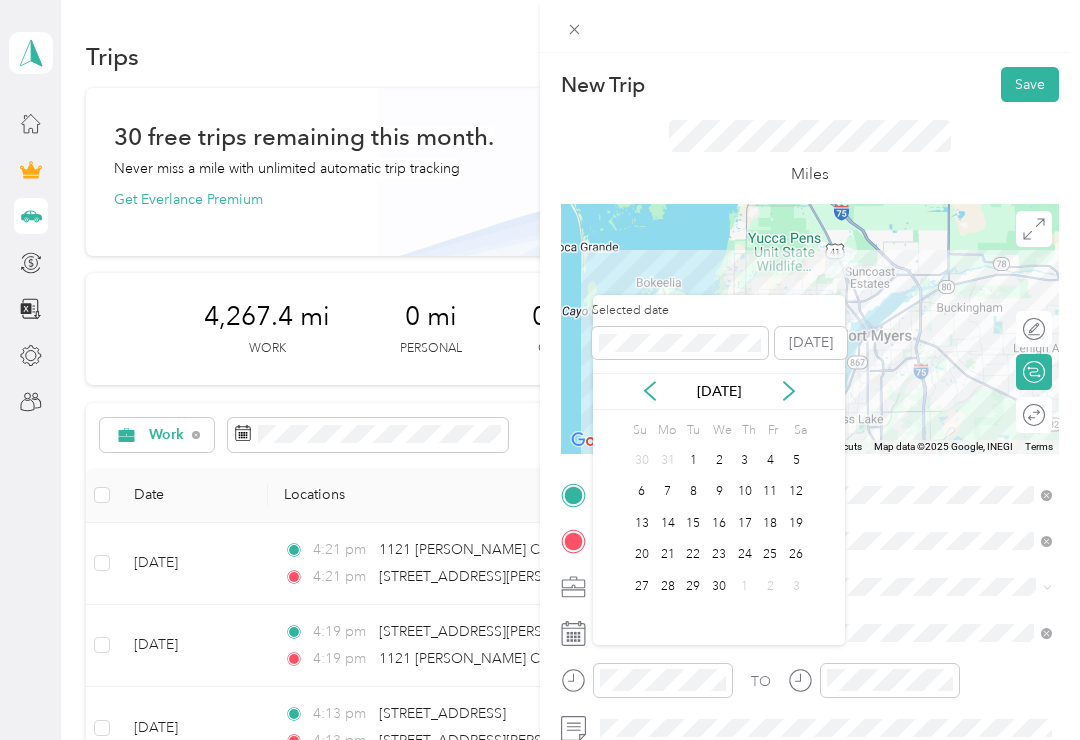 click 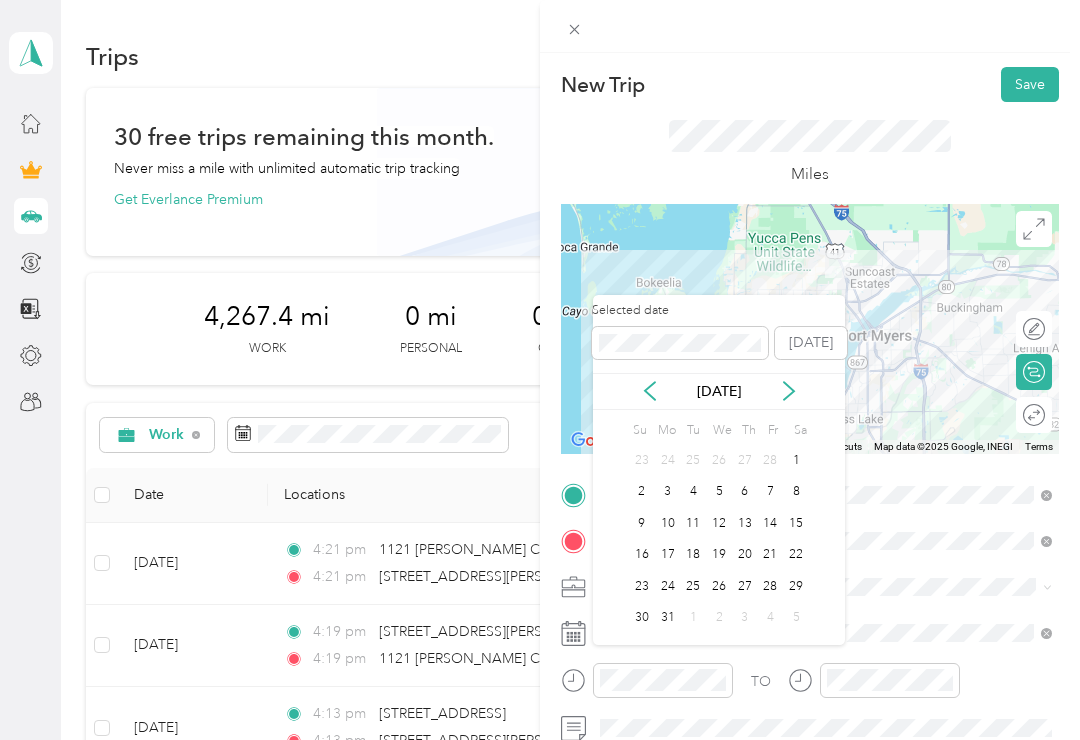 click 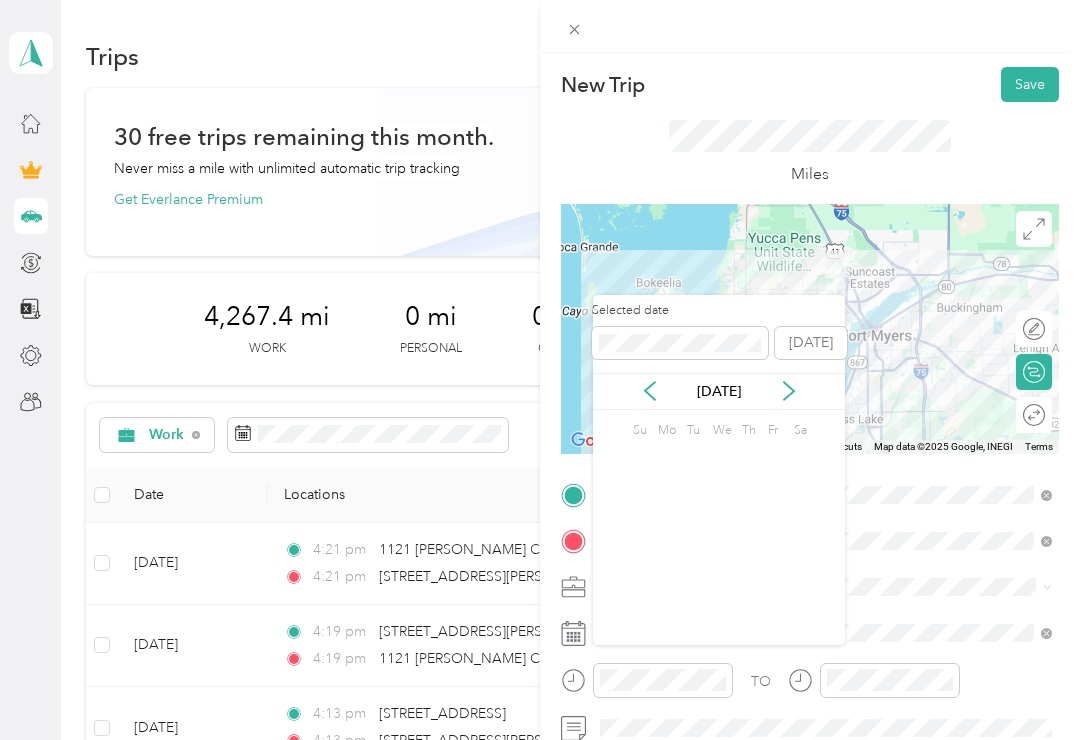 click 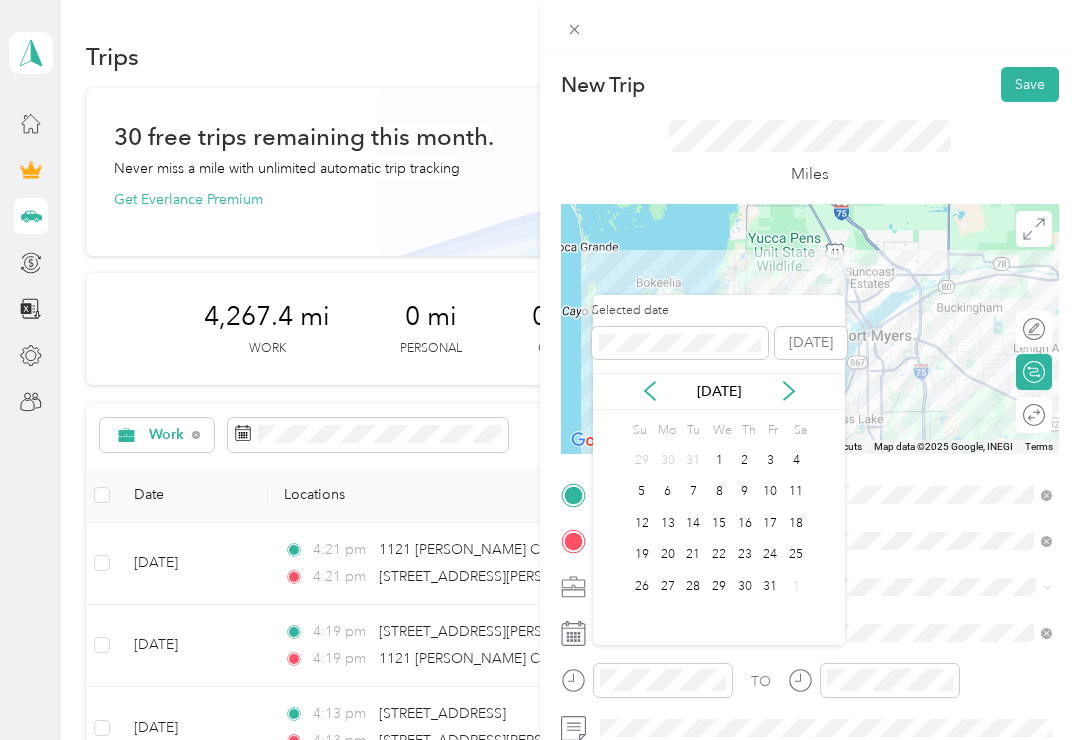 click 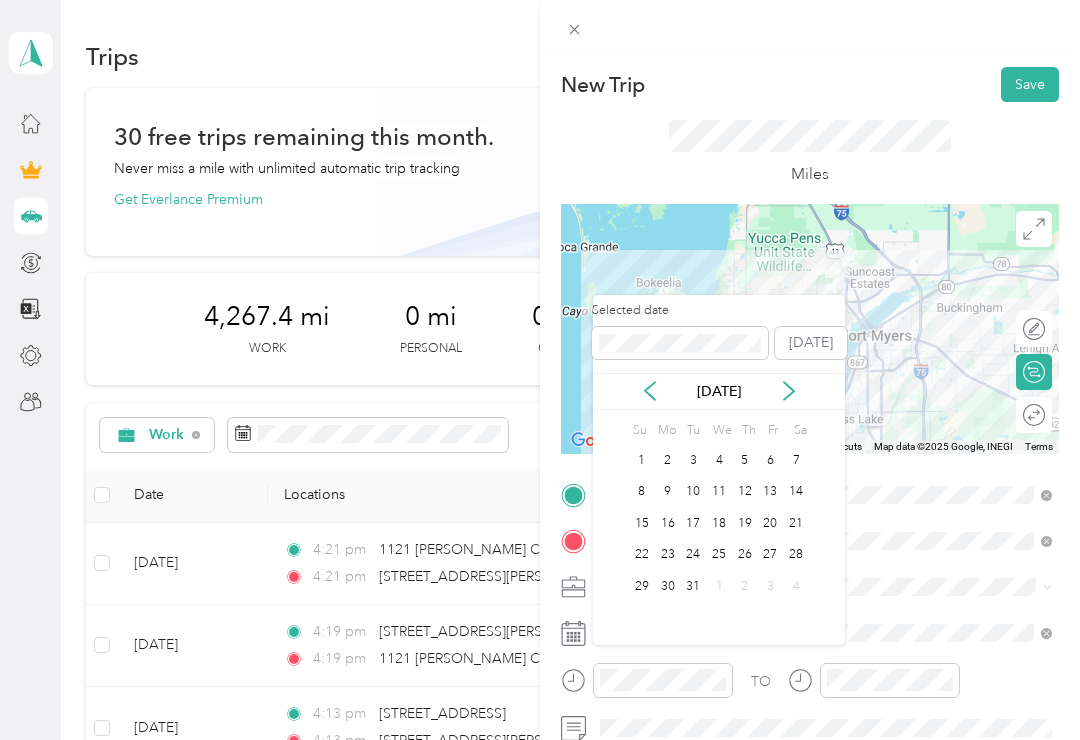 click on "29" at bounding box center [642, 586] 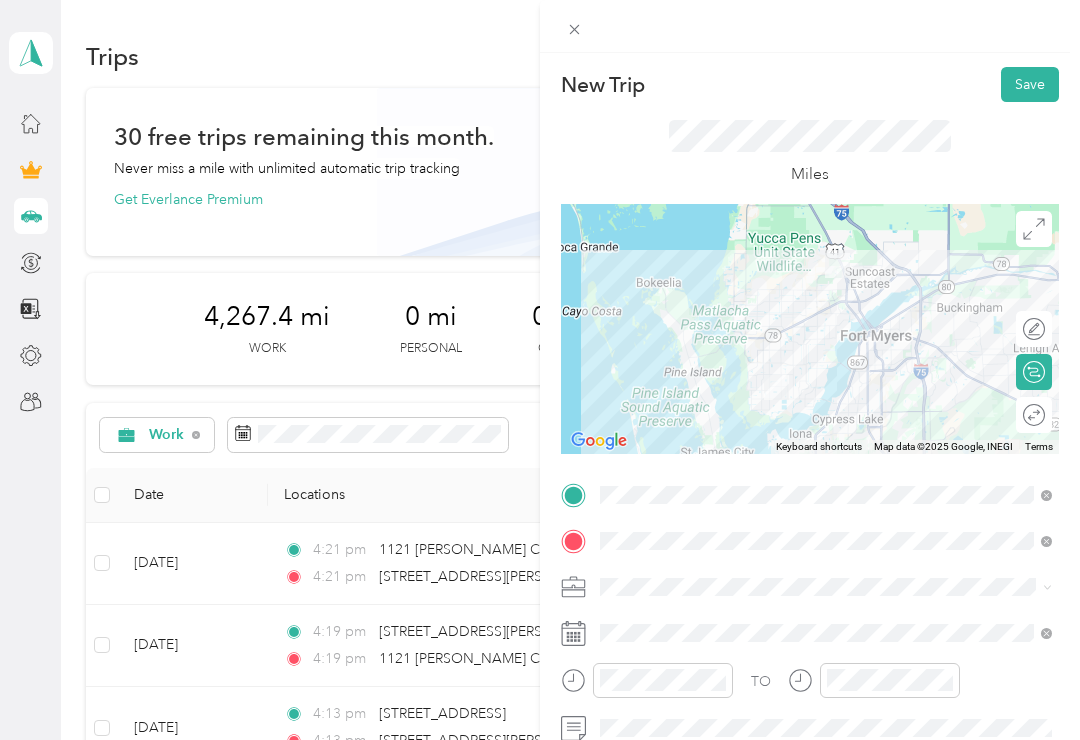 click on "Save" at bounding box center [1030, 84] 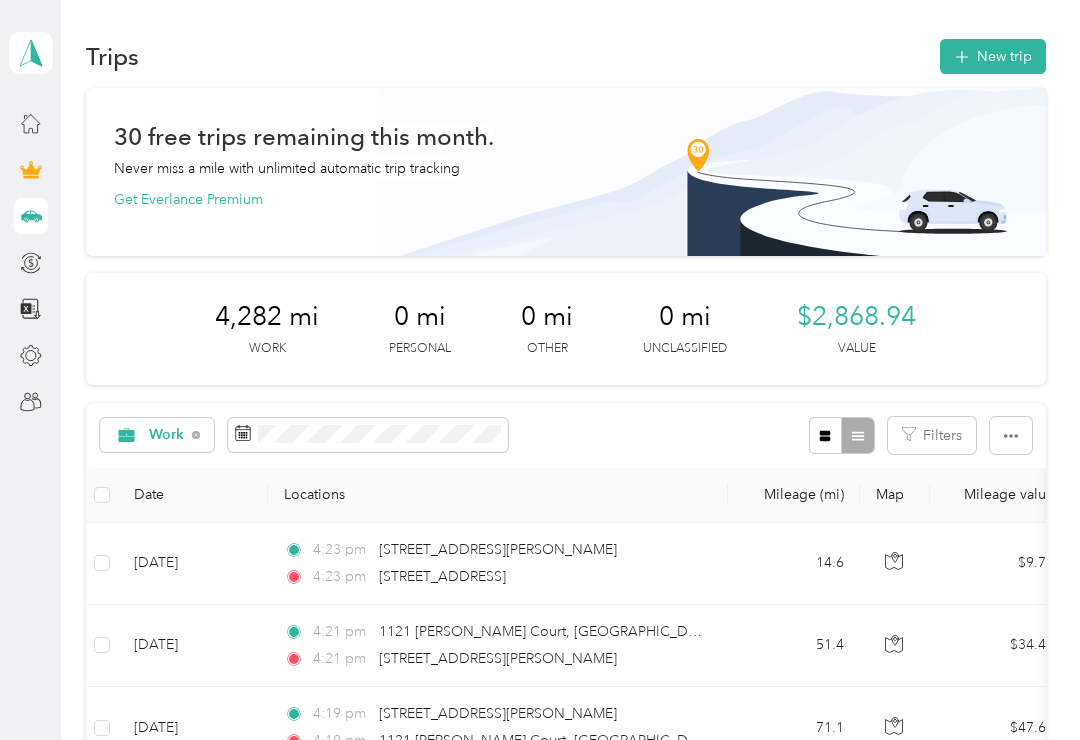 click on "New trip" at bounding box center [993, 56] 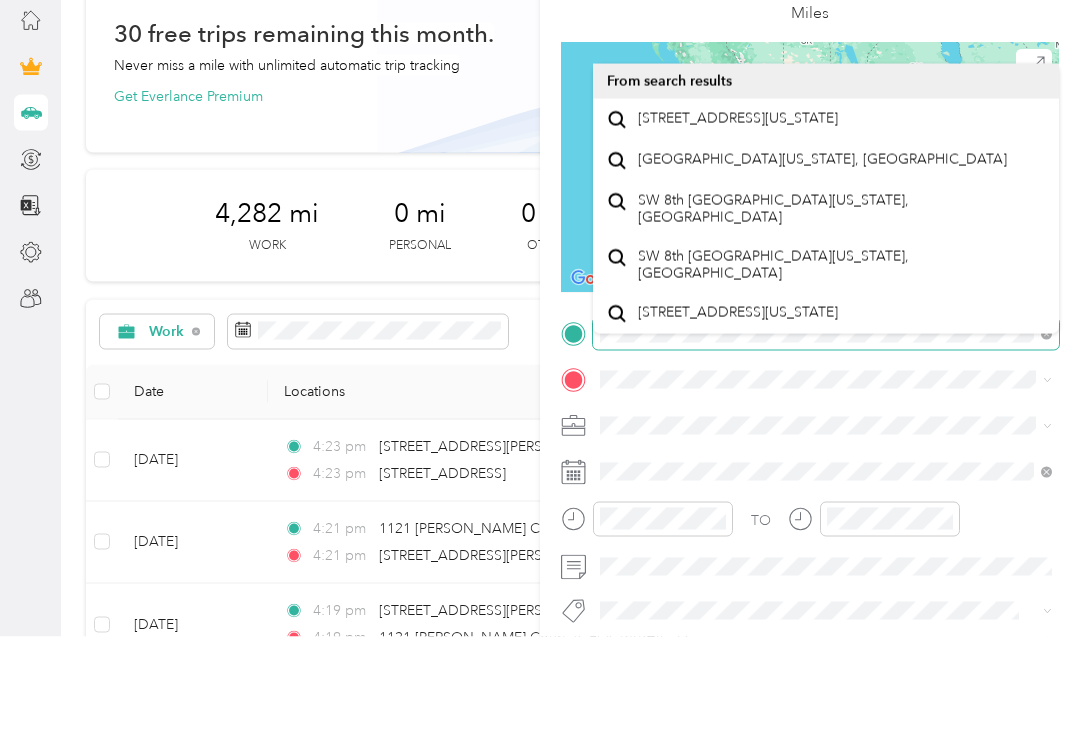 scroll, scrollTop: 59, scrollLeft: 0, axis: vertical 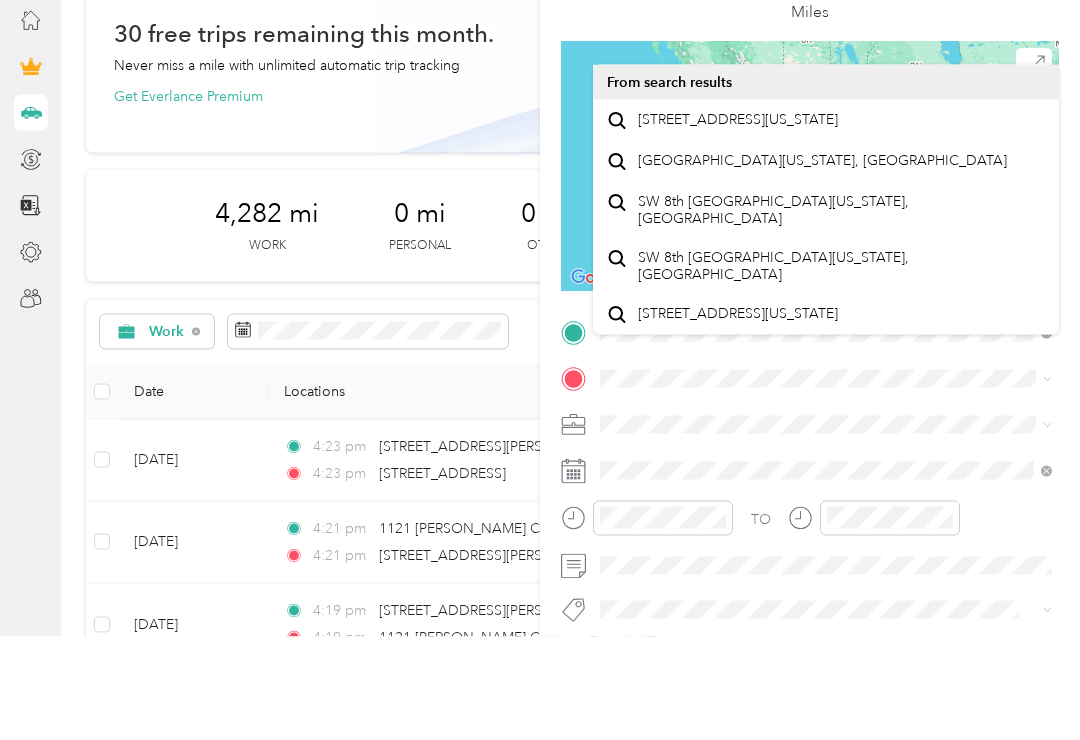 click on "[STREET_ADDRESS][US_STATE]" at bounding box center (738, 223) 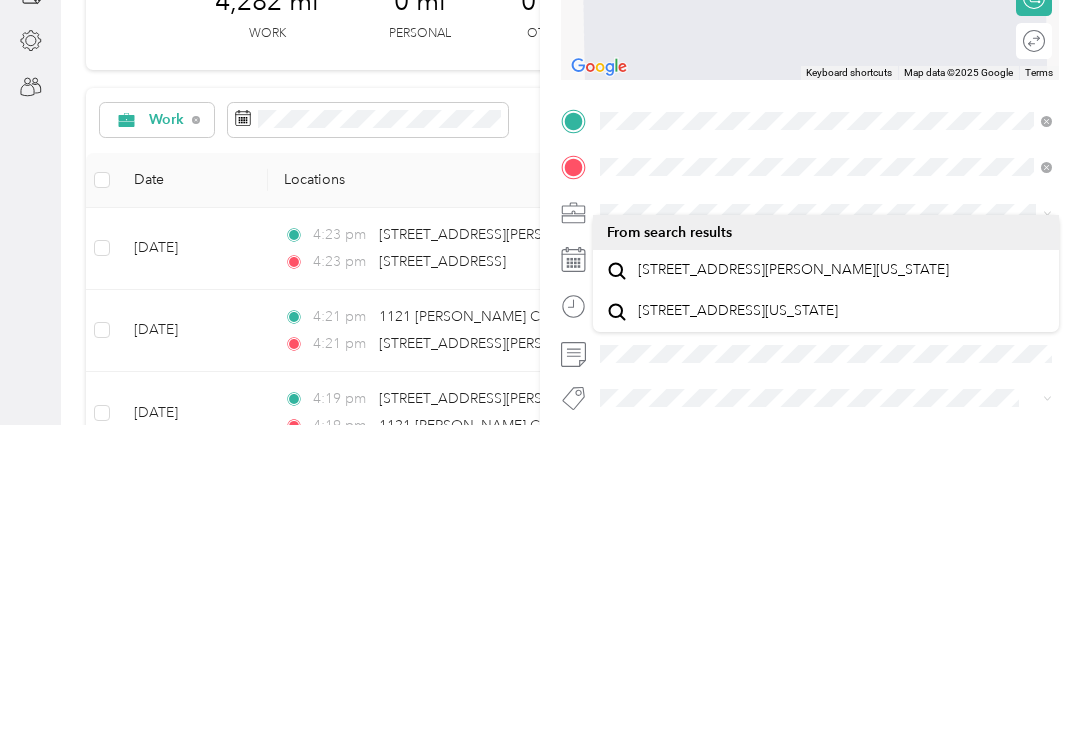click on "[STREET_ADDRESS][PERSON_NAME][US_STATE]" at bounding box center (793, 585) 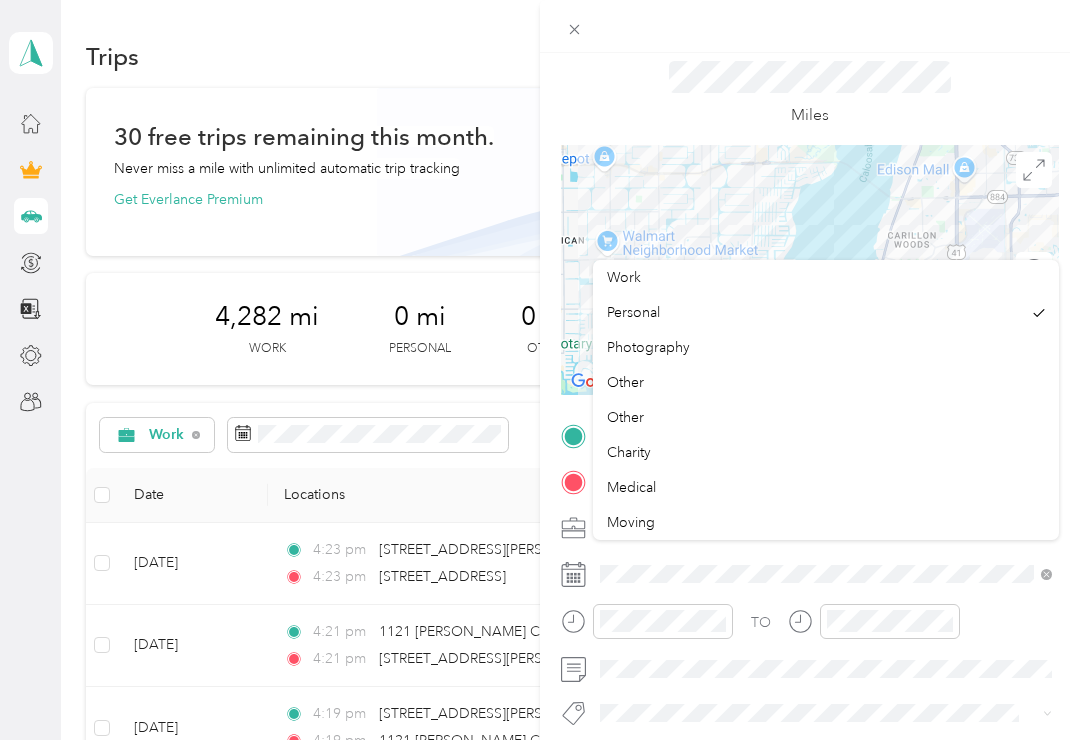 click on "Work" at bounding box center (624, 277) 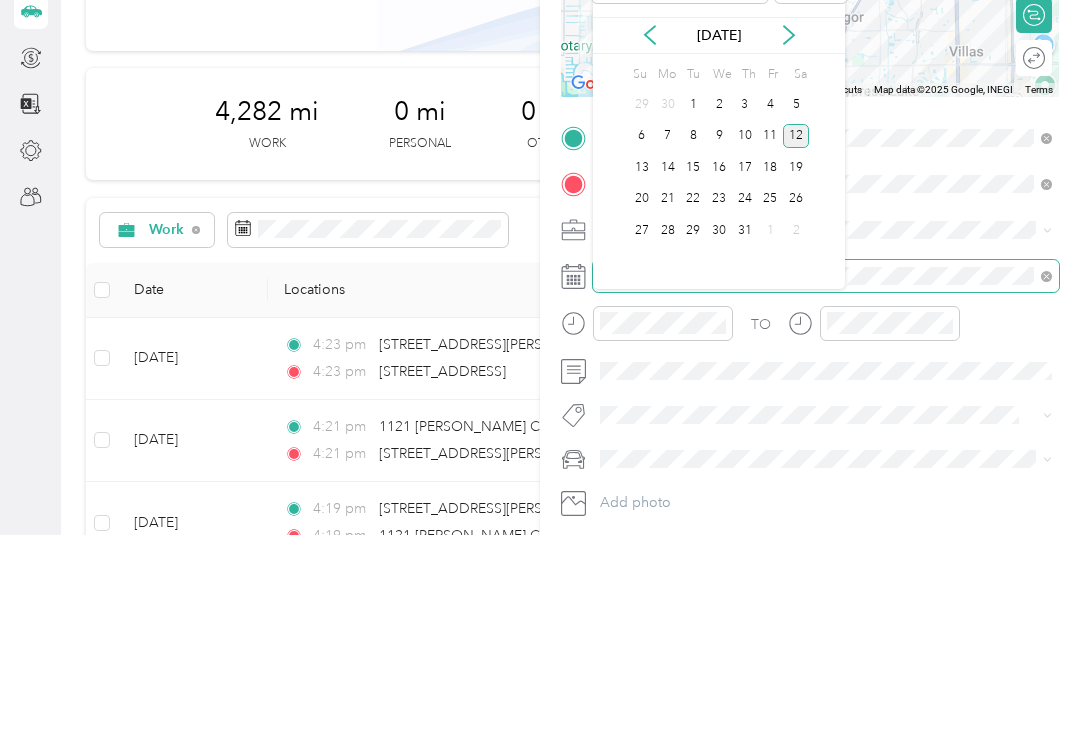 scroll, scrollTop: 164, scrollLeft: 0, axis: vertical 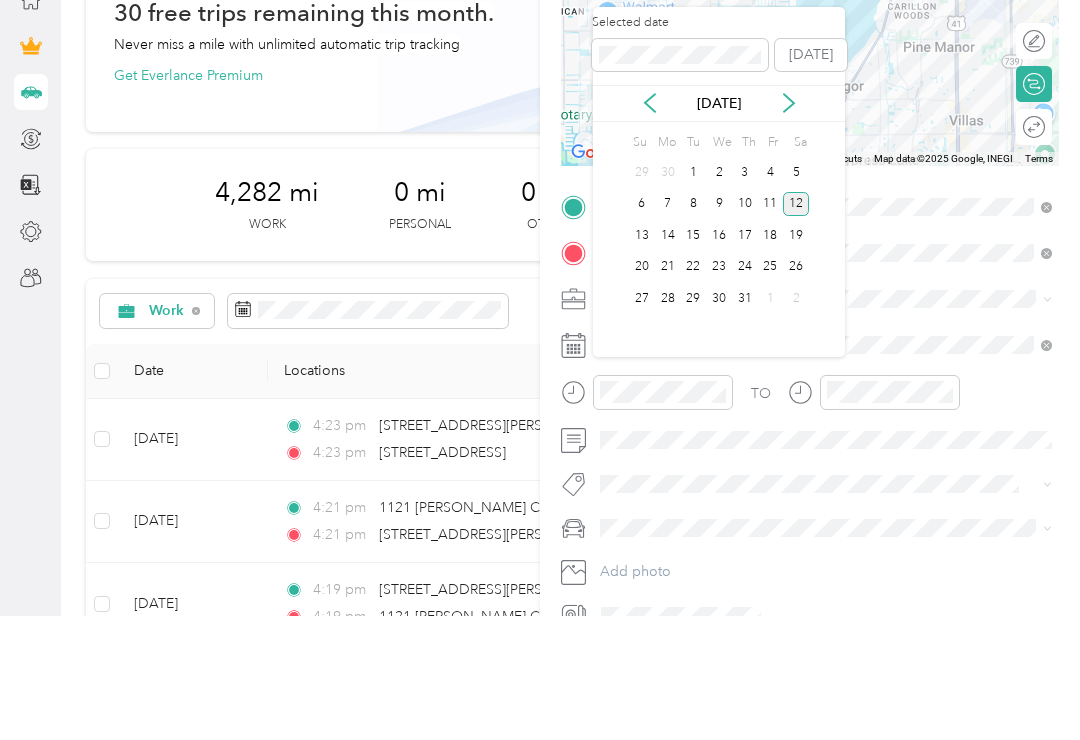 click 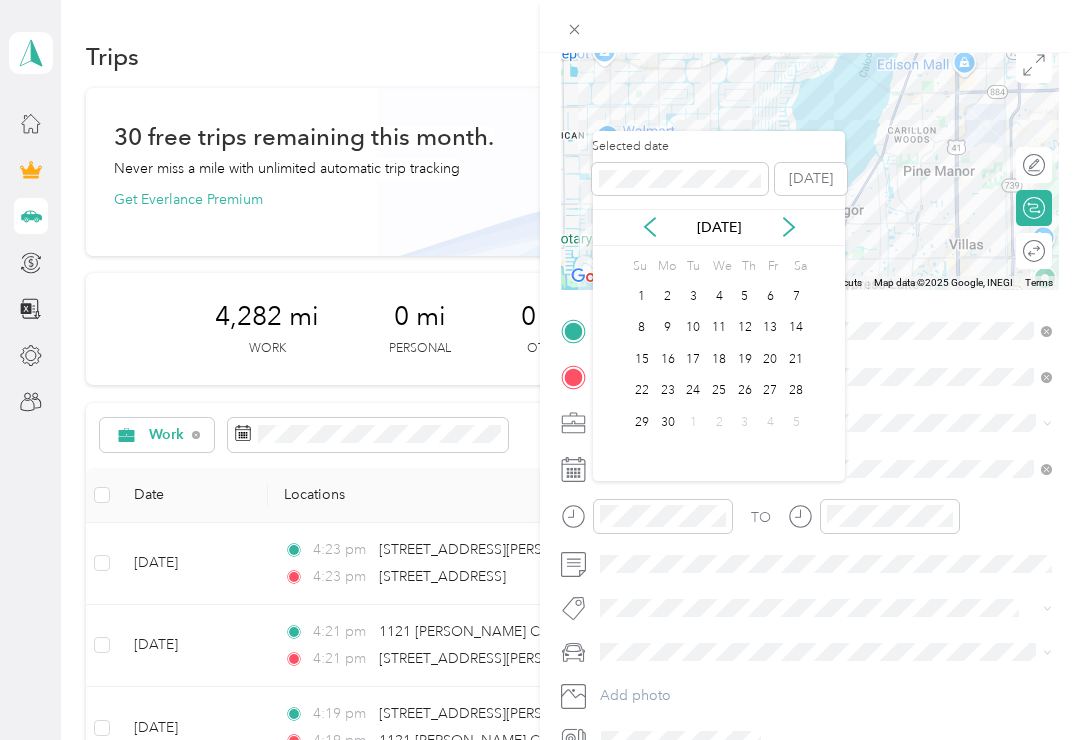 click 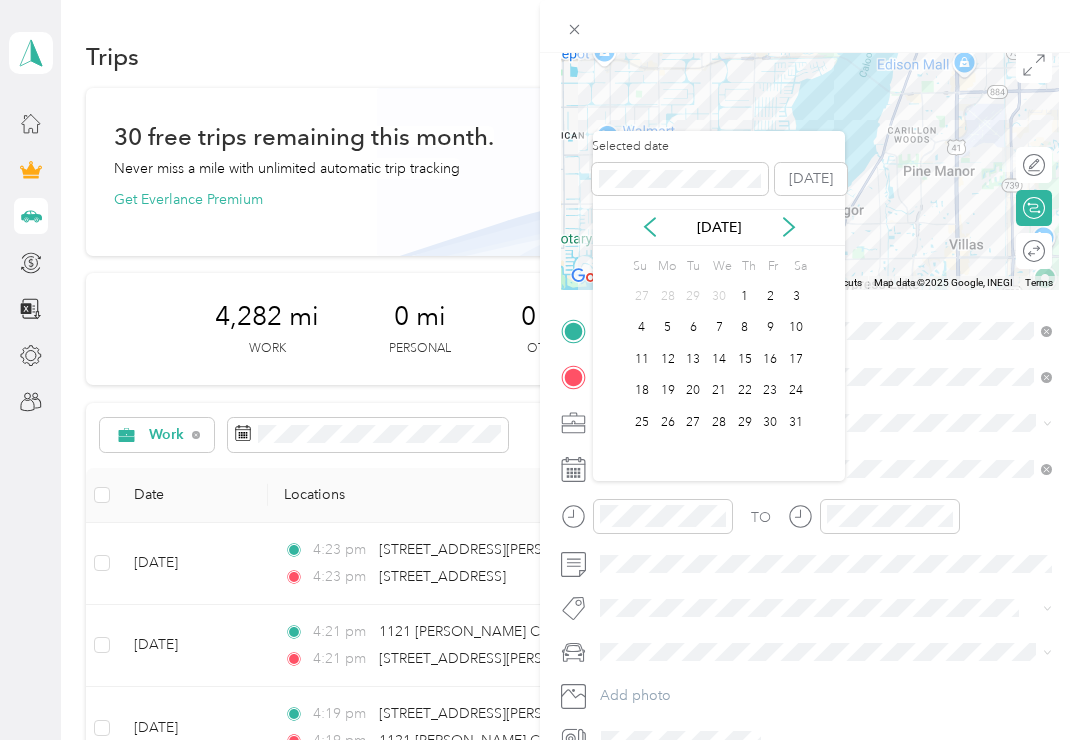 click 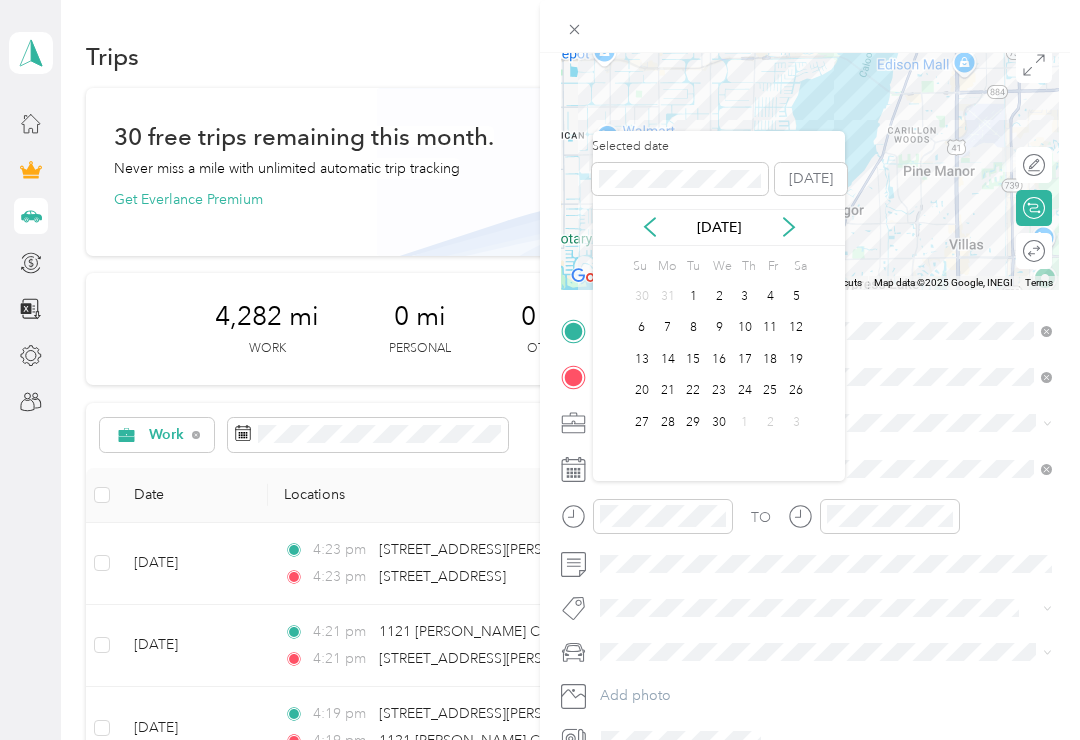 click 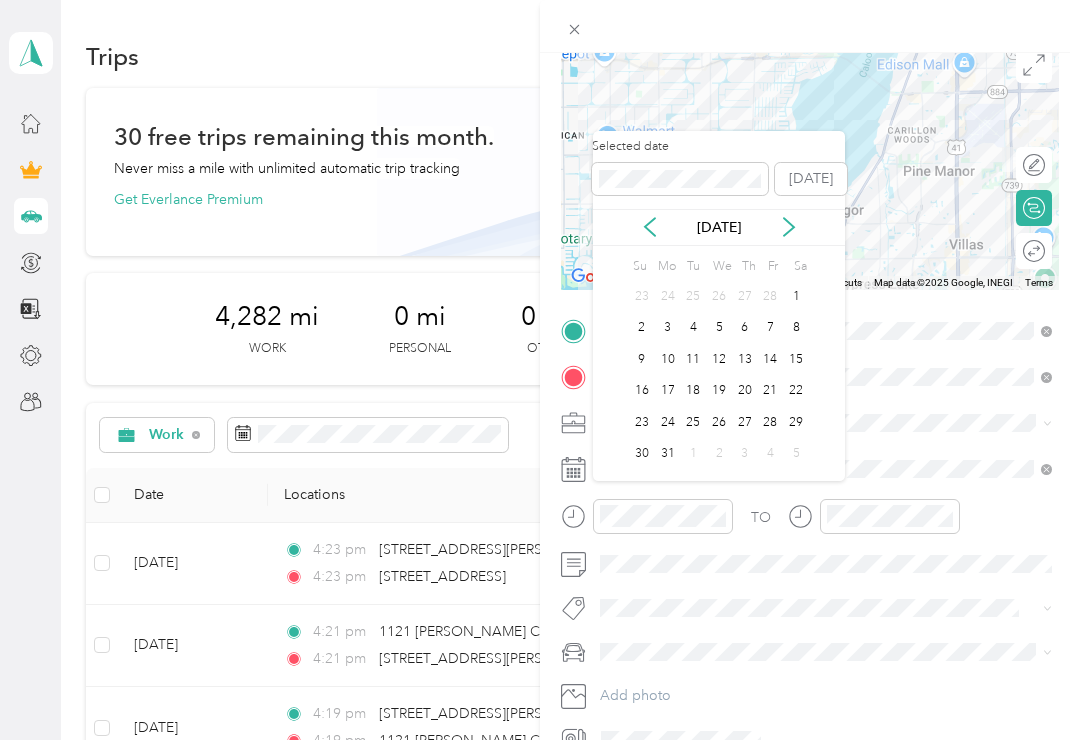 click 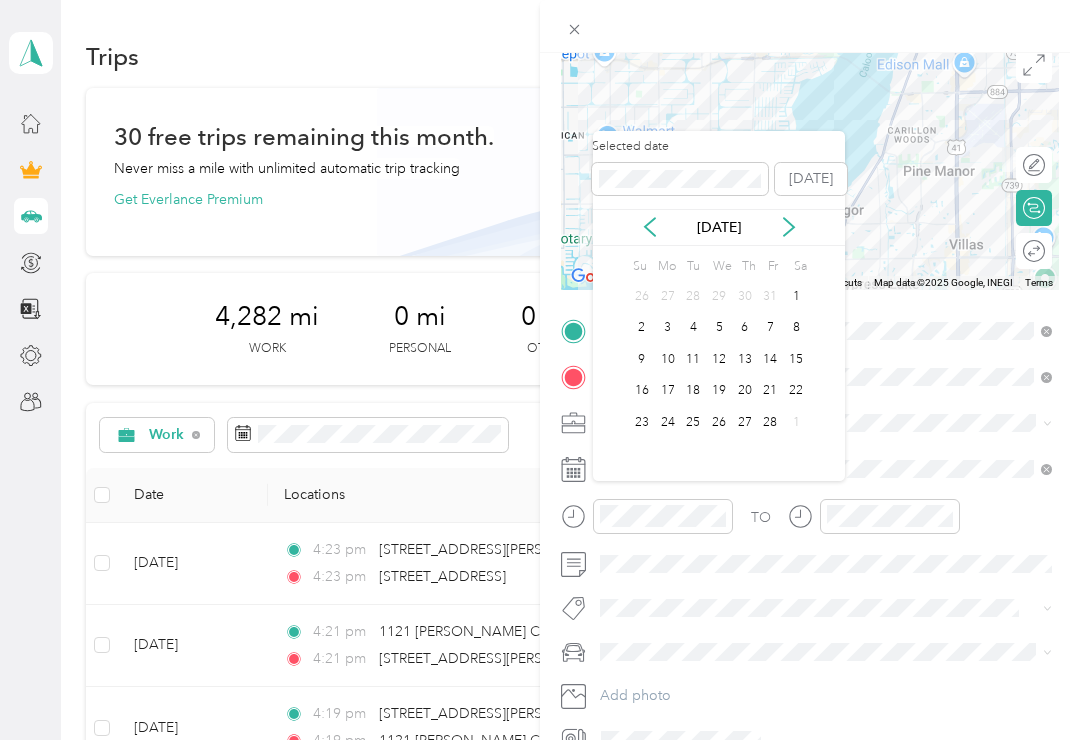 click 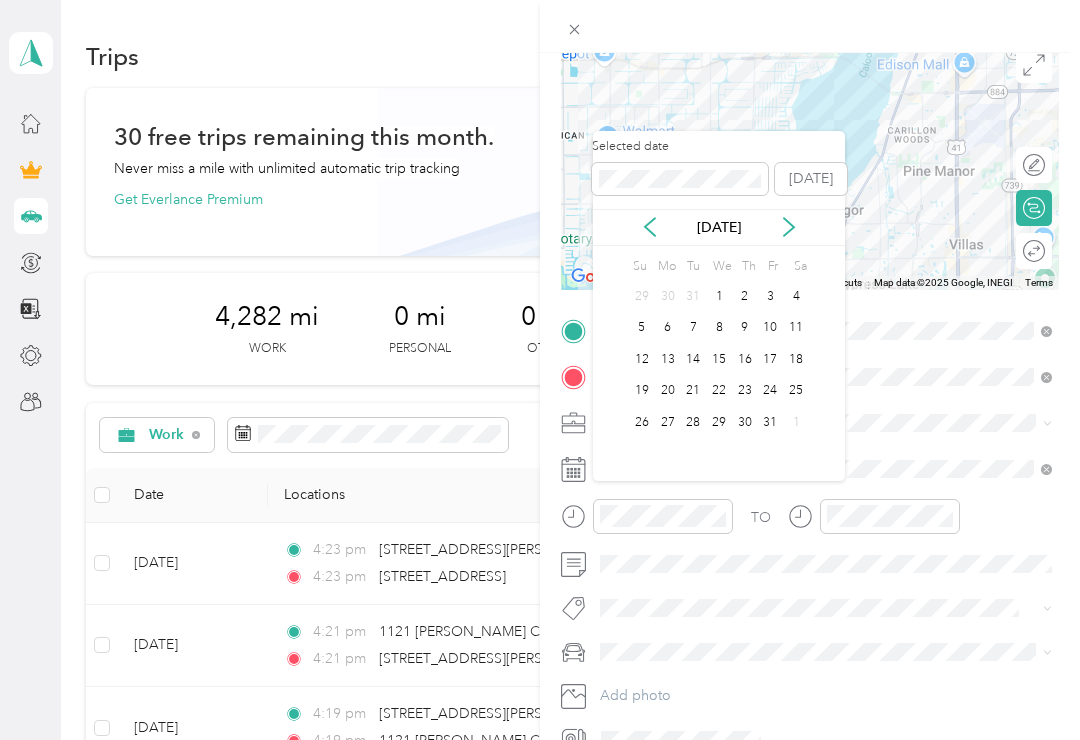 click 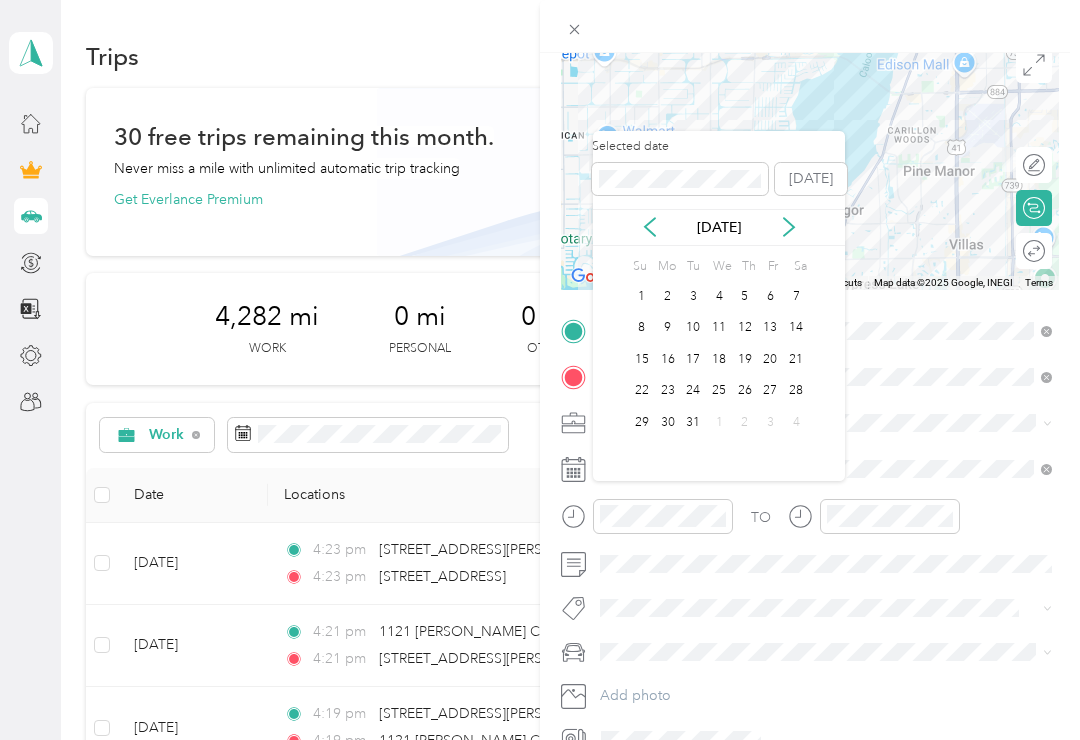 click on "29" at bounding box center [642, 422] 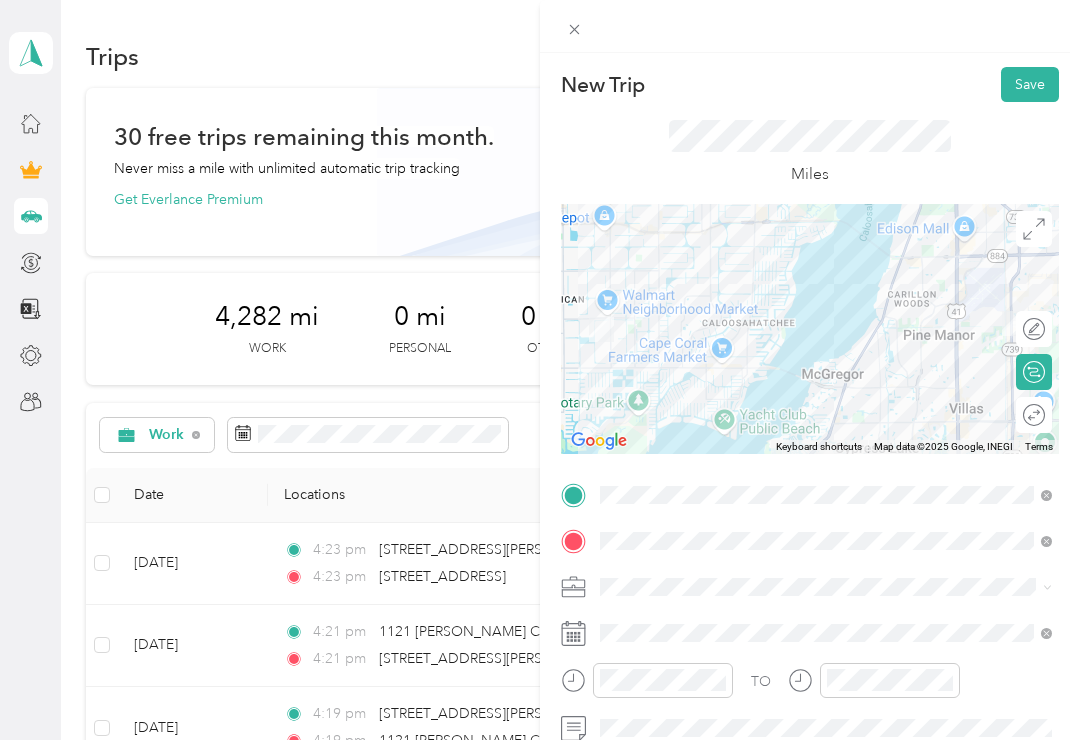 scroll, scrollTop: 0, scrollLeft: 0, axis: both 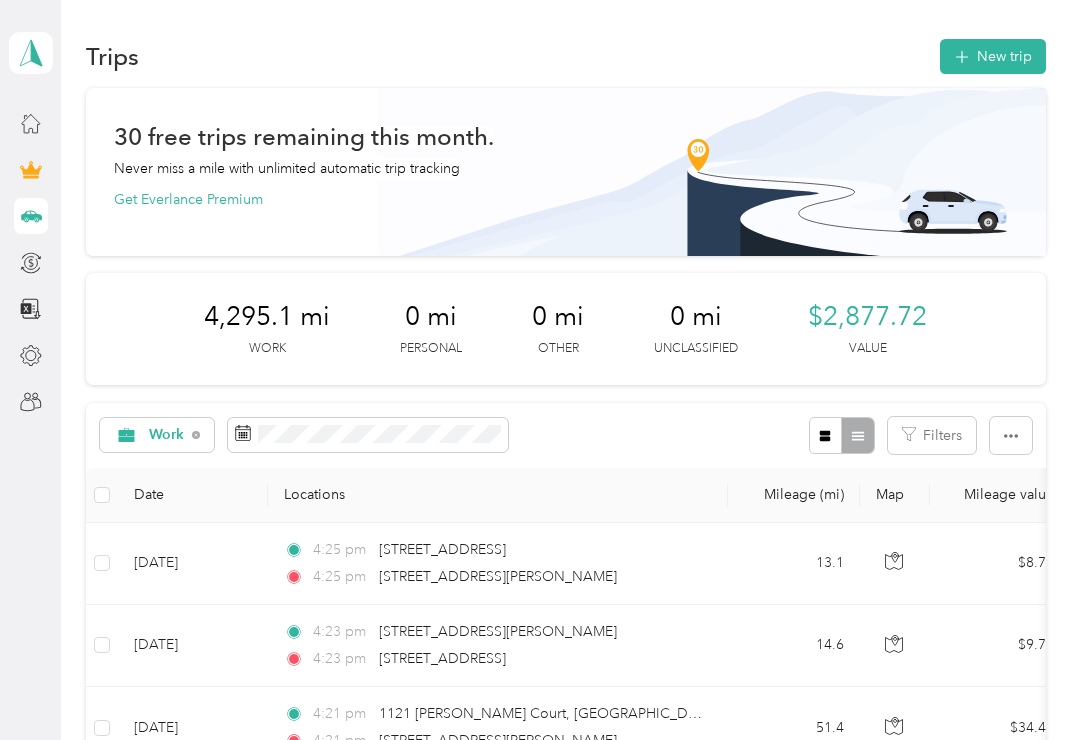click on "New trip" at bounding box center (993, 56) 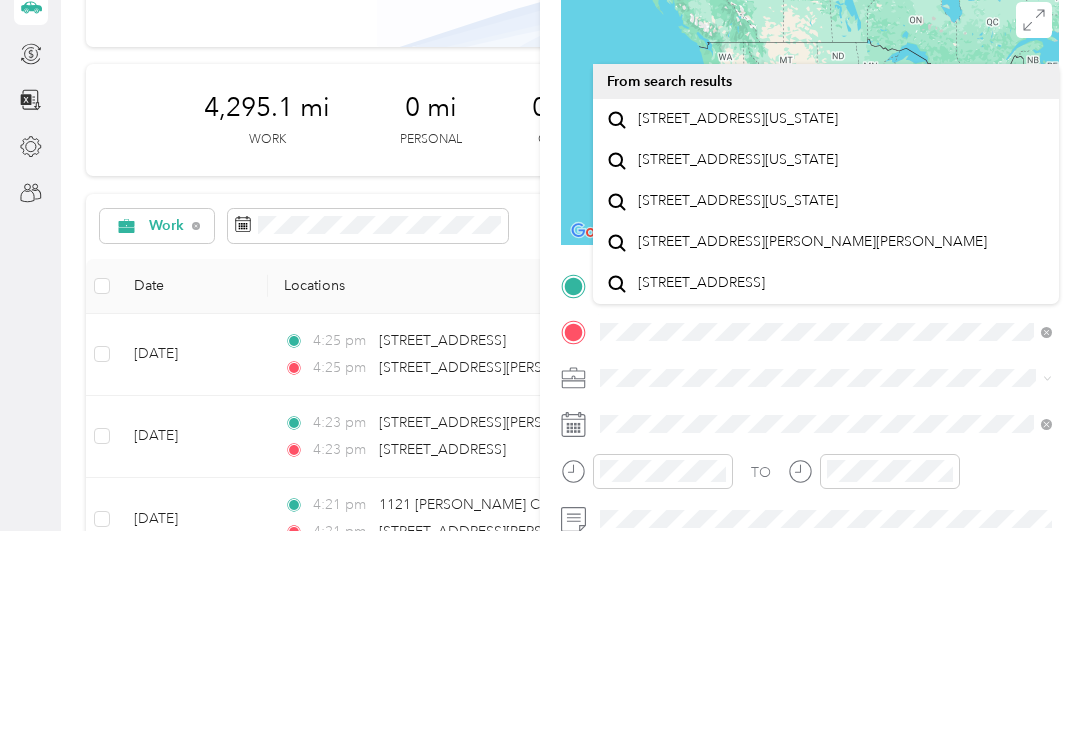 click on "[STREET_ADDRESS][US_STATE]" at bounding box center [738, 328] 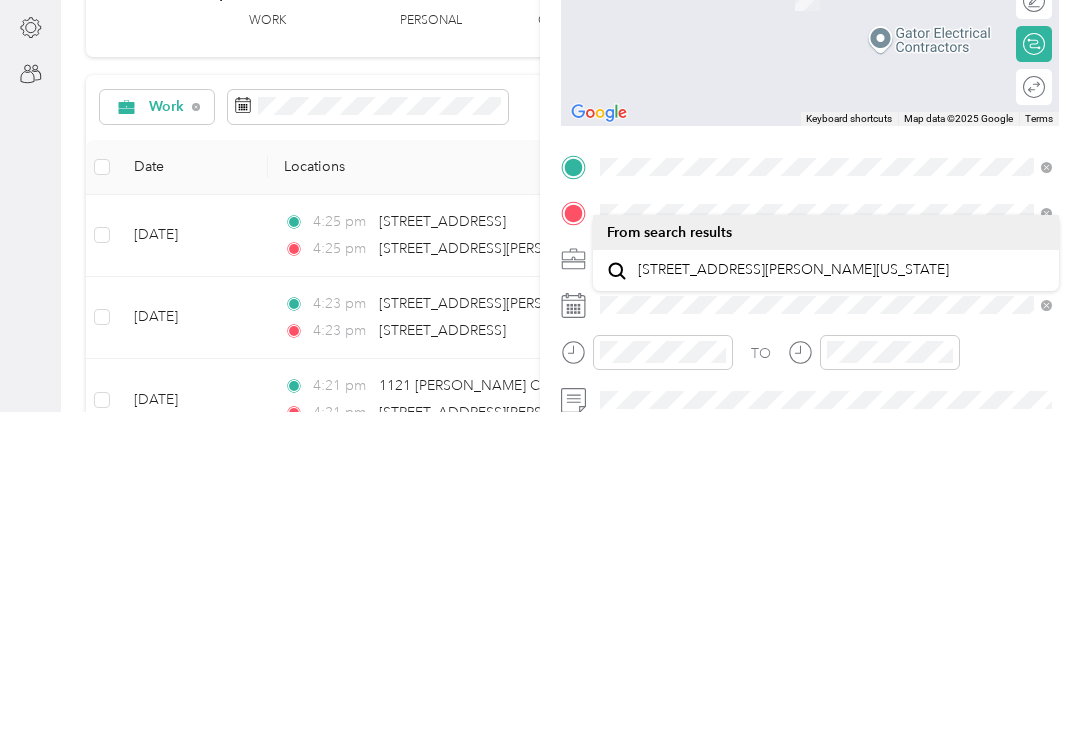 click on "[STREET_ADDRESS][PERSON_NAME][US_STATE]" at bounding box center (793, 598) 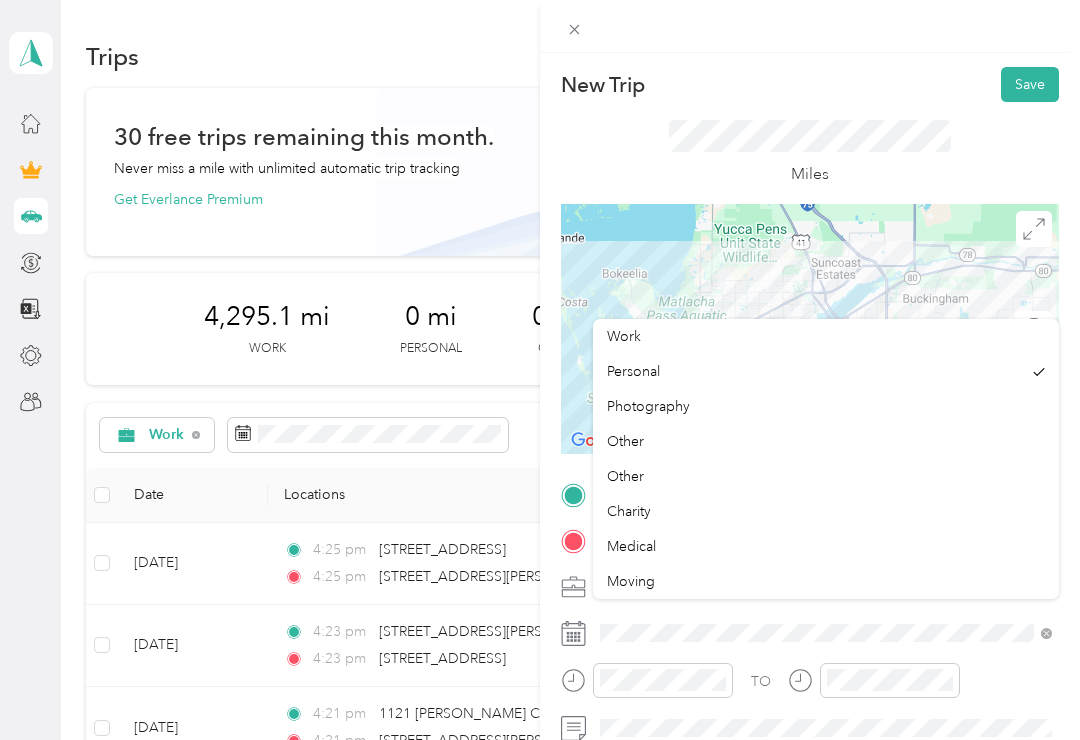 click on "Work" at bounding box center [624, 336] 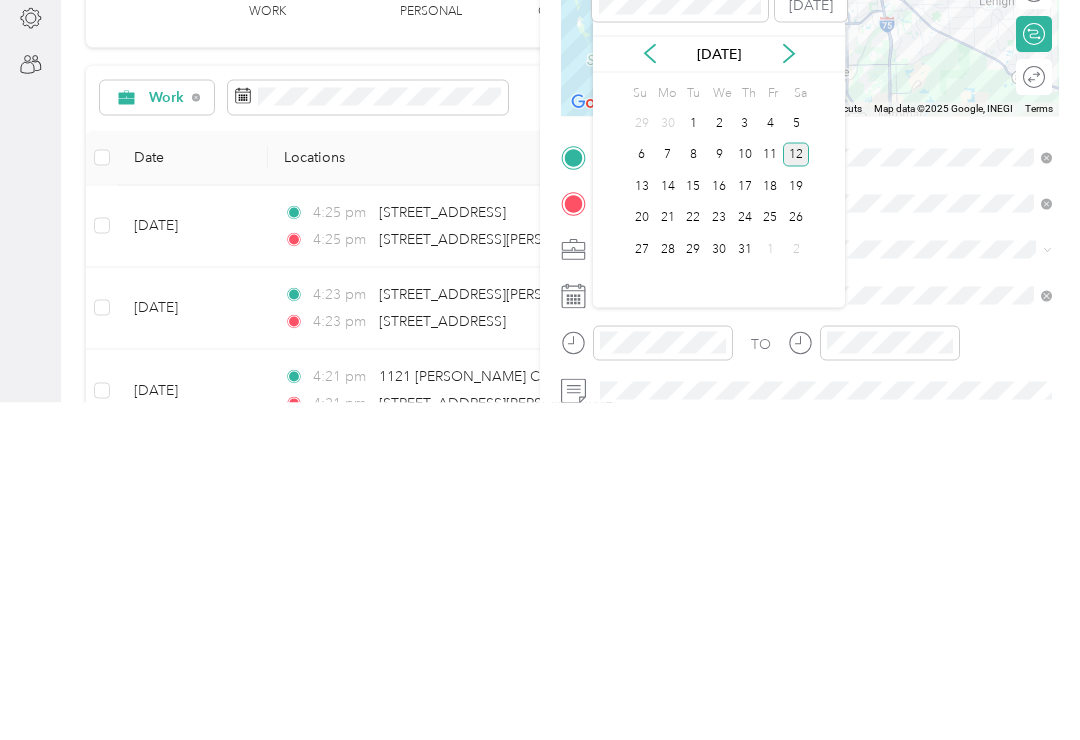 click 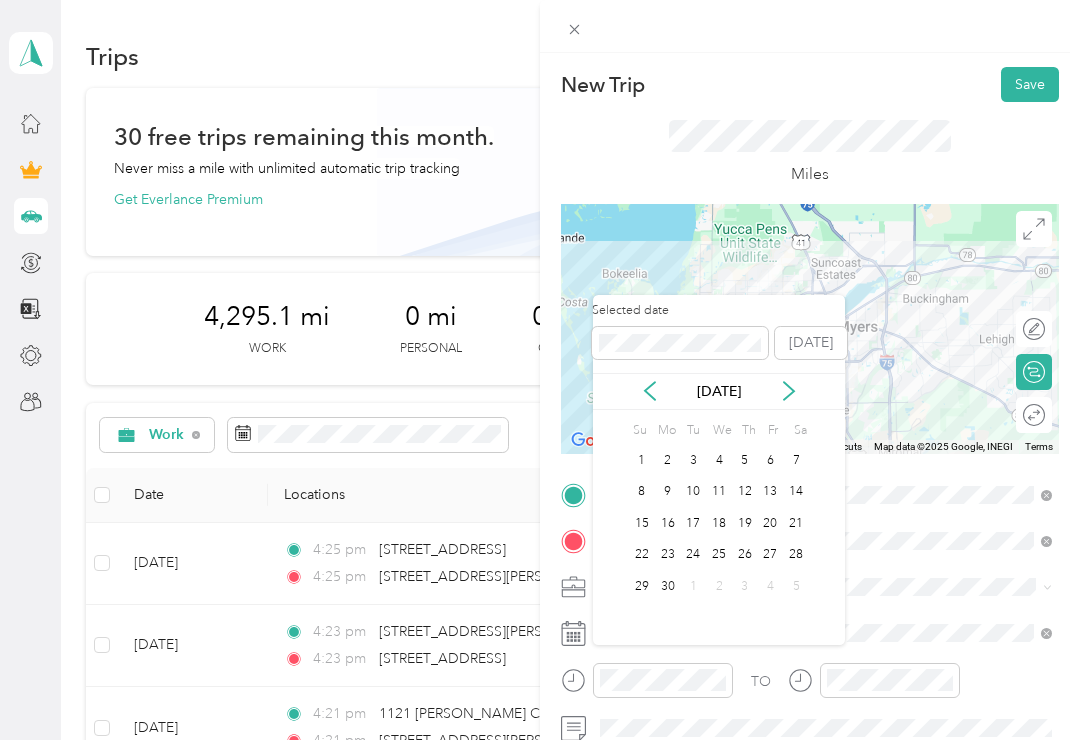click on "[DATE]" at bounding box center [719, 391] 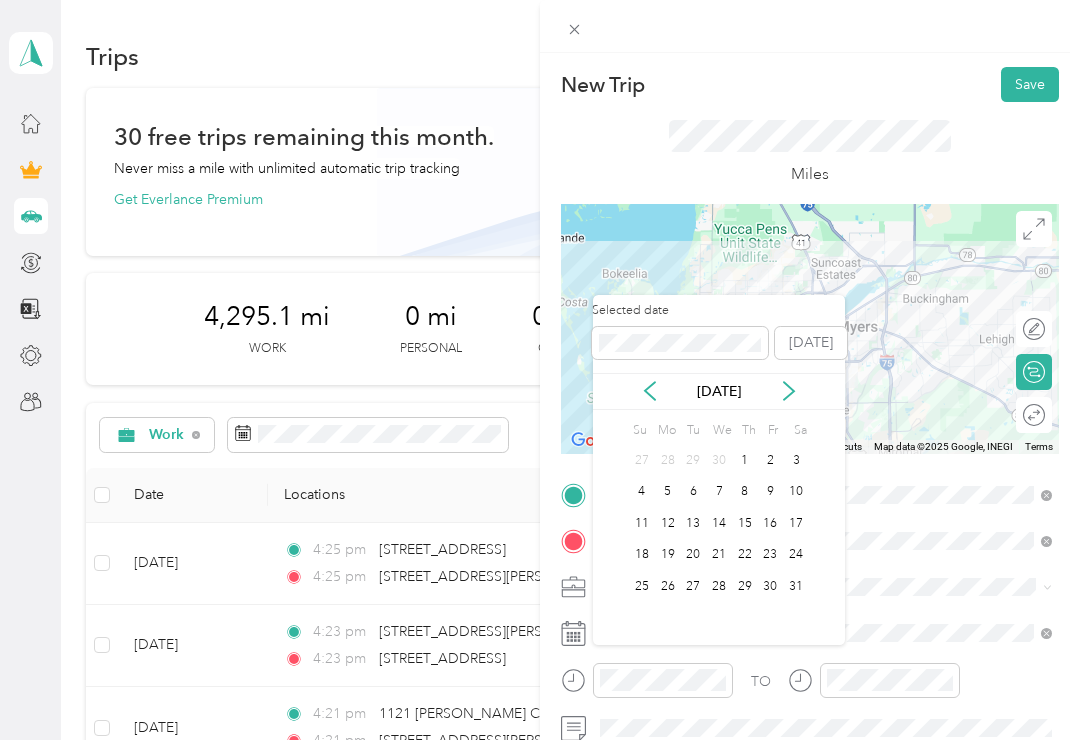 click 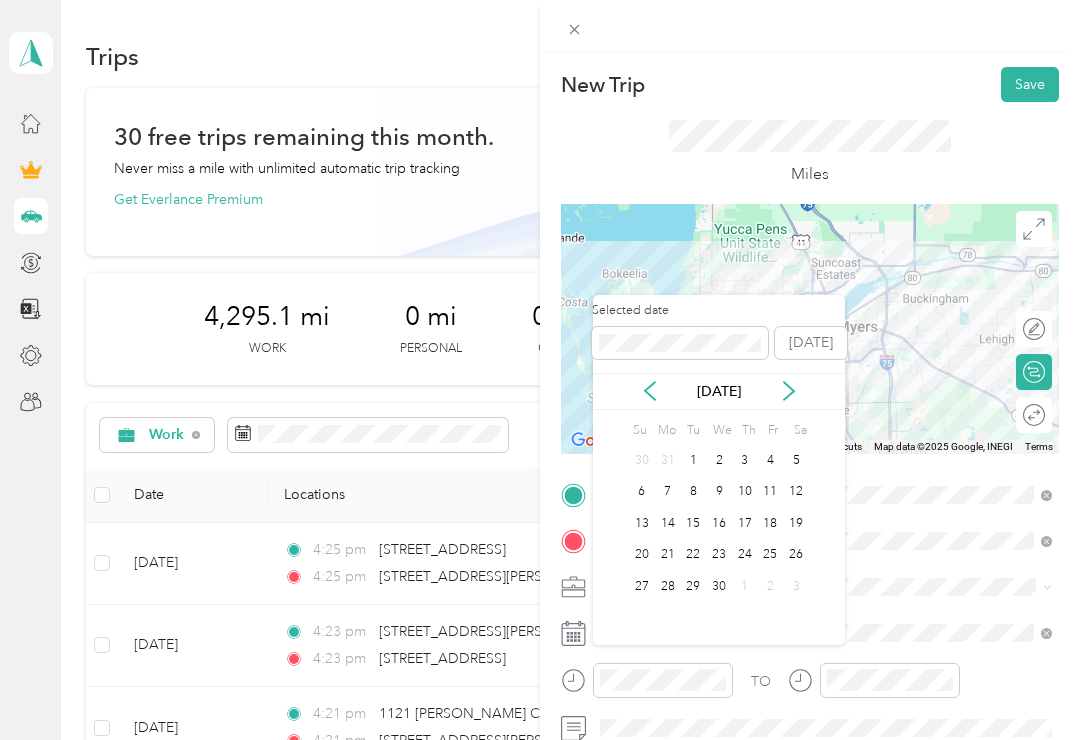 click 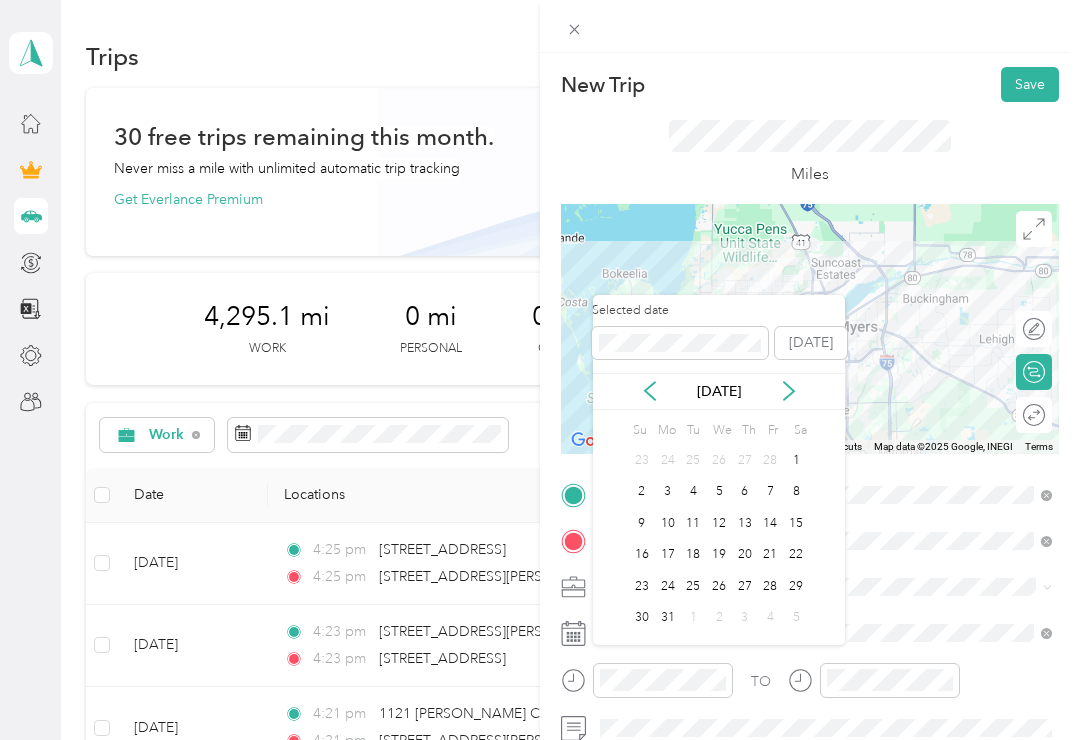 click 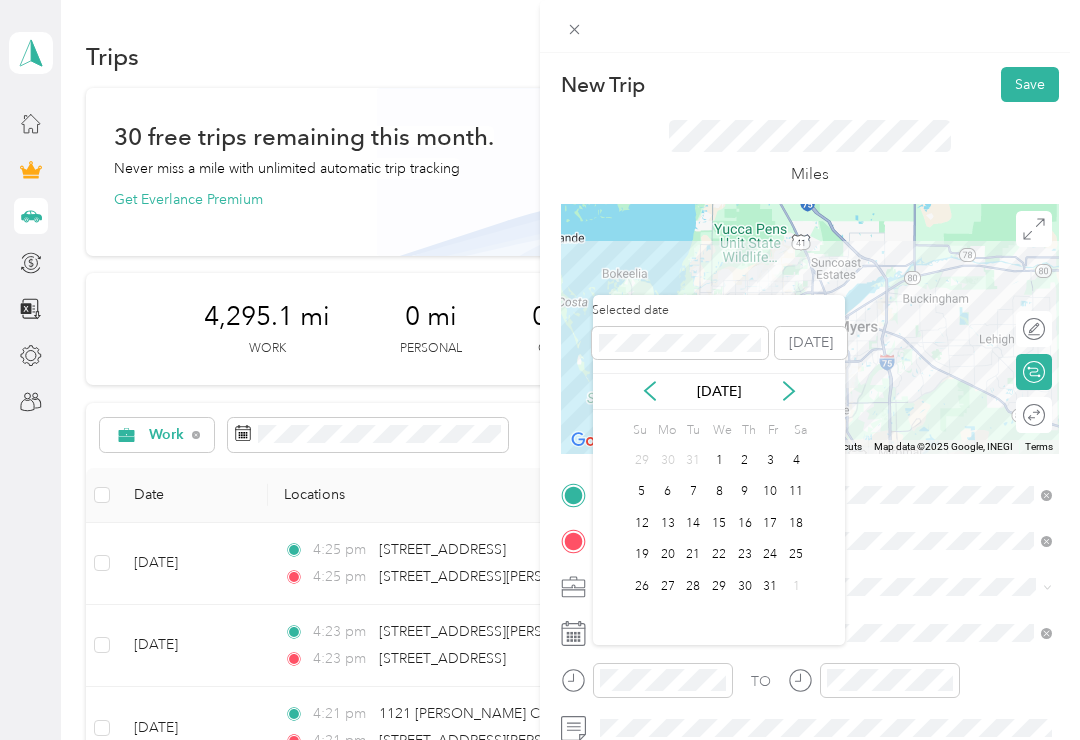 click 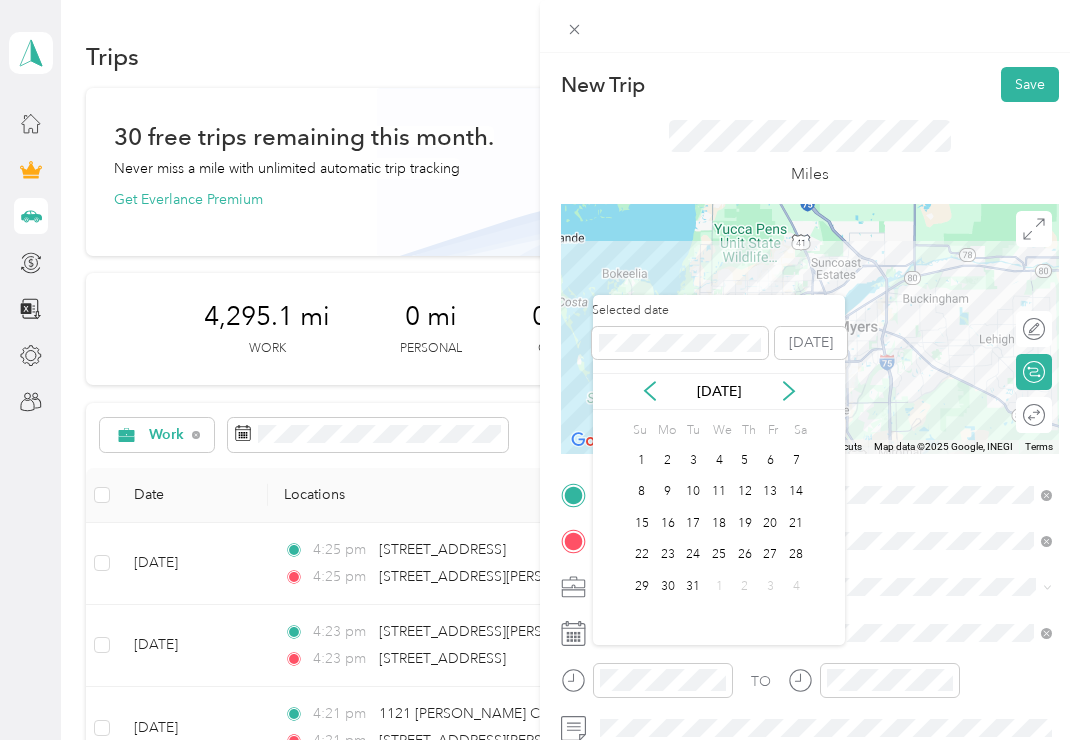 click on "29" at bounding box center (642, 586) 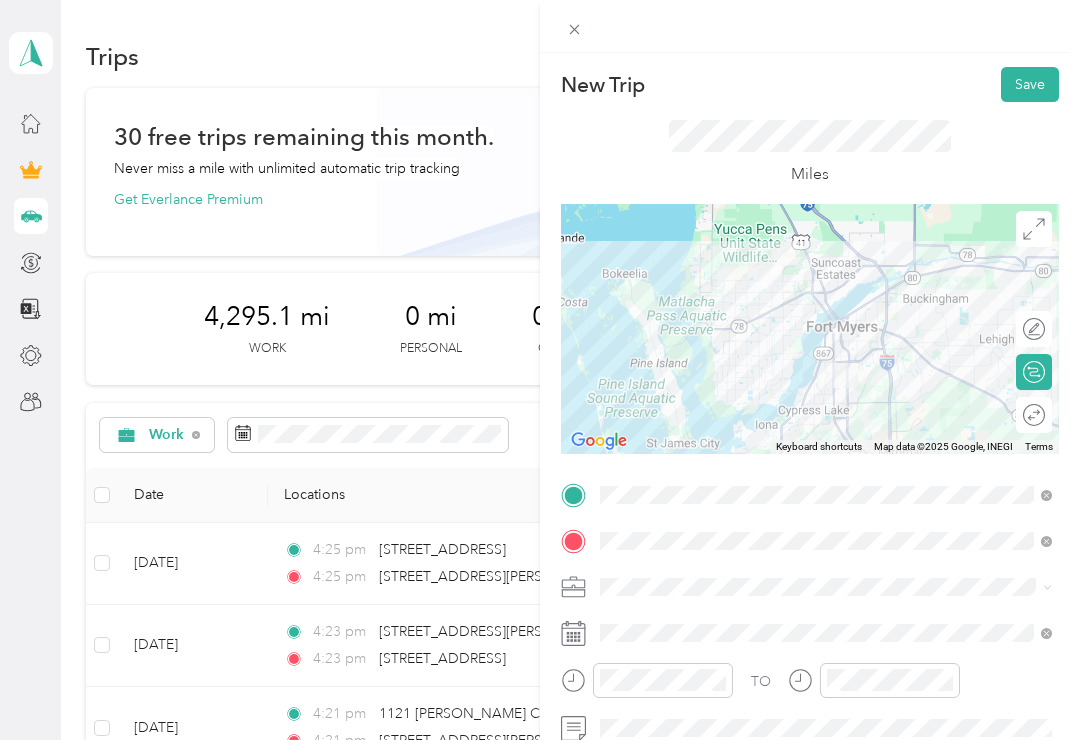 click on "Save" at bounding box center (1030, 84) 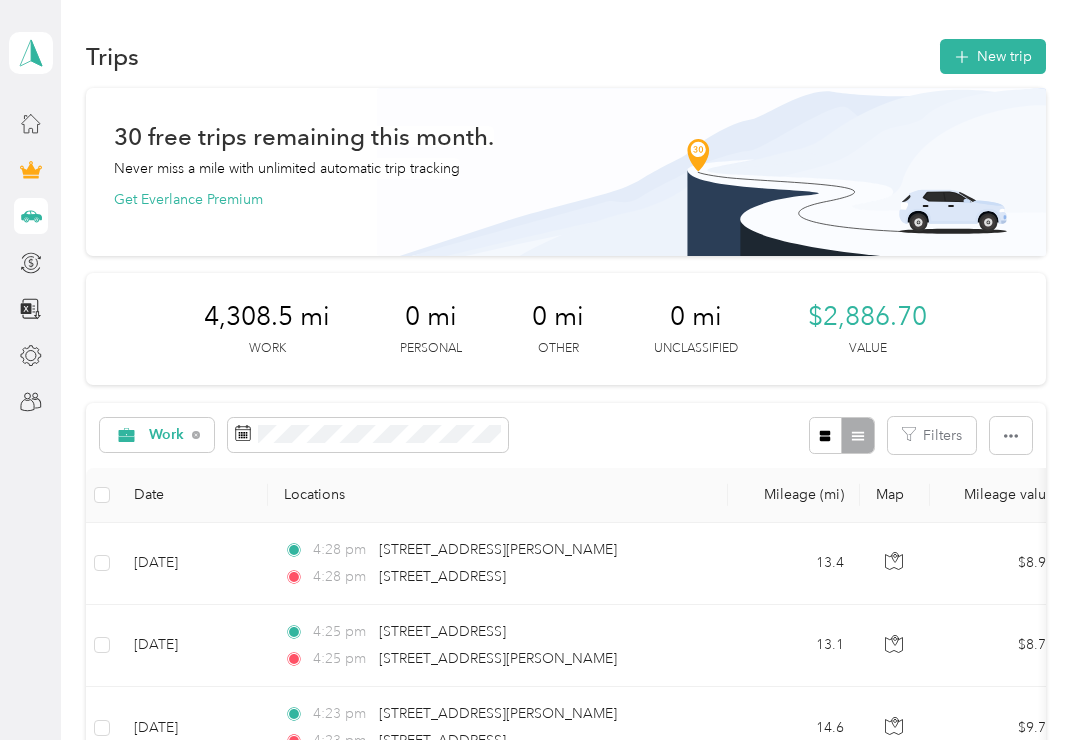click on "New trip" at bounding box center [993, 56] 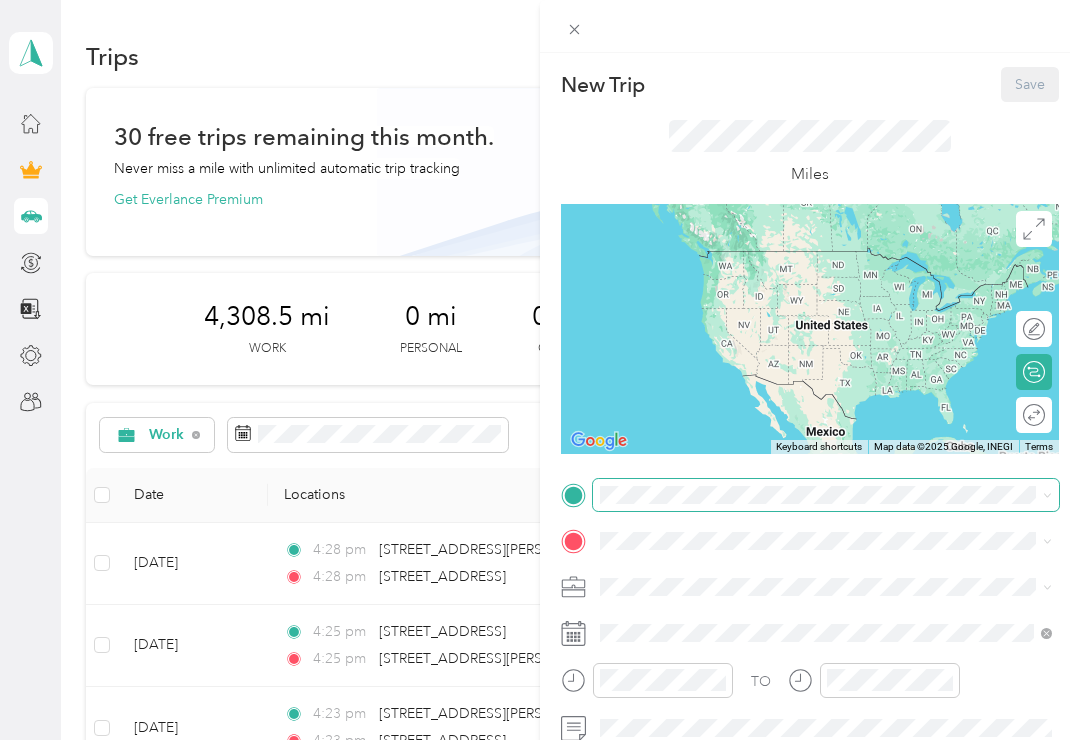 click on "New Trip Save This trip cannot be edited because it is either under review, approved, or paid. Contact your Team Manager to edit it. Miles To navigate the map with touch gestures double-tap and hold your finger on the map, then drag the map. ← Move left → Move right ↑ Move up ↓ Move down + Zoom in - Zoom out Home Jump left by 75% End Jump right by 75% Page Up Jump up by 75% Page Down Jump down by 75% Keyboard shortcuts Map Data Map data ©2025 Google, INEGI Map data ©2025 Google, INEGI 1000 km  Click to toggle between metric and imperial units Terms Report a map error Edit route Calculate route Round trip TO Add photo" at bounding box center [535, 740] 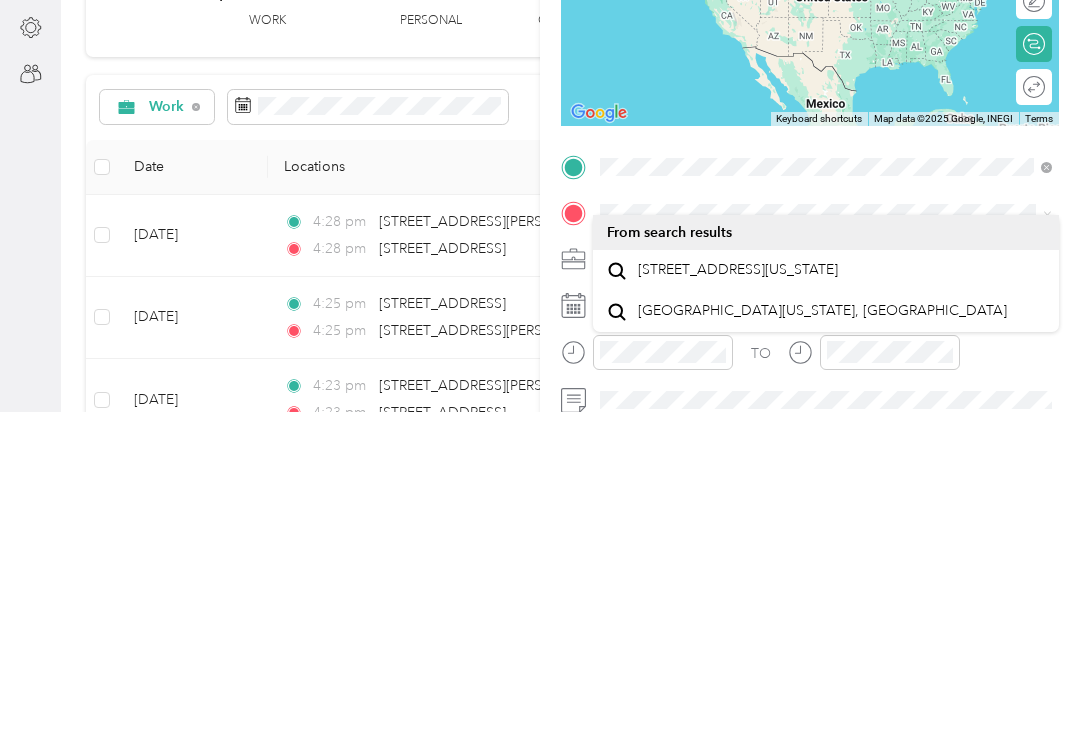 click on "[STREET_ADDRESS][US_STATE]" at bounding box center [738, 598] 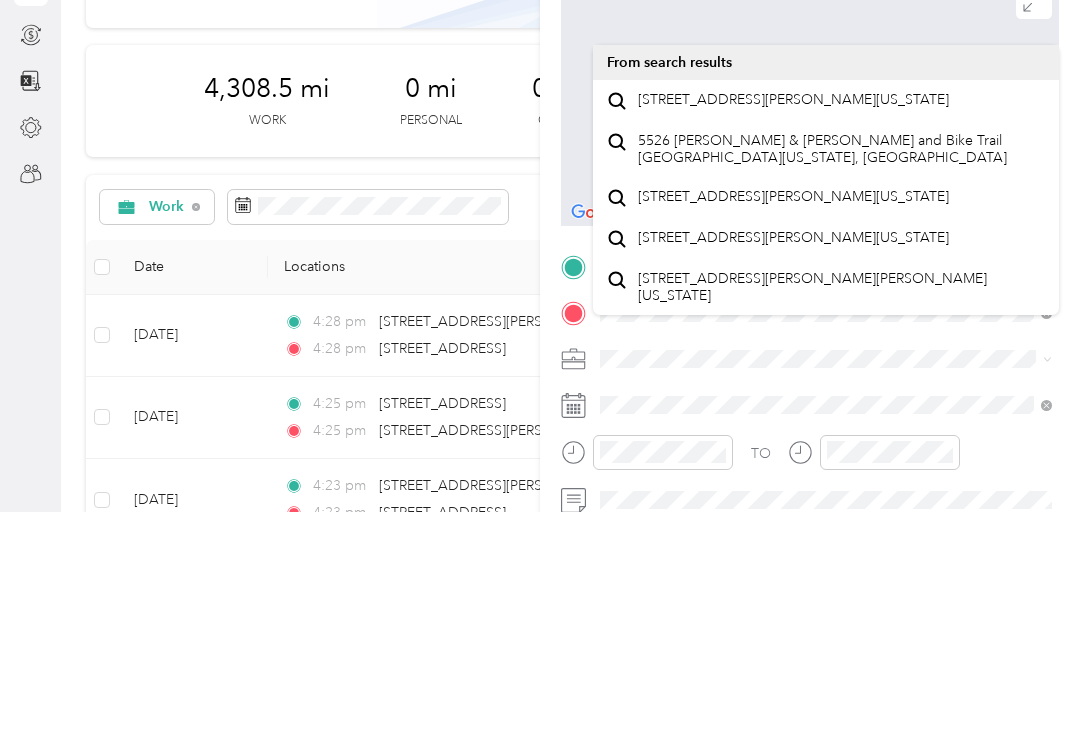 click on "[STREET_ADDRESS][PERSON_NAME][US_STATE]" at bounding box center [793, 328] 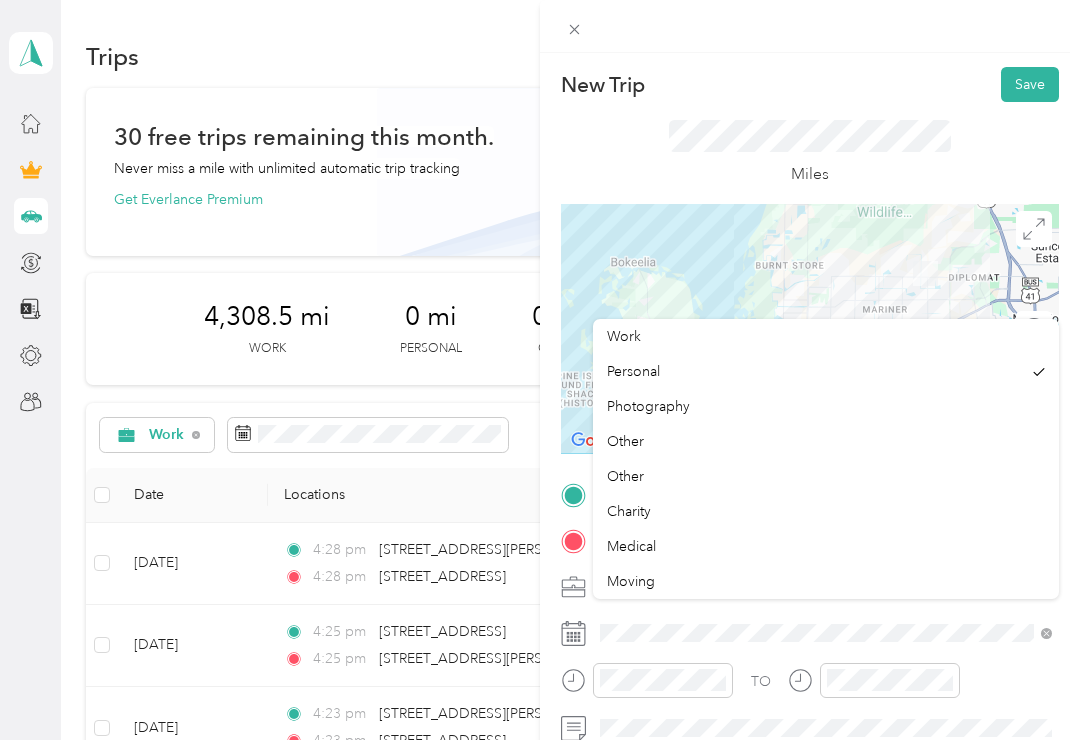 click on "Work" at bounding box center (624, 336) 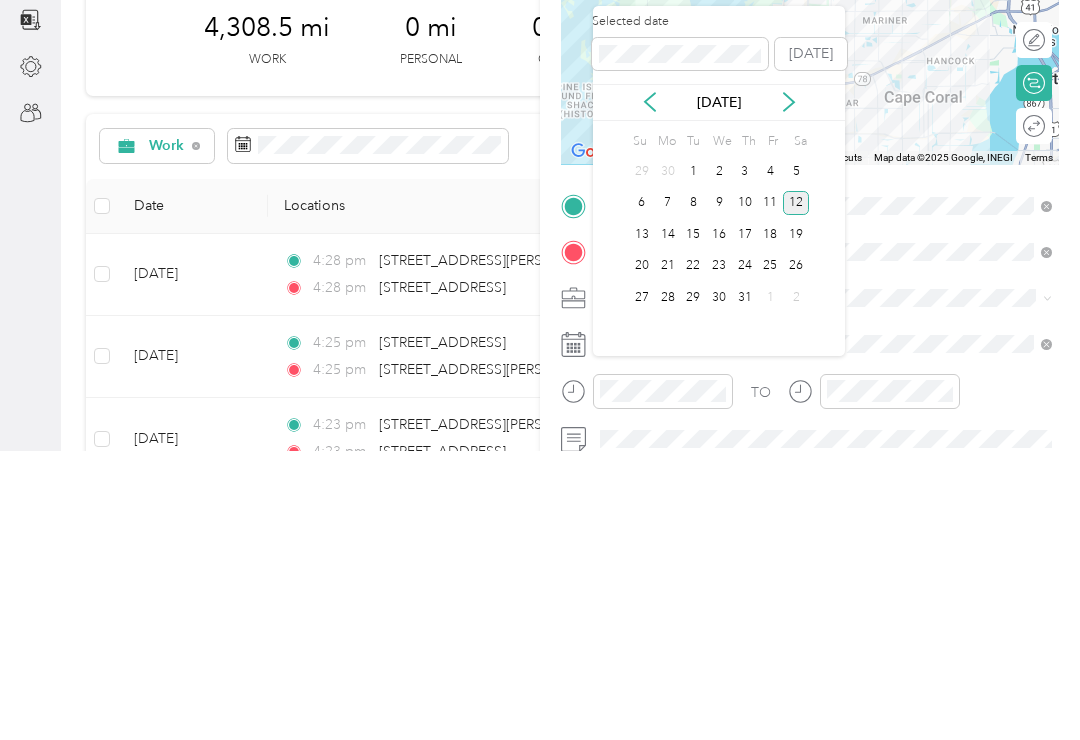 click 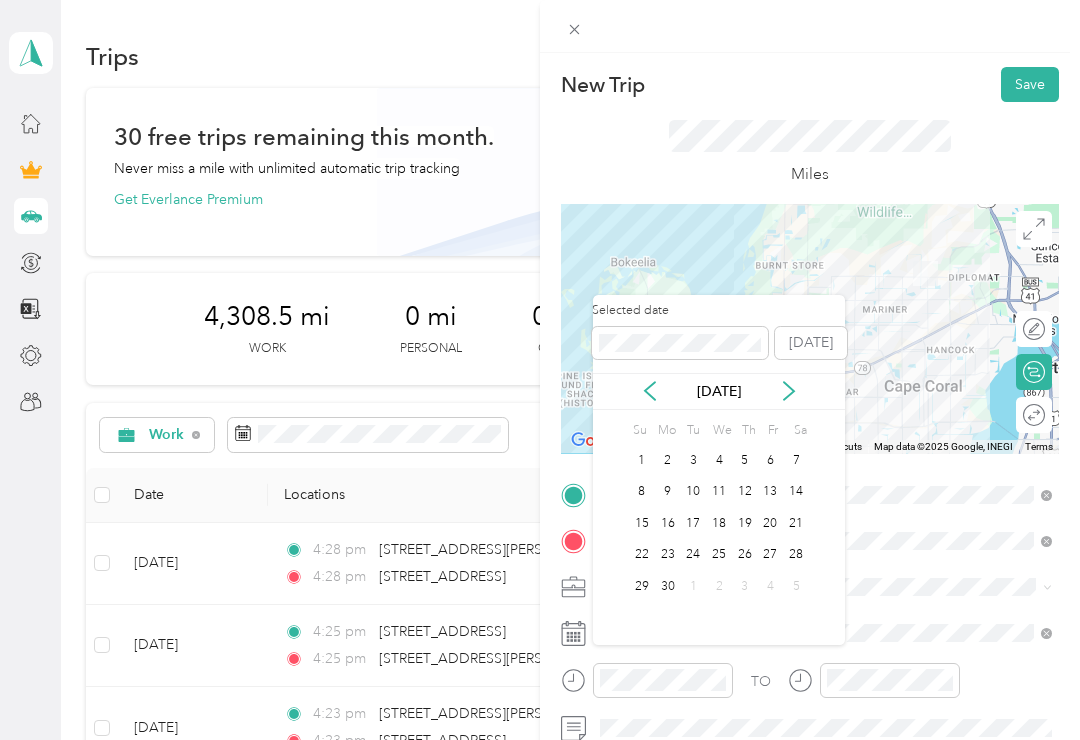 click 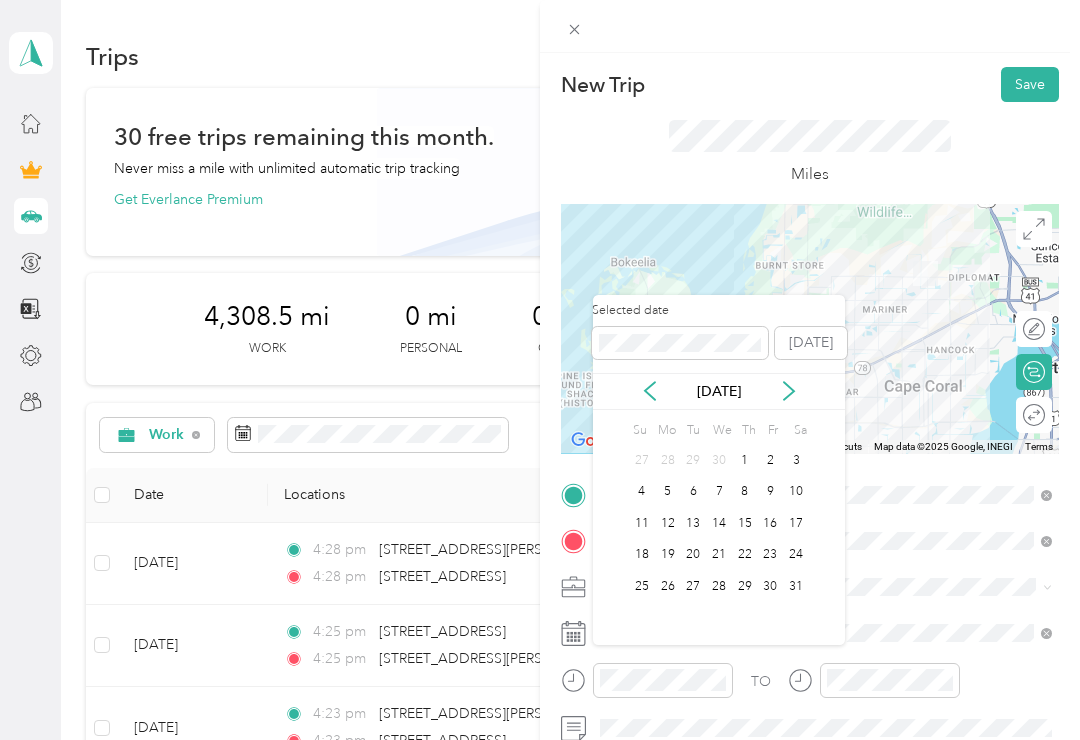 click 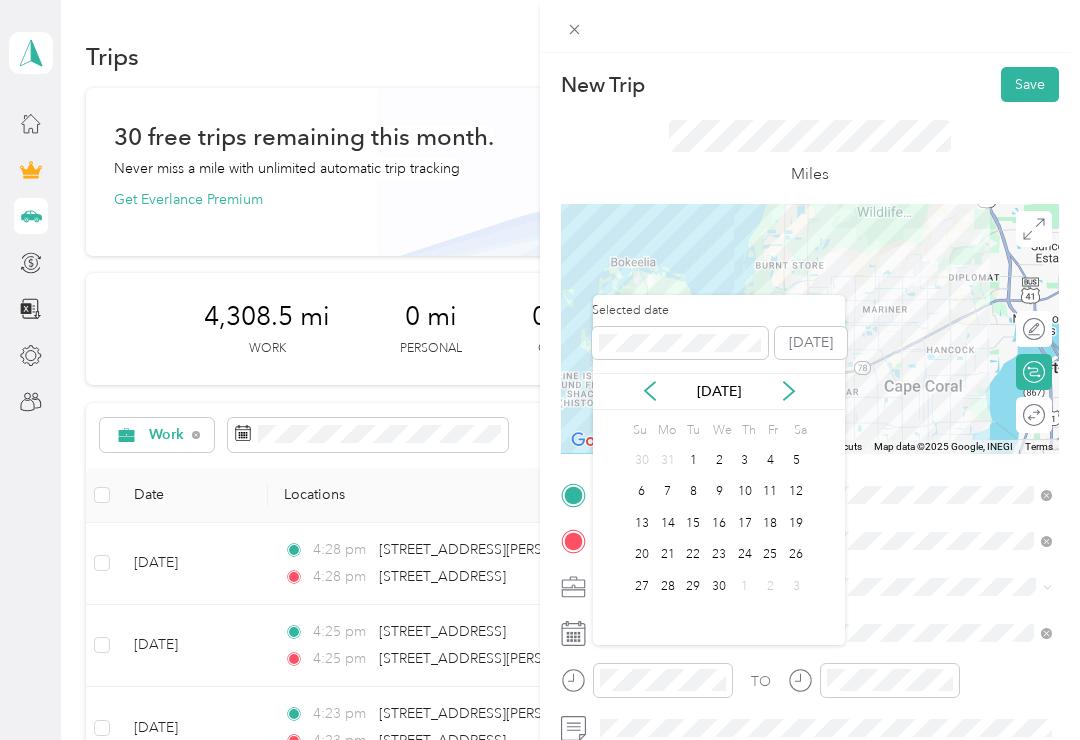 click on "[DATE]" at bounding box center [719, 391] 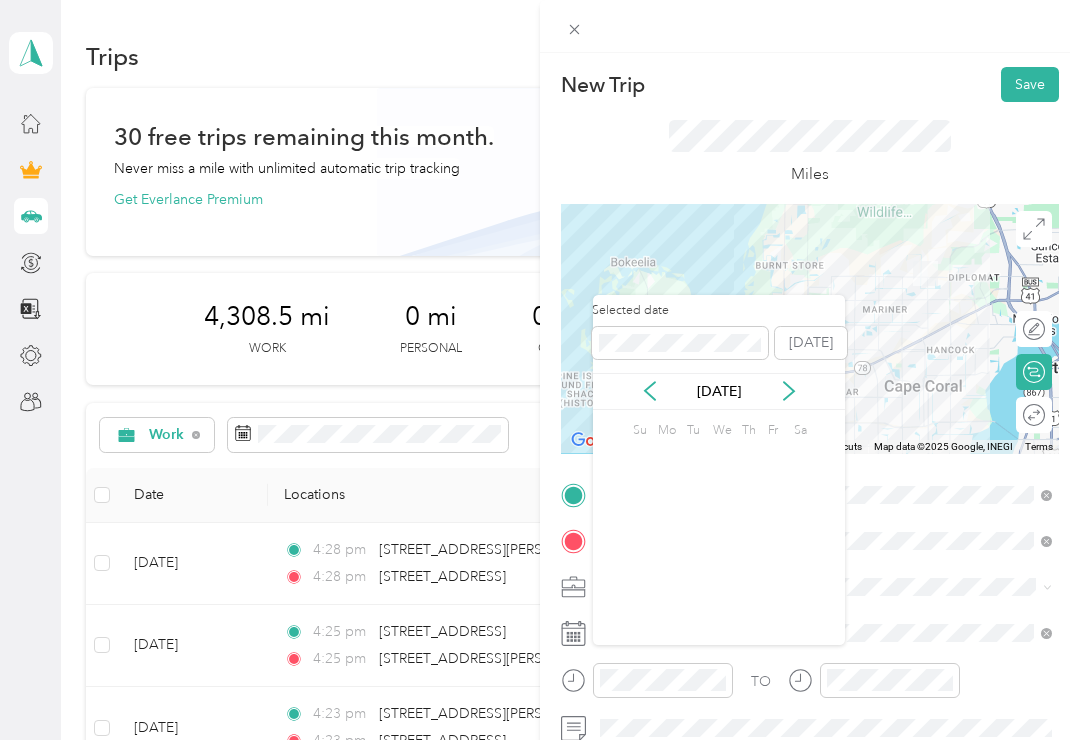 click 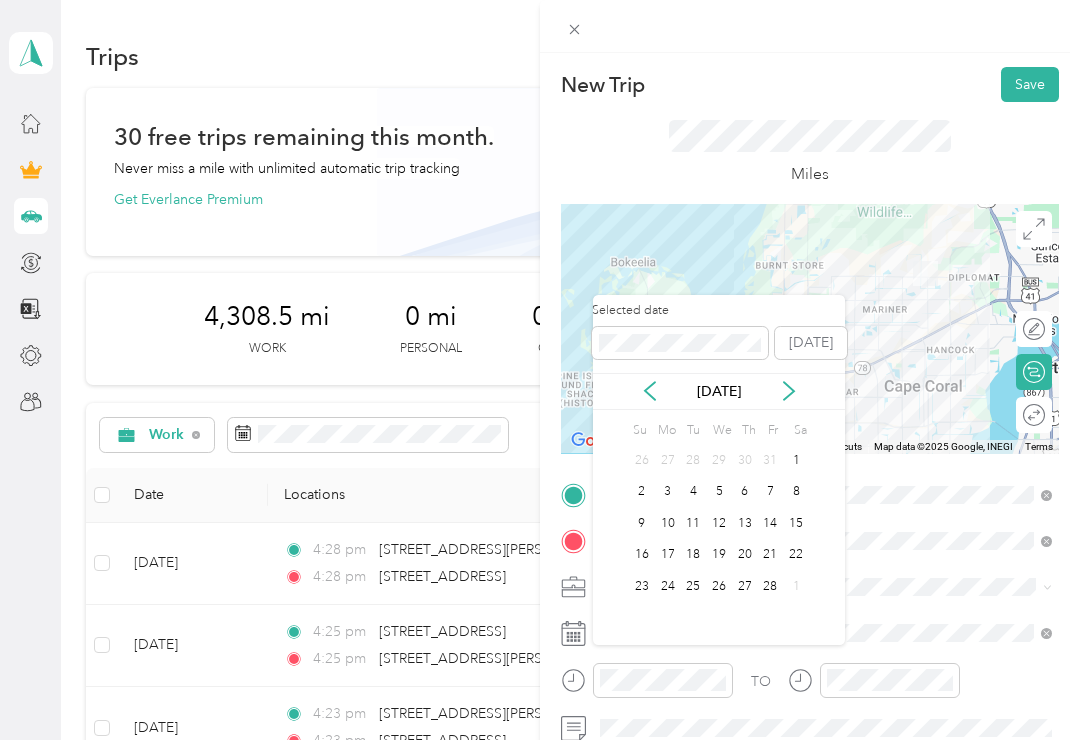 click 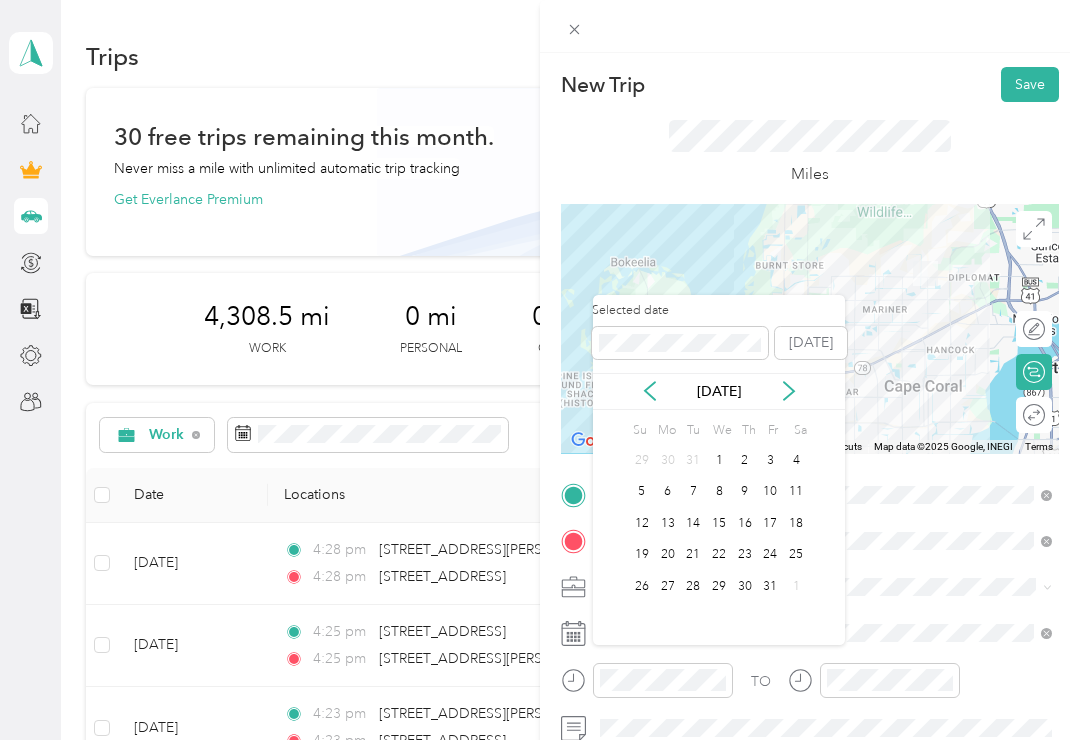 click 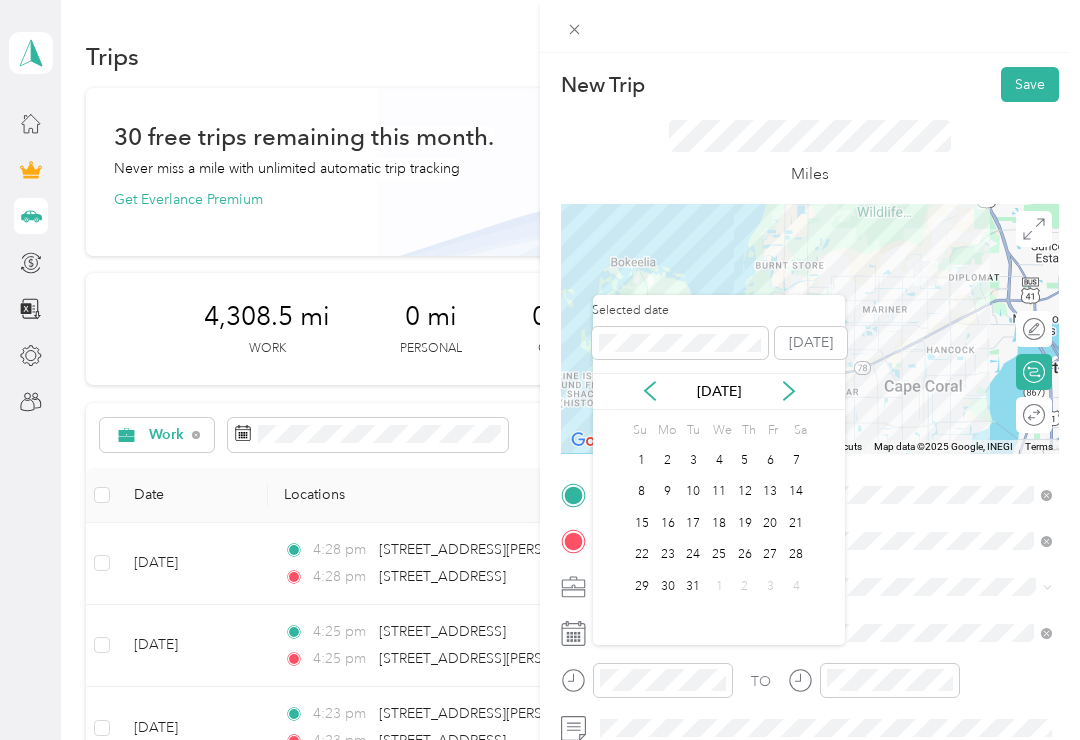click on "30" at bounding box center [668, 586] 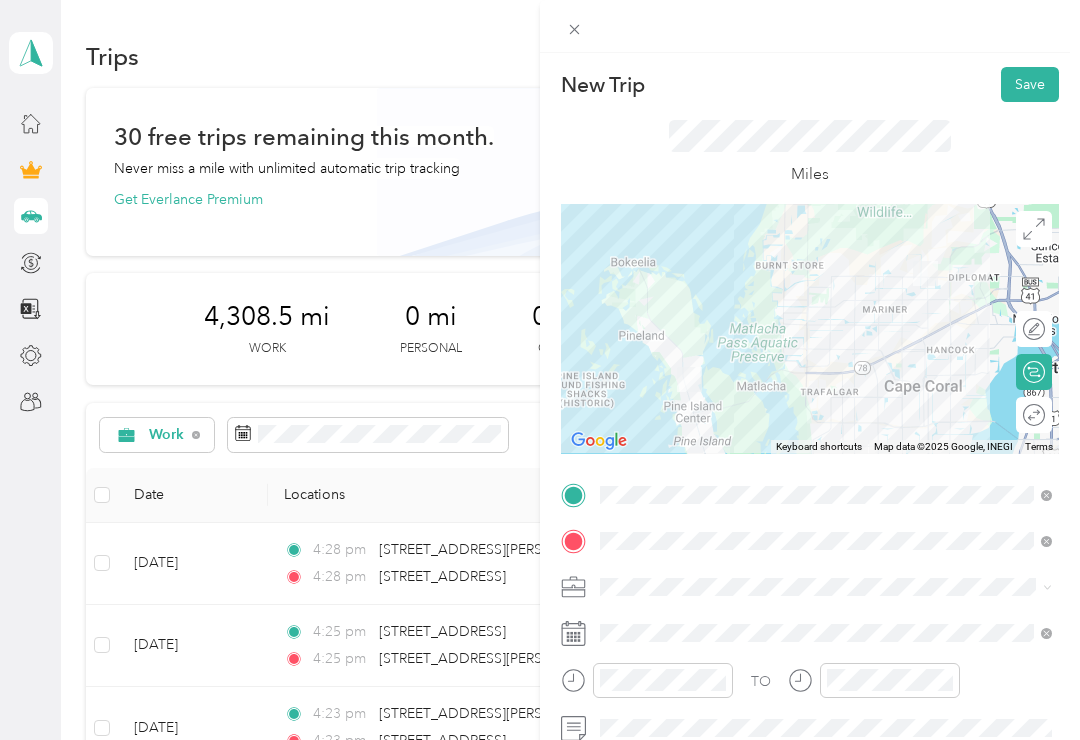 click on "Save" at bounding box center [1030, 84] 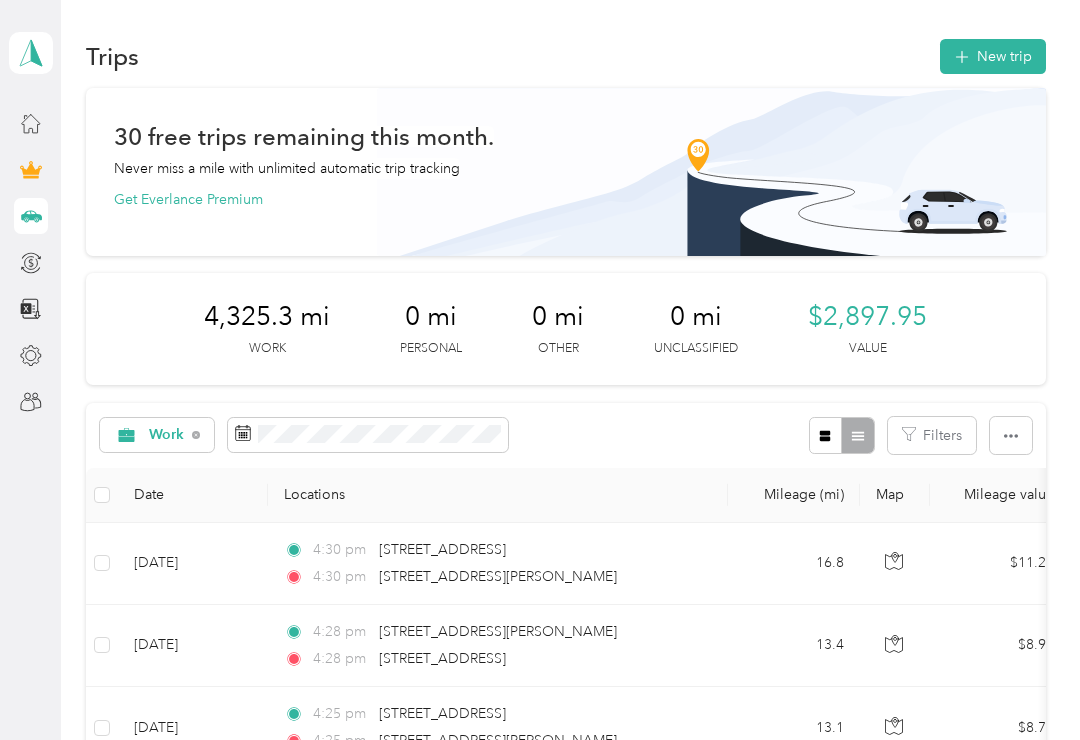 scroll, scrollTop: 0, scrollLeft: 0, axis: both 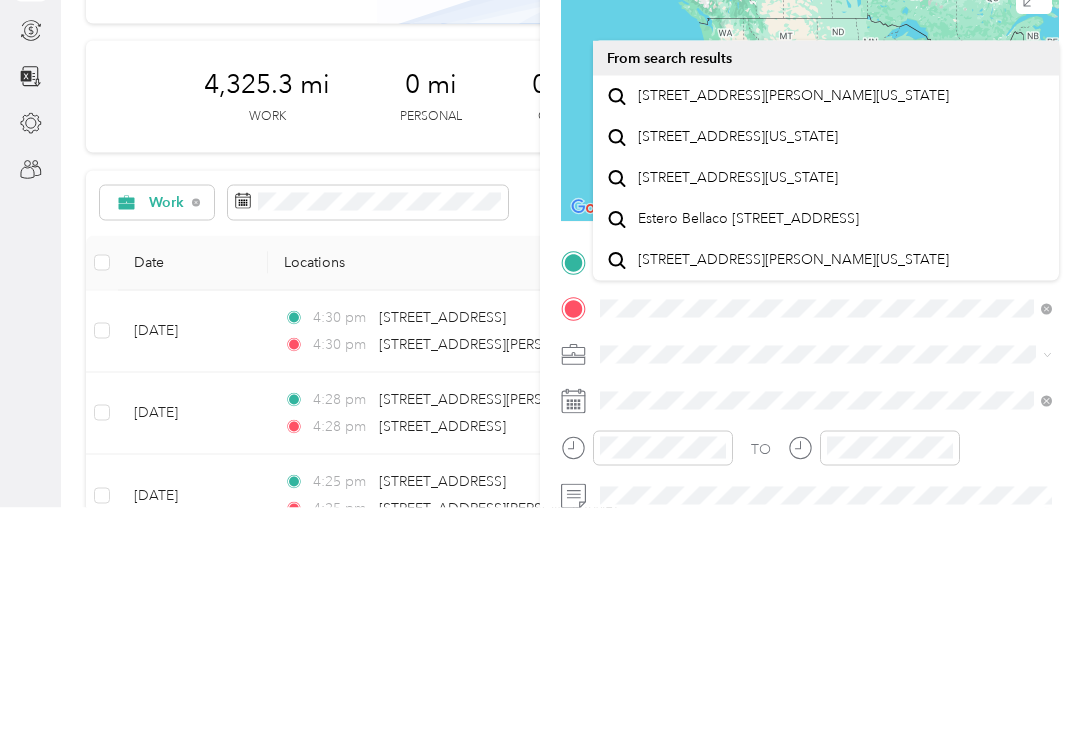 click on "[STREET_ADDRESS][PERSON_NAME][US_STATE]" at bounding box center [793, 328] 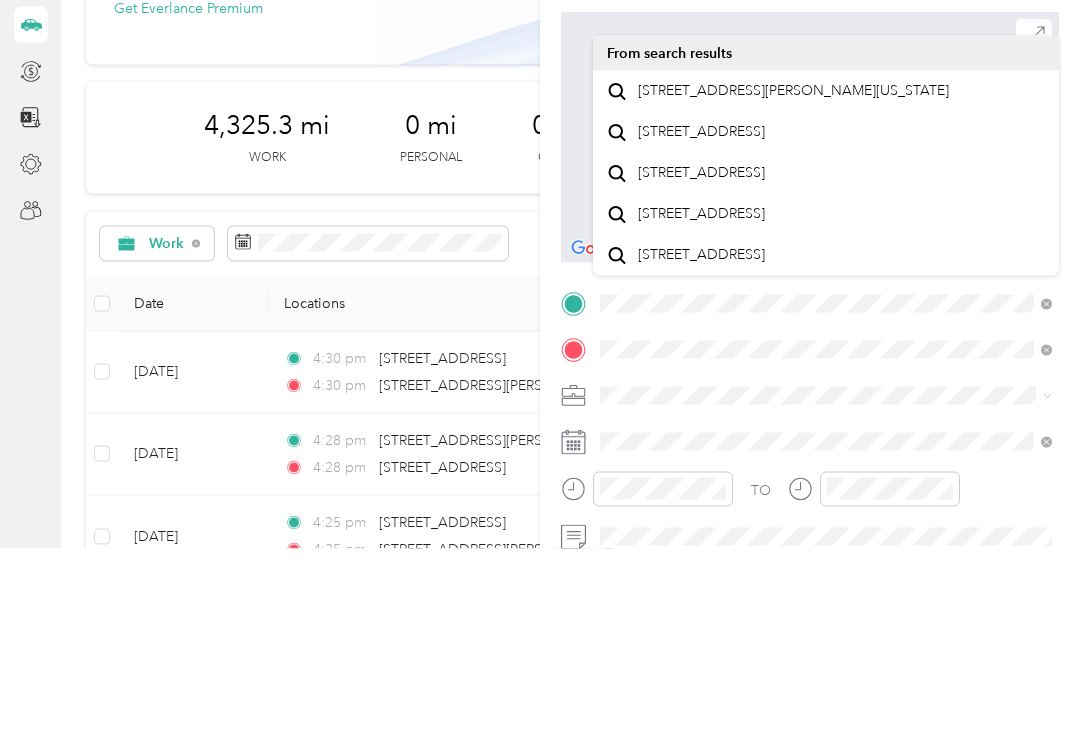 click on "[STREET_ADDRESS][PERSON_NAME][US_STATE]" at bounding box center (793, 282) 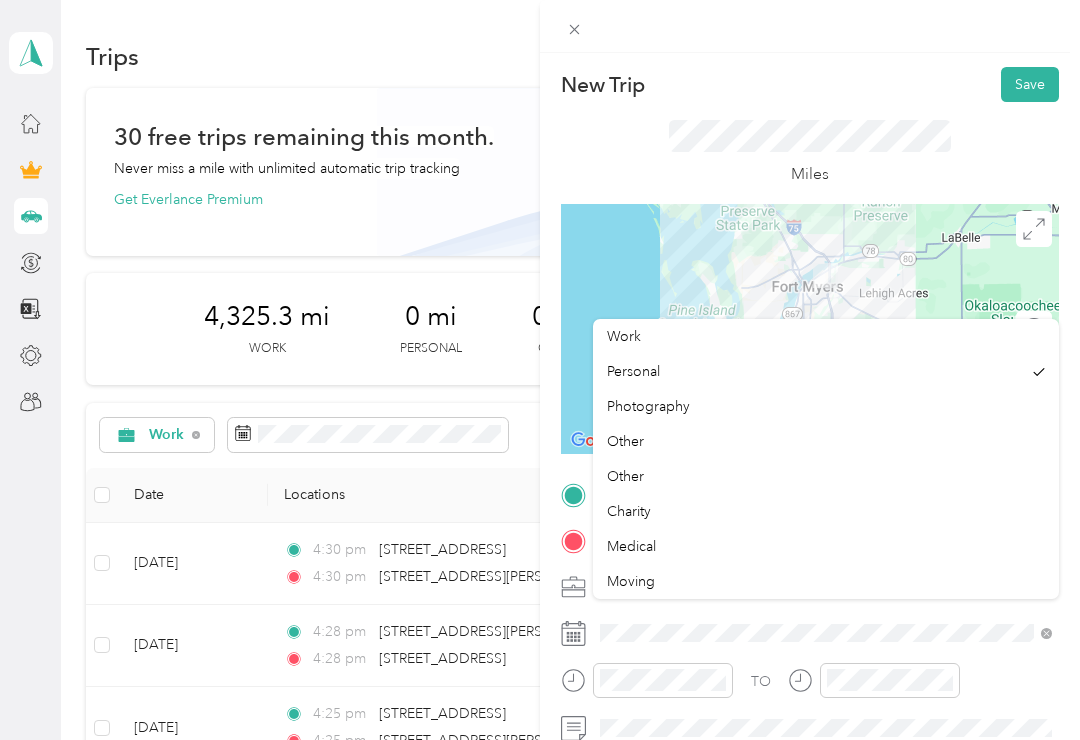 click on "Work" at bounding box center (624, 336) 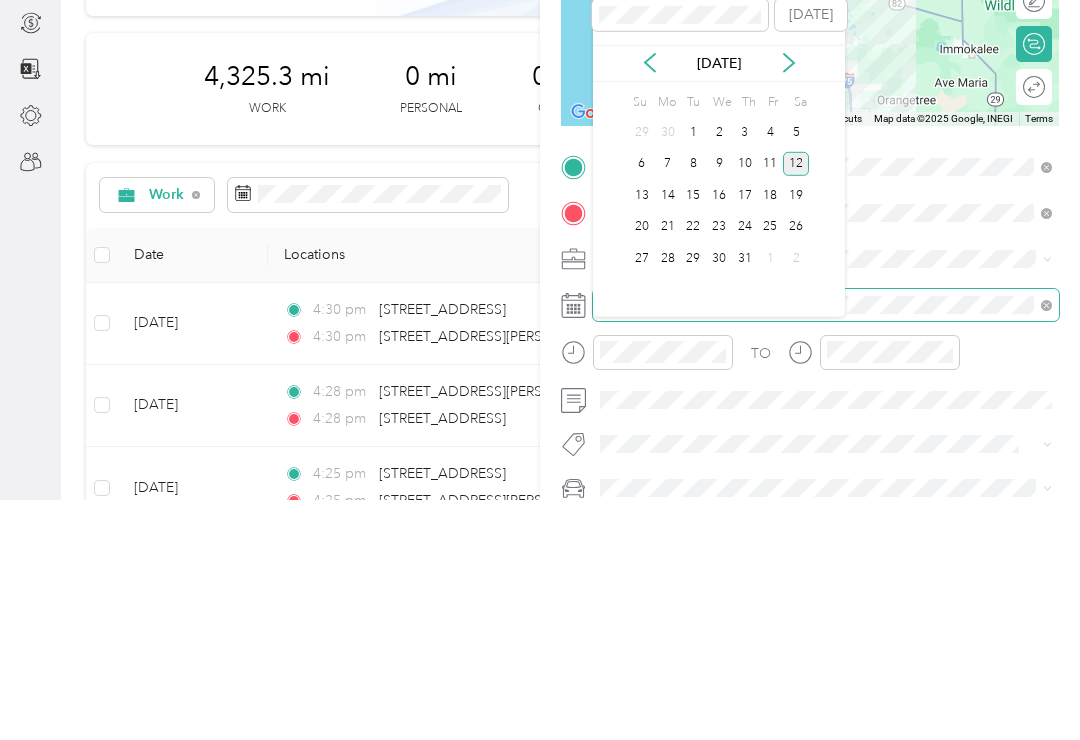 scroll, scrollTop: 89, scrollLeft: 0, axis: vertical 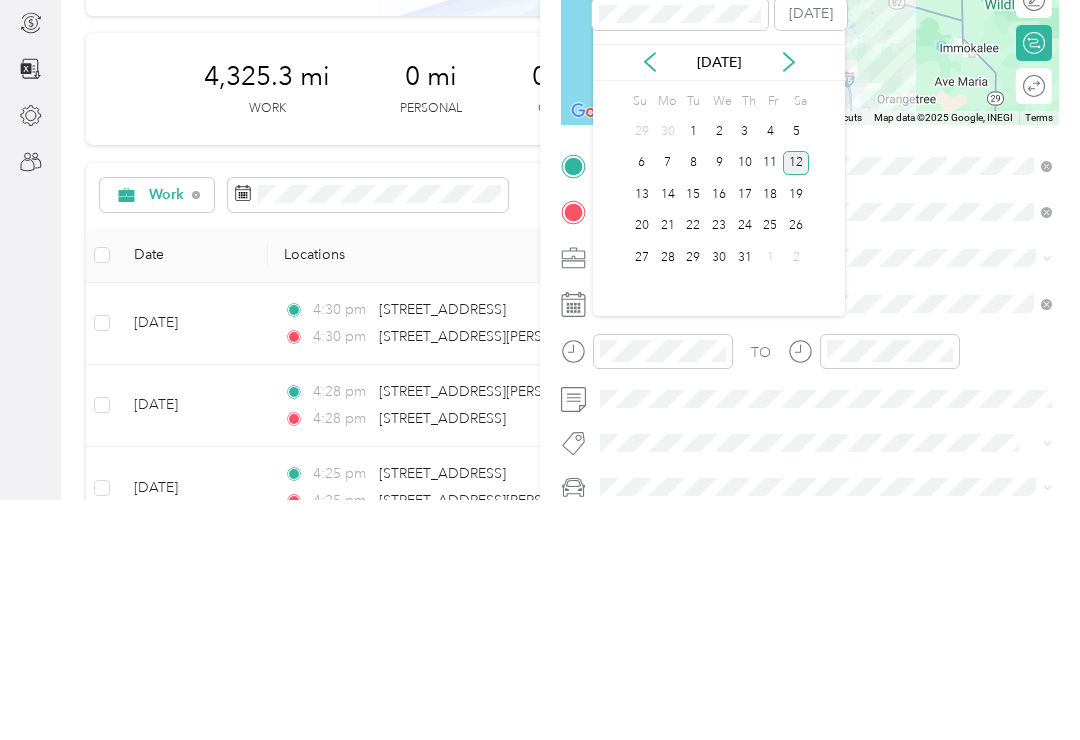click 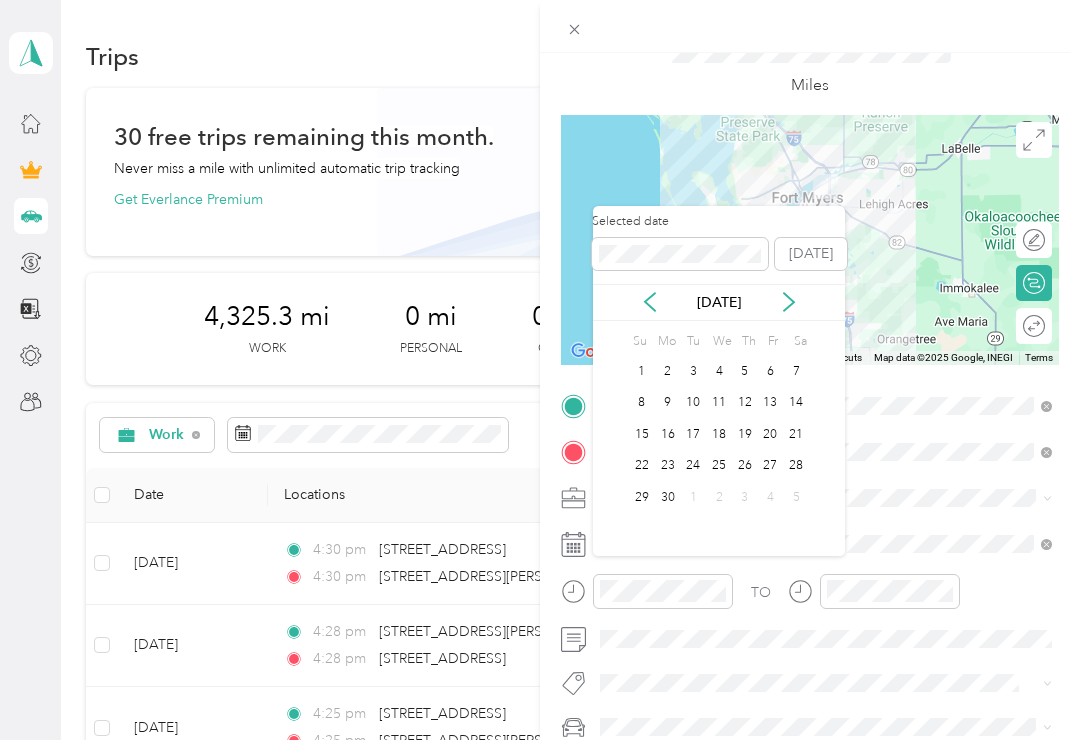 click 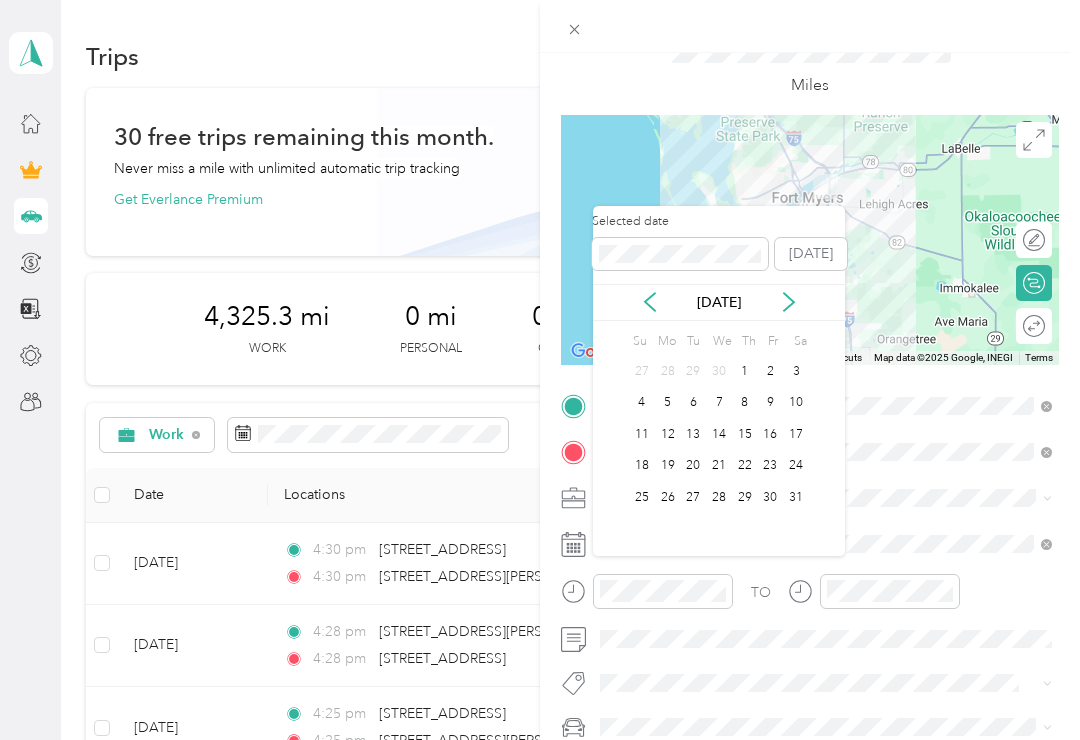 click 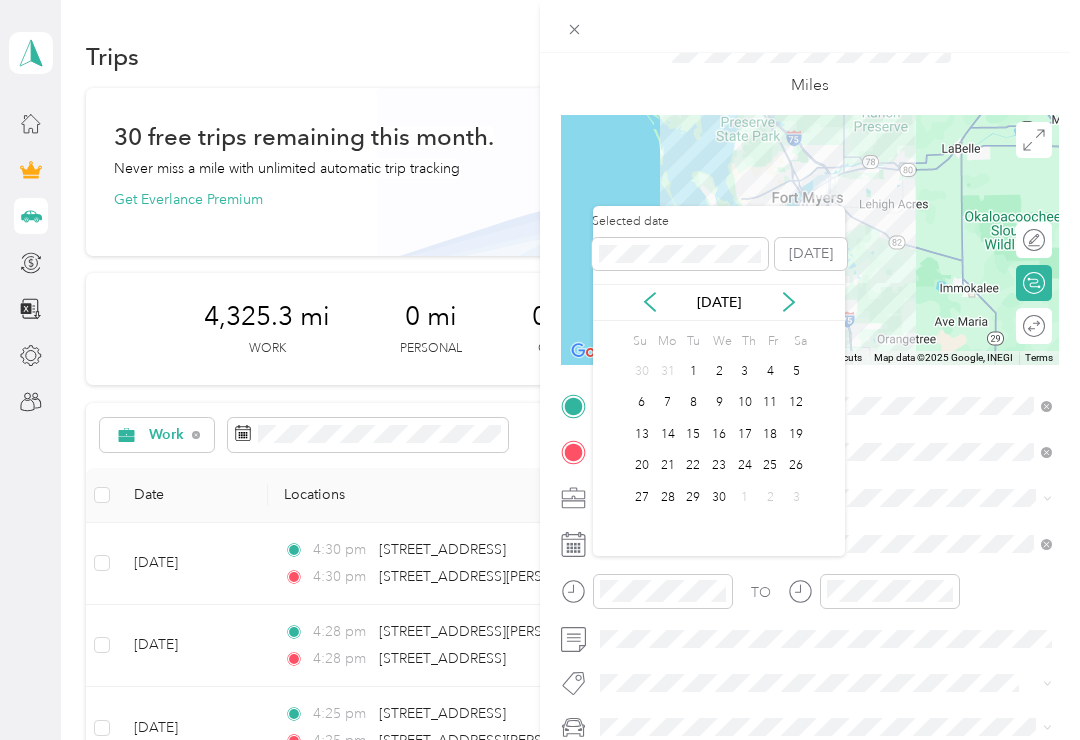 click 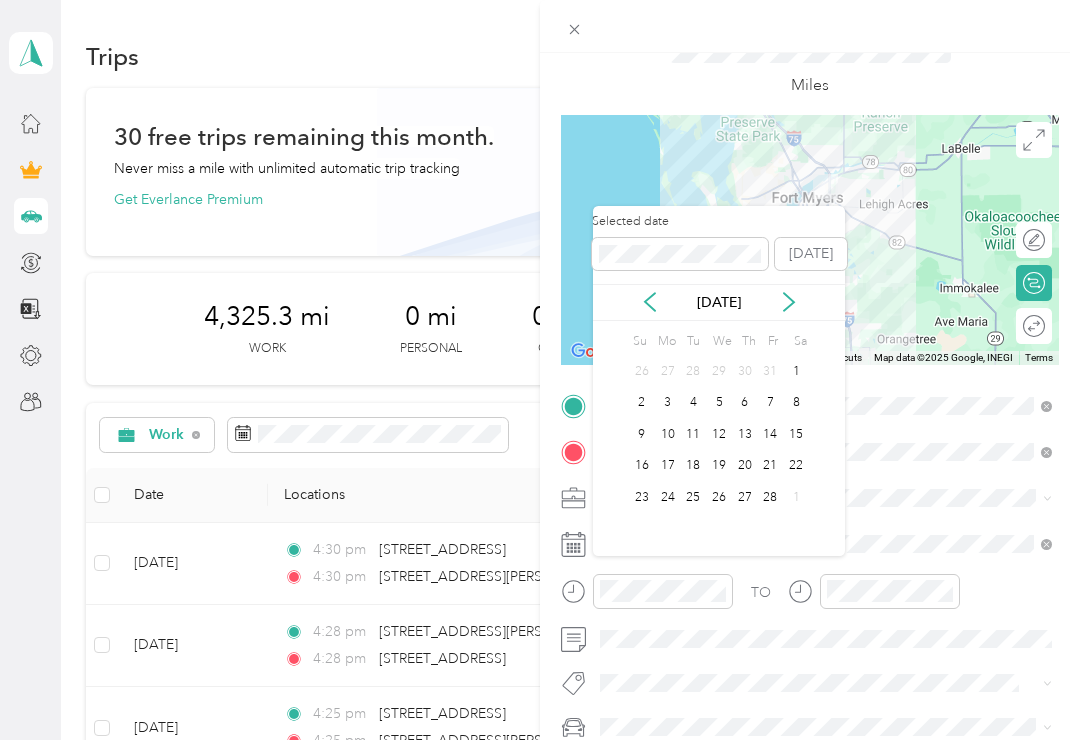 click 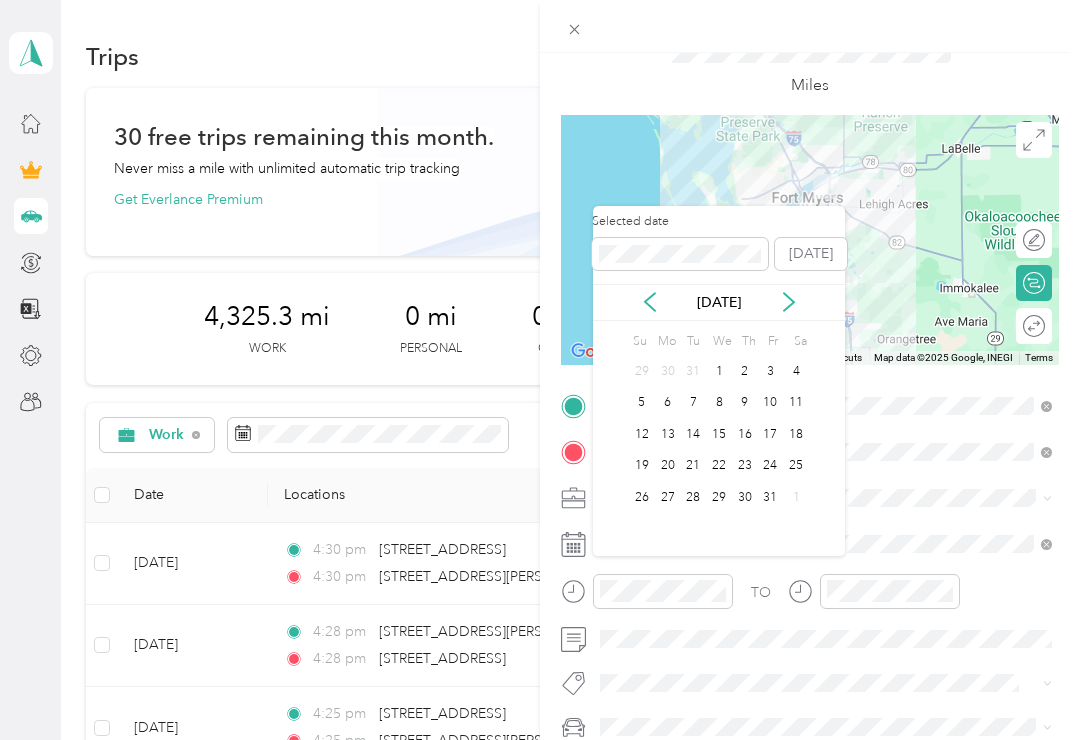 click 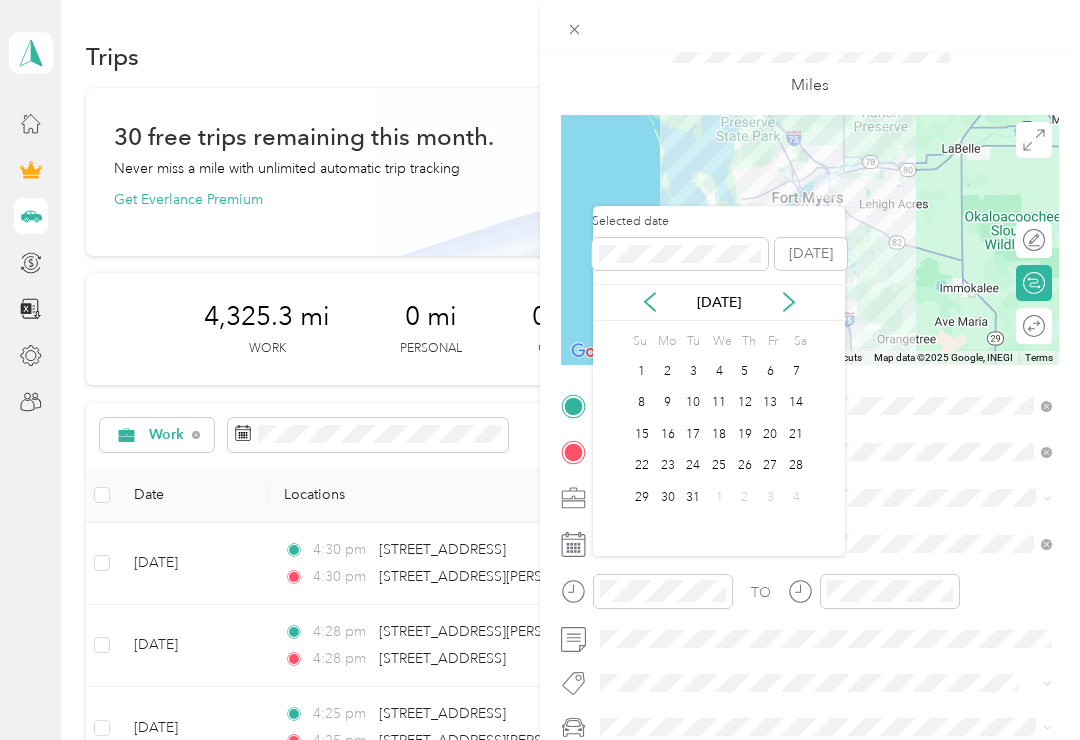 click on "30" at bounding box center (668, 497) 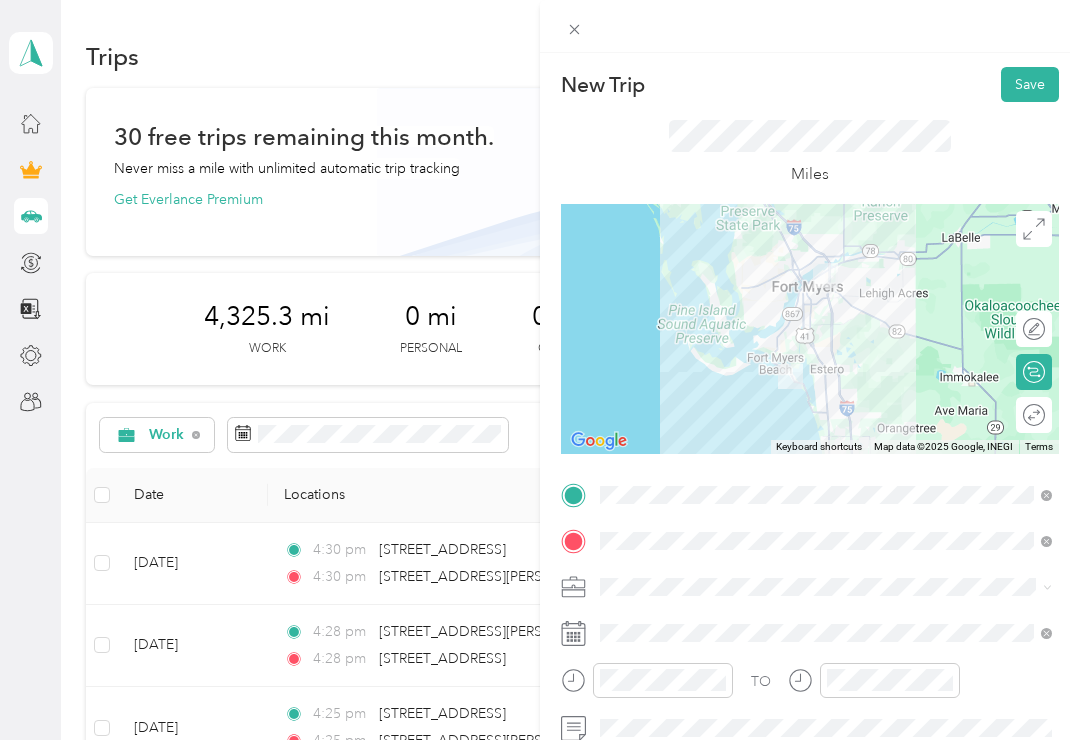 scroll, scrollTop: 0, scrollLeft: 0, axis: both 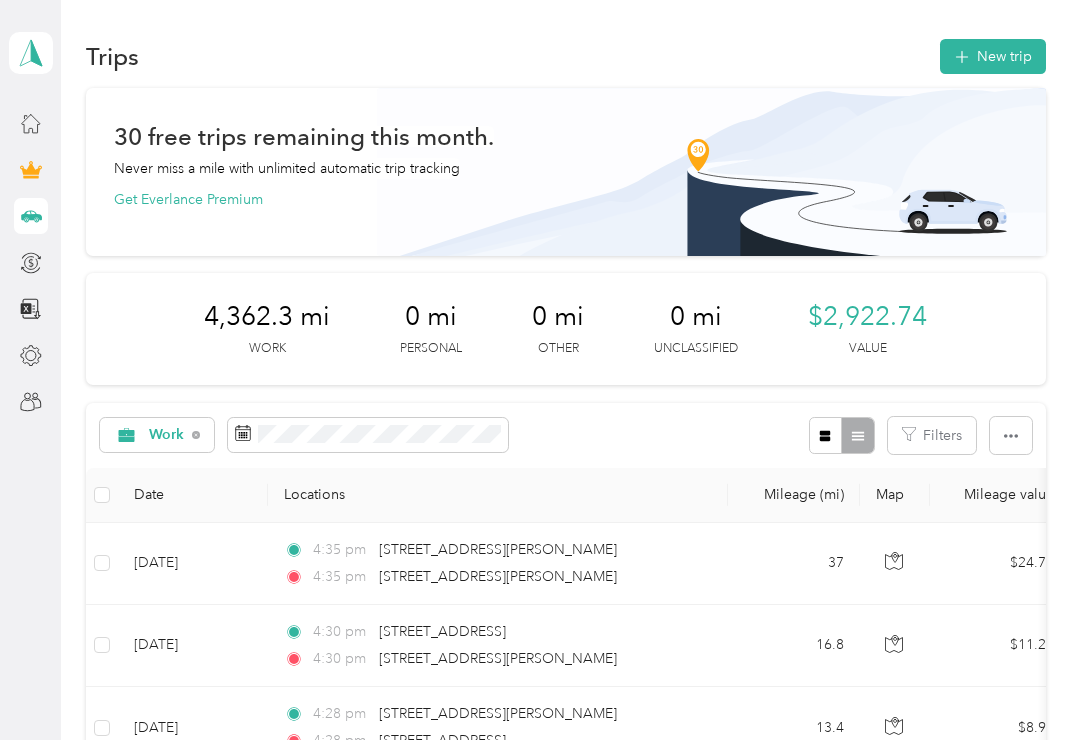 click on "New trip" at bounding box center (993, 56) 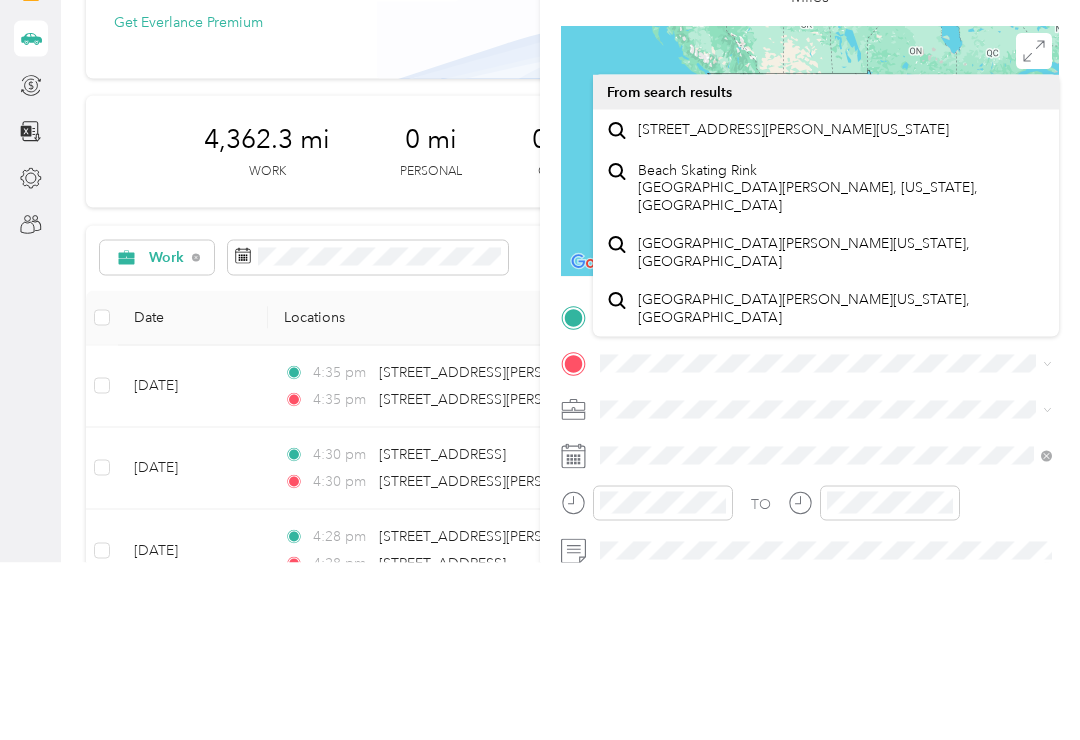 click on "[STREET_ADDRESS][PERSON_NAME][US_STATE]" at bounding box center [793, 307] 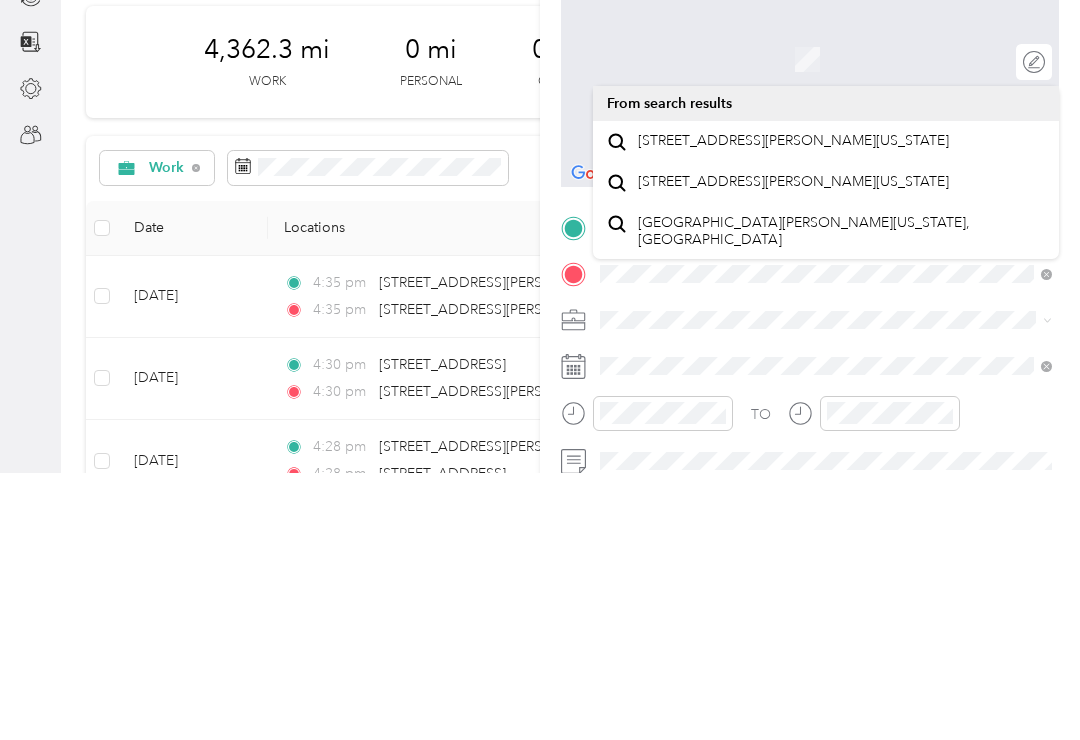 click on "[STREET_ADDRESS][PERSON_NAME][US_STATE]" at bounding box center (793, 408) 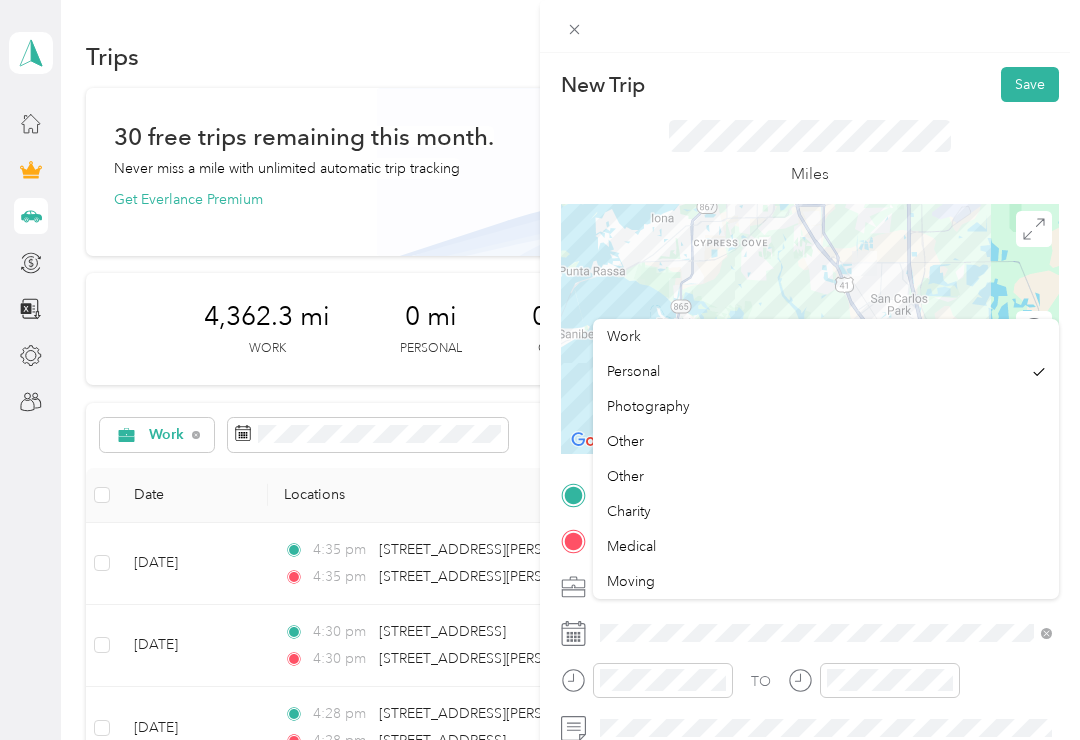 click on "Work" at bounding box center [624, 336] 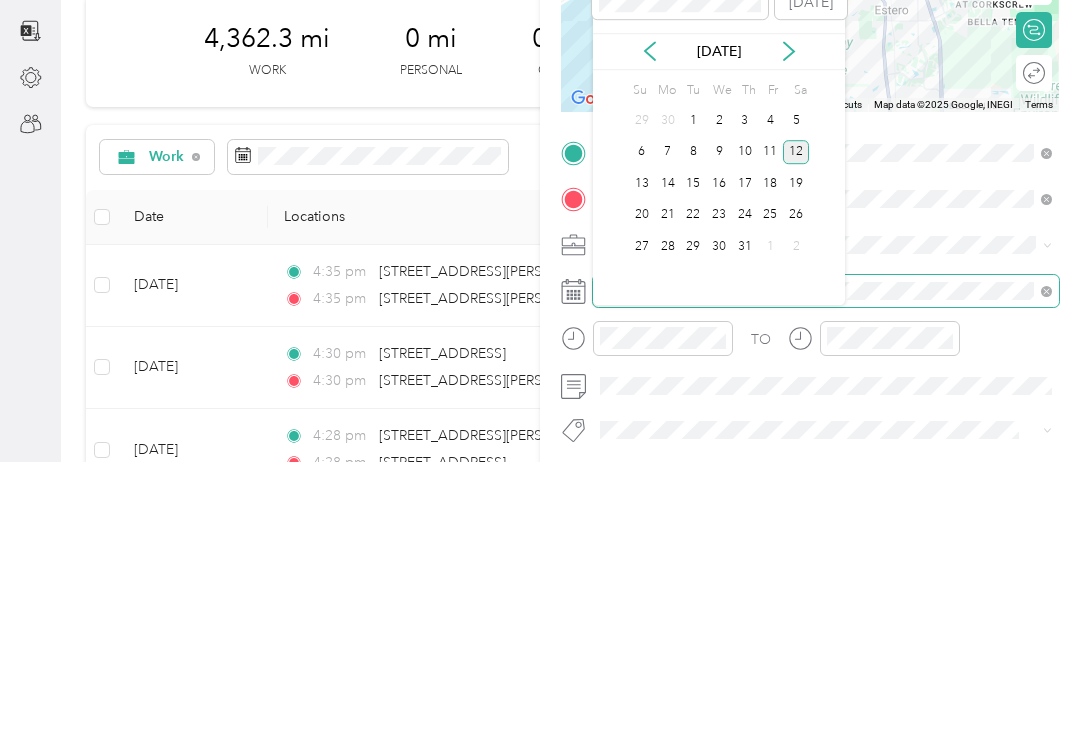 scroll, scrollTop: 65, scrollLeft: 0, axis: vertical 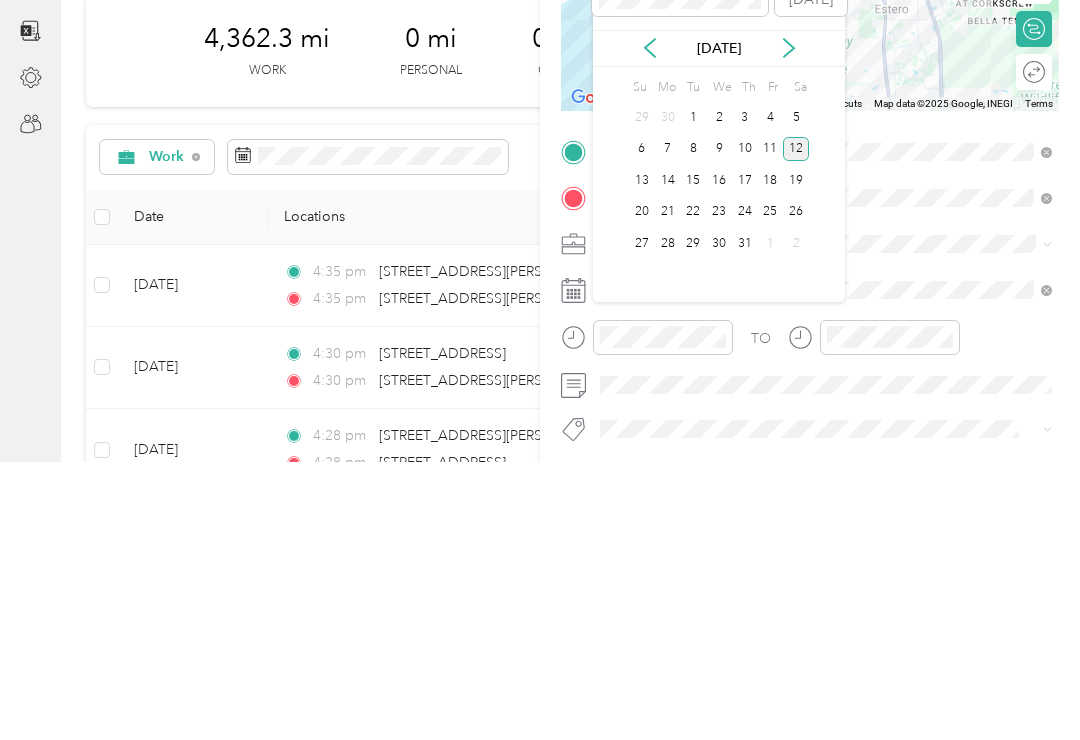 click 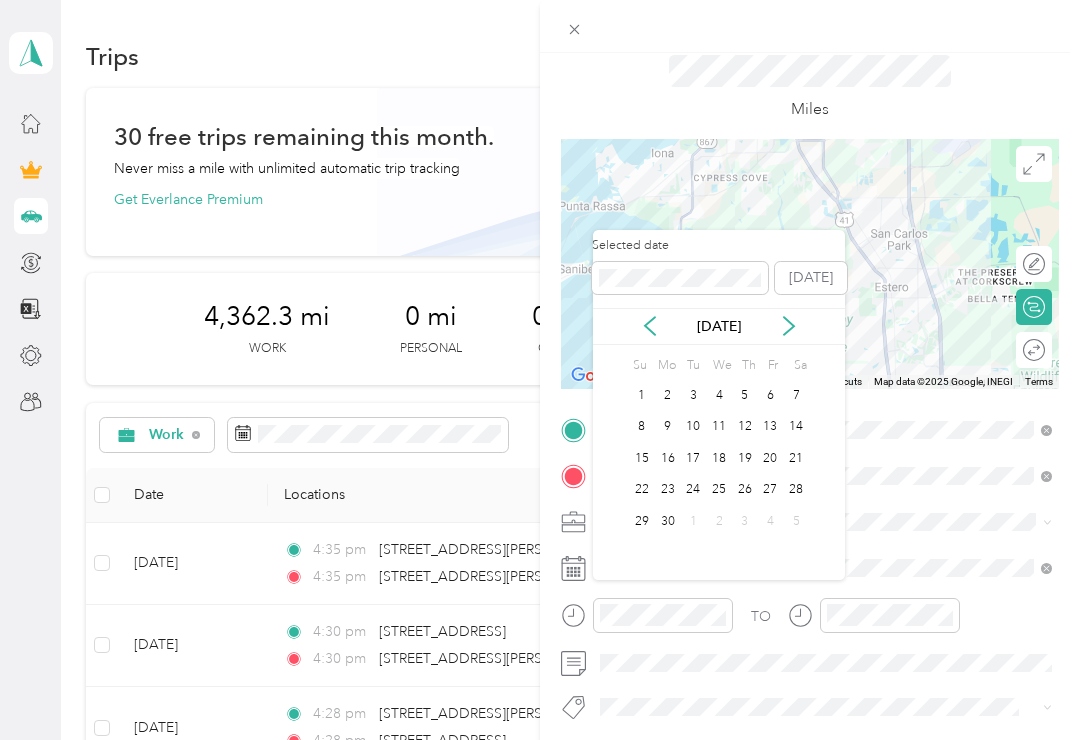 click 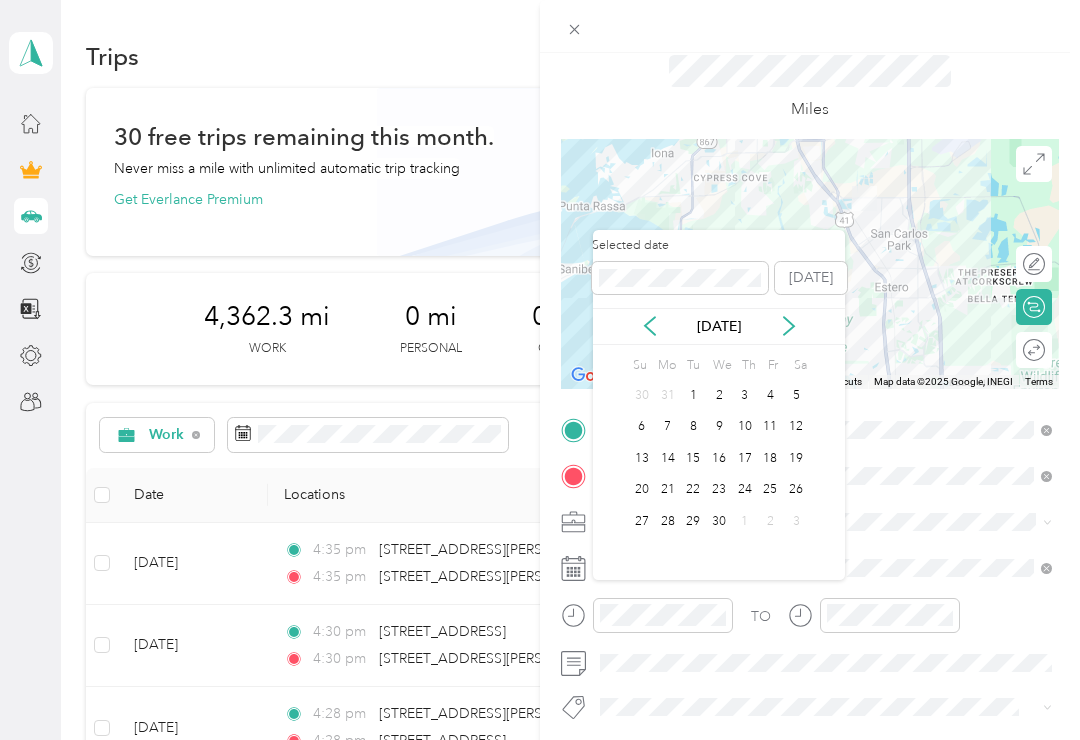 click 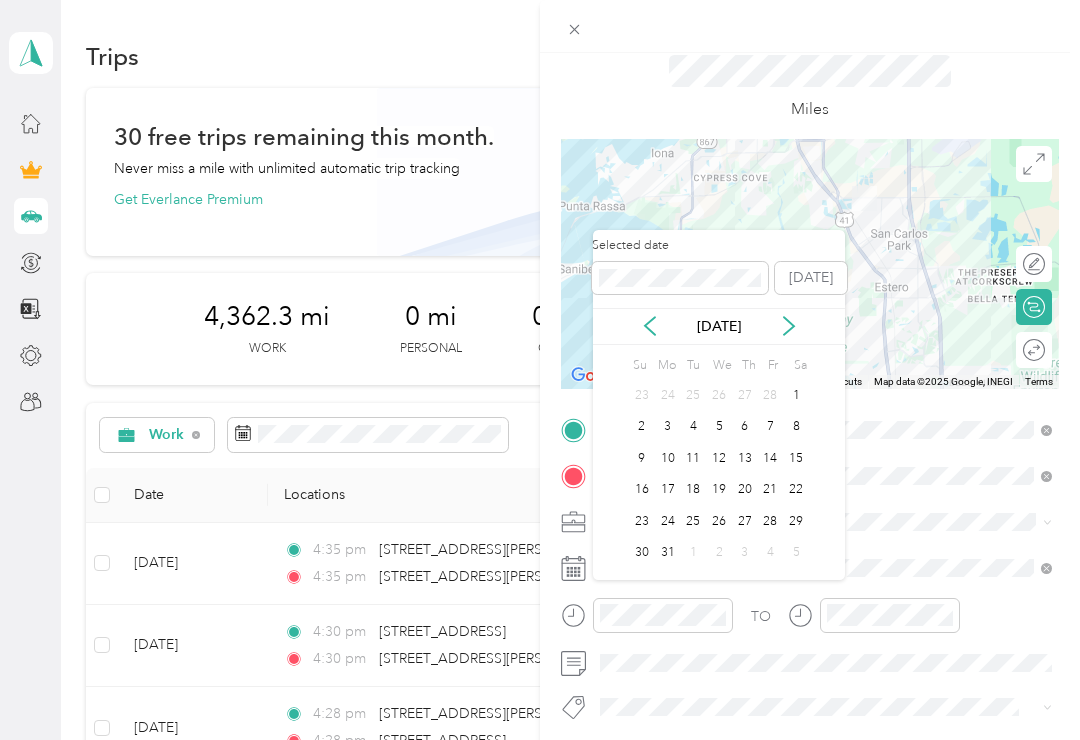 click 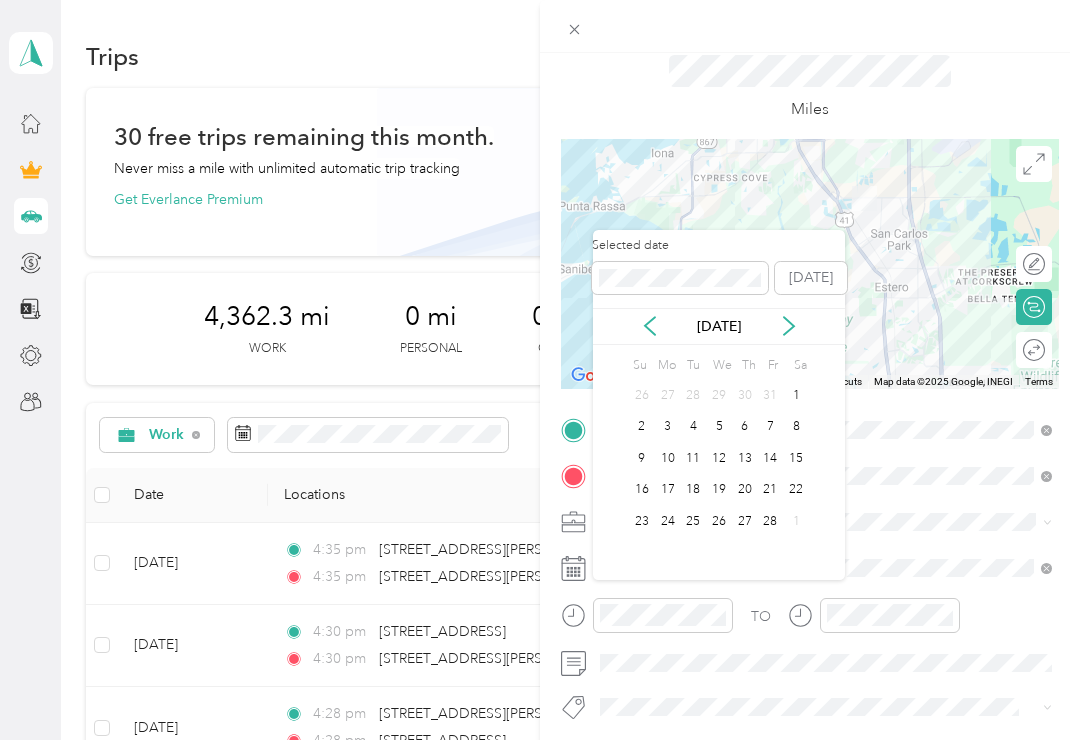 click 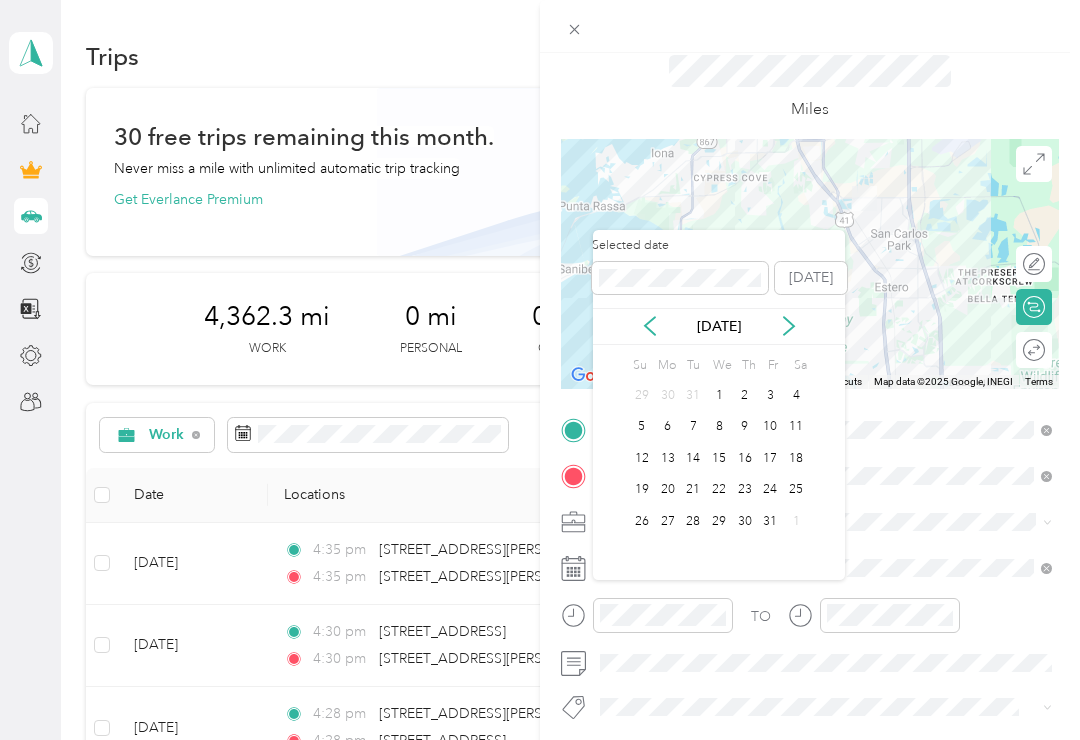 click 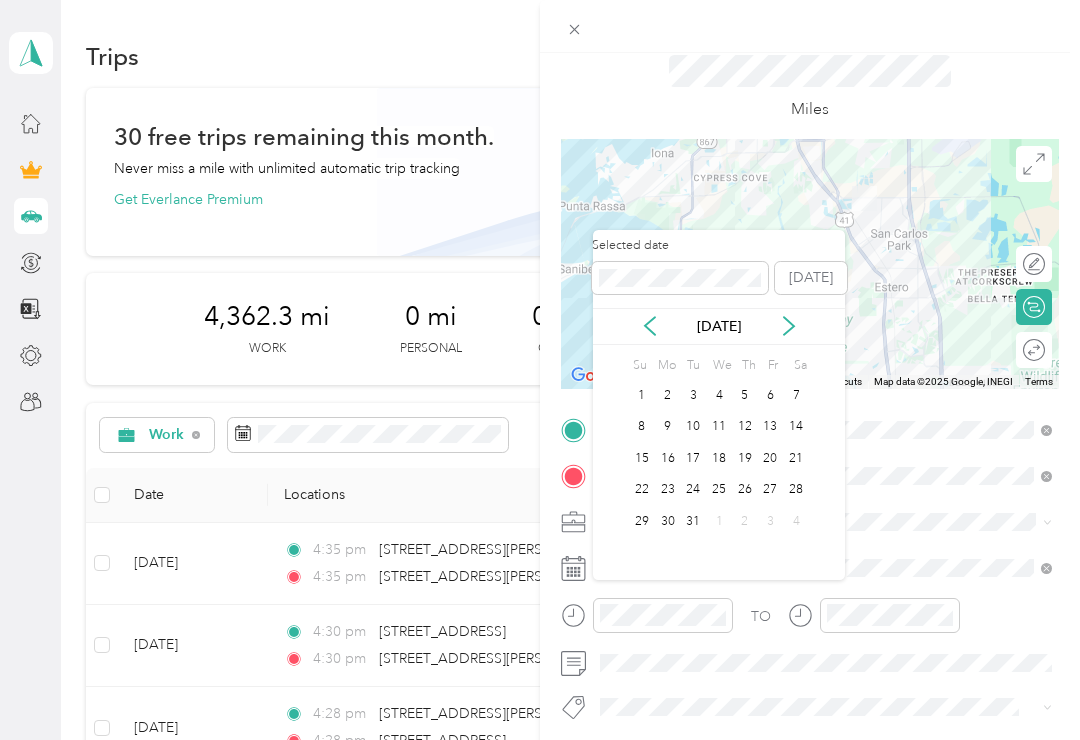 click on "30" at bounding box center (668, 521) 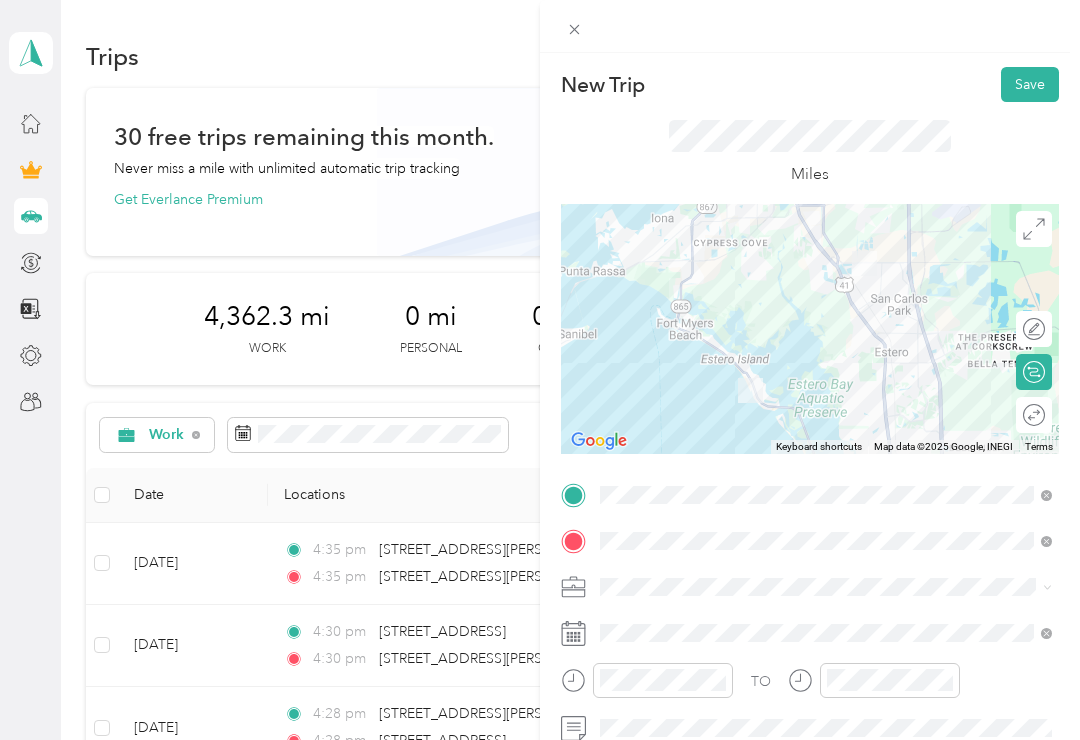 scroll, scrollTop: 0, scrollLeft: 0, axis: both 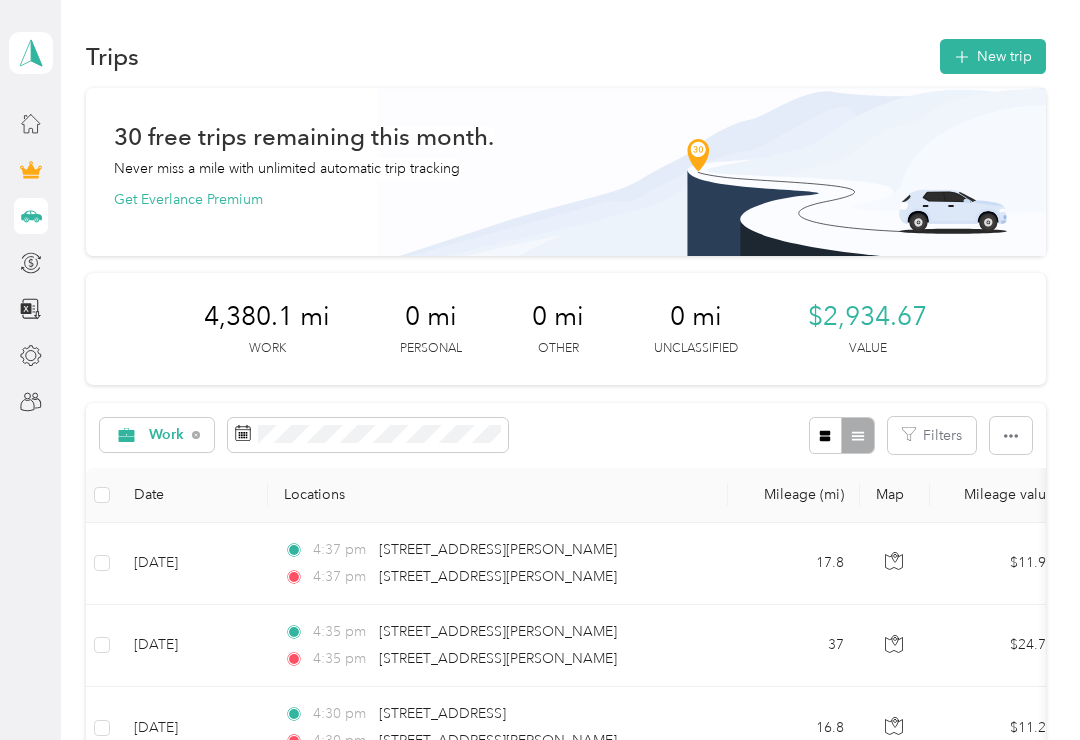 click on "New trip" at bounding box center (993, 56) 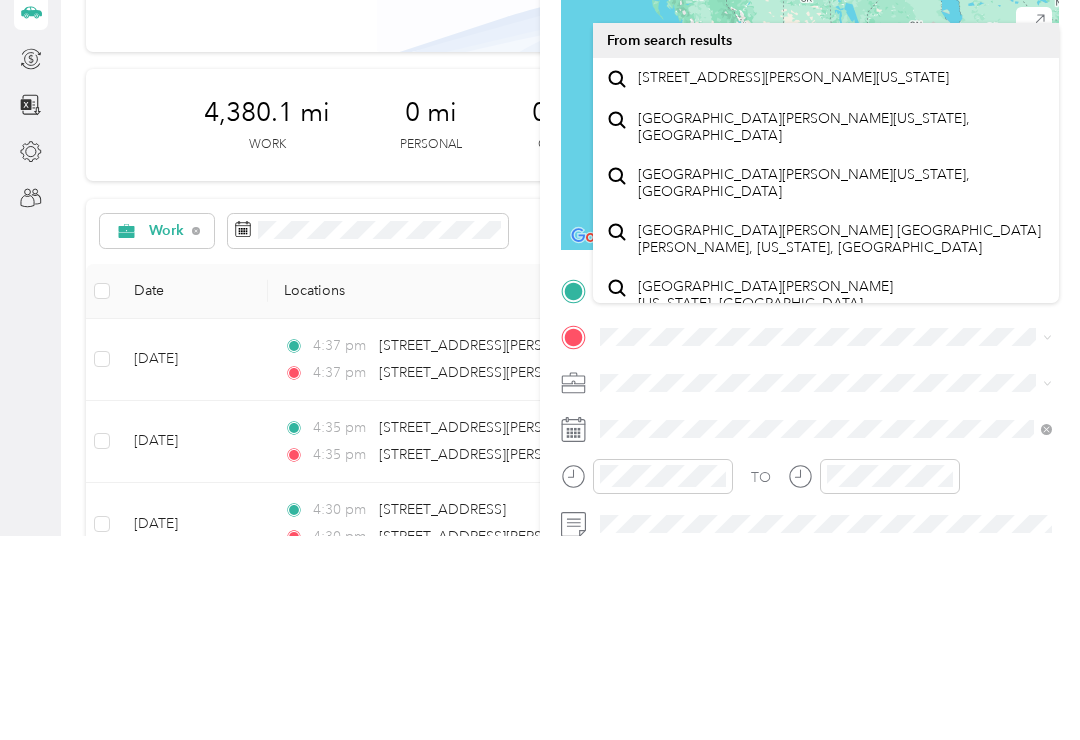 click on "[STREET_ADDRESS][PERSON_NAME][US_STATE]" at bounding box center (793, 282) 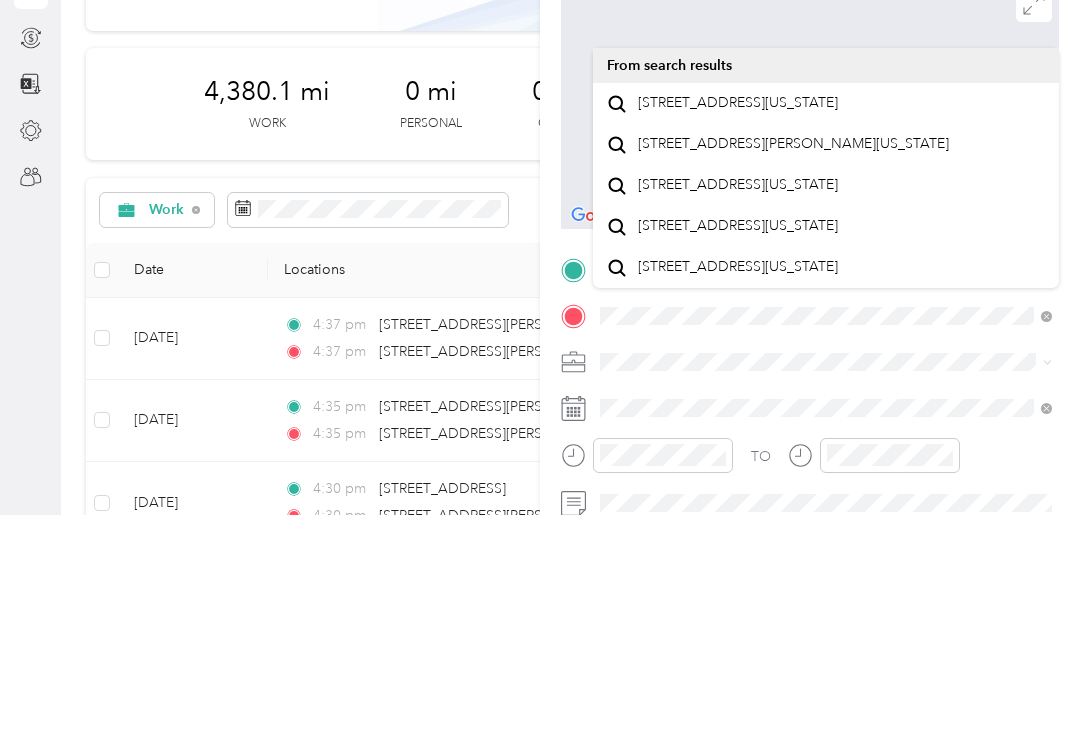 click on "[STREET_ADDRESS][US_STATE]" at bounding box center [738, 328] 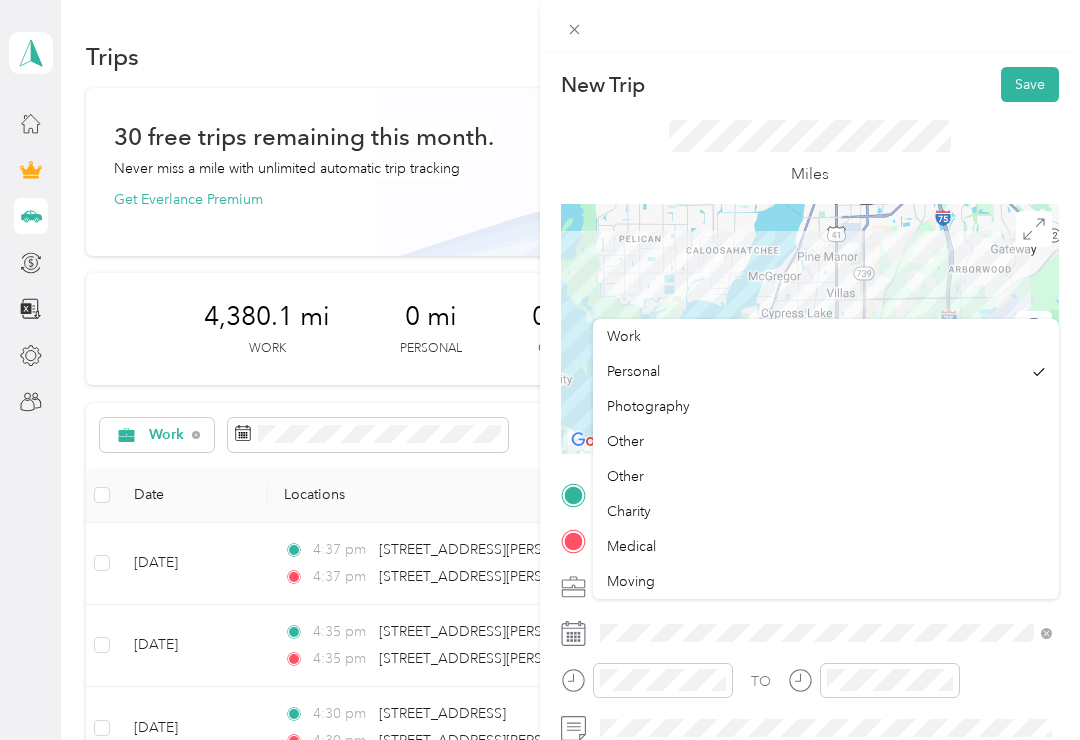 click on "Work" at bounding box center (624, 336) 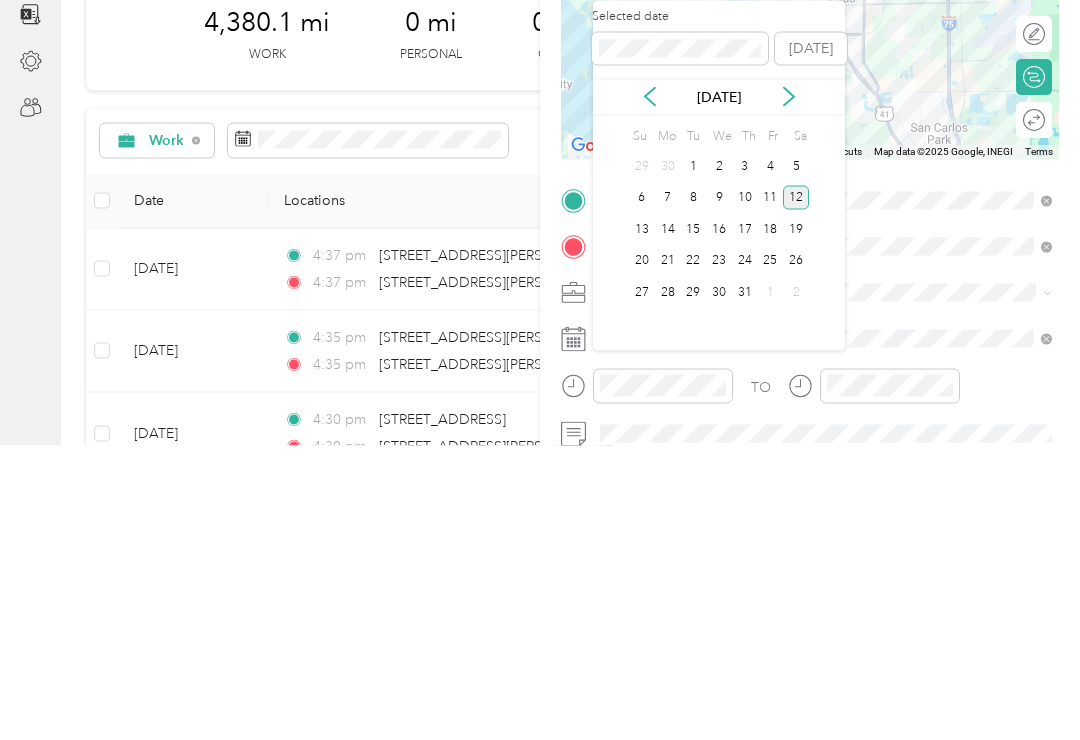 click 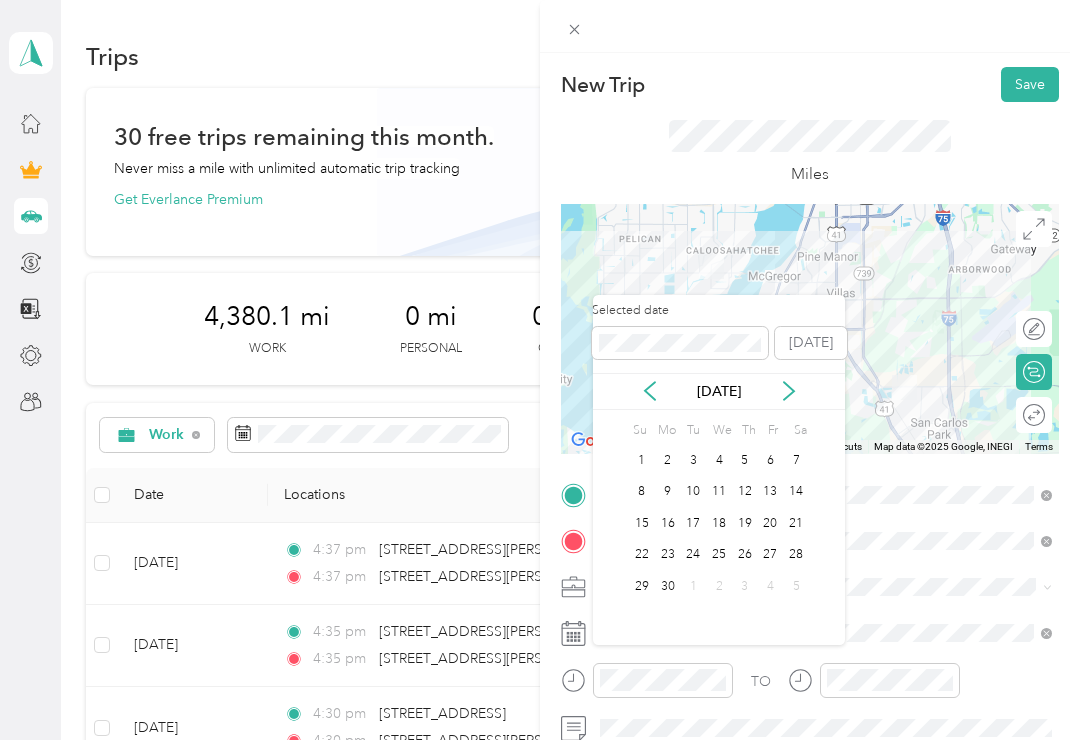 click 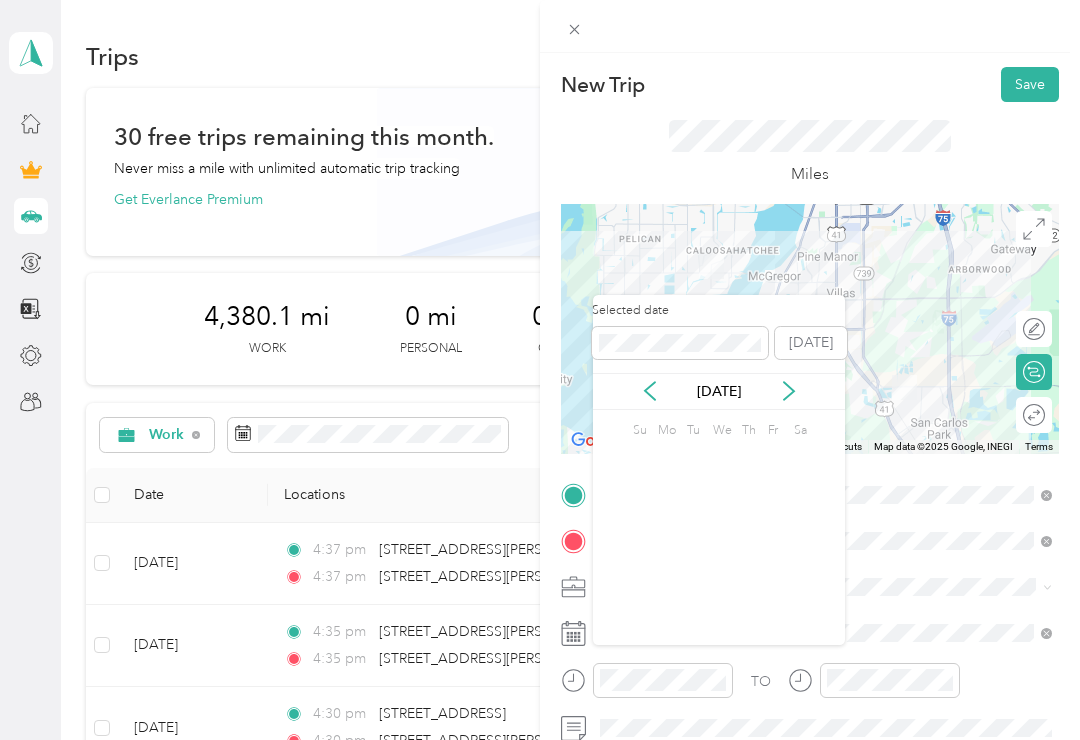 click 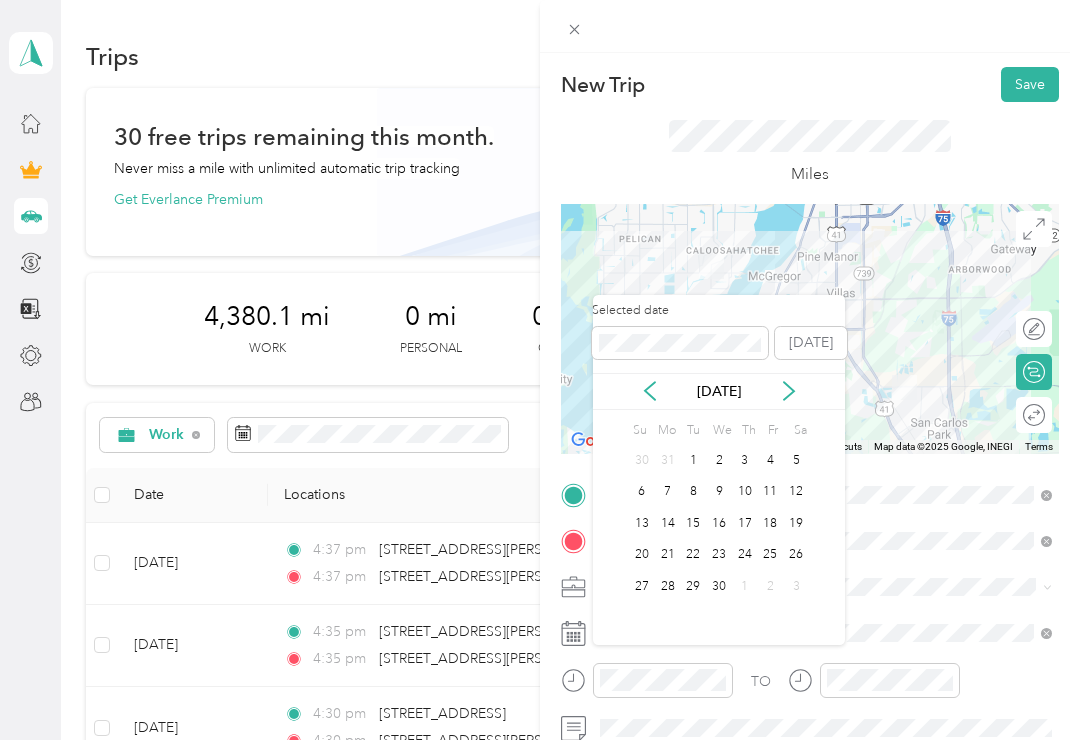 click 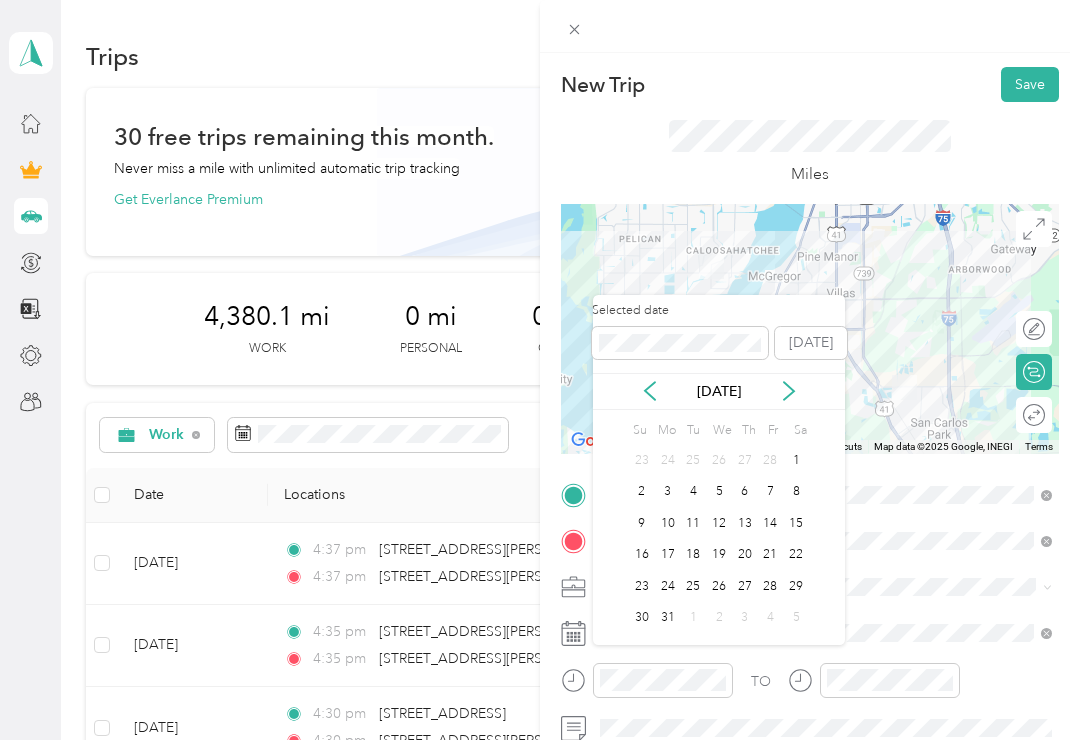 click 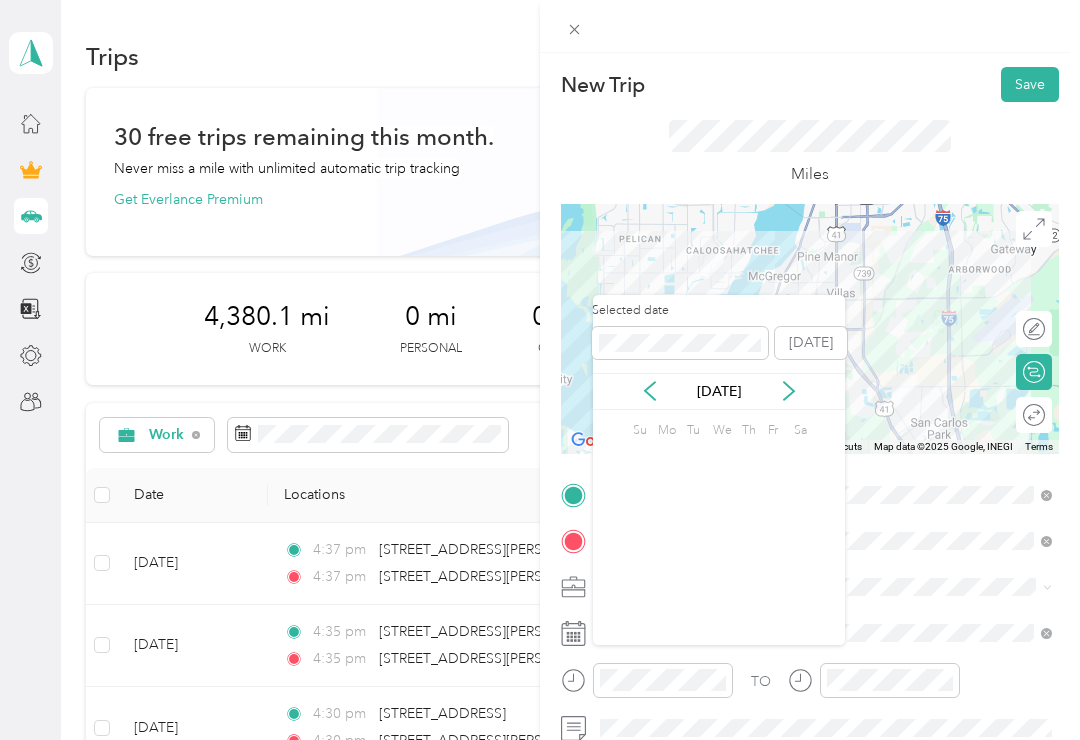 click 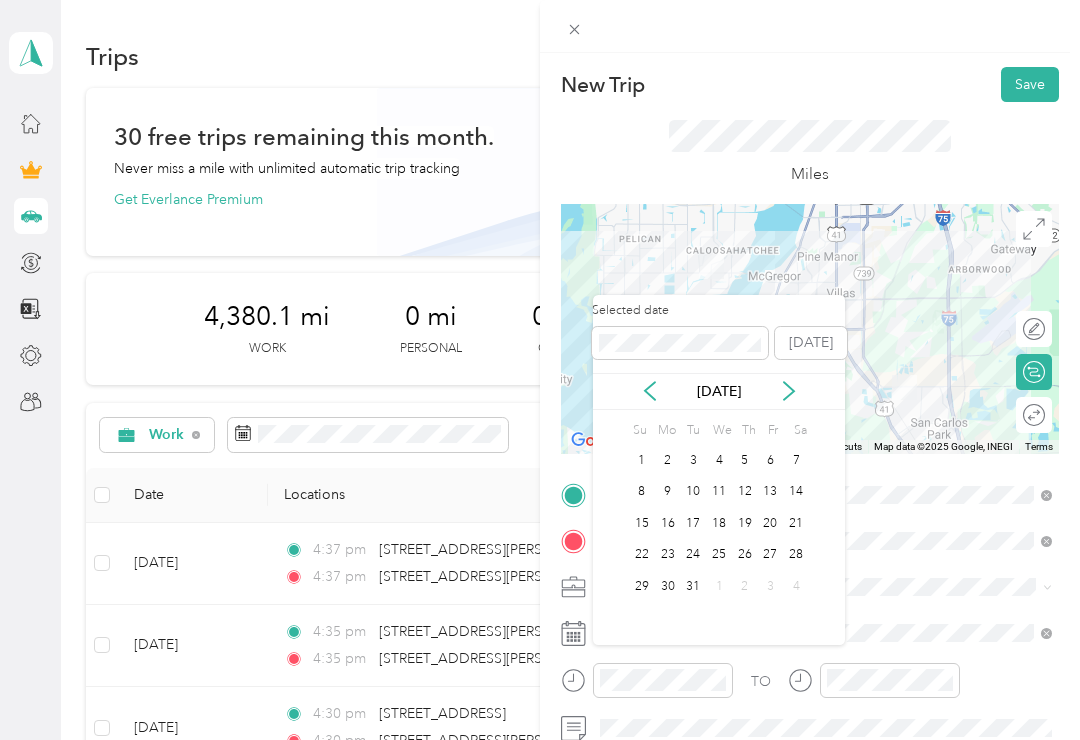 click on "30" at bounding box center [668, 586] 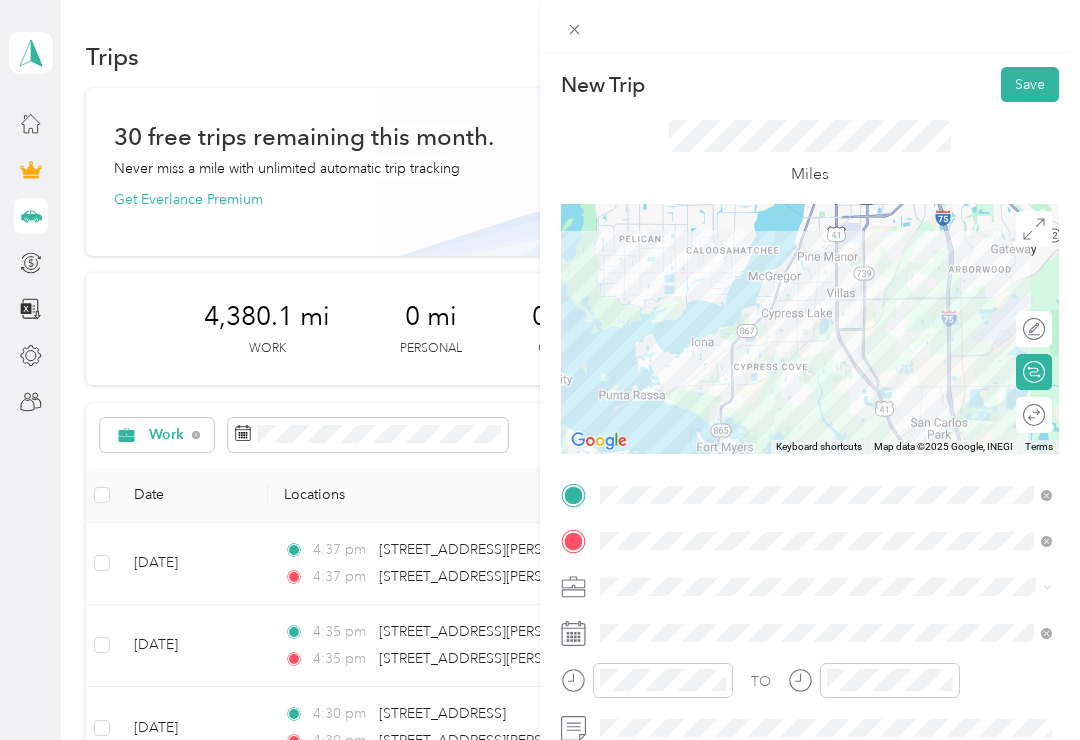 click on "Save" at bounding box center [1030, 84] 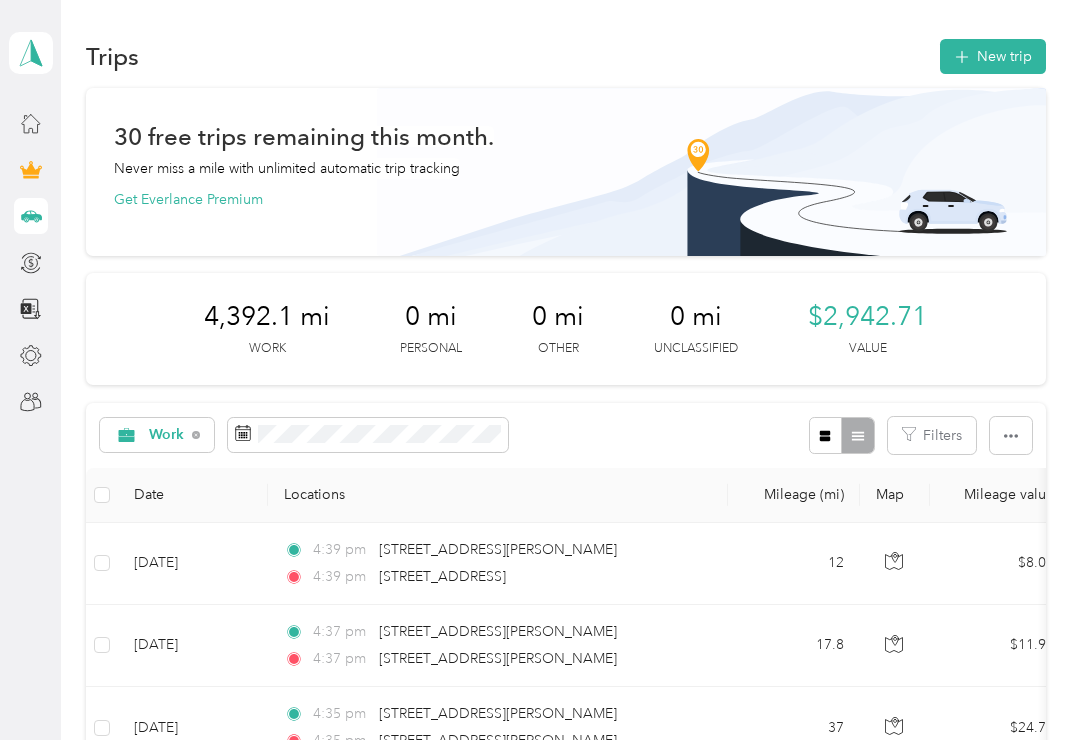 click on "New trip" at bounding box center [993, 56] 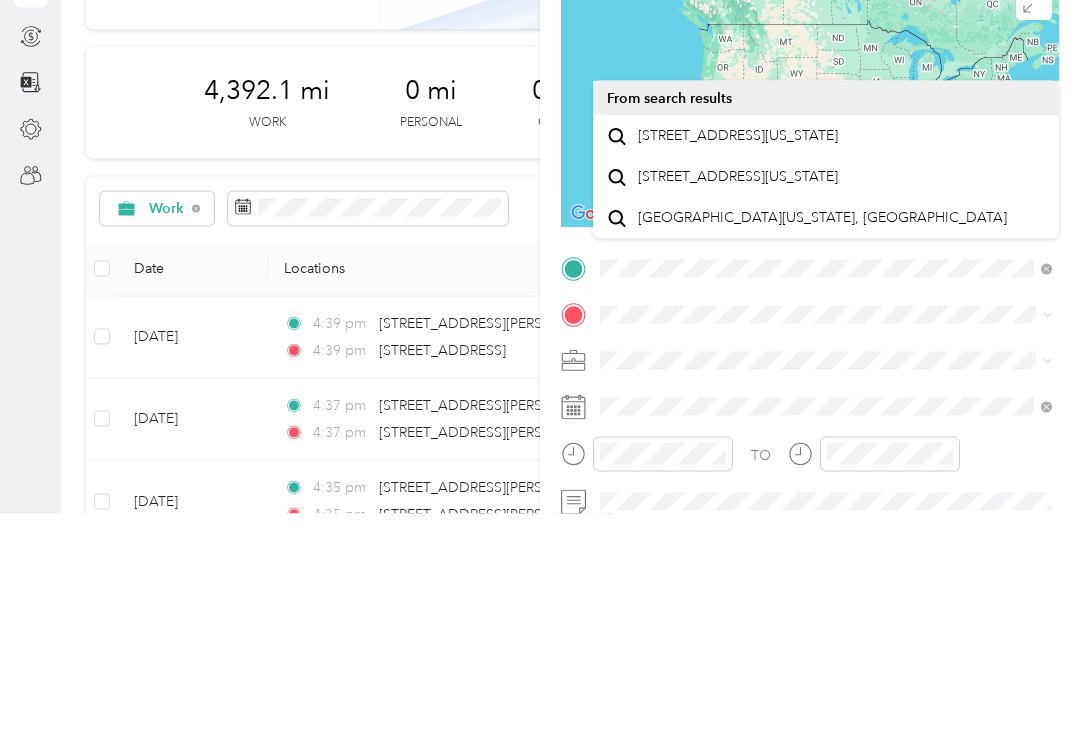 click on "[STREET_ADDRESS][US_STATE]" at bounding box center (738, 362) 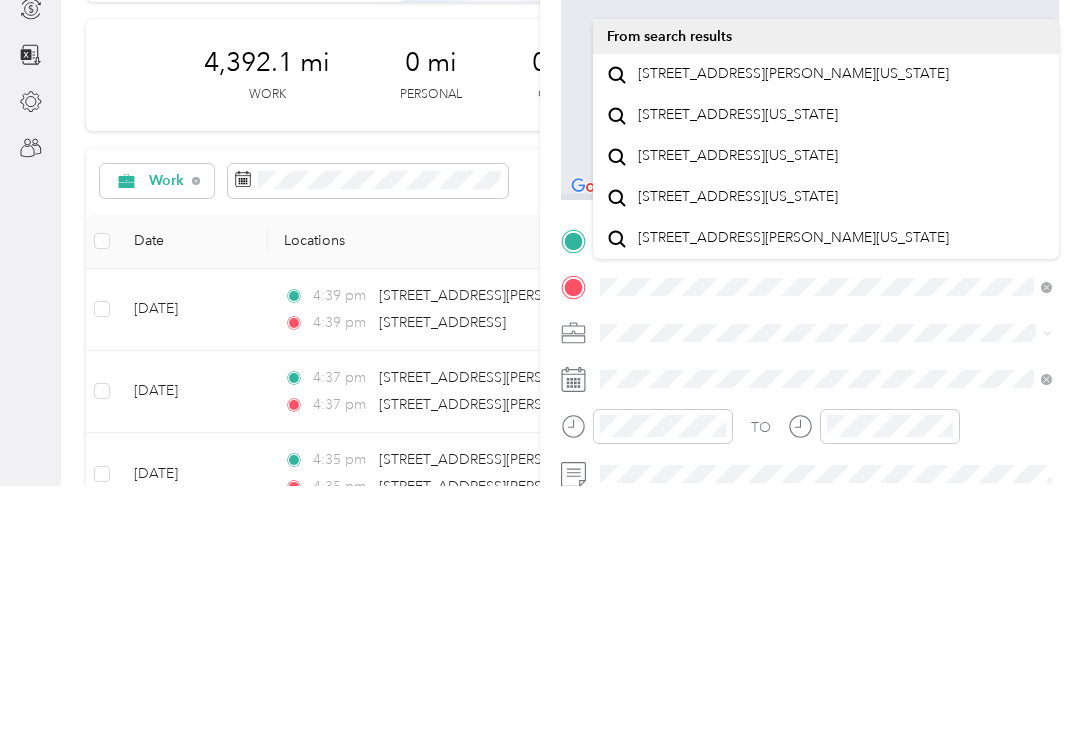 click on "[STREET_ADDRESS][PERSON_NAME][US_STATE]" at bounding box center [793, 328] 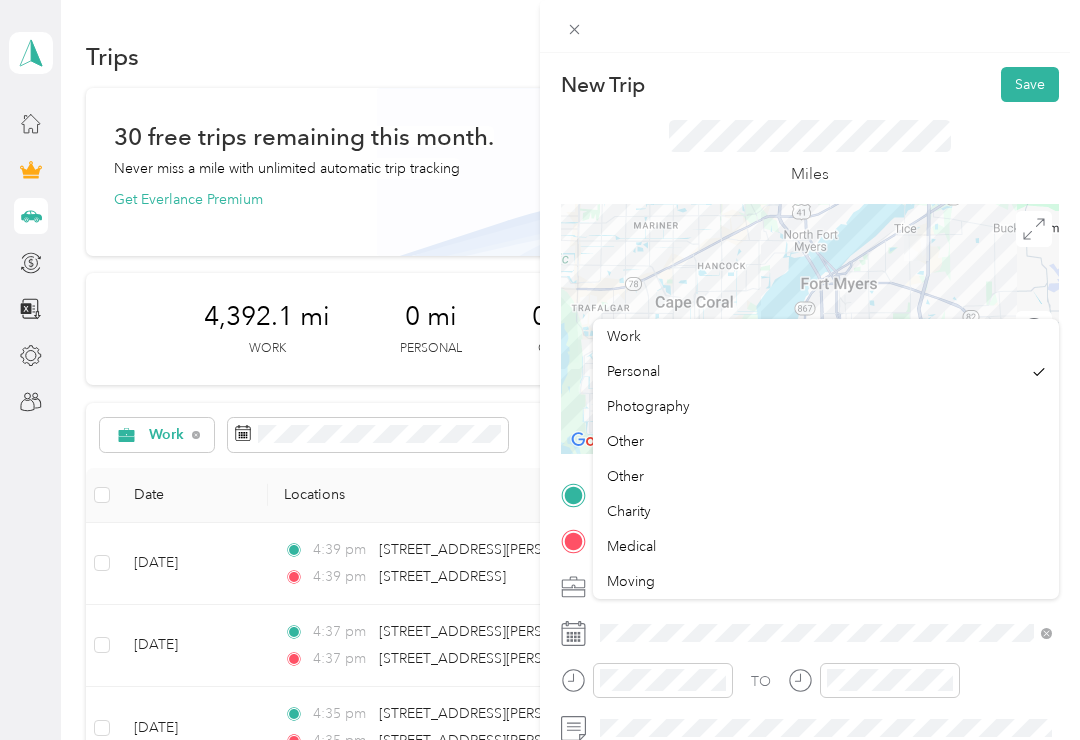 click on "Work" at bounding box center (624, 336) 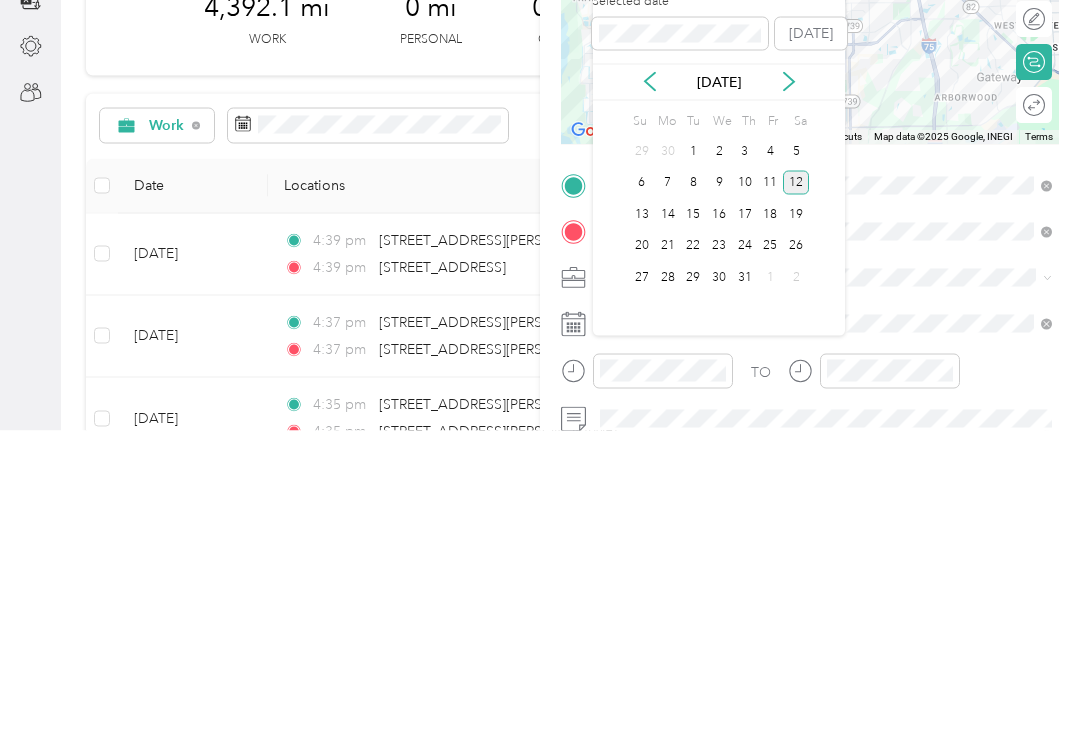 click 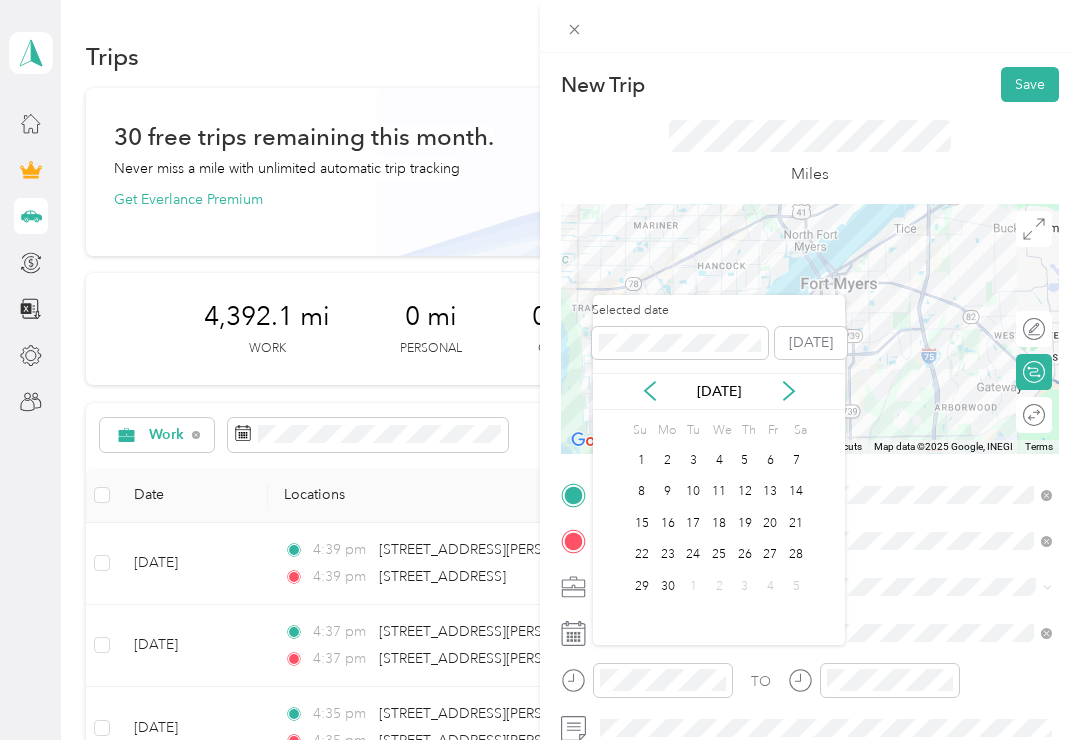 click 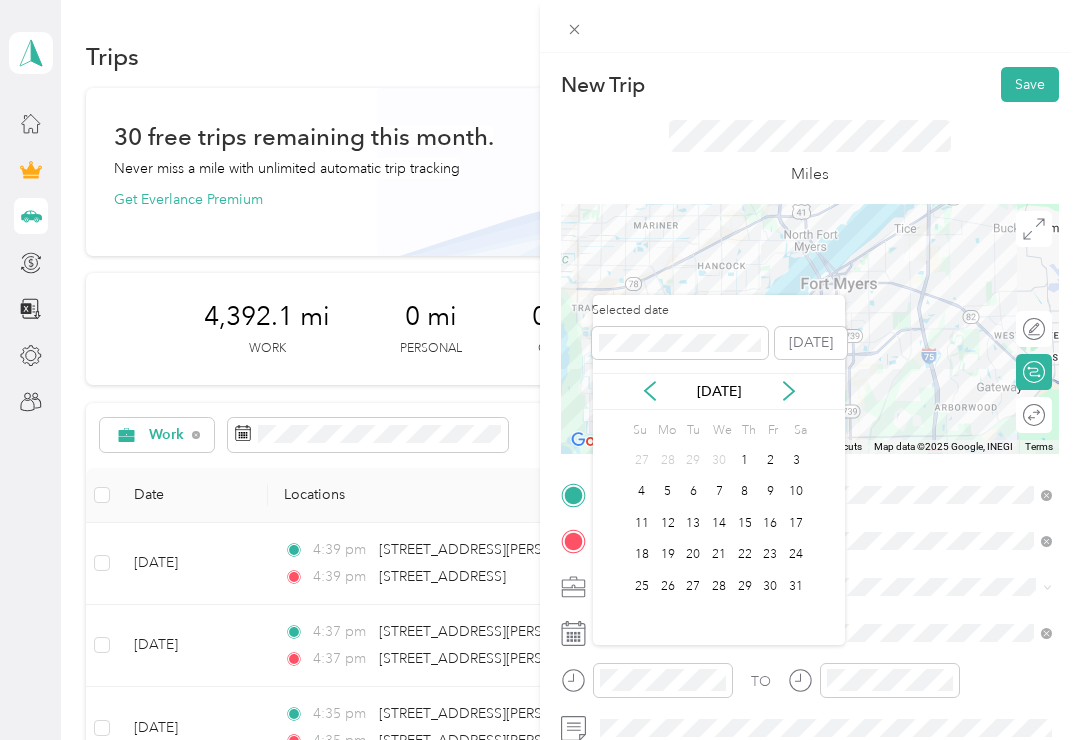 click 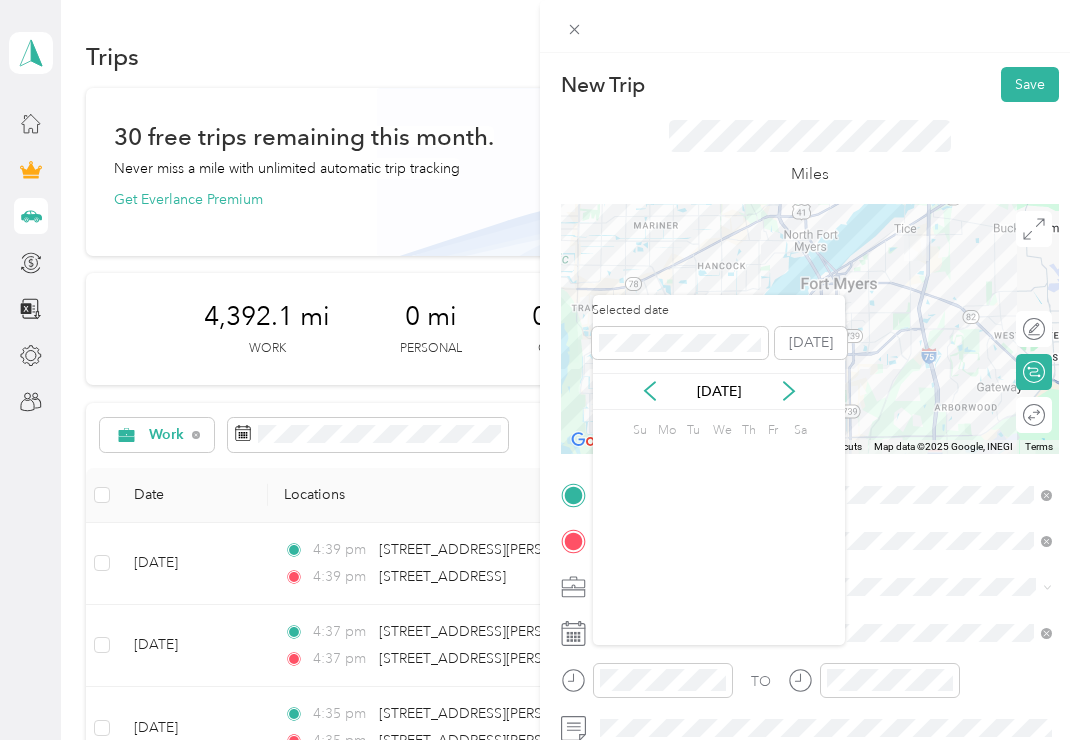 click on "[DATE]" at bounding box center (719, 391) 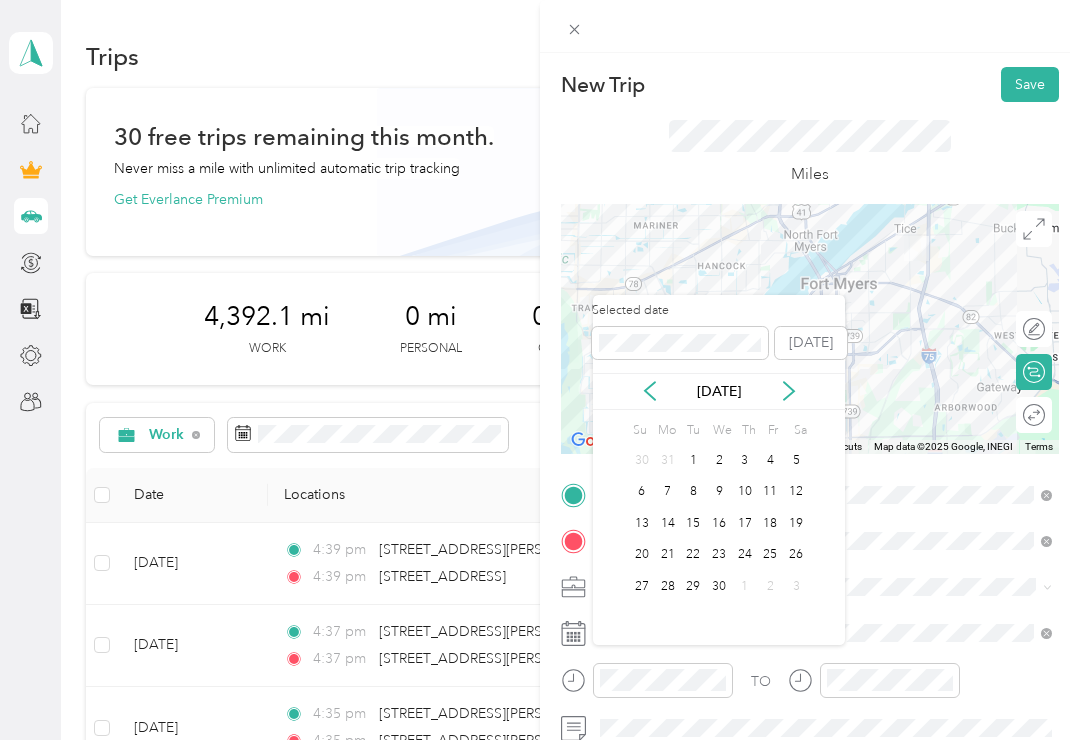 click 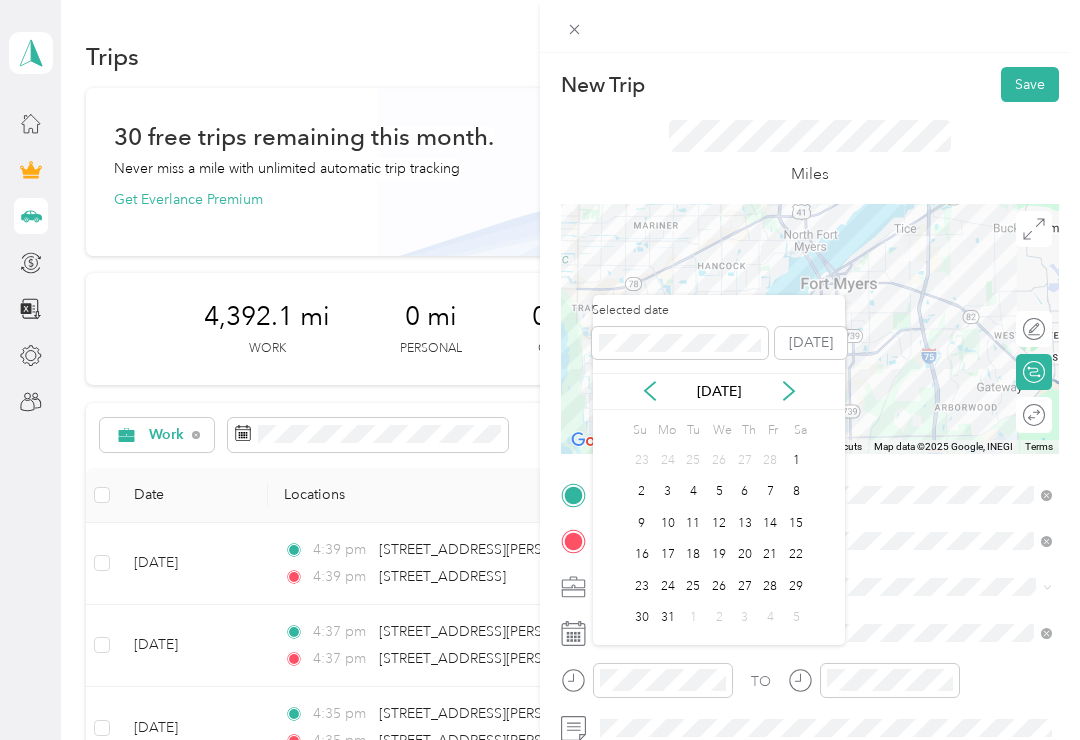 click 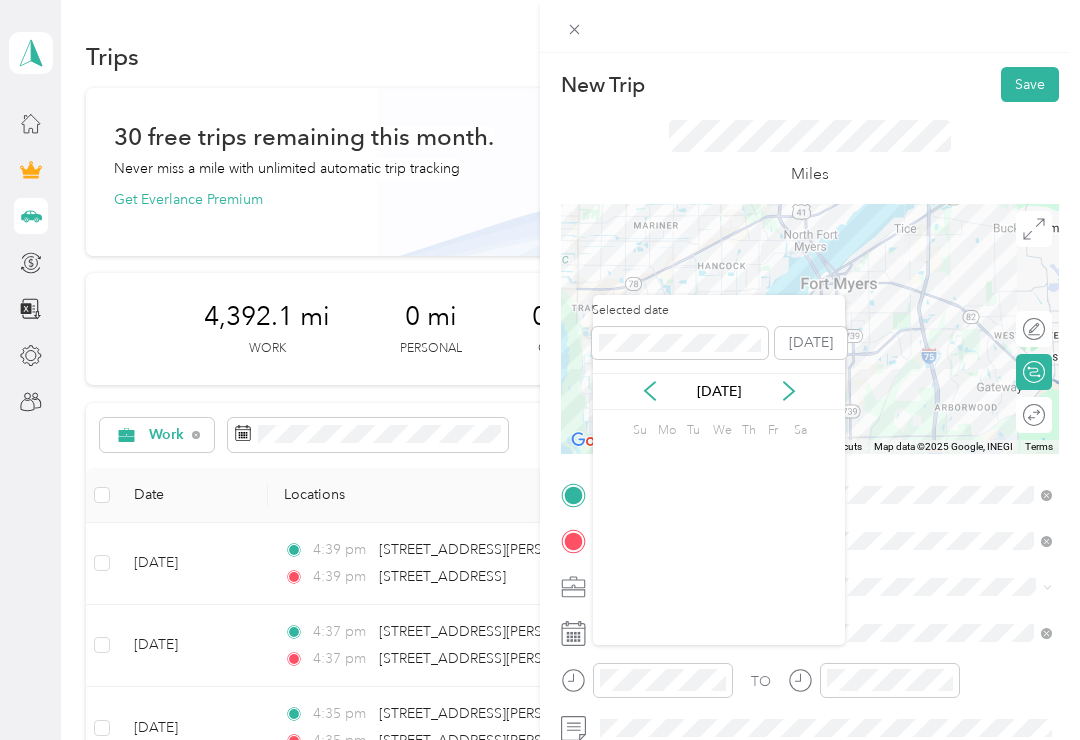 click 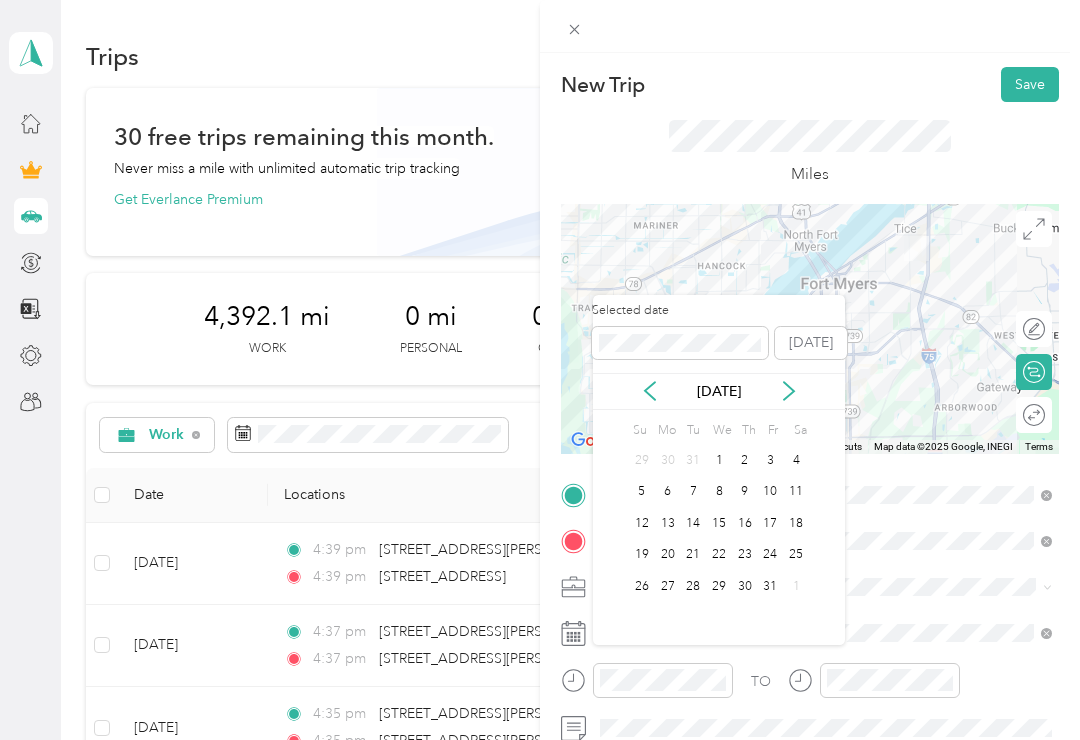 click 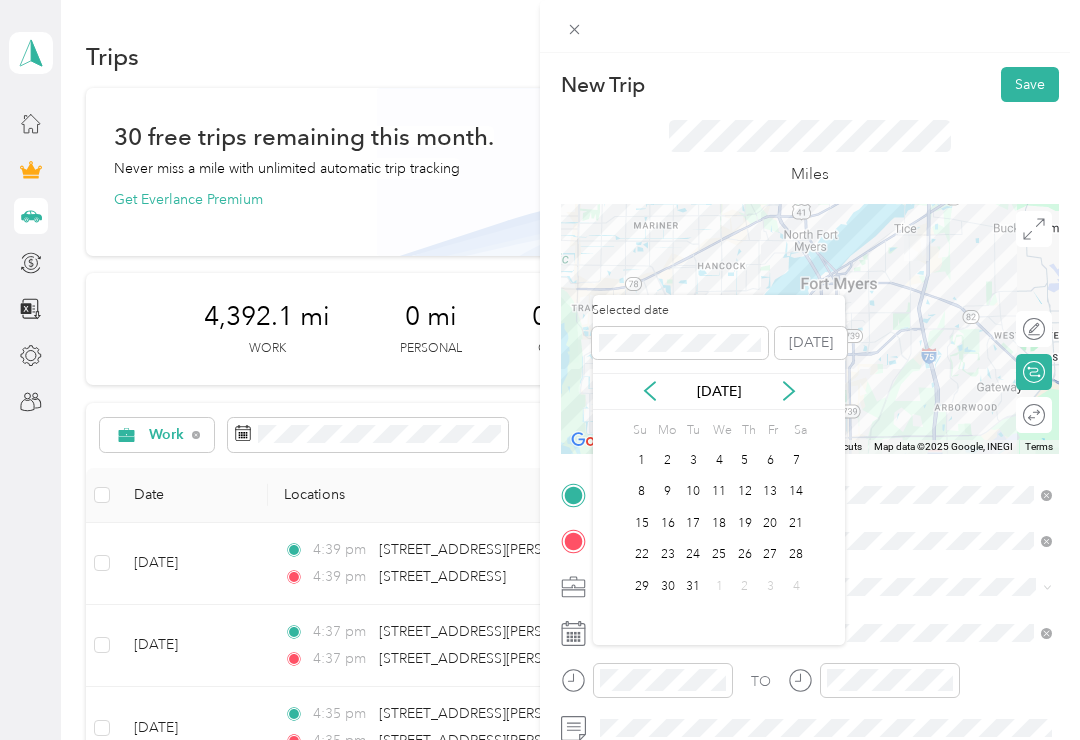 click on "30" at bounding box center (668, 586) 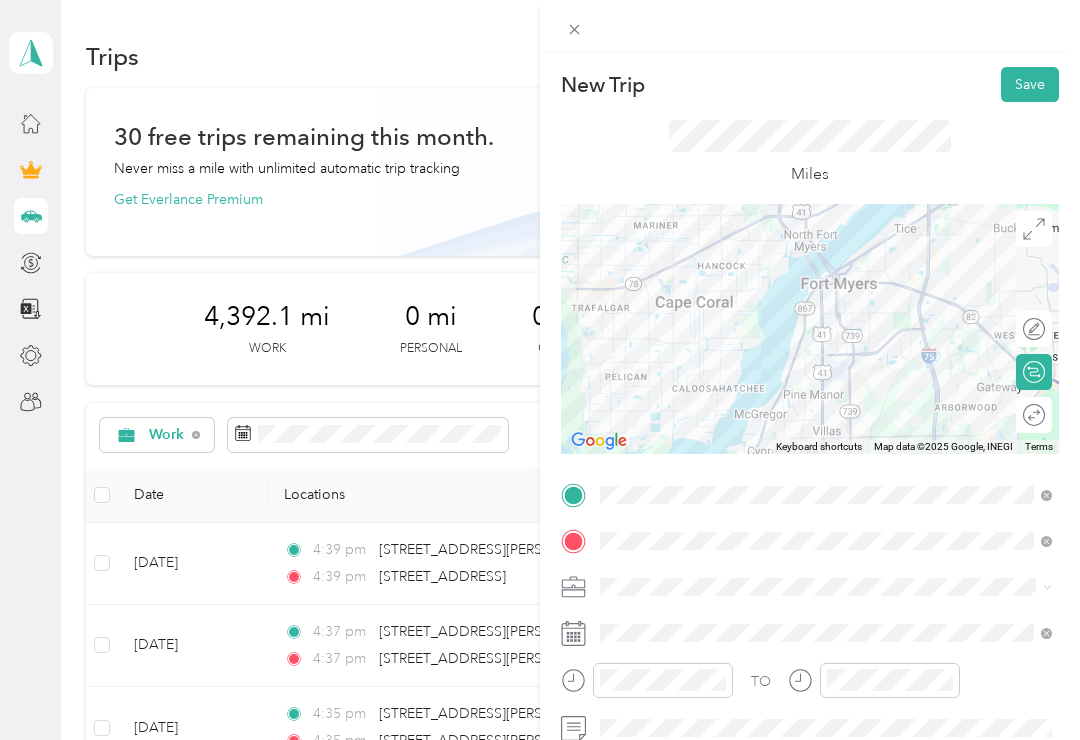 click on "Save" at bounding box center [1030, 84] 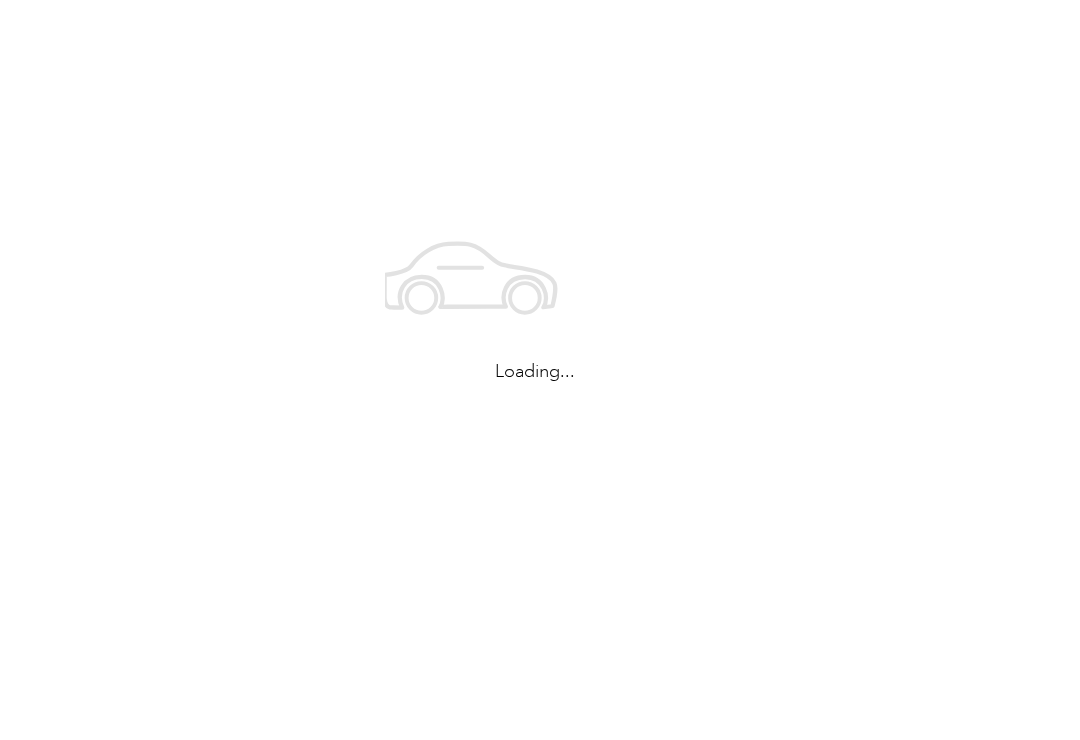 scroll, scrollTop: 0, scrollLeft: 0, axis: both 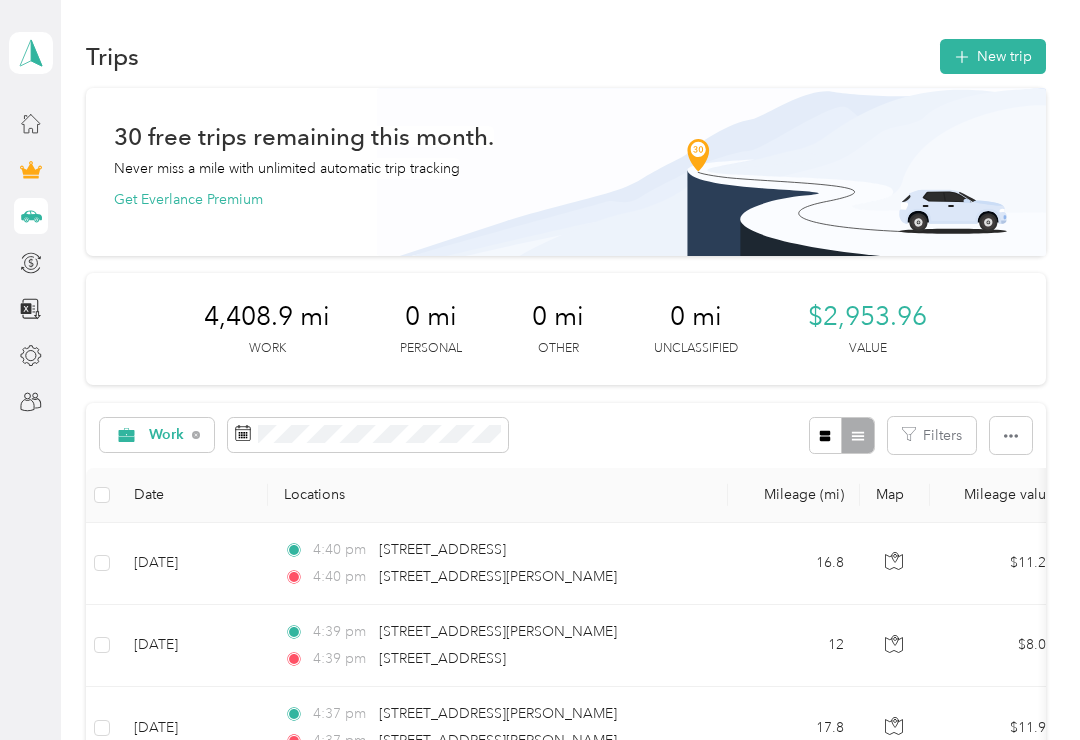 click on "New trip" at bounding box center [993, 56] 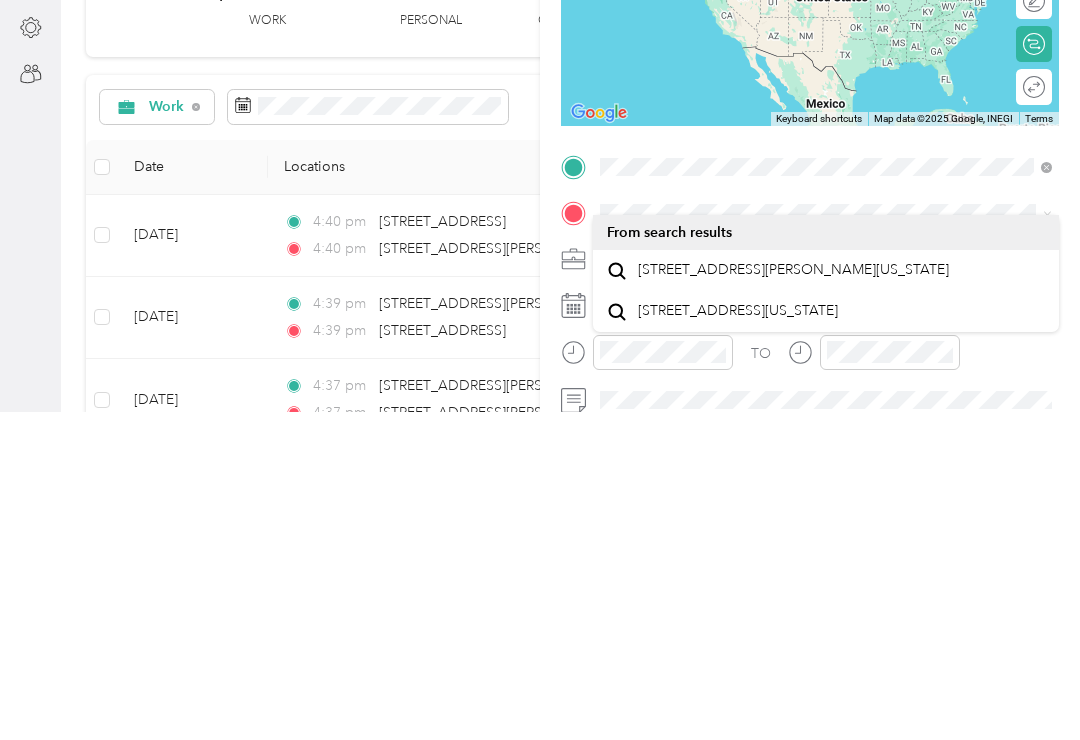 click on "[STREET_ADDRESS][PERSON_NAME][US_STATE]" at bounding box center (793, 598) 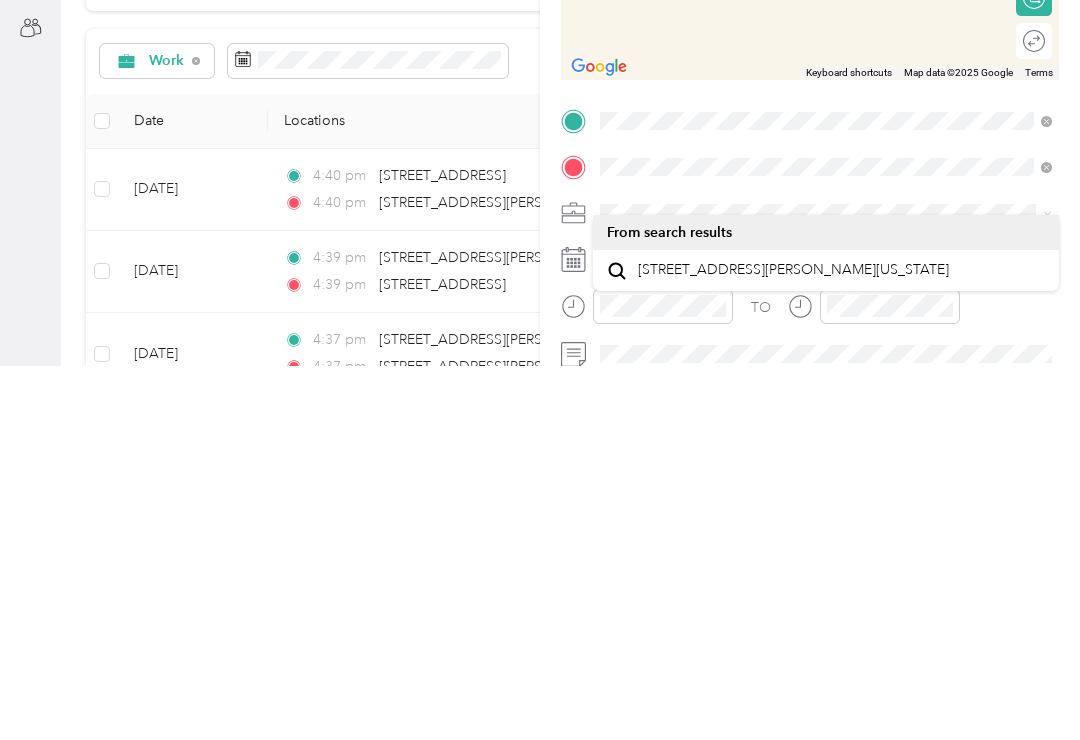click on "4610 Elevation Way
Fort Myers, Florida 33905, United States" at bounding box center (793, 644) 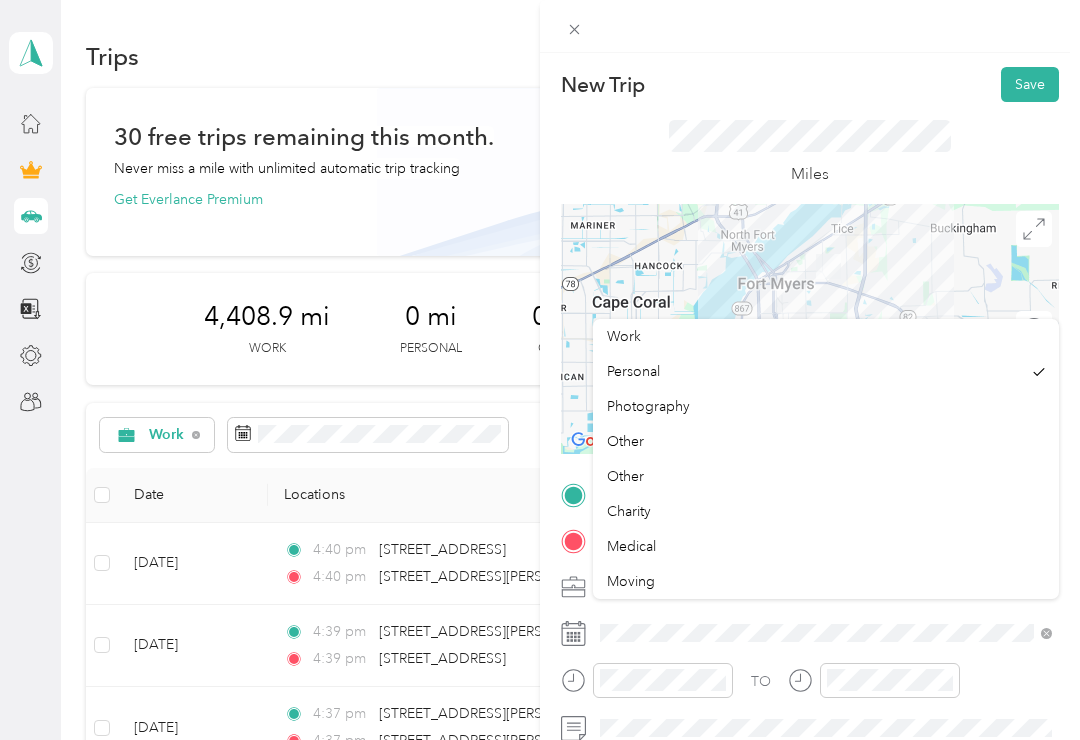 click on "Work" at bounding box center [826, 336] 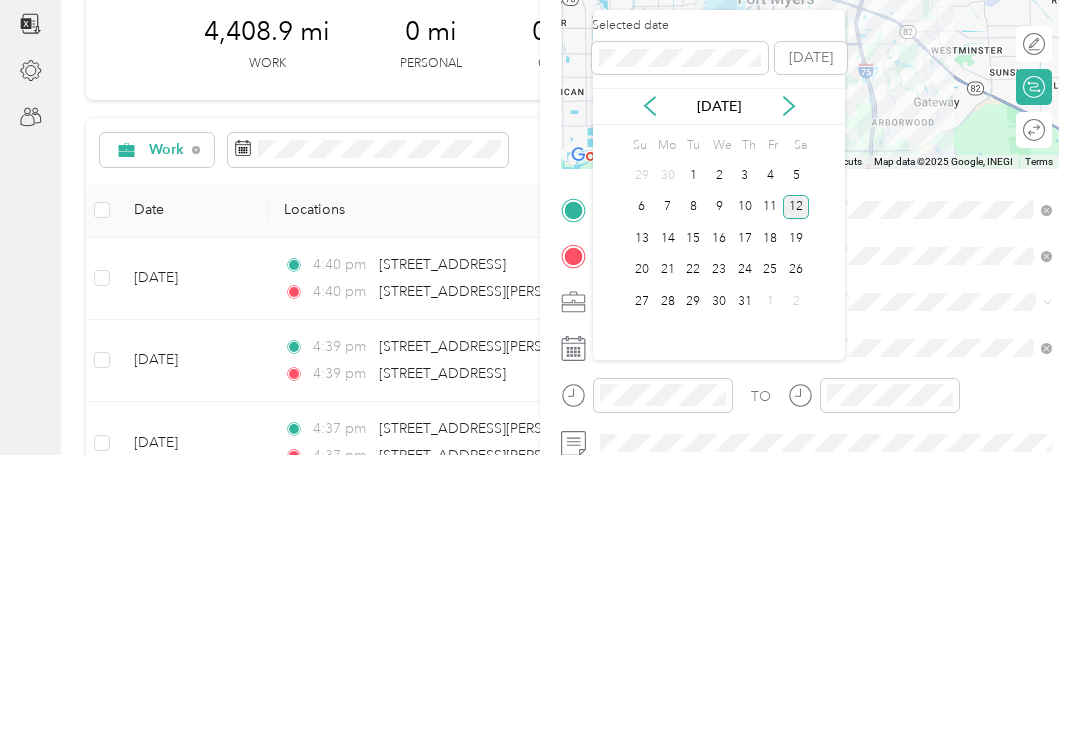 click 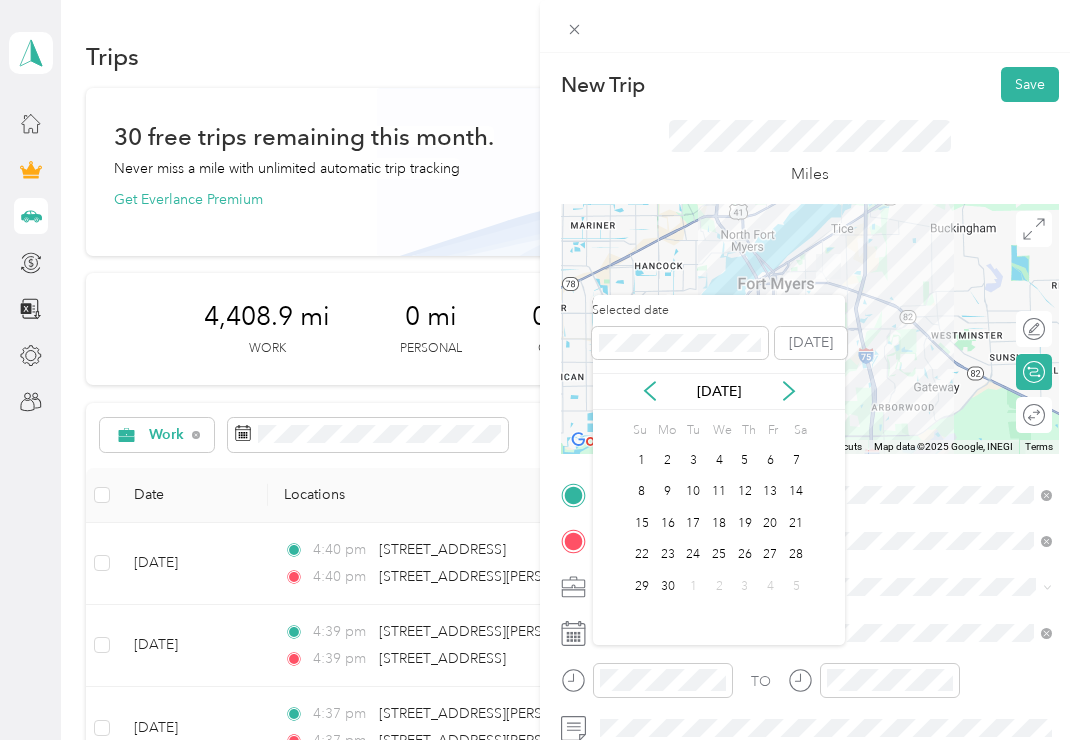 click 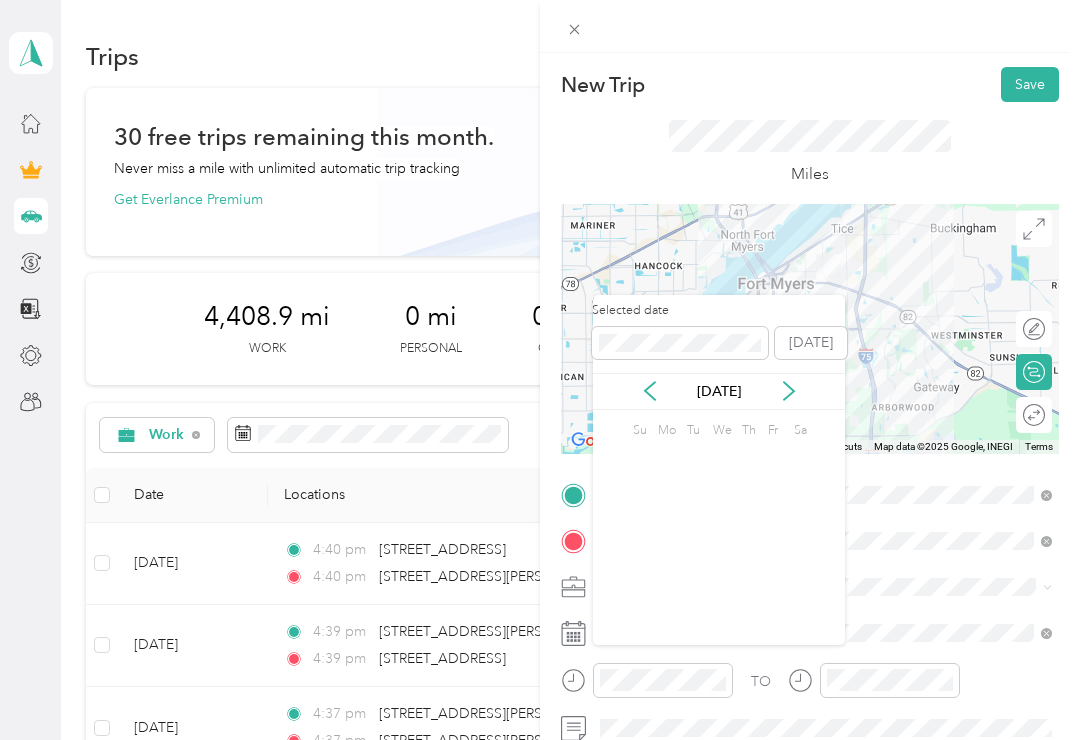 click on "[DATE]" at bounding box center [719, 391] 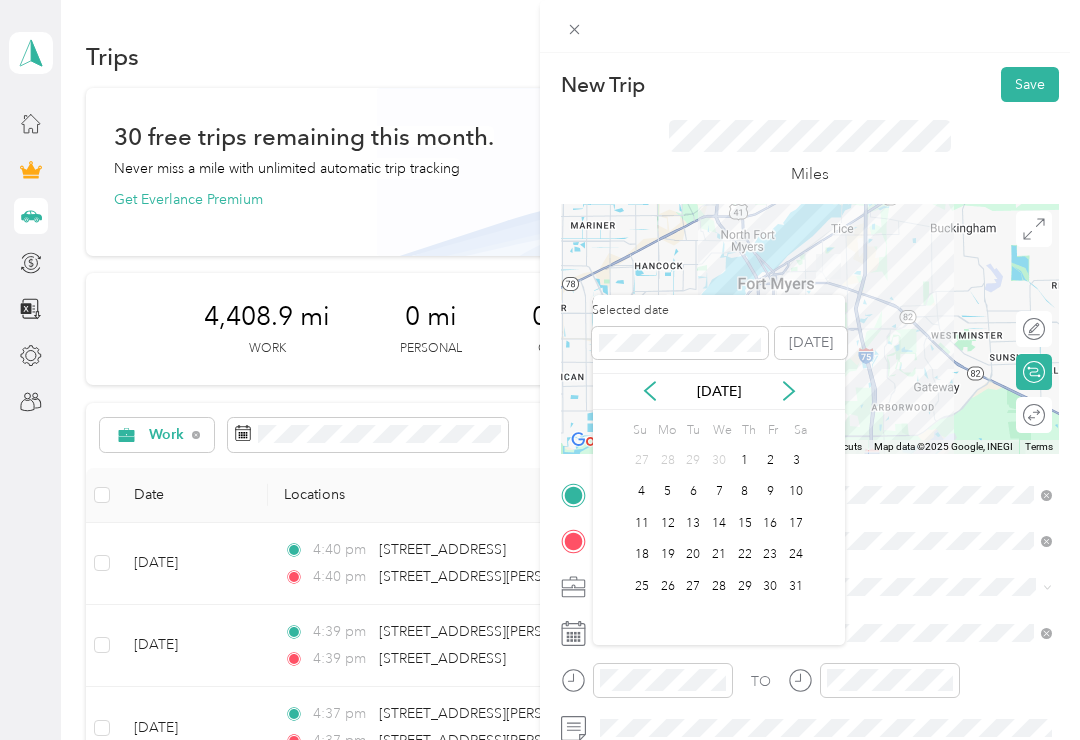 click on "Selected date   Today May 2025 Su Mo Tu We Th Fr Sa 27 28 29 30 1 2 3 4 5 6 7 8 9 10 11 12 13 14 15 16 17 18 19 20 21 22 23 24 25 26 27 28 29 30 31" at bounding box center (719, 470) 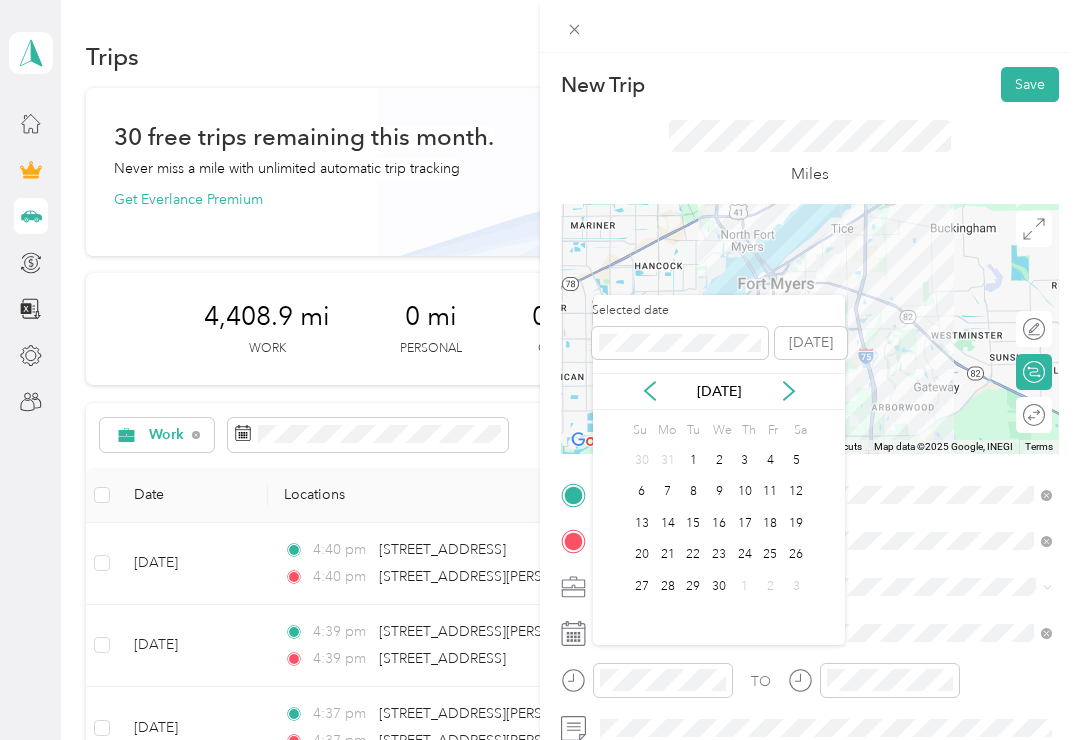 click 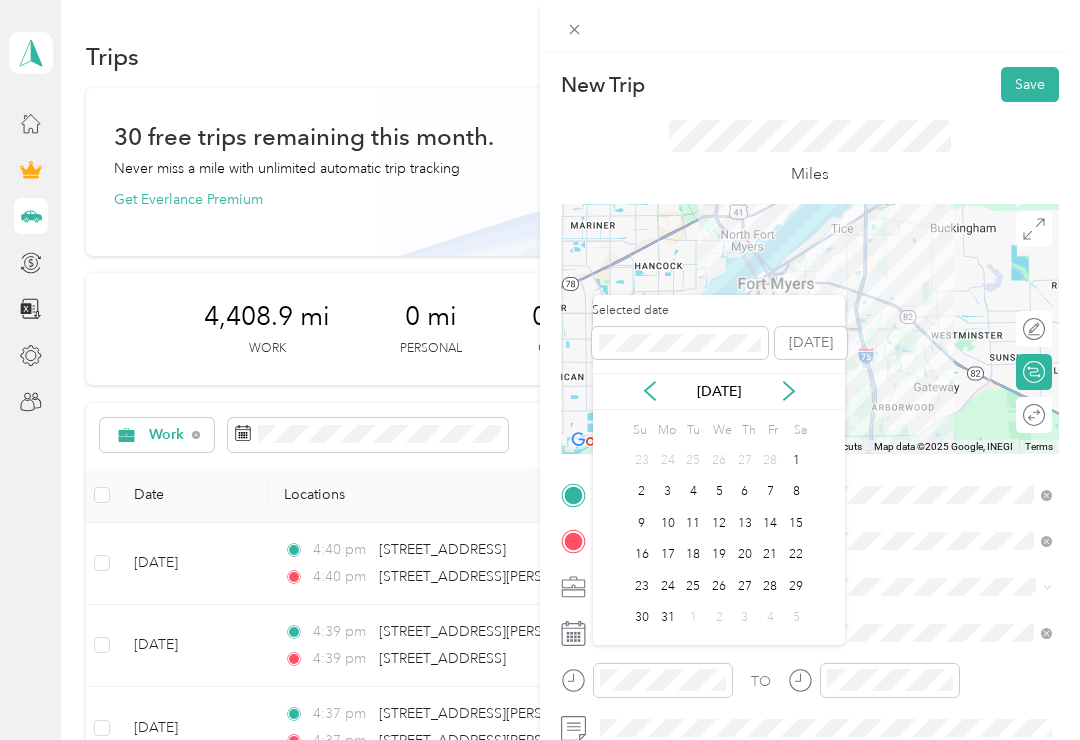 click on "[DATE]" at bounding box center [719, 391] 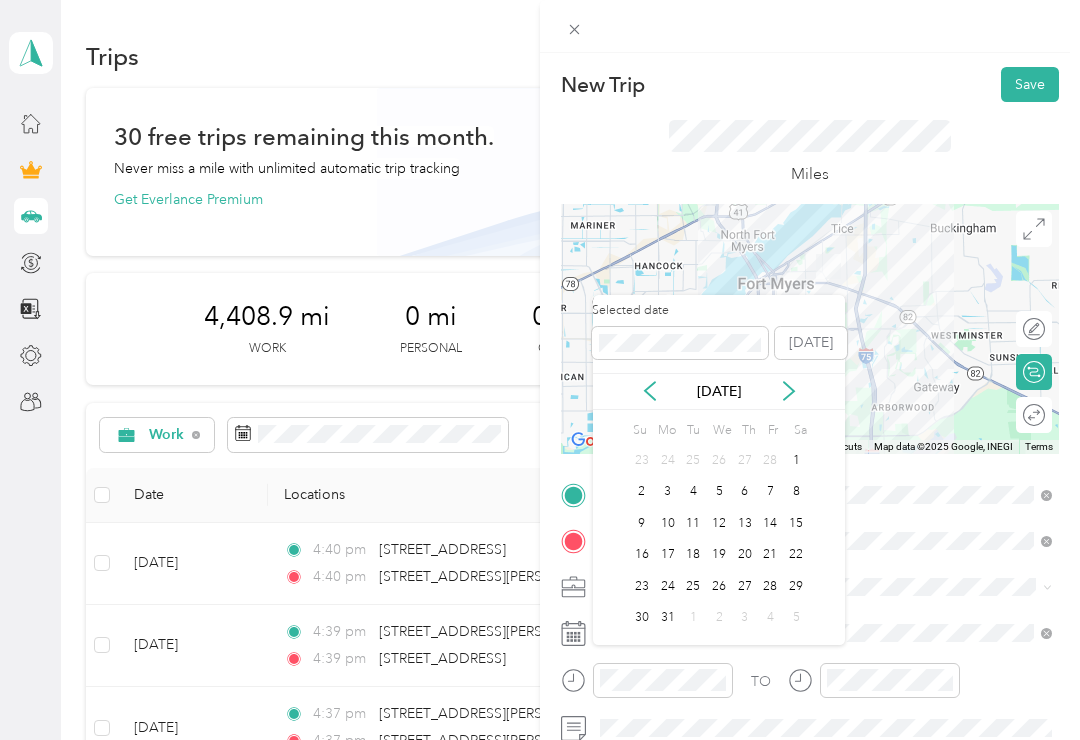 click on "[DATE]" at bounding box center [719, 391] 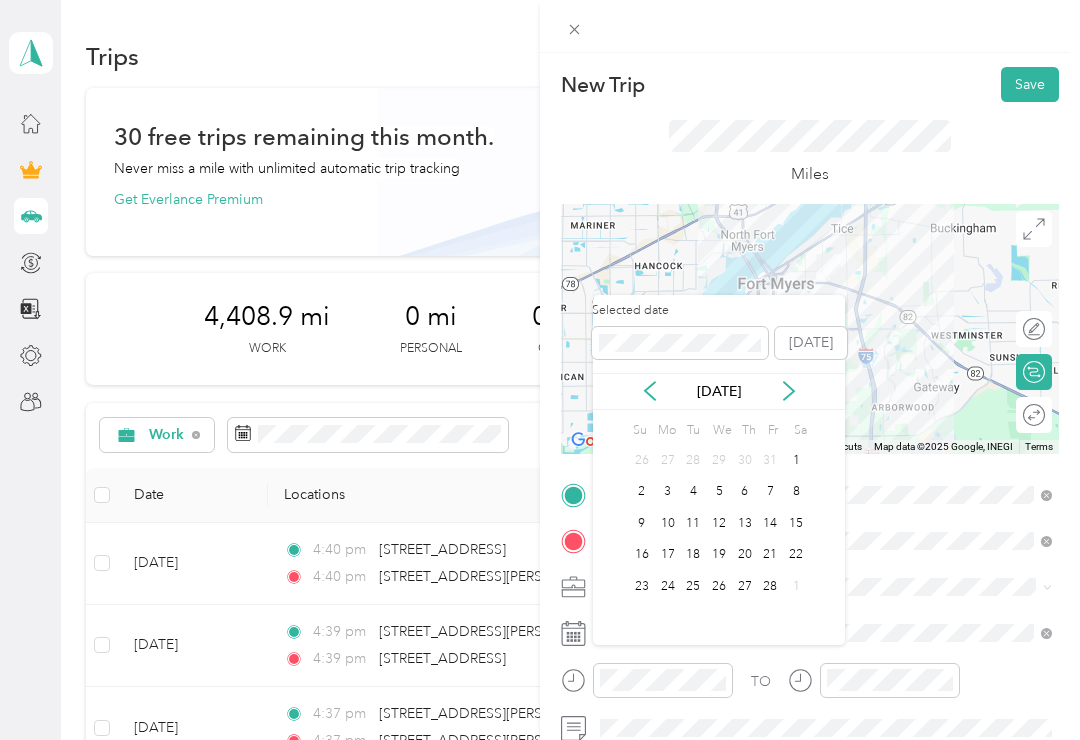 click 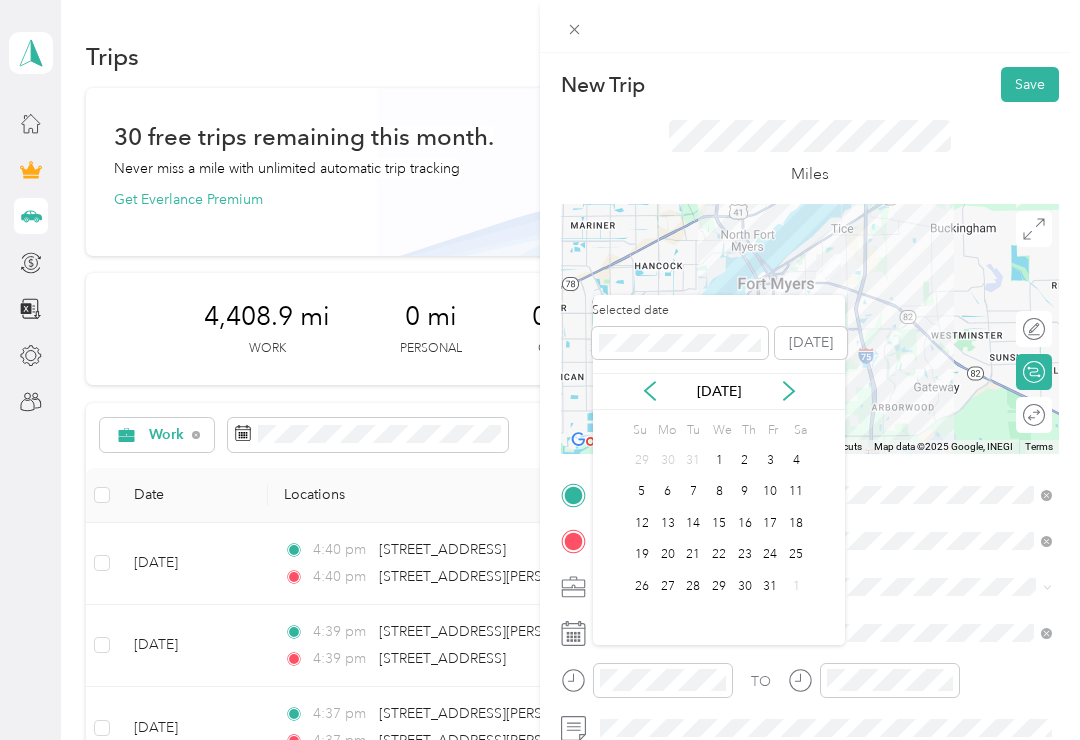 click 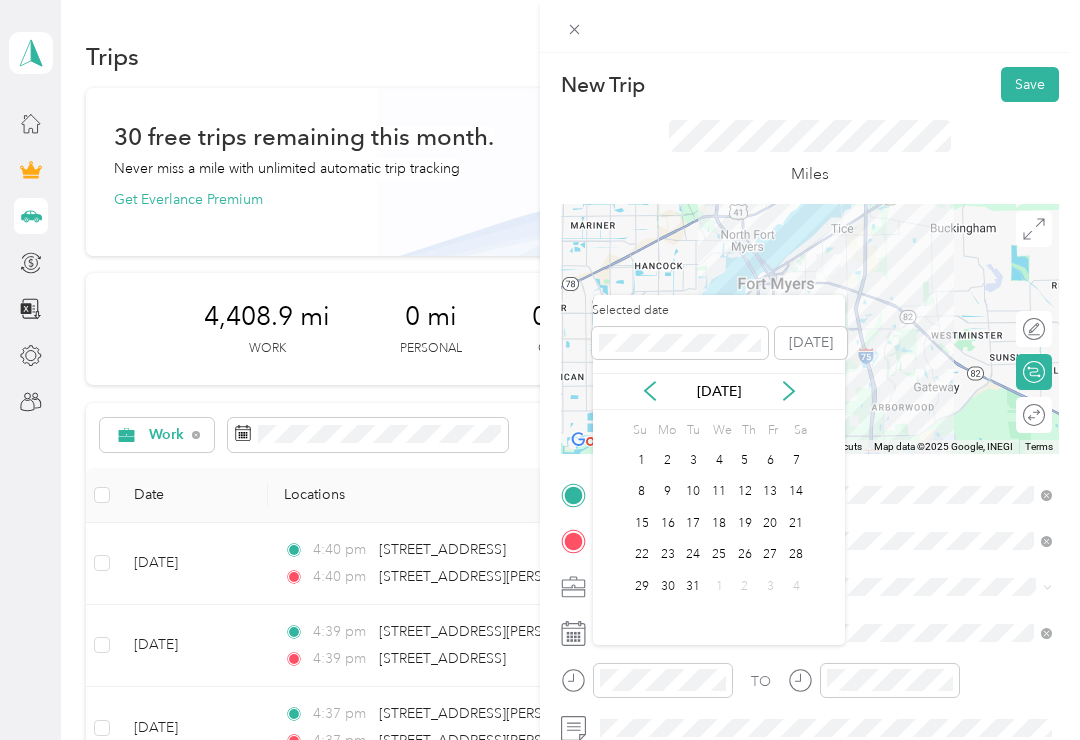 click 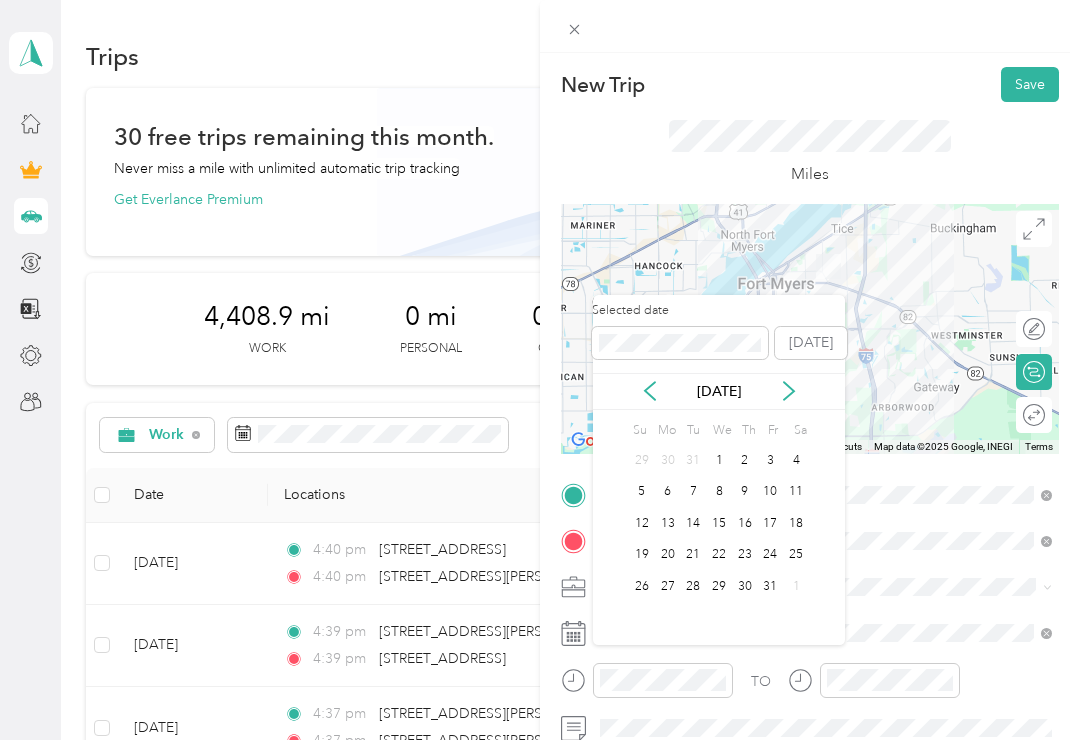 click on "1" at bounding box center (719, 460) 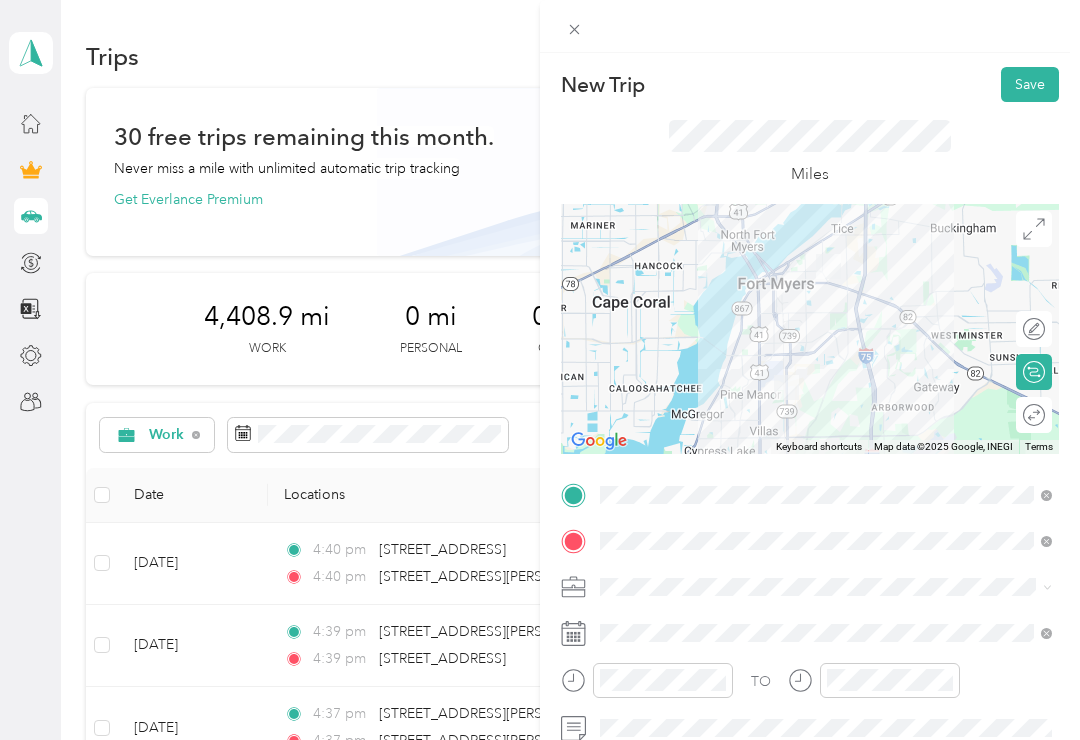 click on "Save" at bounding box center [1030, 84] 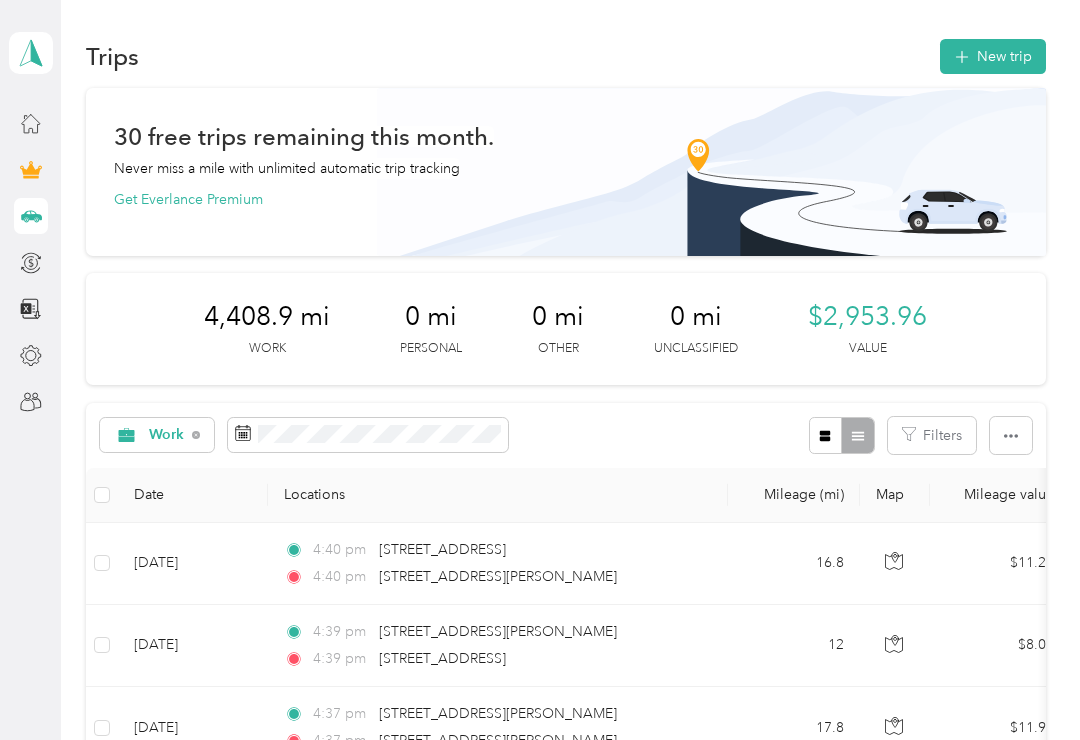 click on "[STREET_ADDRESS]" at bounding box center [442, 658] 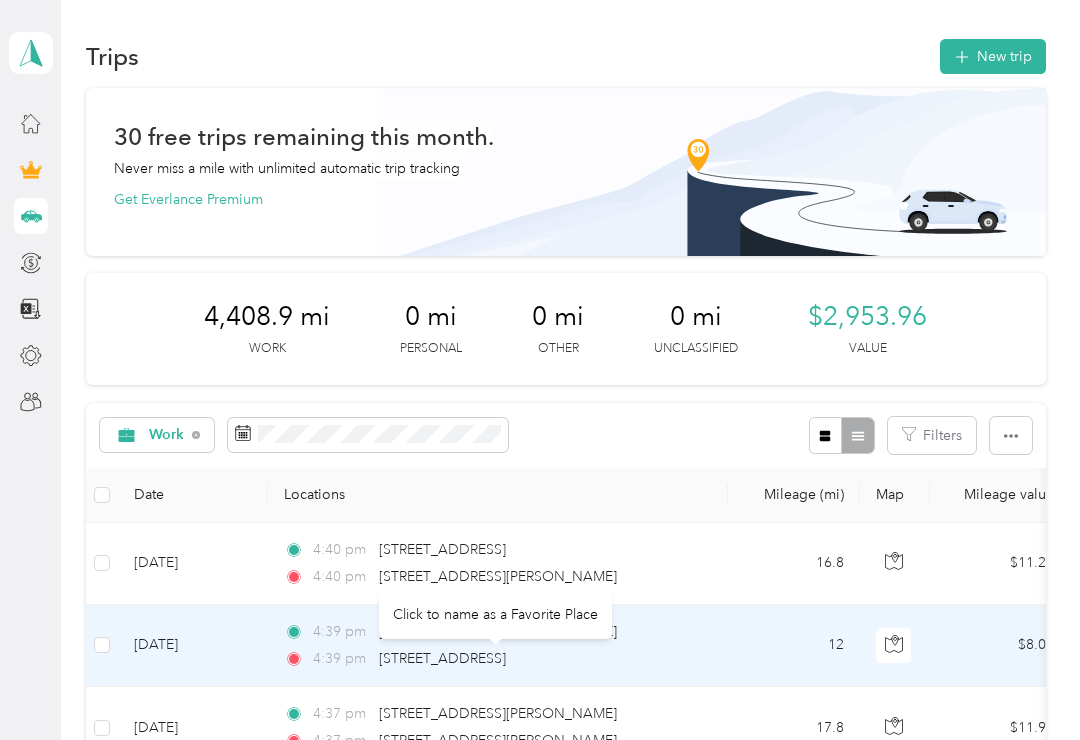 scroll, scrollTop: 0, scrollLeft: 0, axis: both 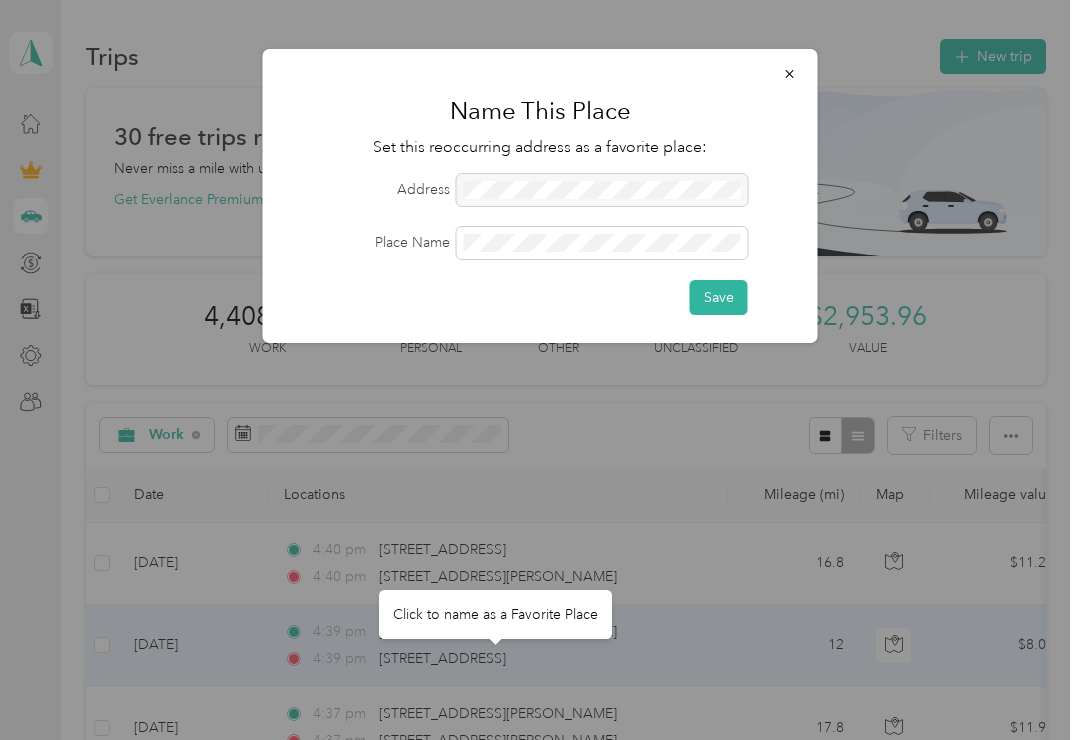 click at bounding box center [790, 73] 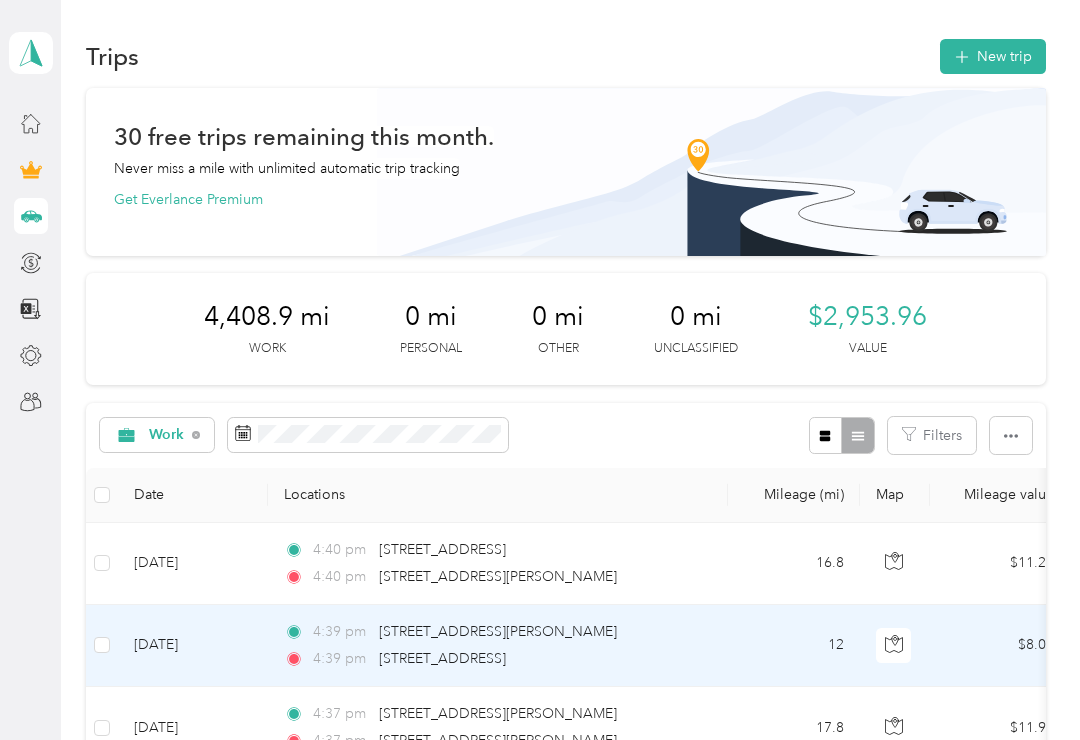 click on "New trip" at bounding box center (993, 56) 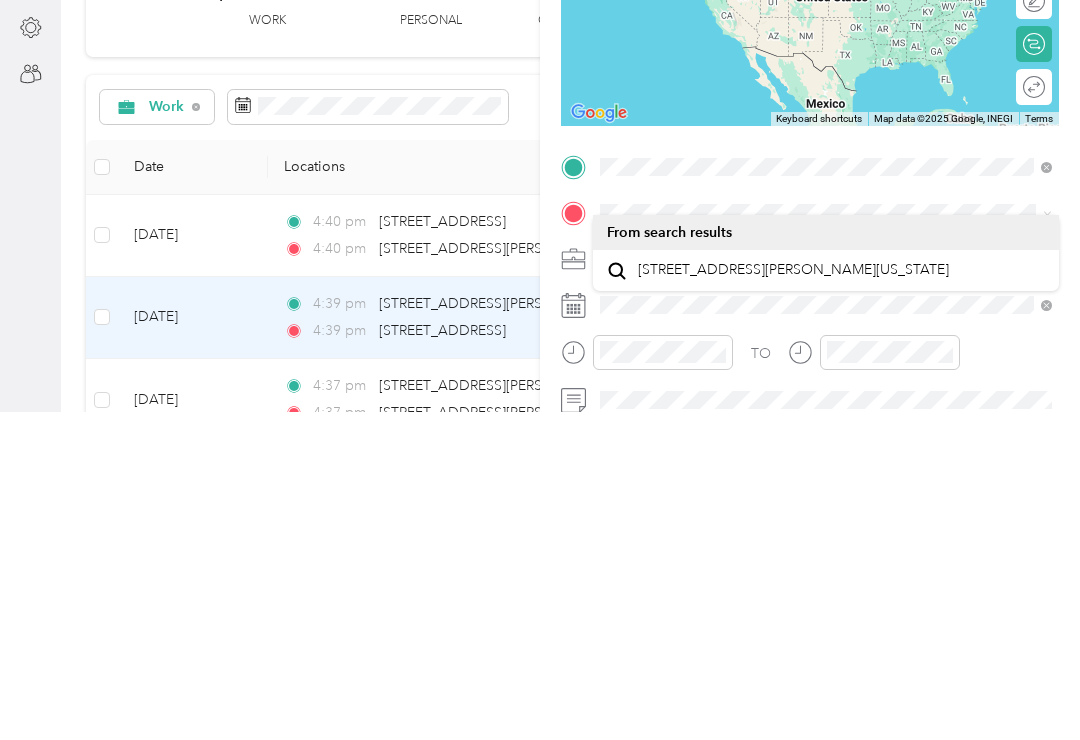 click on "4610 Elevation Way
Fort Myers, Florida 33905, United States" at bounding box center [793, 598] 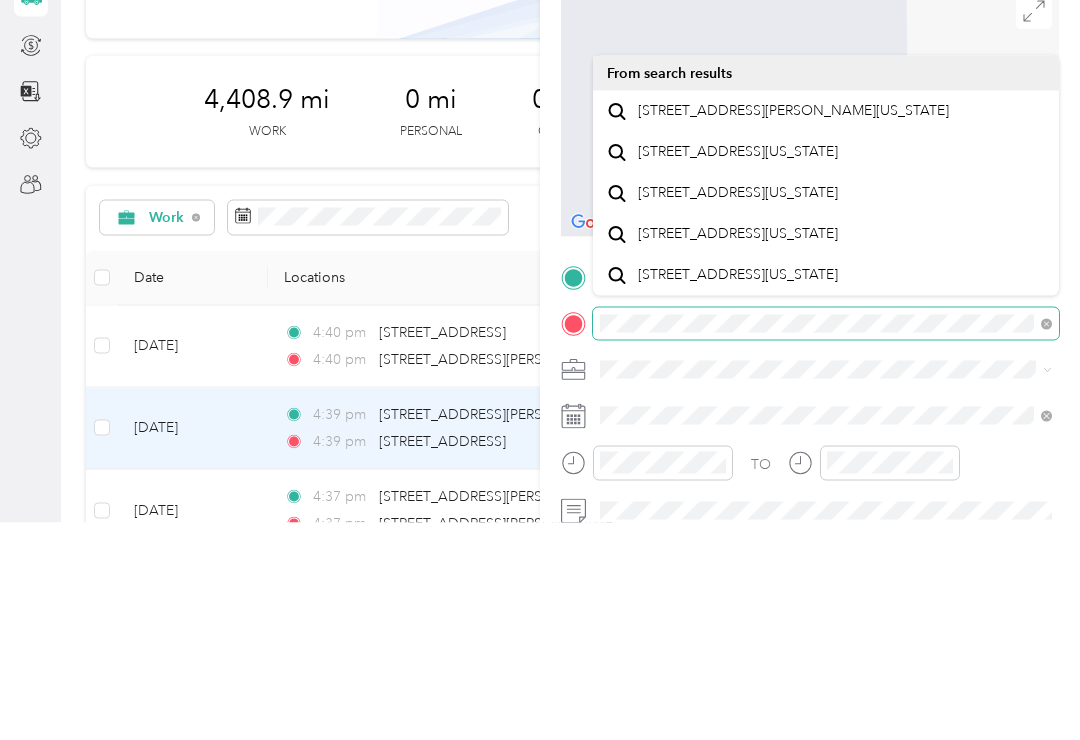 scroll, scrollTop: 30, scrollLeft: 0, axis: vertical 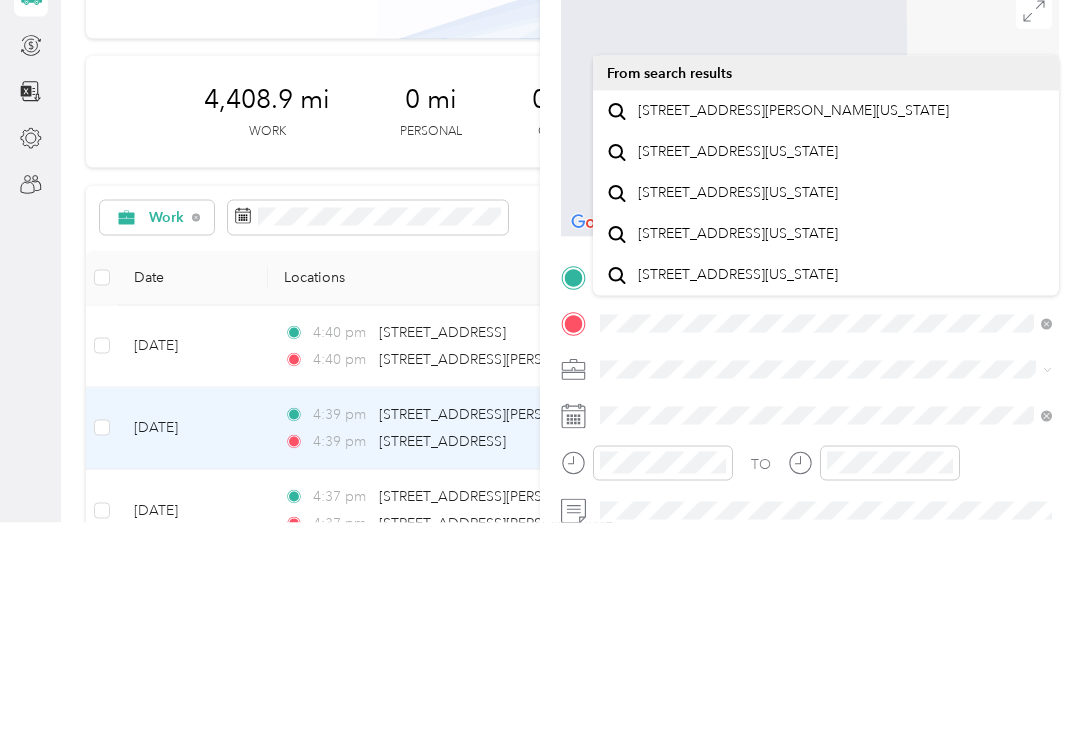 click on "2558 4th Street Northwest
Naples, Florida 34120, United States" at bounding box center (738, 492) 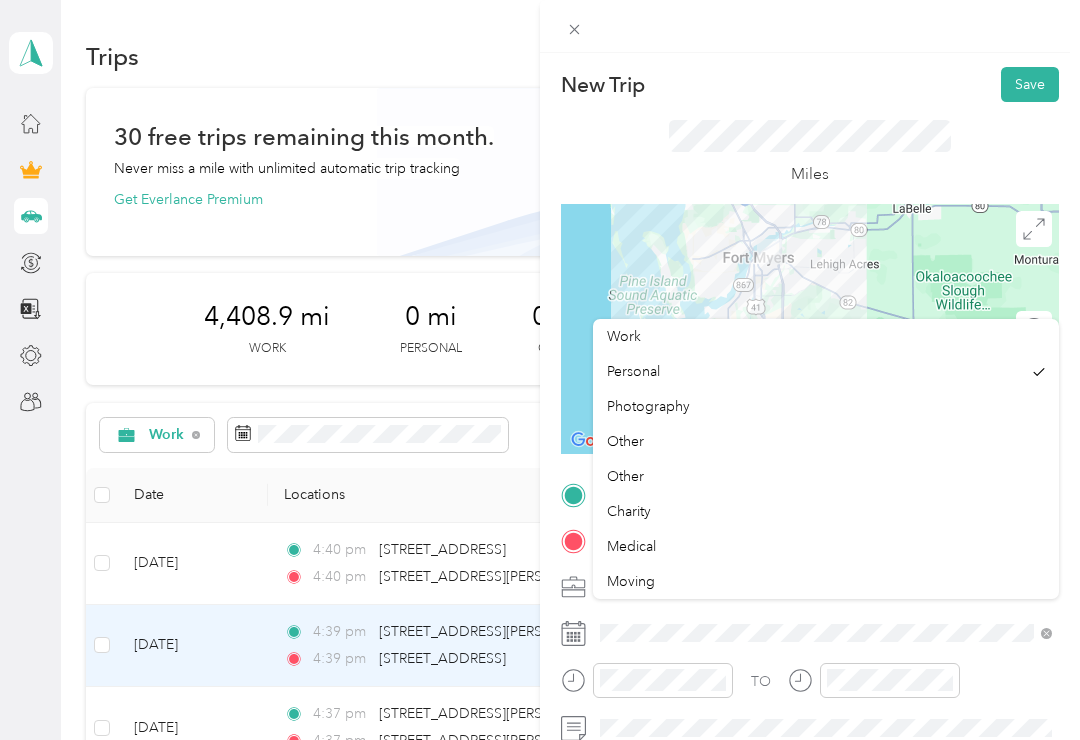 click on "Work" at bounding box center (624, 336) 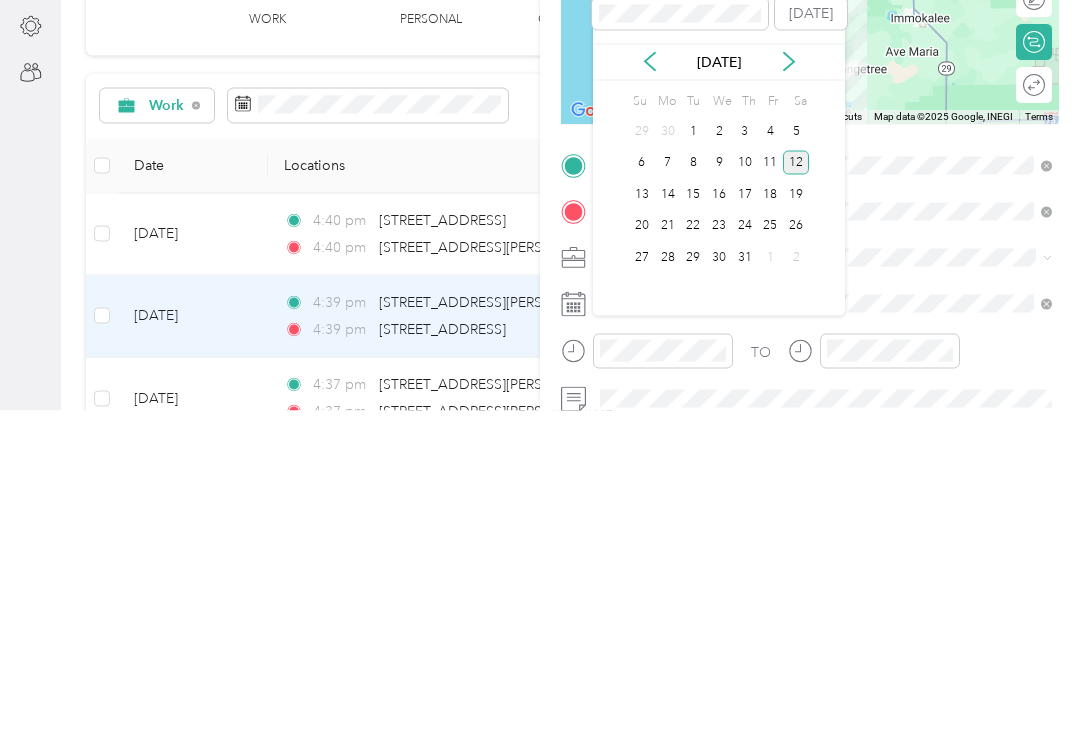 click 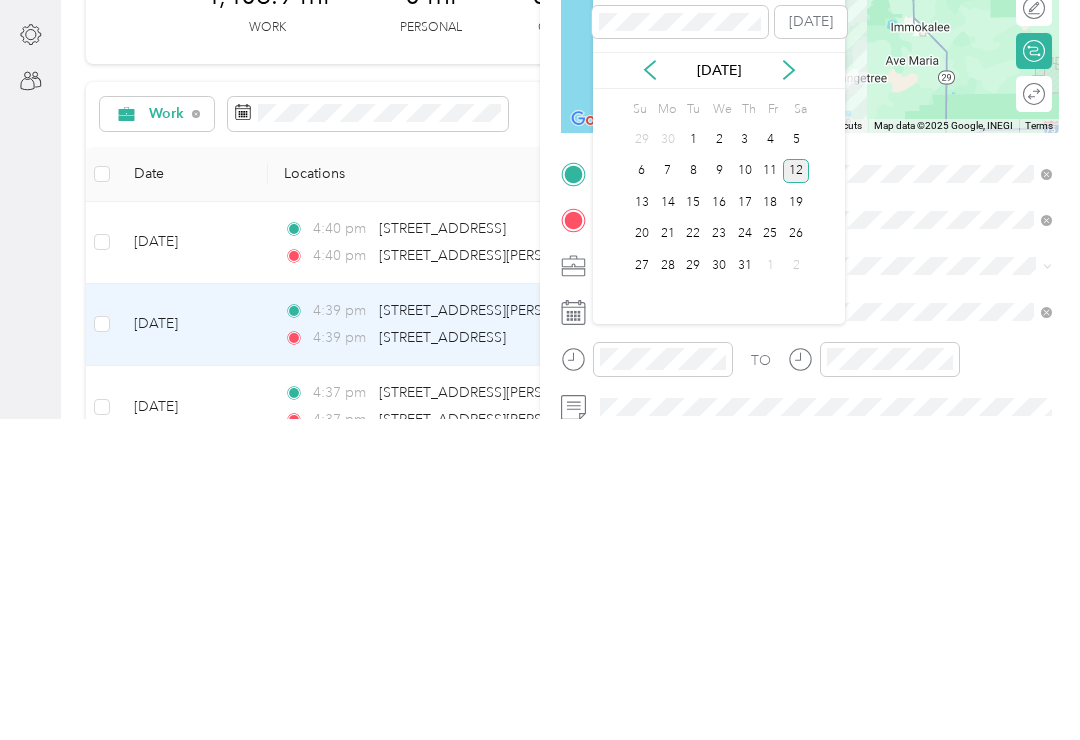 click 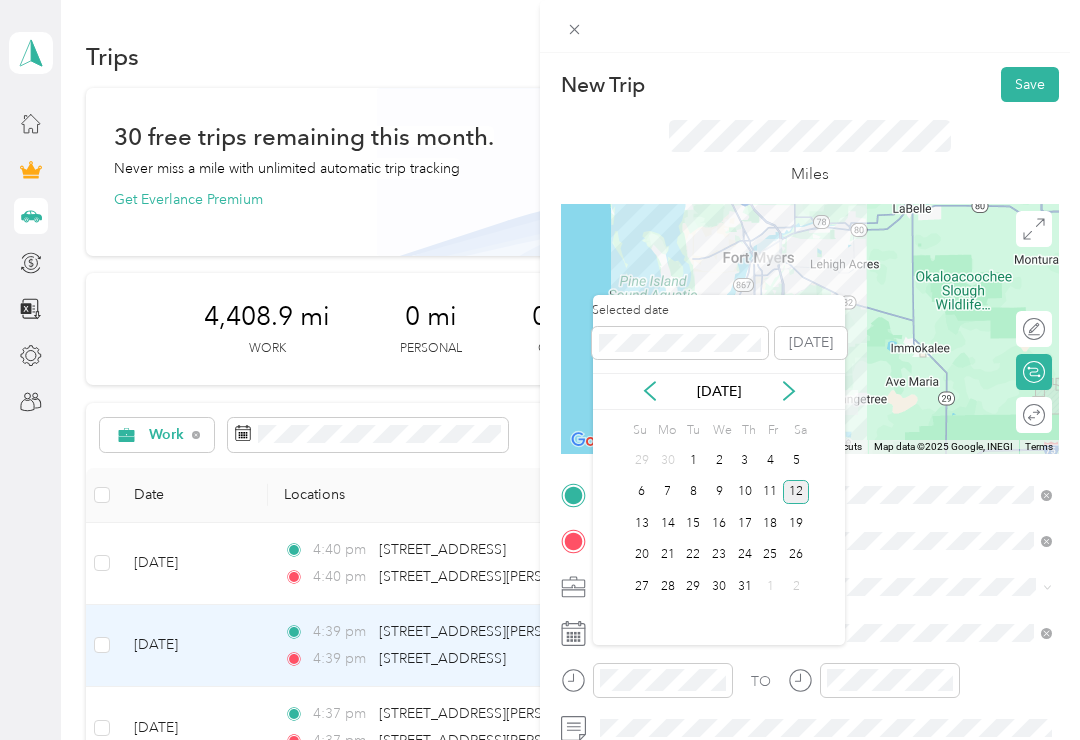 click at bounding box center [810, 26] 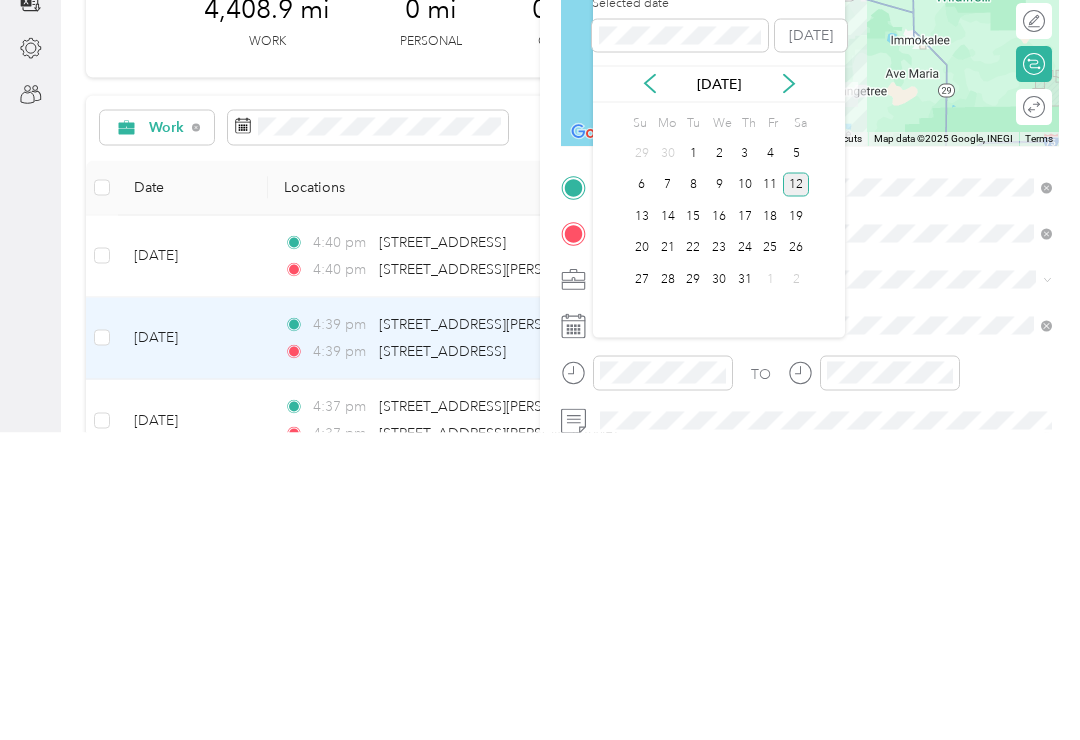 click 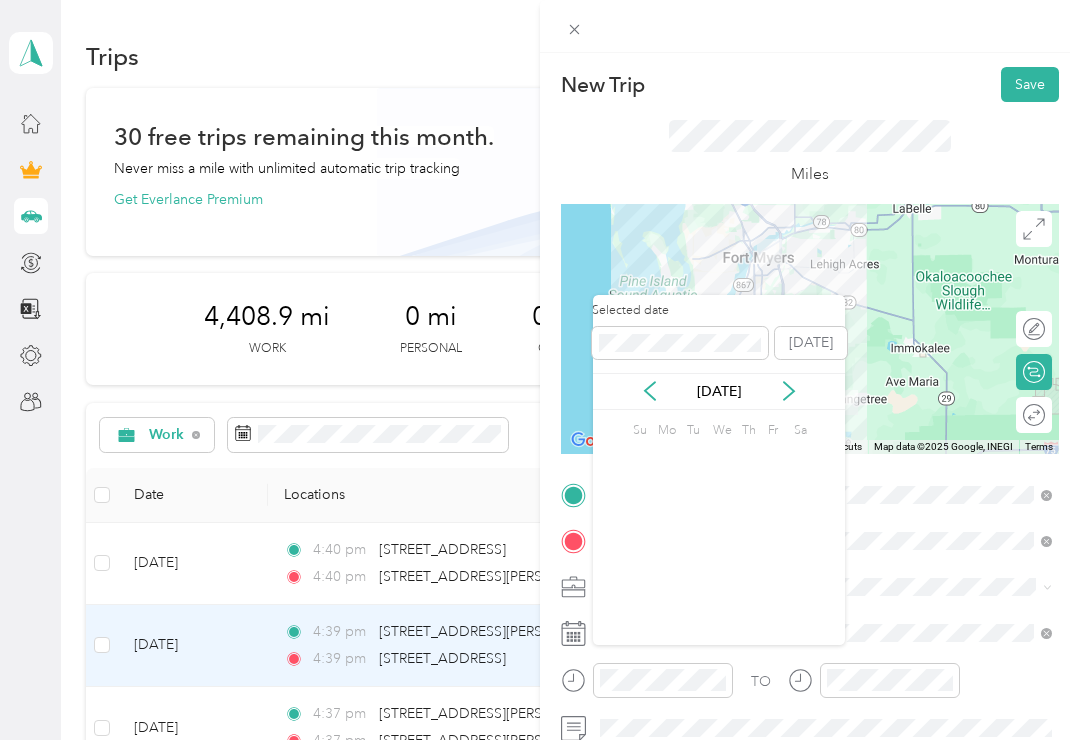 click at bounding box center (810, 26) 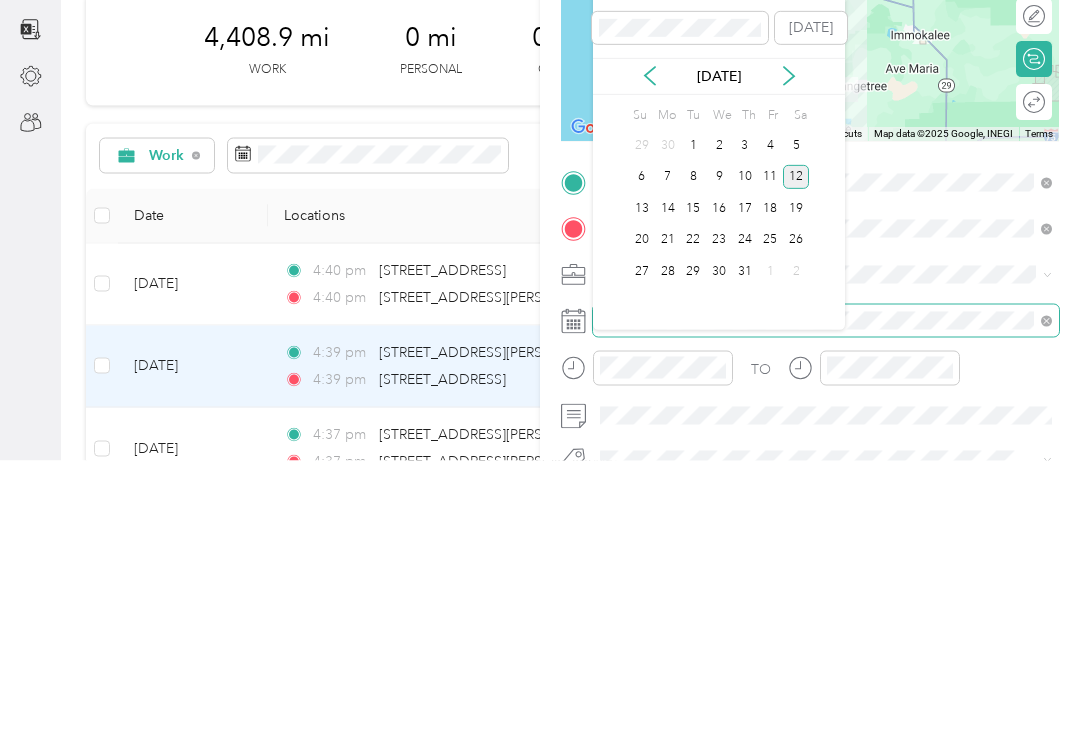 scroll, scrollTop: 37, scrollLeft: 0, axis: vertical 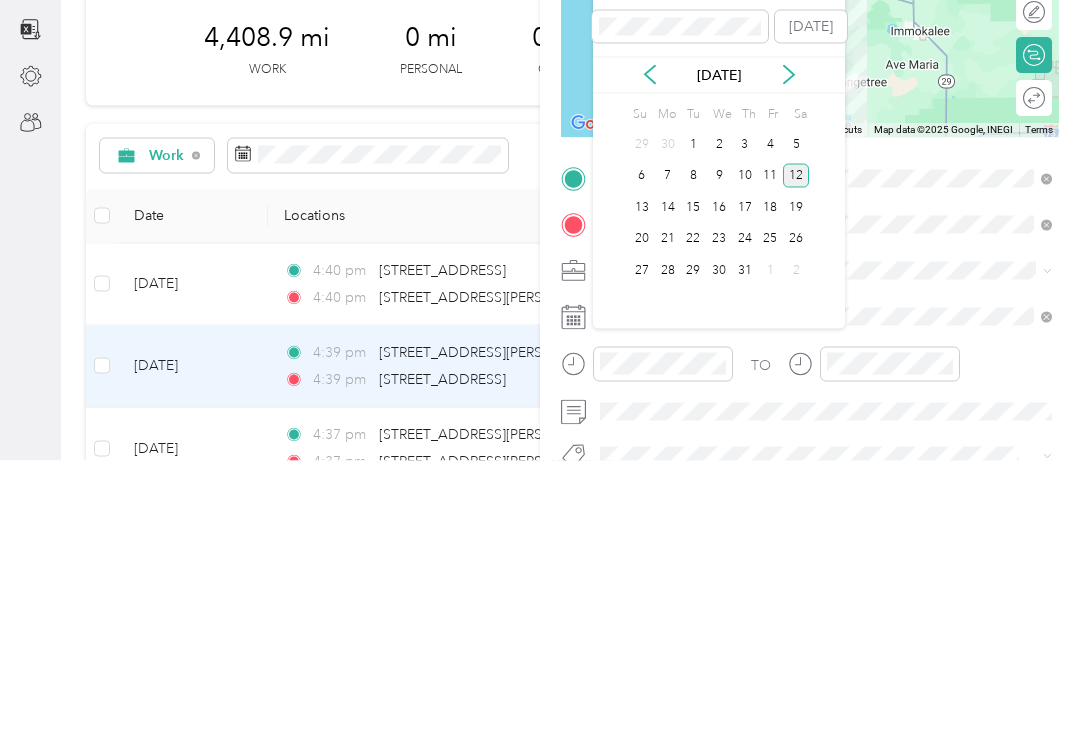 click 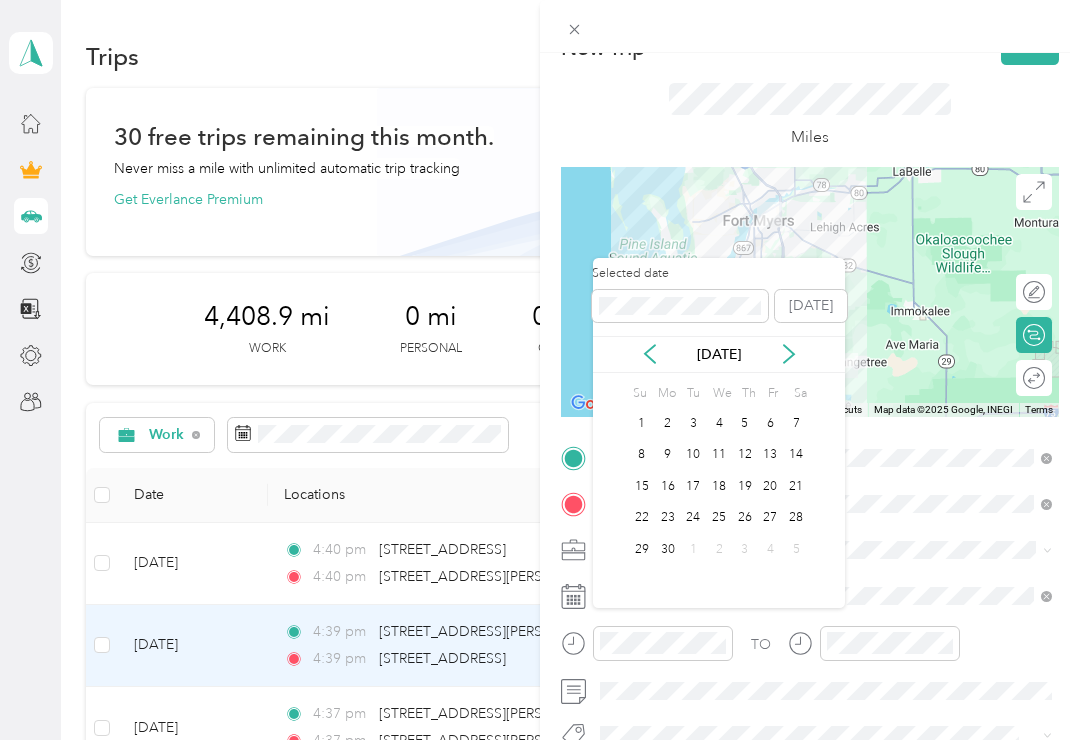 click 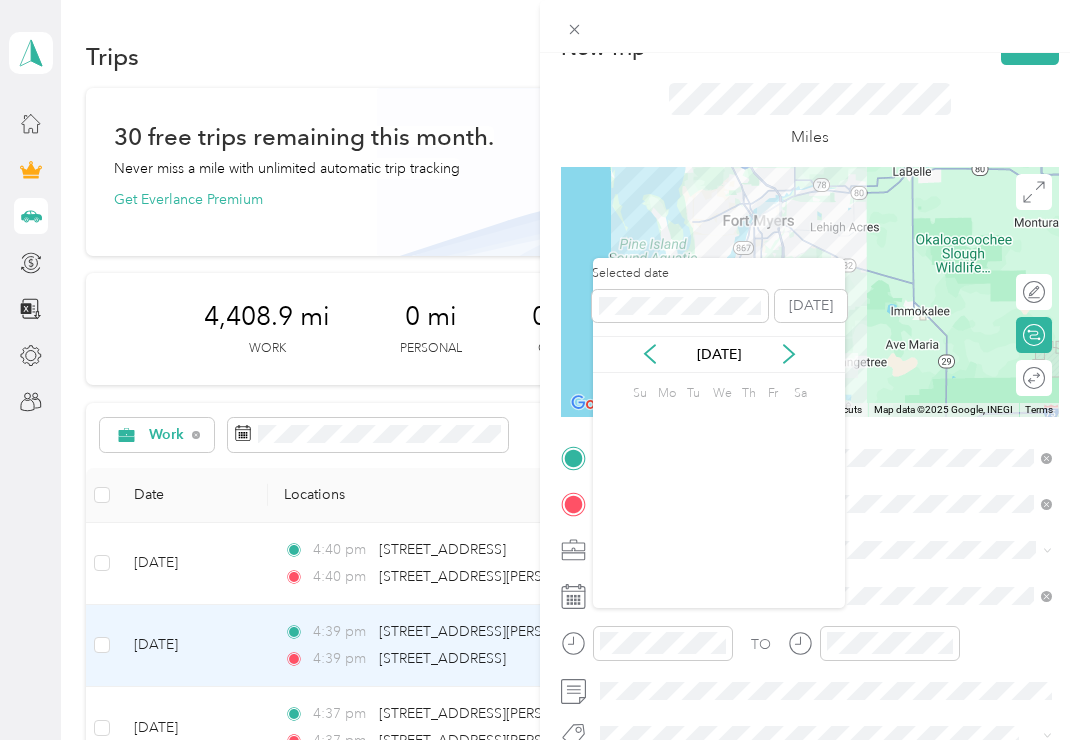 click on "[DATE]" at bounding box center (719, 354) 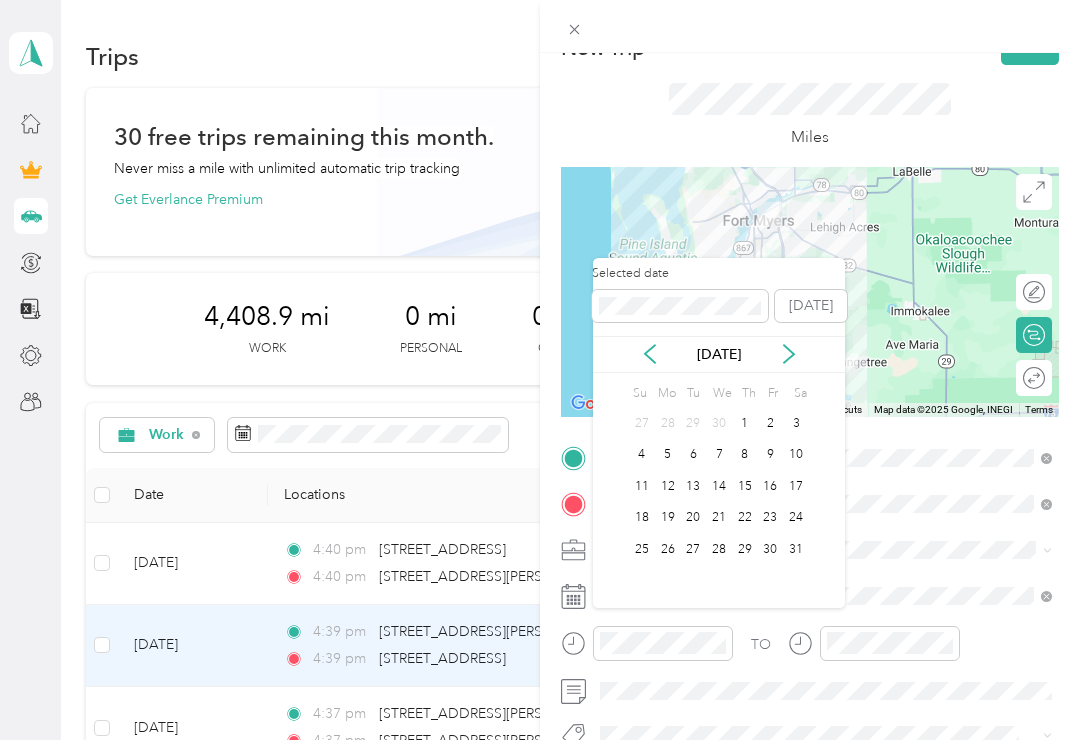 click on "[DATE]" at bounding box center [719, 354] 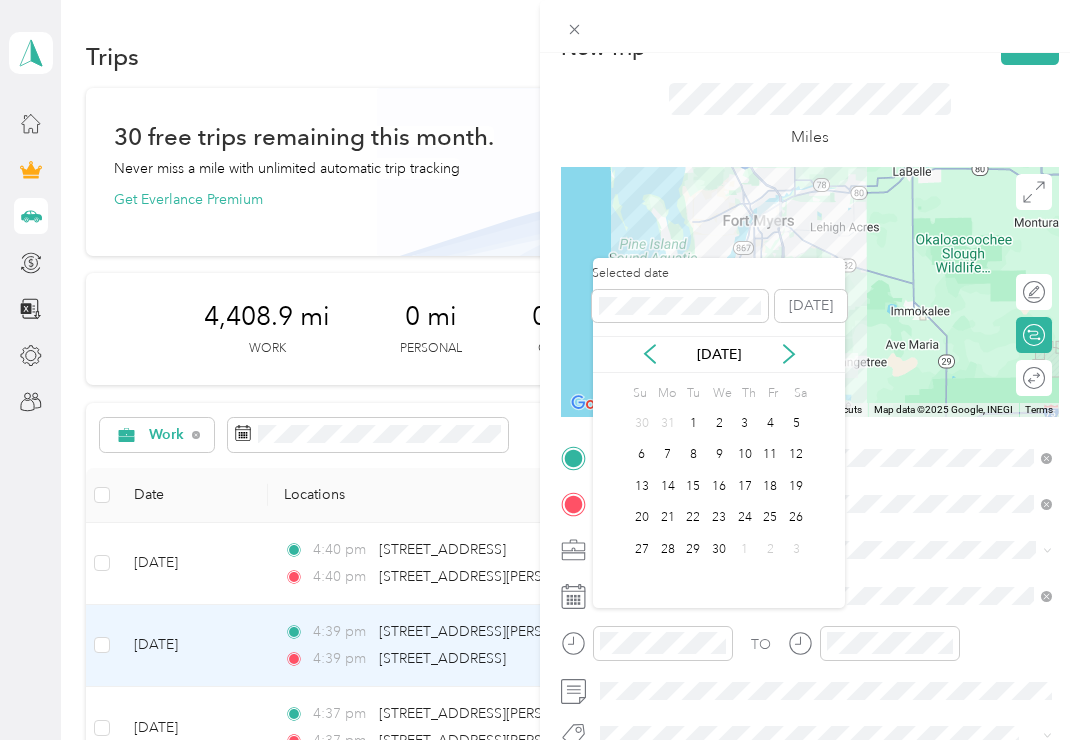 click 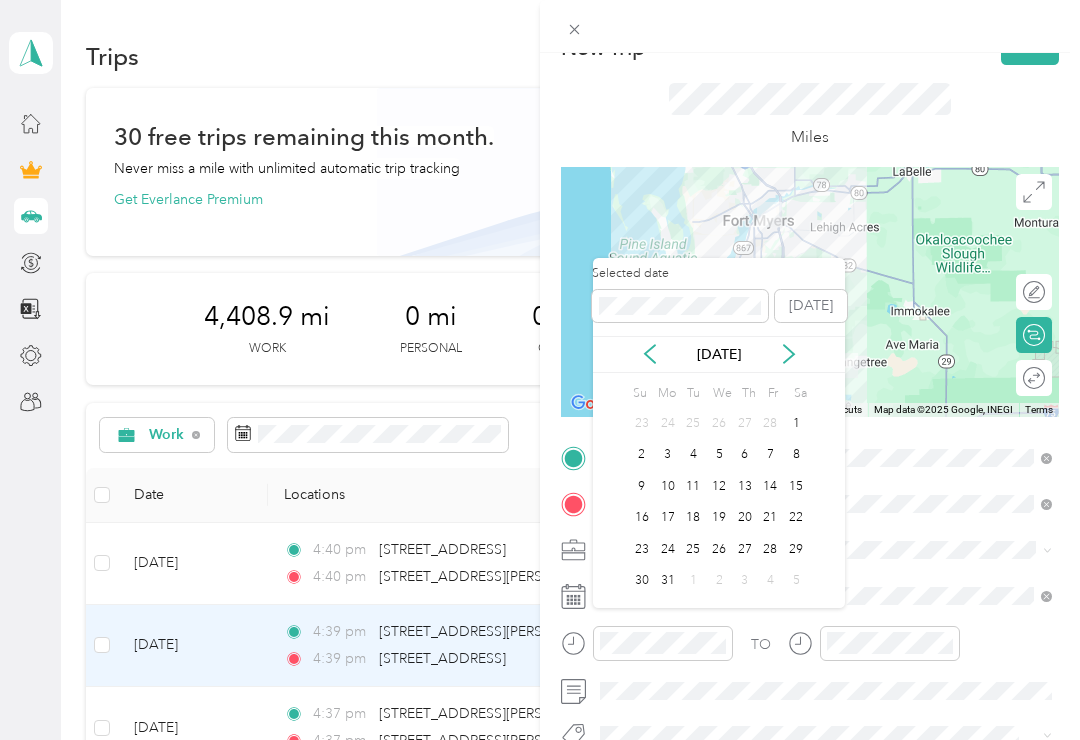 click 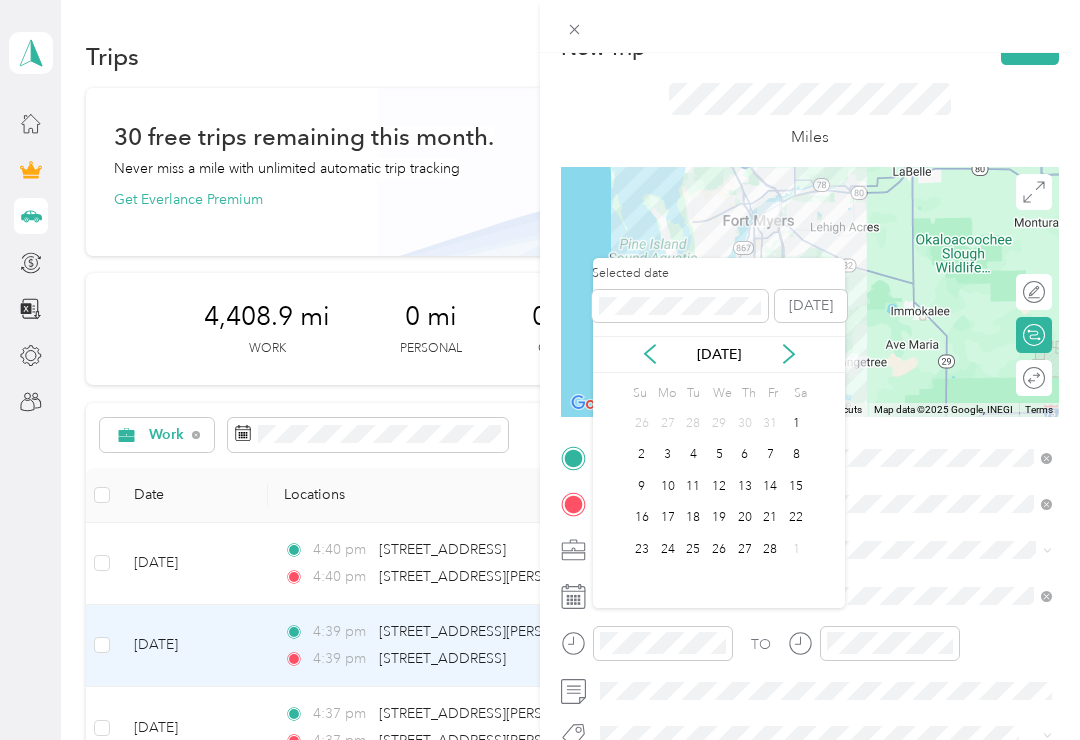 click 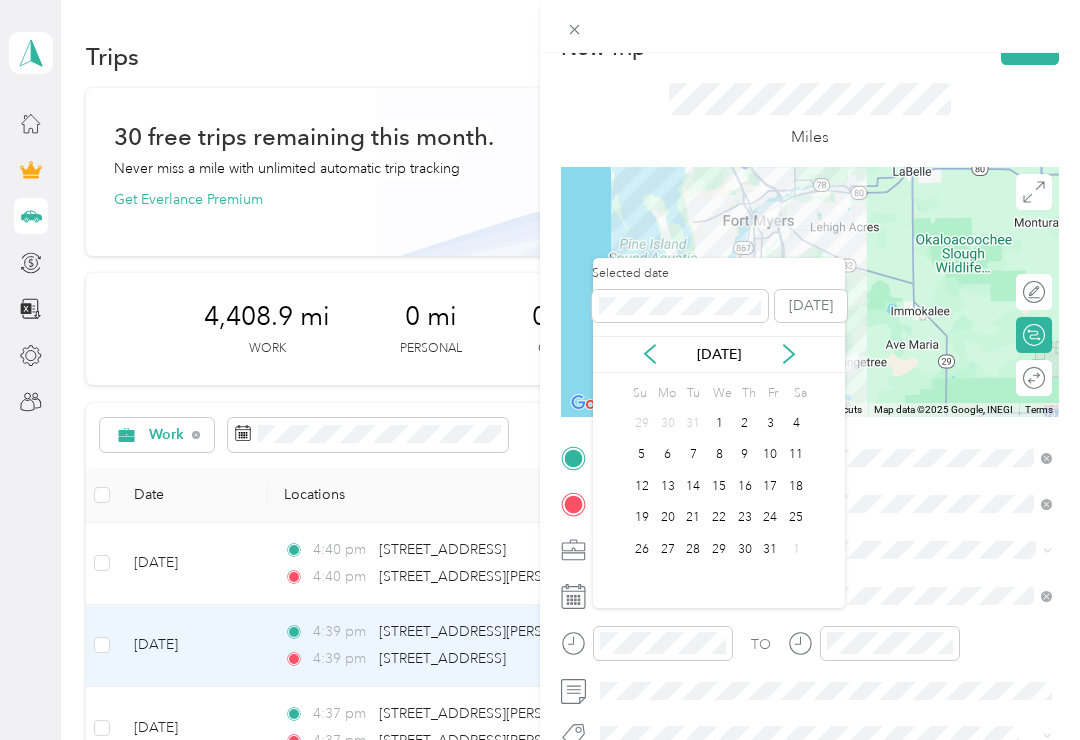 click 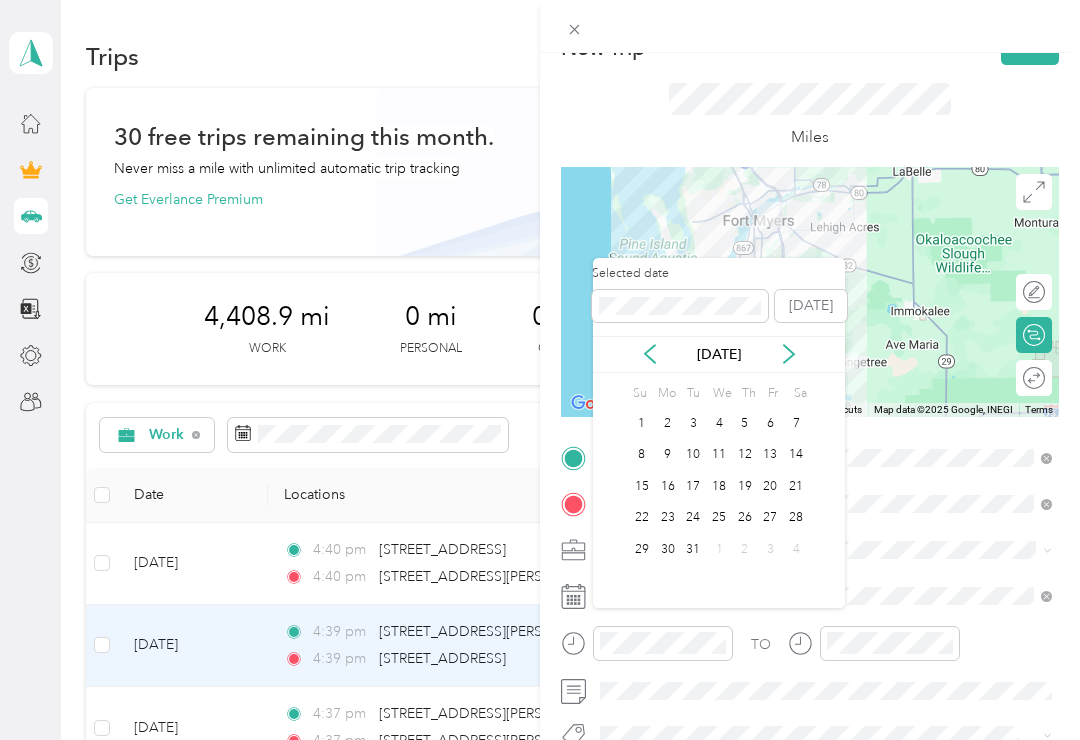 click on "30" at bounding box center (668, 549) 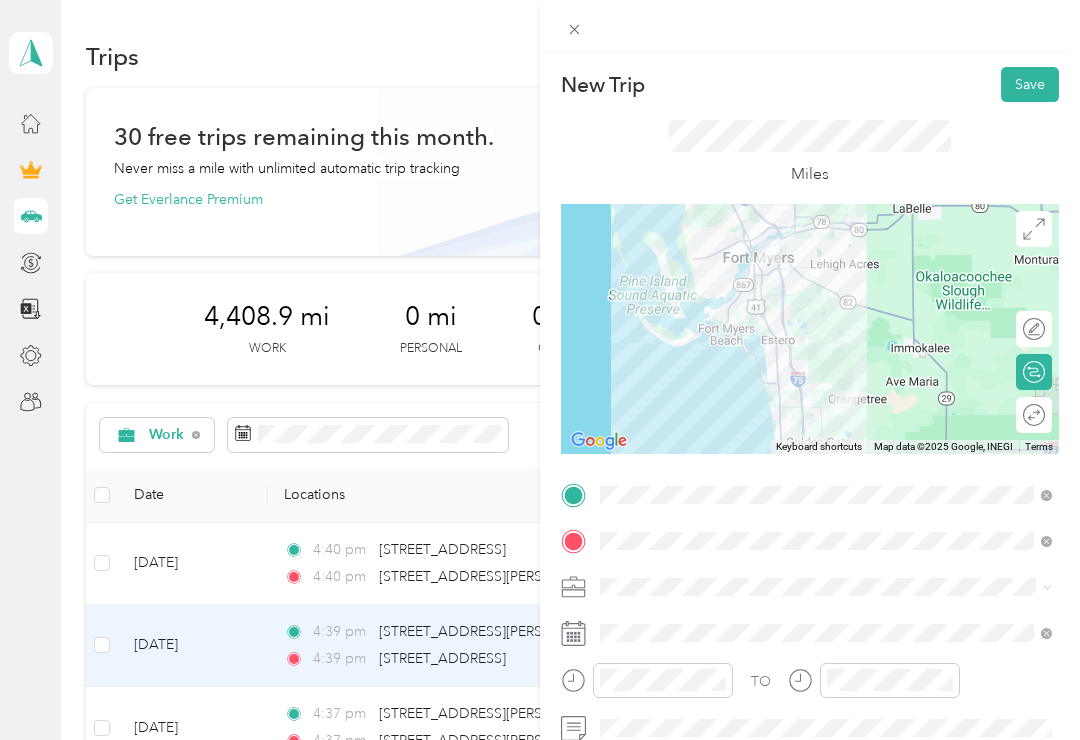 scroll, scrollTop: 0, scrollLeft: 0, axis: both 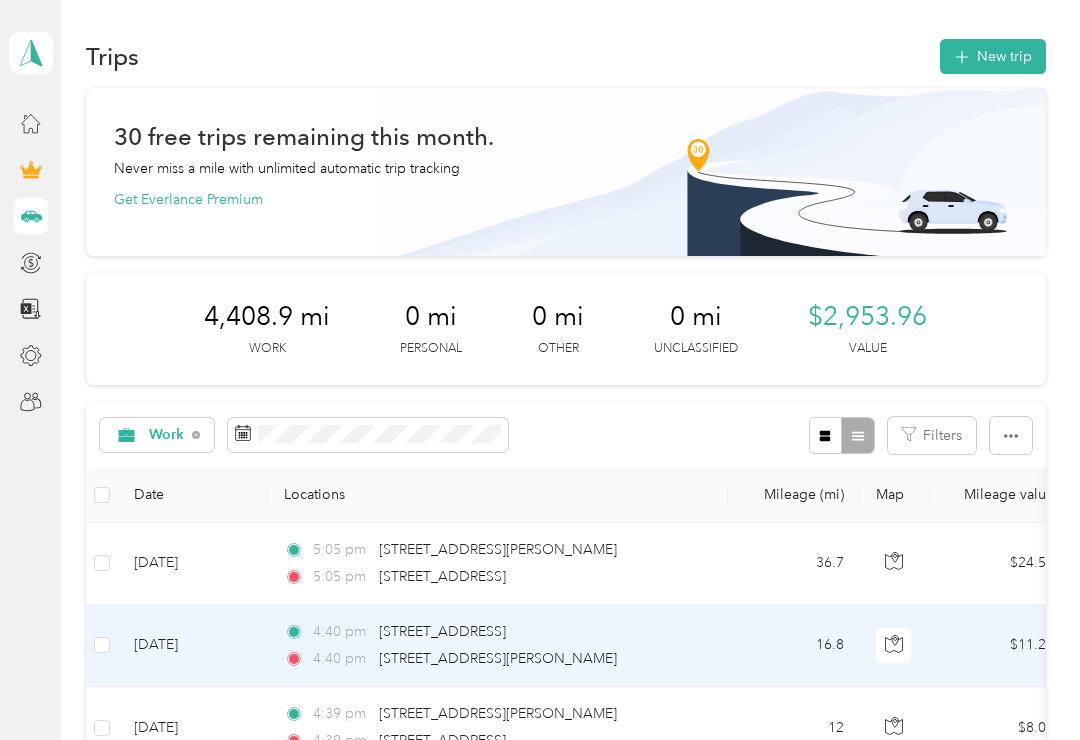 click on "New trip" at bounding box center [993, 56] 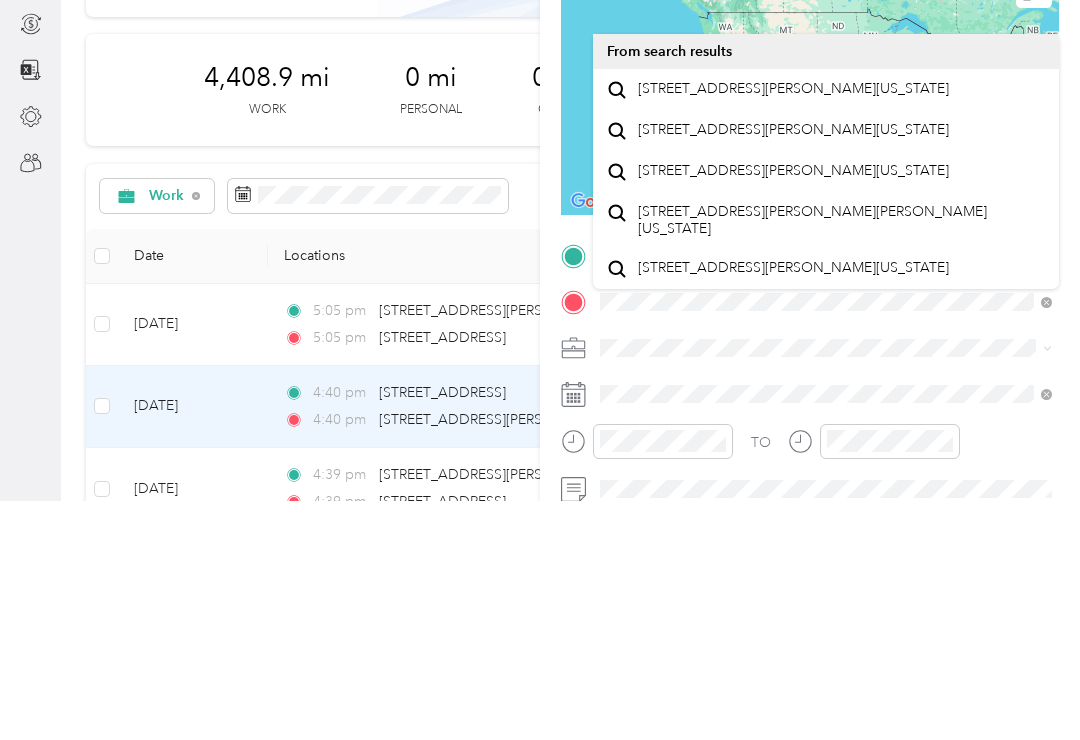 click on "[STREET_ADDRESS][PERSON_NAME][US_STATE]" at bounding box center [793, 328] 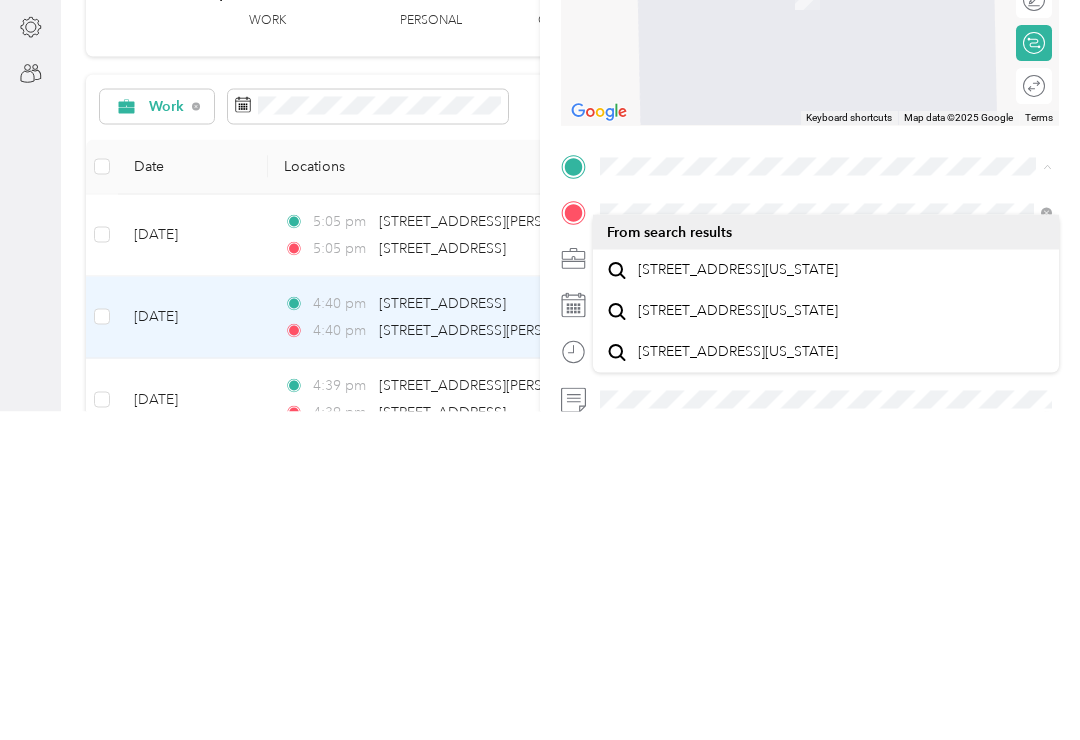 click on "2558 4th Street Northwest
Naples, Florida 34120, United States" at bounding box center (738, 598) 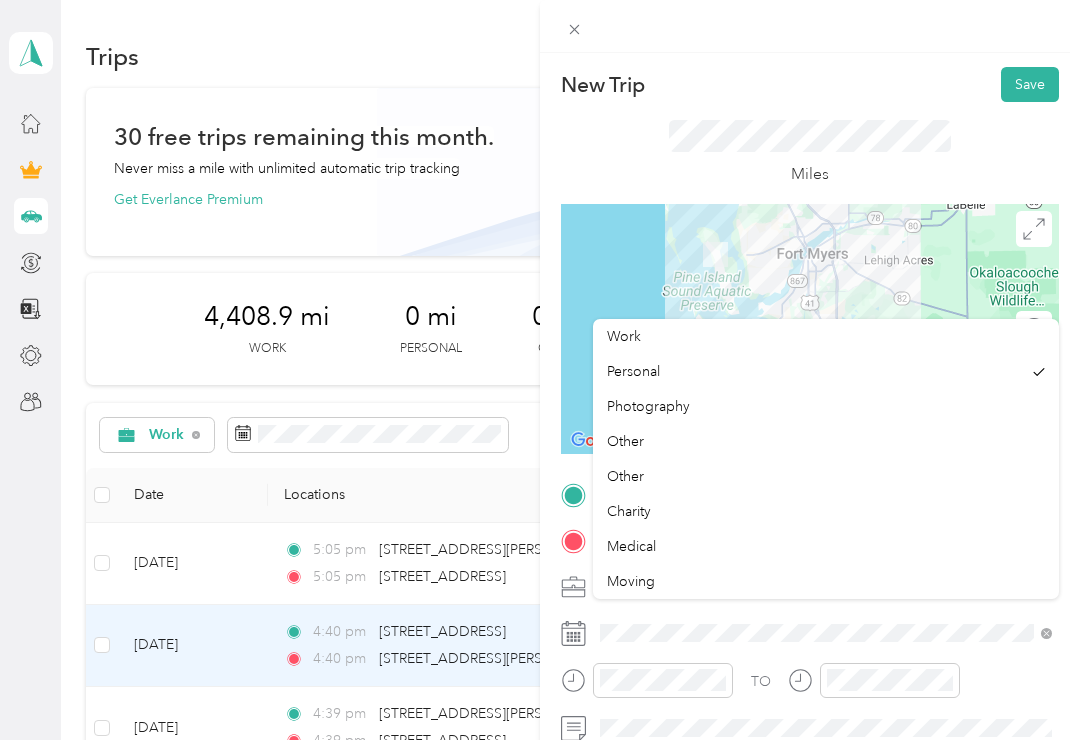 click on "Work" at bounding box center (624, 336) 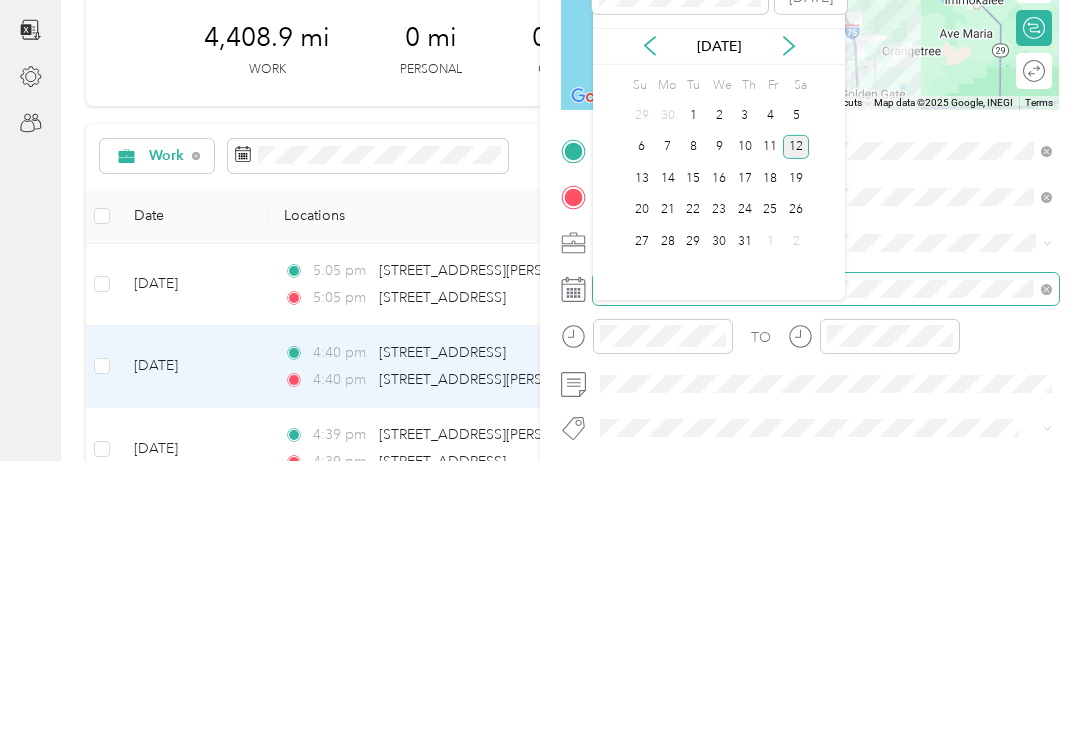 scroll, scrollTop: 67, scrollLeft: 0, axis: vertical 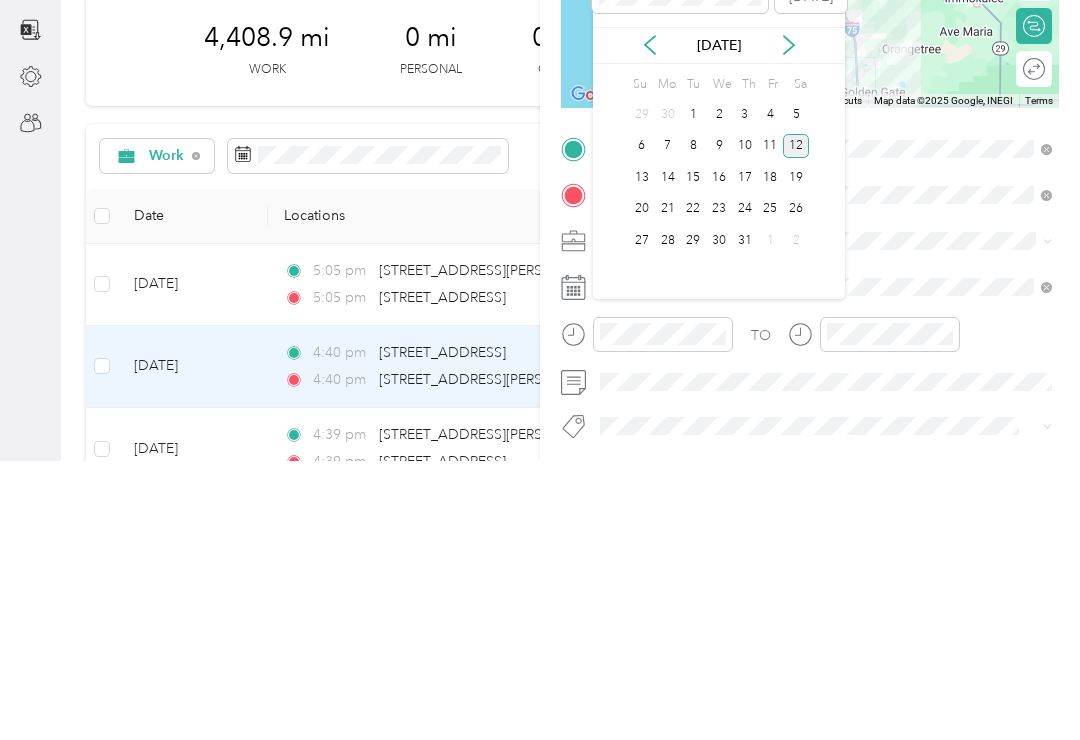 click 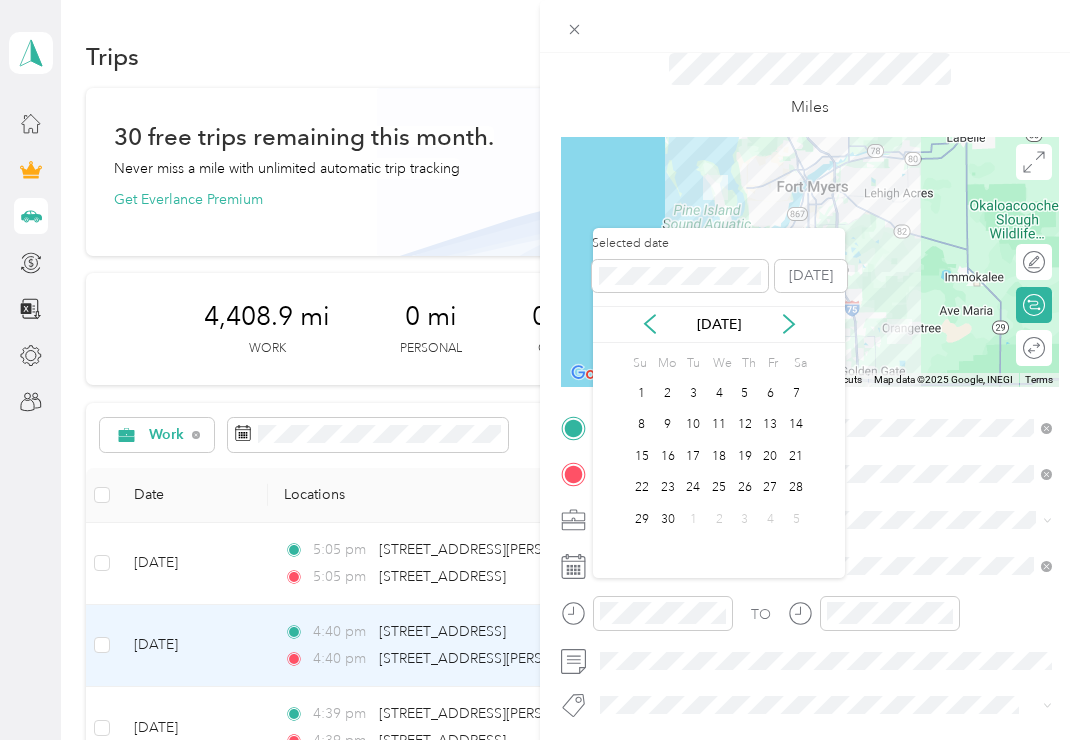 click 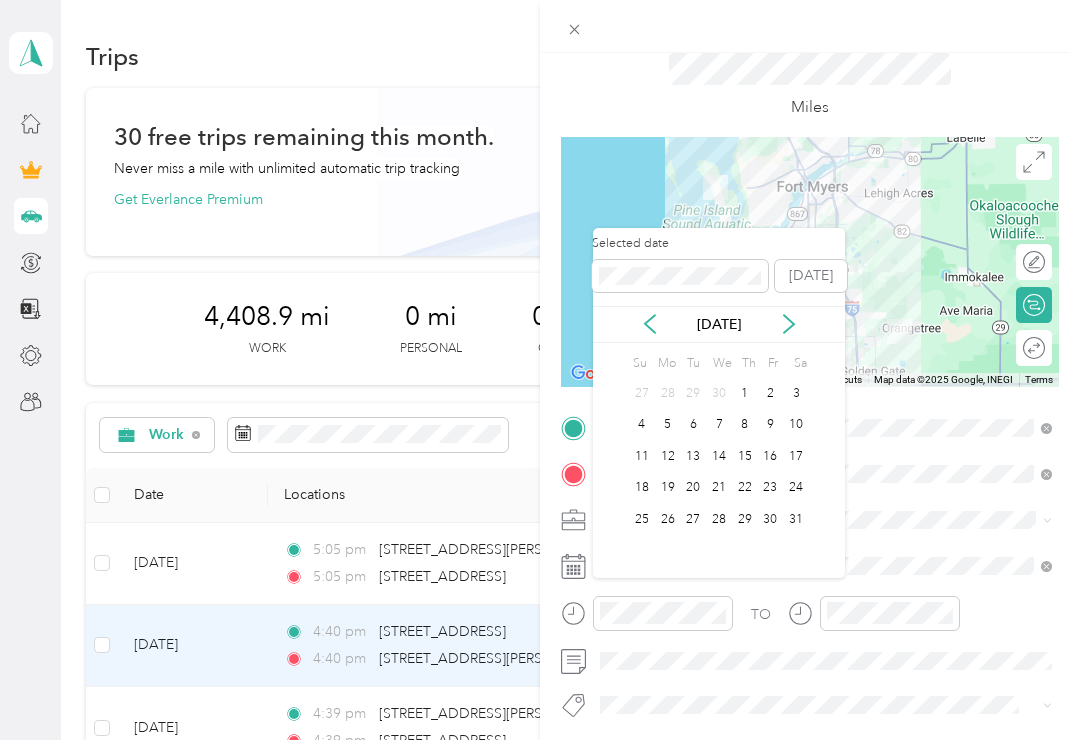 click on "[DATE]" at bounding box center (719, 324) 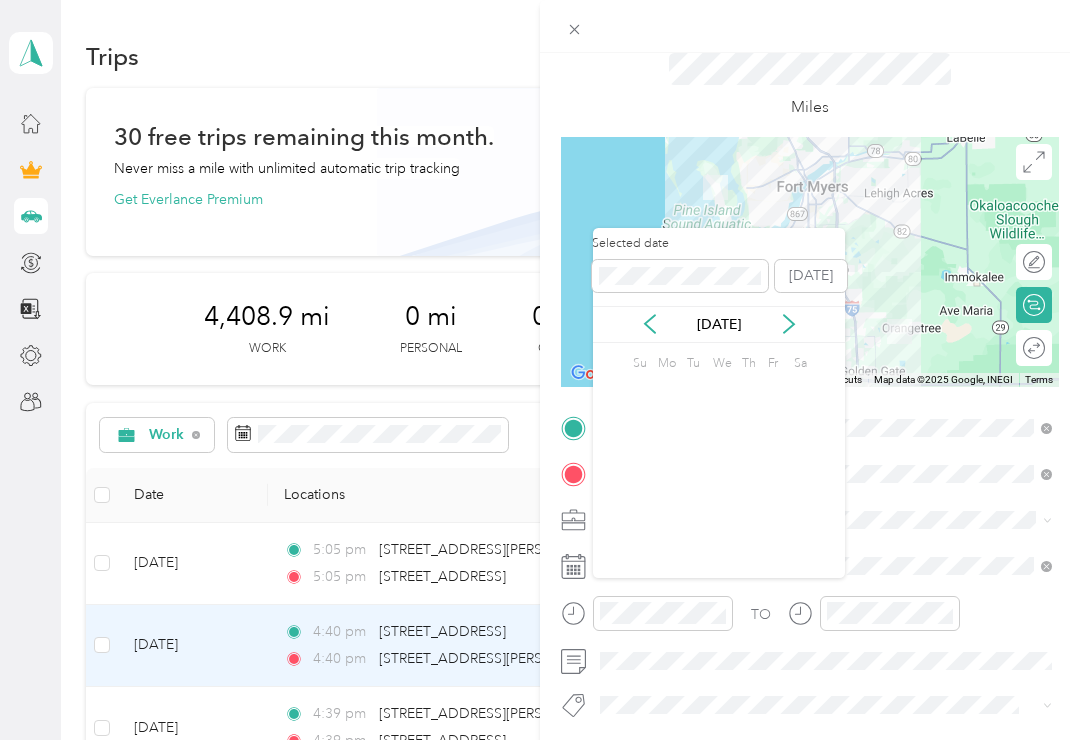 click 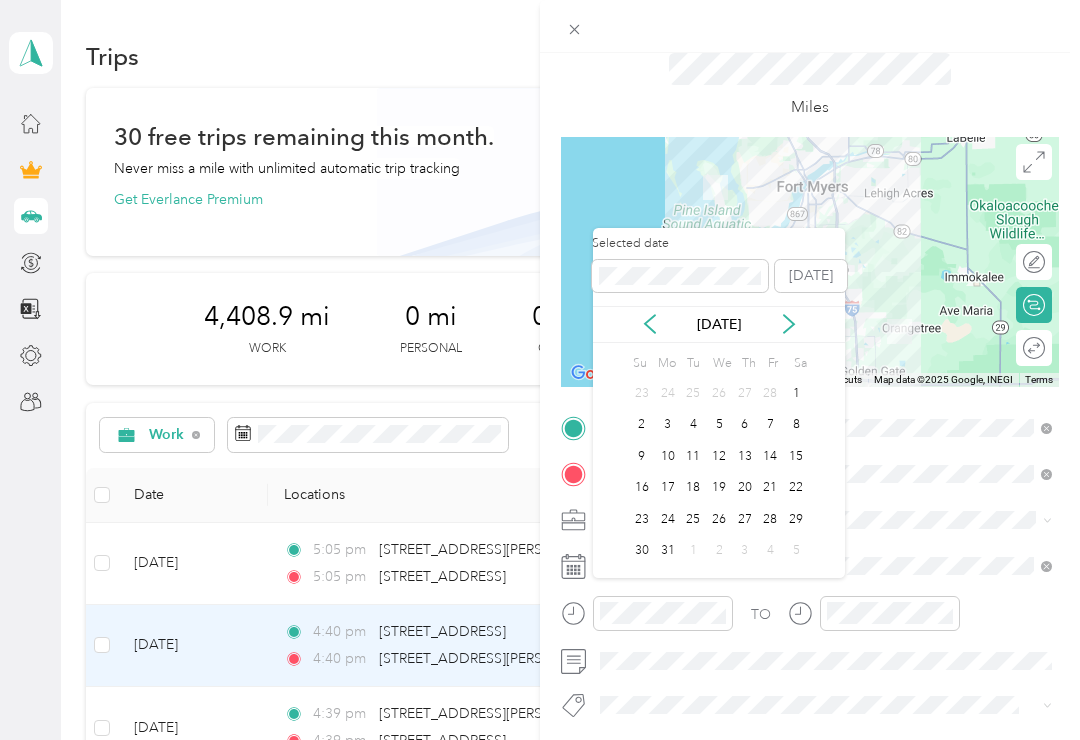 click 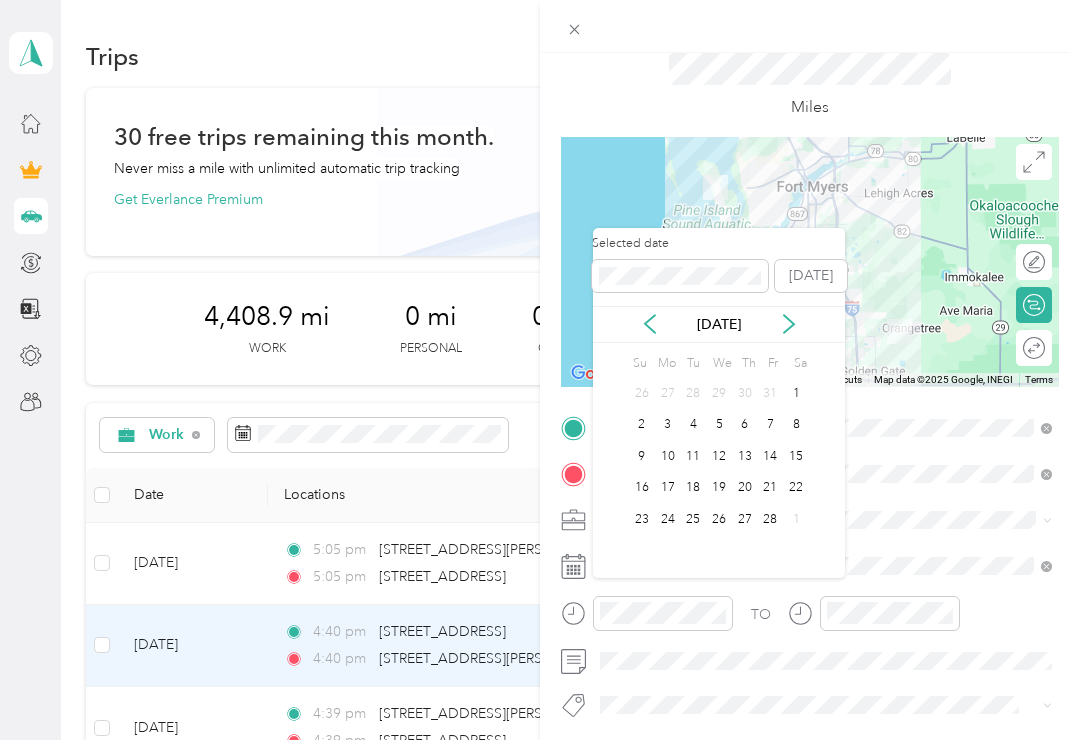 click 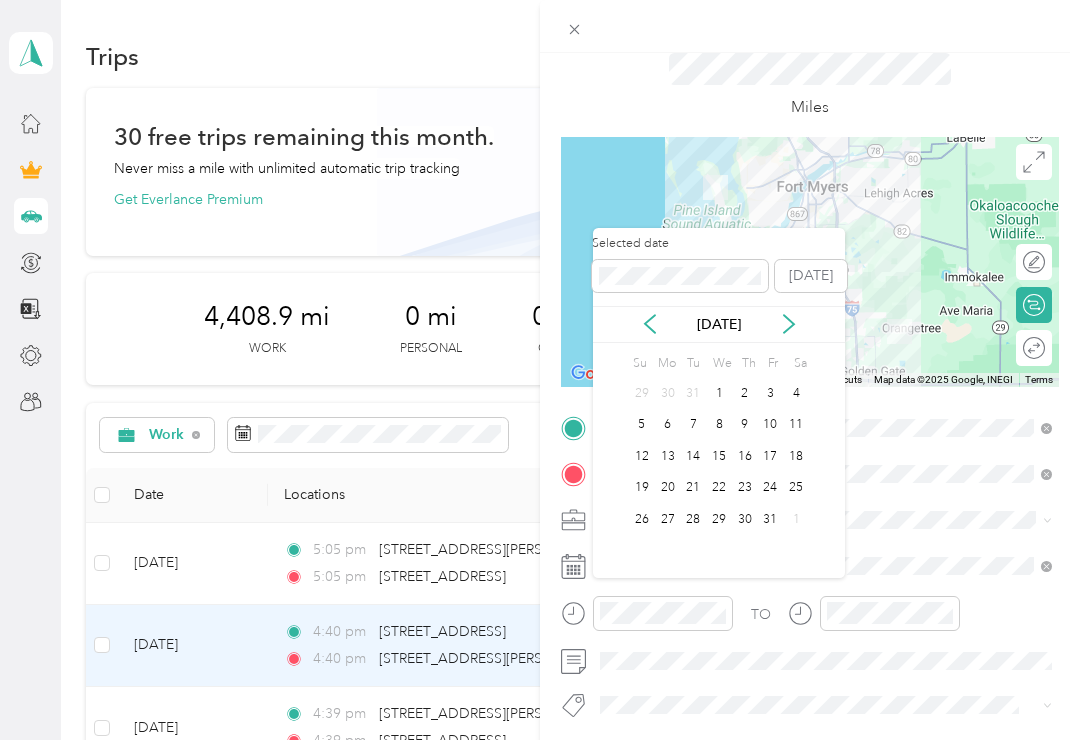 click on "[DATE]" at bounding box center [719, 324] 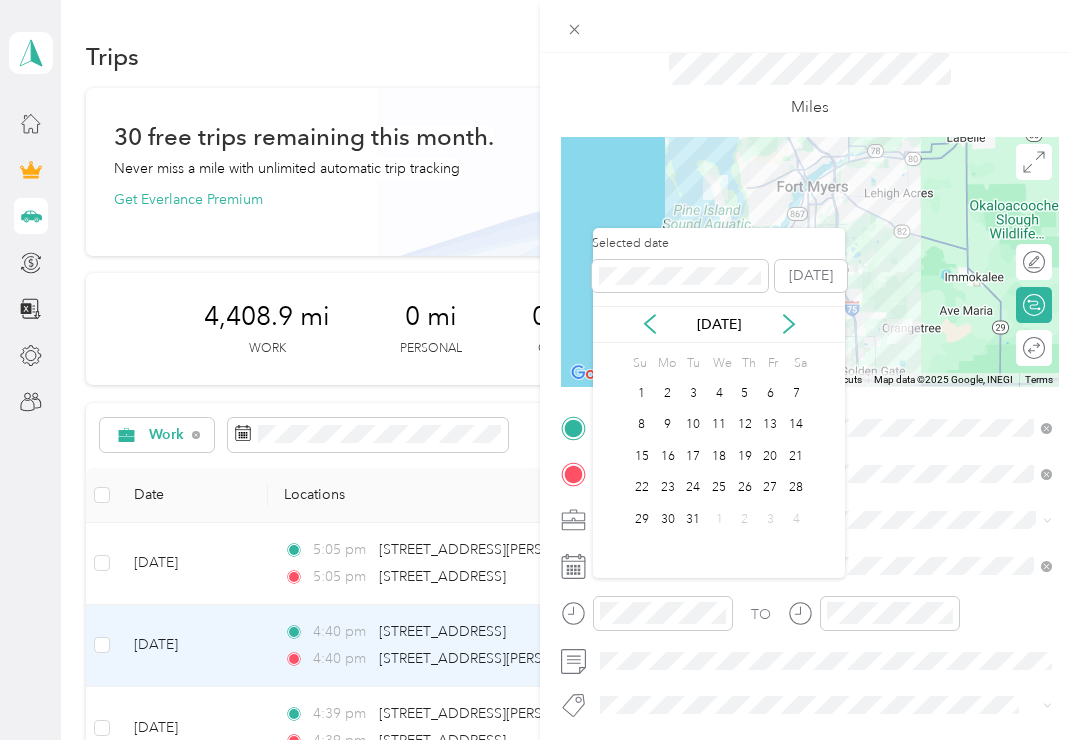 click on "30" at bounding box center (668, 519) 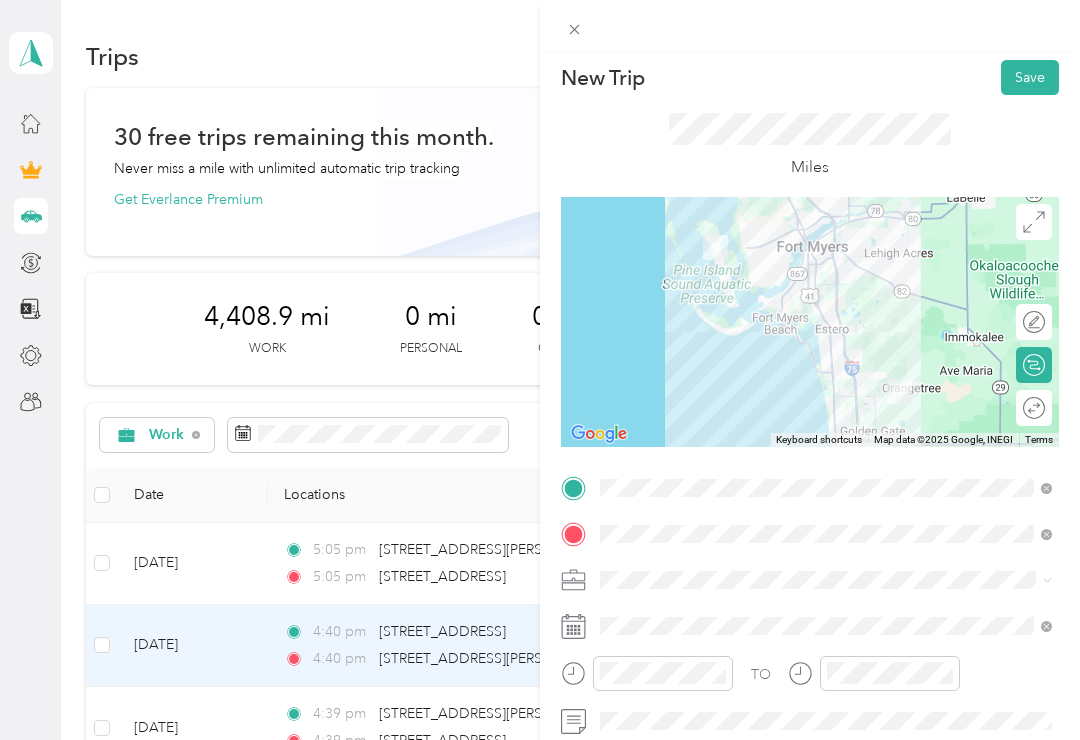 scroll, scrollTop: 10, scrollLeft: 0, axis: vertical 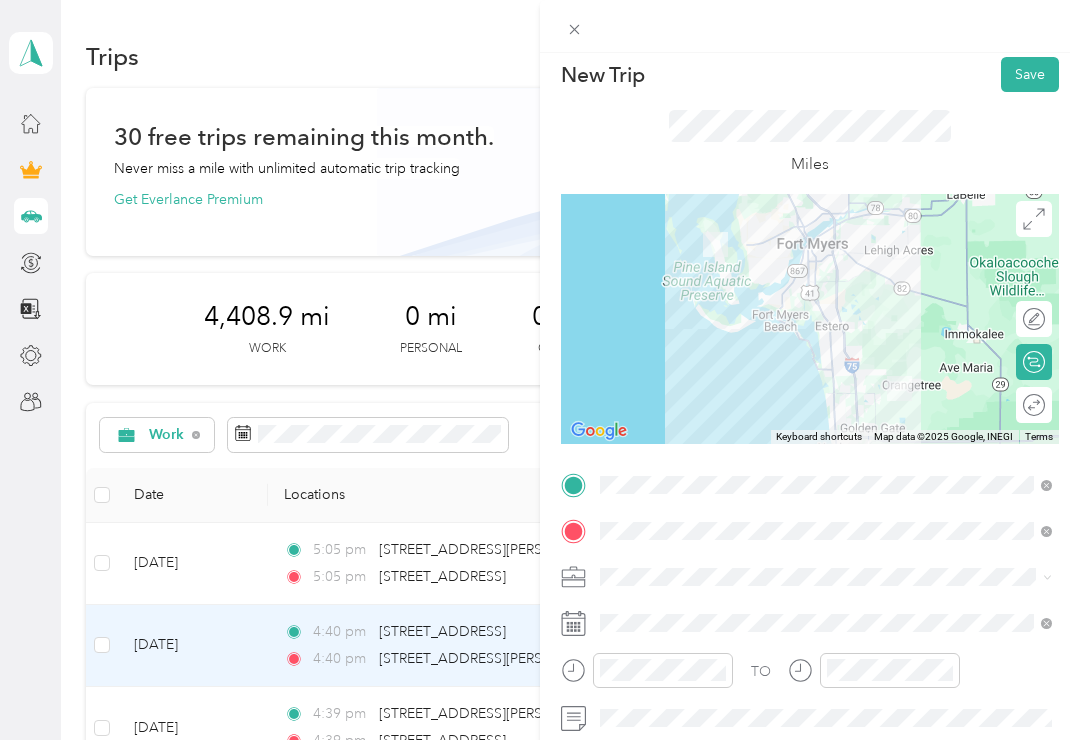 click on "Save" at bounding box center (1030, 74) 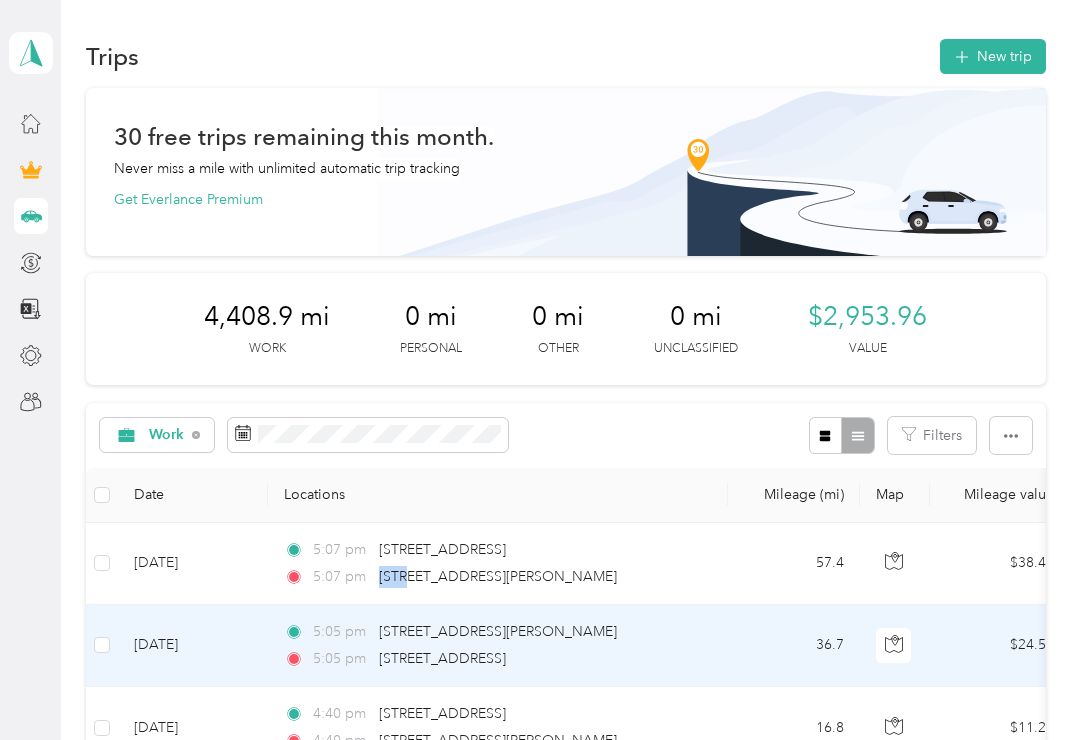 click on "5:07 pm 2558 4th Street Northwest, Naples 5:07 pm 5526 Ann Arbor Drive, Bokeelia" at bounding box center (498, 564) 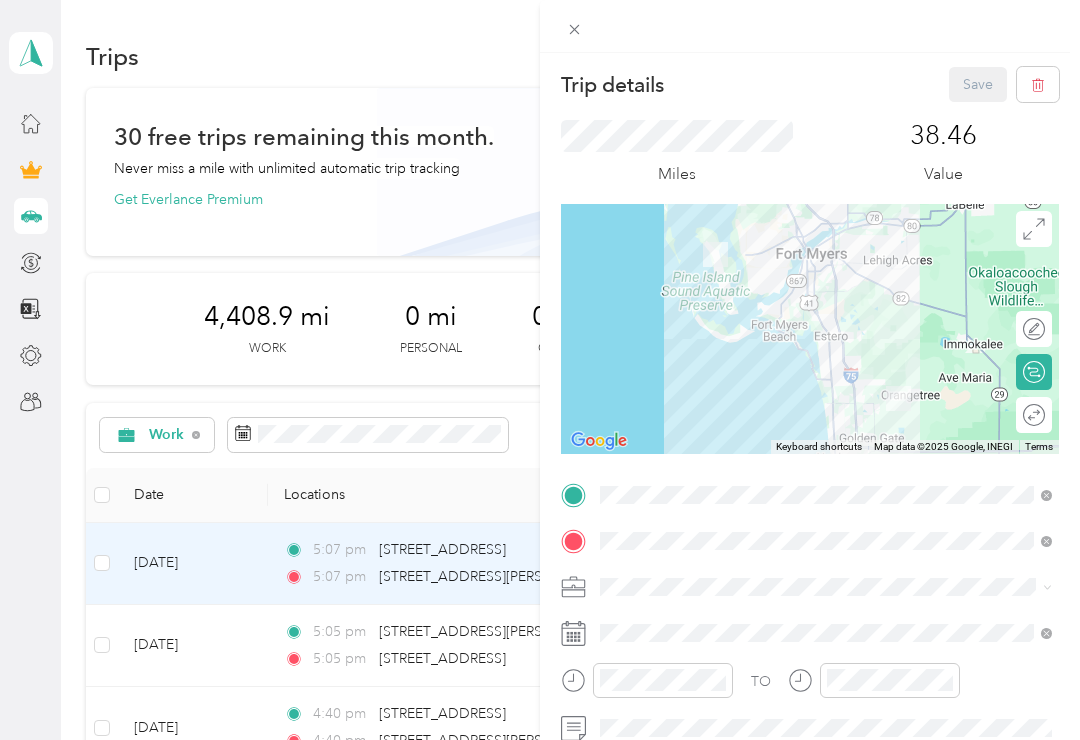 click on "Trip details Save This trip cannot be edited because it is either under review, approved, or paid. Contact your Team Manager to edit it. Miles 38.46 Value  To navigate the map with touch gestures double-tap and hold your finger on the map, then drag the map. ← Move left → Move right ↑ Move up ↓ Move down + Zoom in - Zoom out Home Jump left by 75% End Jump right by 75% Page Up Jump up by 75% Page Down Jump down by 75% Keyboard shortcuts Map Data Map data ©2025 Google, INEGI Map data ©2025 Google, INEGI 20 km  Click to toggle between metric and imperial units Terms Report a map error Edit route Calculate route Round trip TO Add photo" at bounding box center [540, 370] 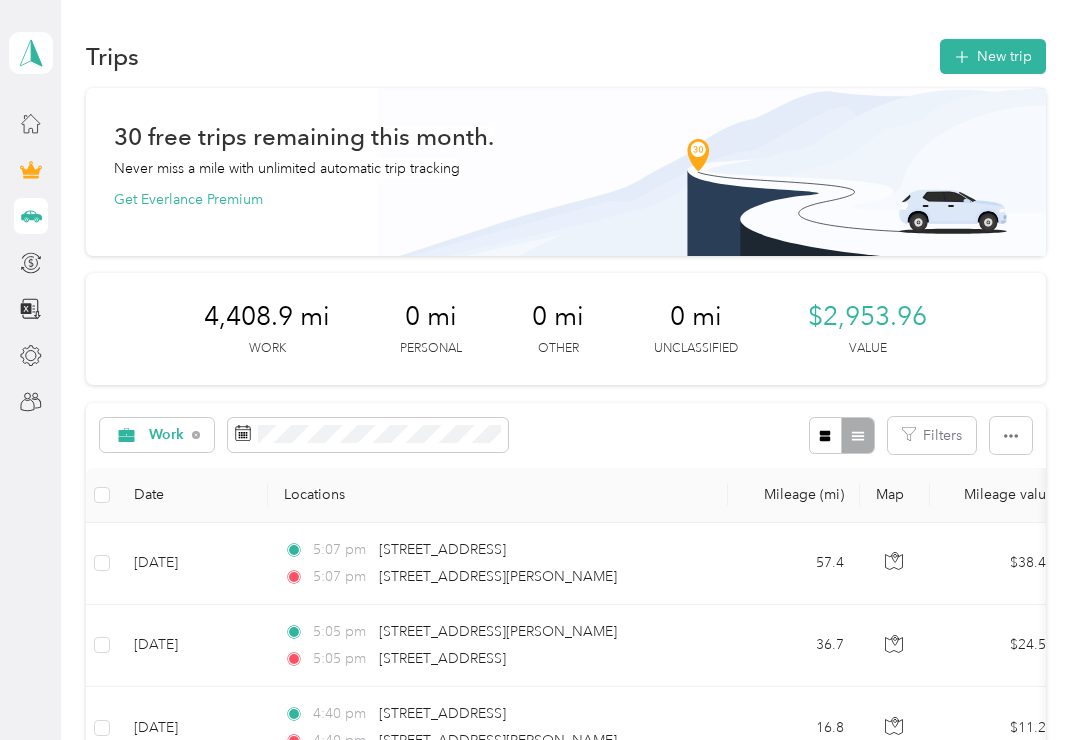 click on "New trip" at bounding box center [993, 56] 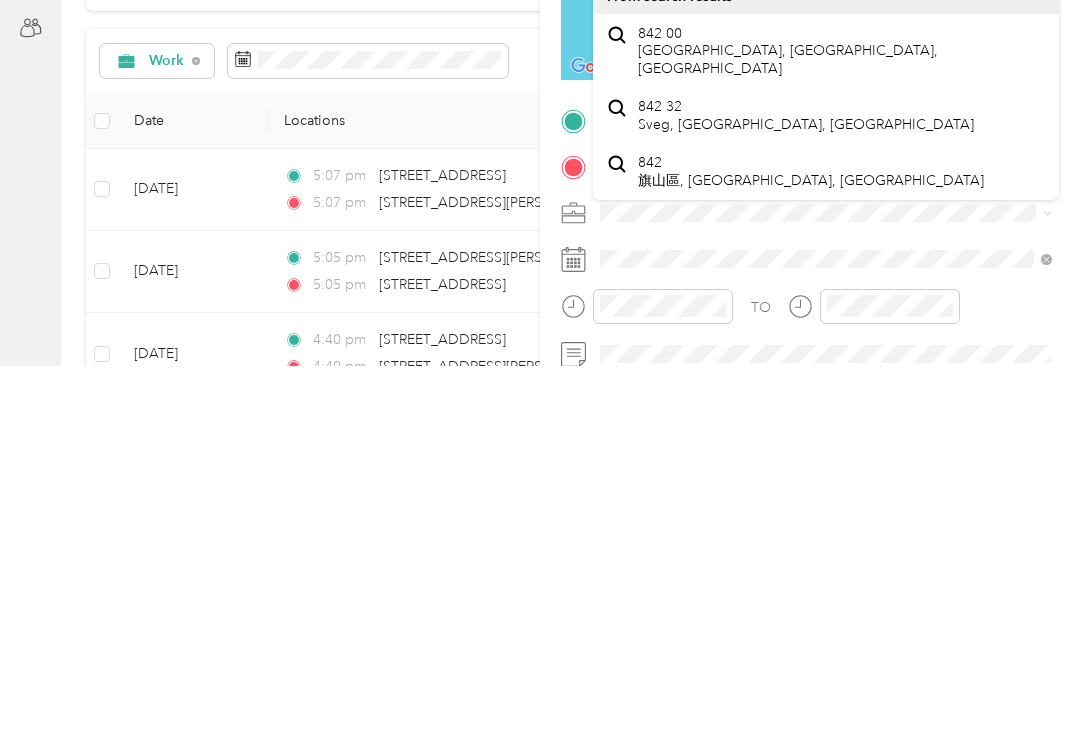 click on "New Trip Save This trip cannot be edited because it is either under review, approved, or paid. Contact your Team Manager to edit it. Miles To navigate the map with touch gestures double-tap and hold your finger on the map, then drag the map. ← Move left → Move right ↑ Move up ↓ Move down + Zoom in - Zoom out Home Jump left by 75% End Jump right by 75% Page Up Jump up by 75% Page Down Jump down by 75% Keyboard shortcuts Map Data Map data ©2025 Google, INEGI Map data ©2025 Google, INEGI 1000 km  Click to toggle between metric and imperial units Terms Report a map error Edit route Calculate route Round trip TO Add photo" at bounding box center (540, 370) 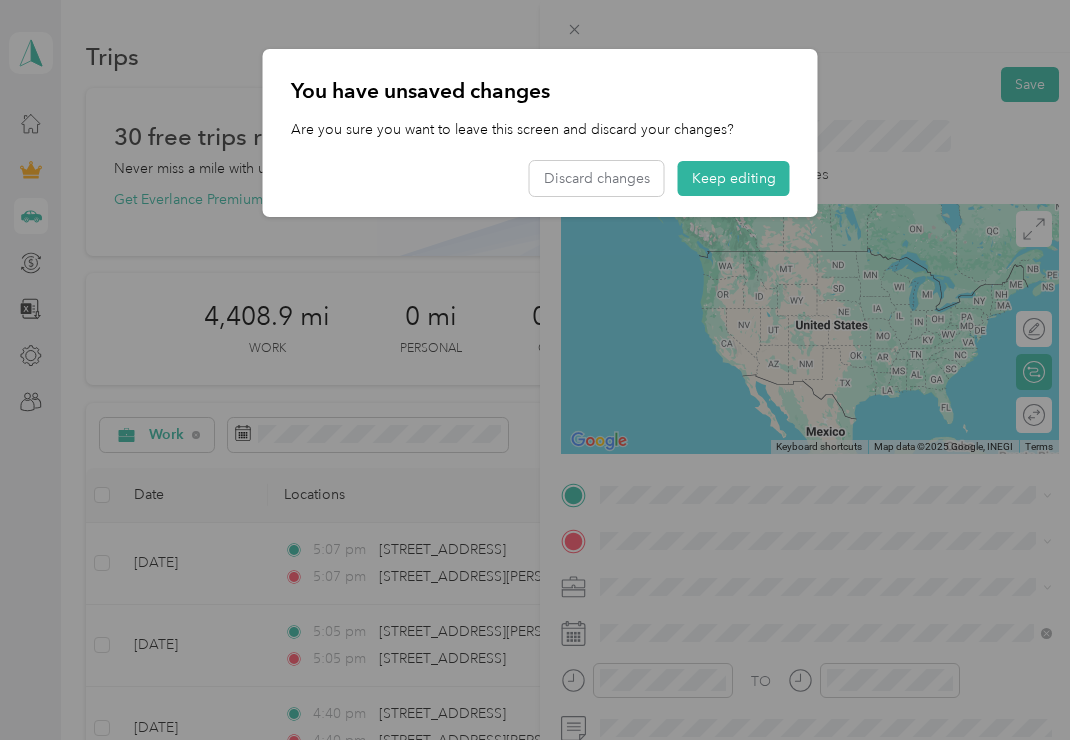click on "Discard changes" at bounding box center [597, 178] 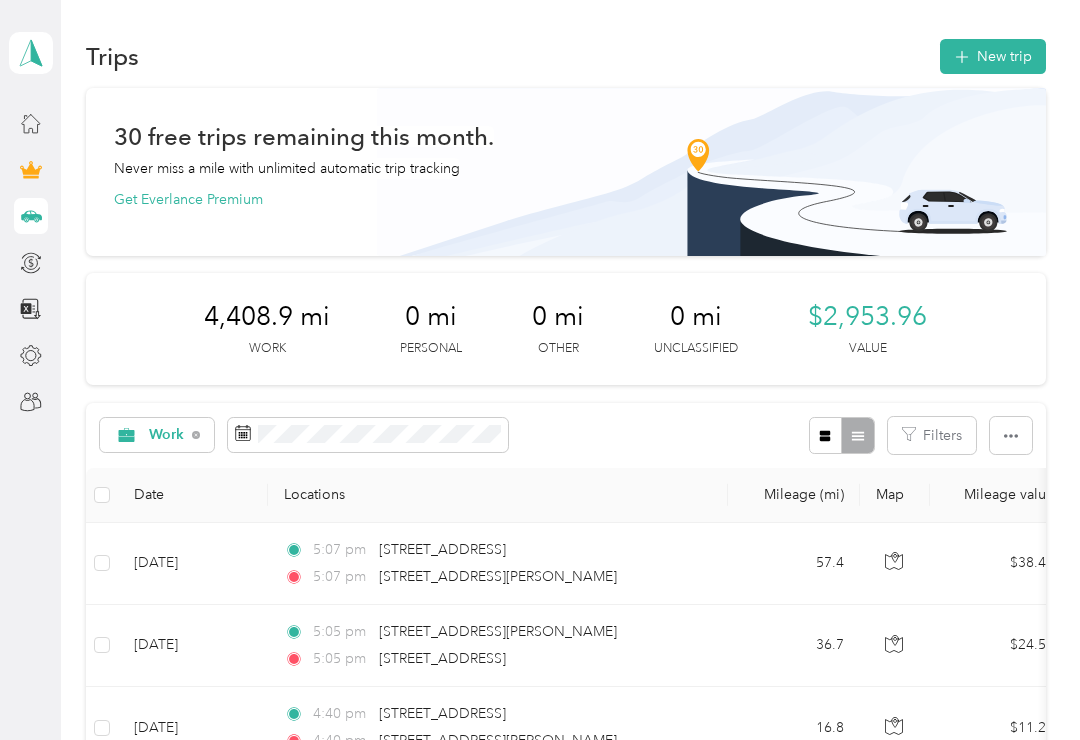 scroll, scrollTop: 0, scrollLeft: 0, axis: both 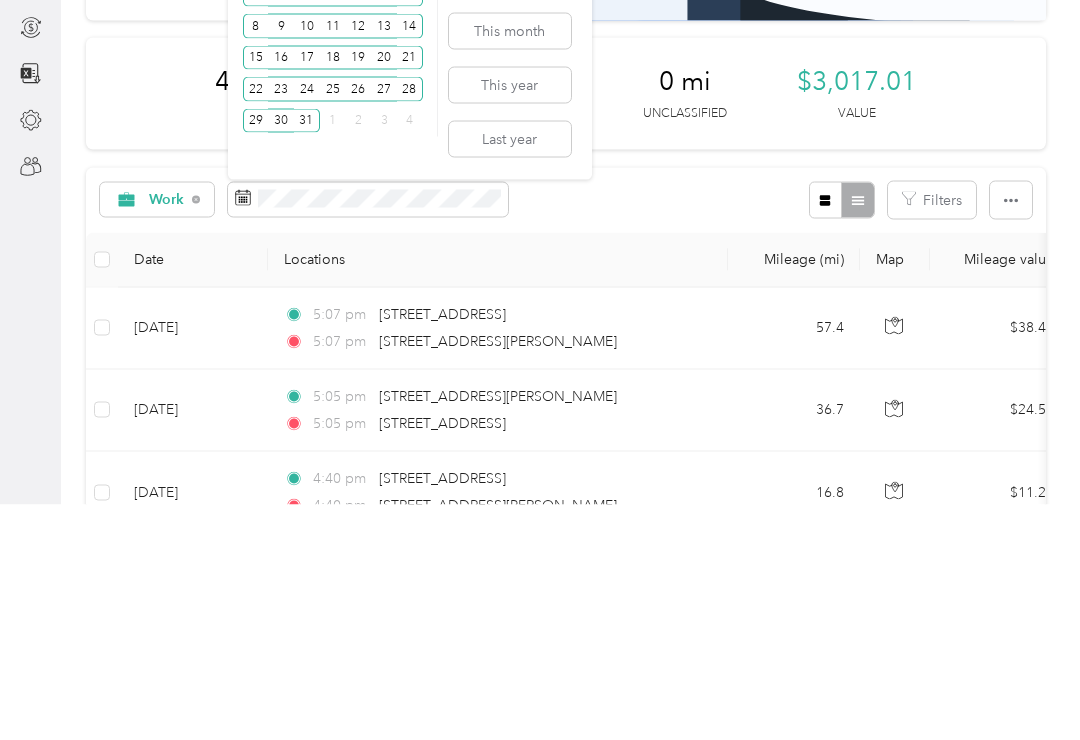 click on "This year" at bounding box center (510, 320) 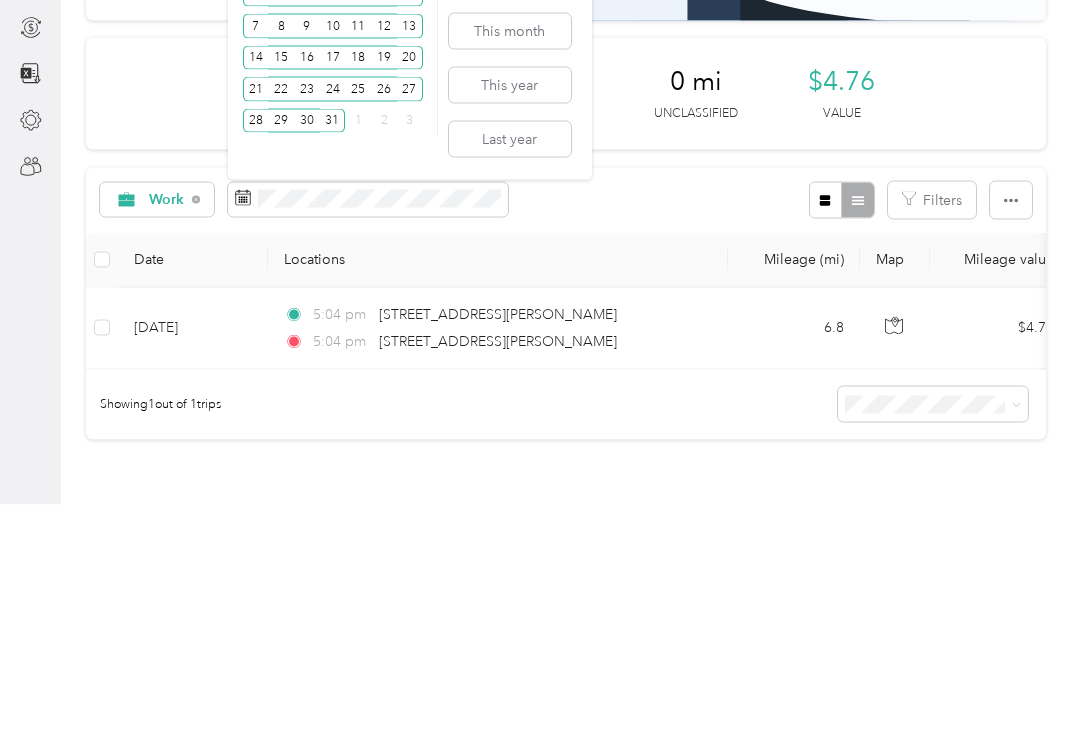 click on "Last year" at bounding box center [510, 374] 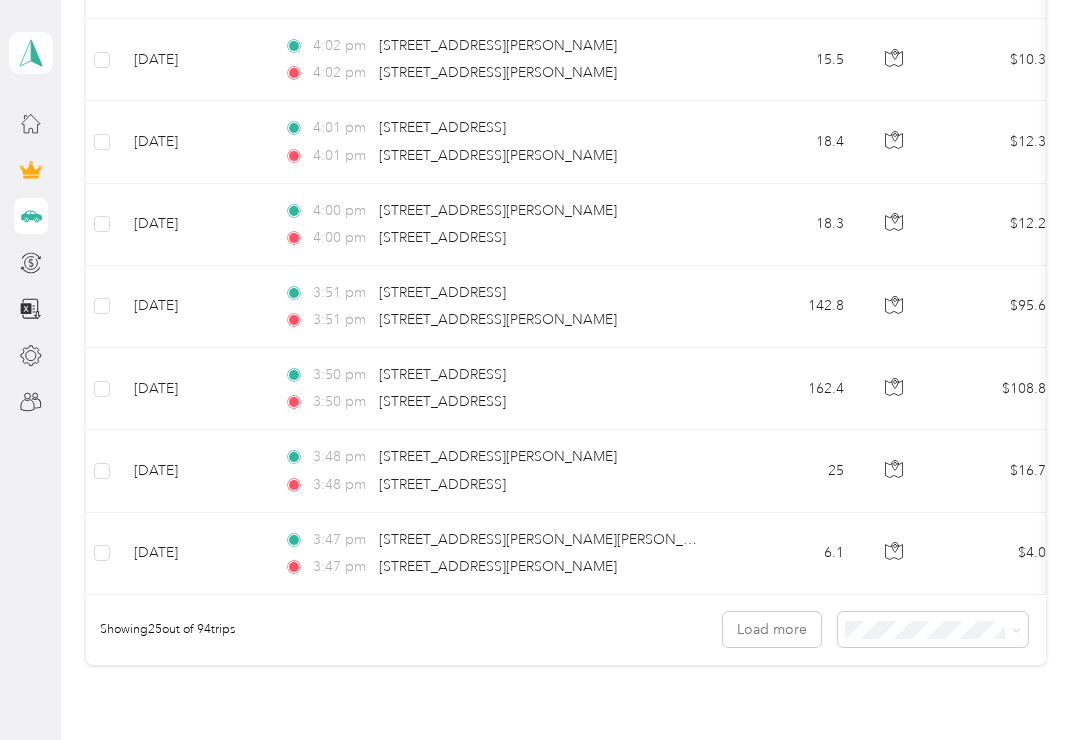 scroll, scrollTop: 2043, scrollLeft: 0, axis: vertical 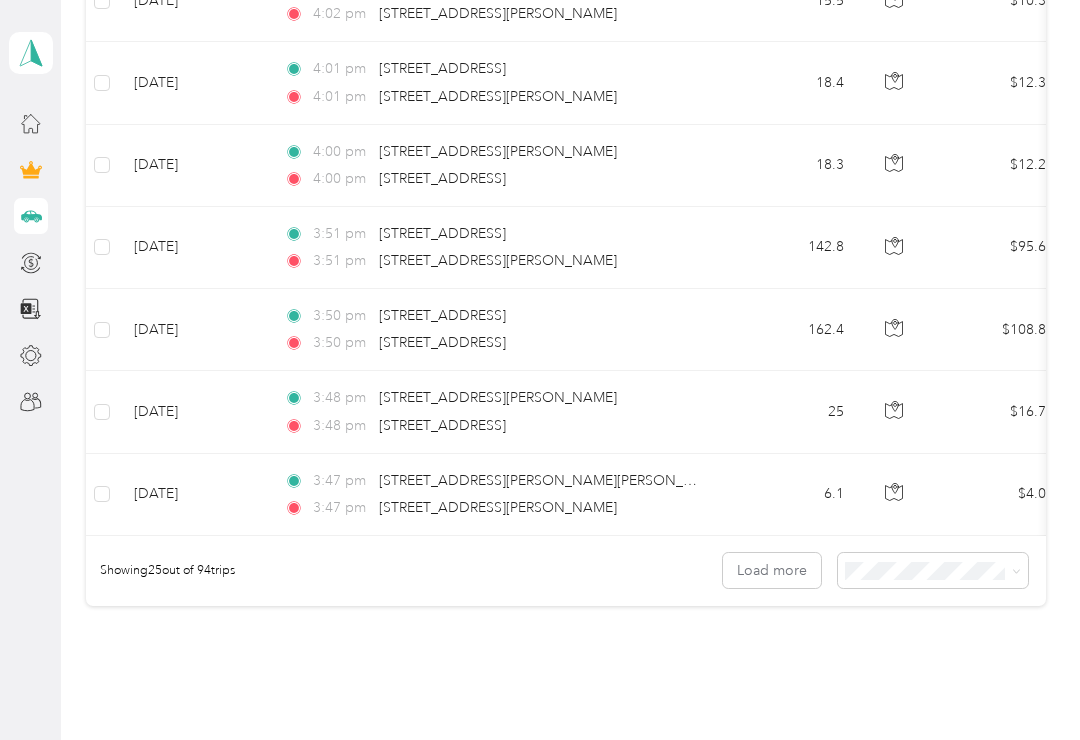 click on "Load more" at bounding box center (772, 570) 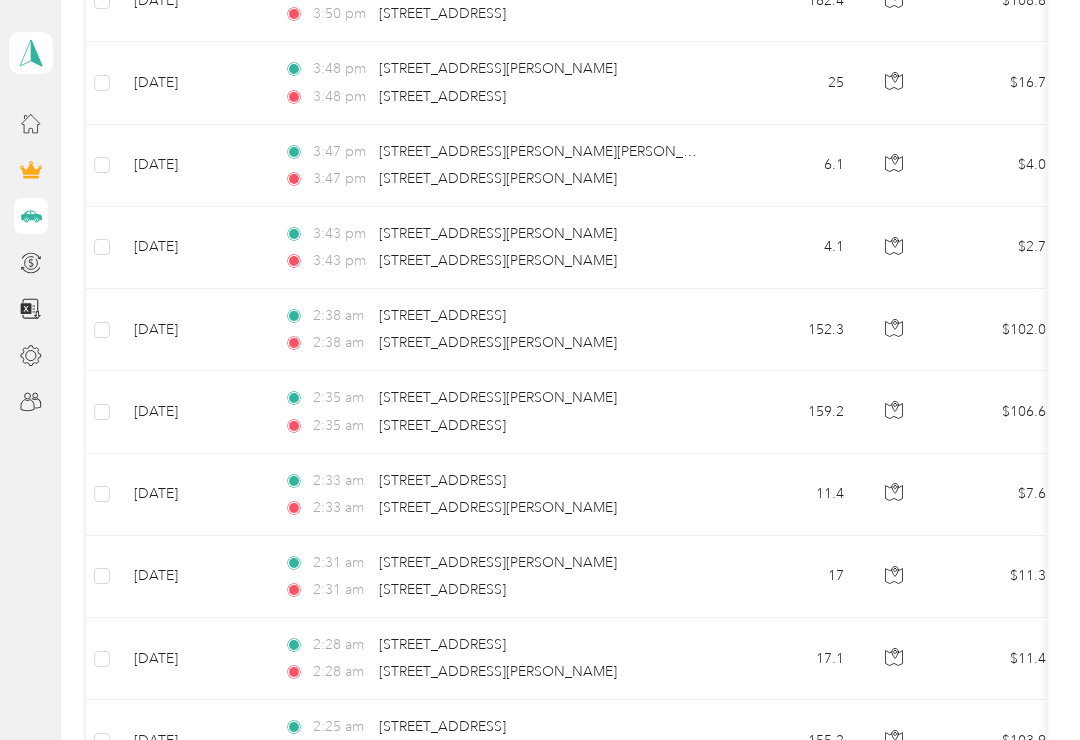scroll, scrollTop: 2190, scrollLeft: 0, axis: vertical 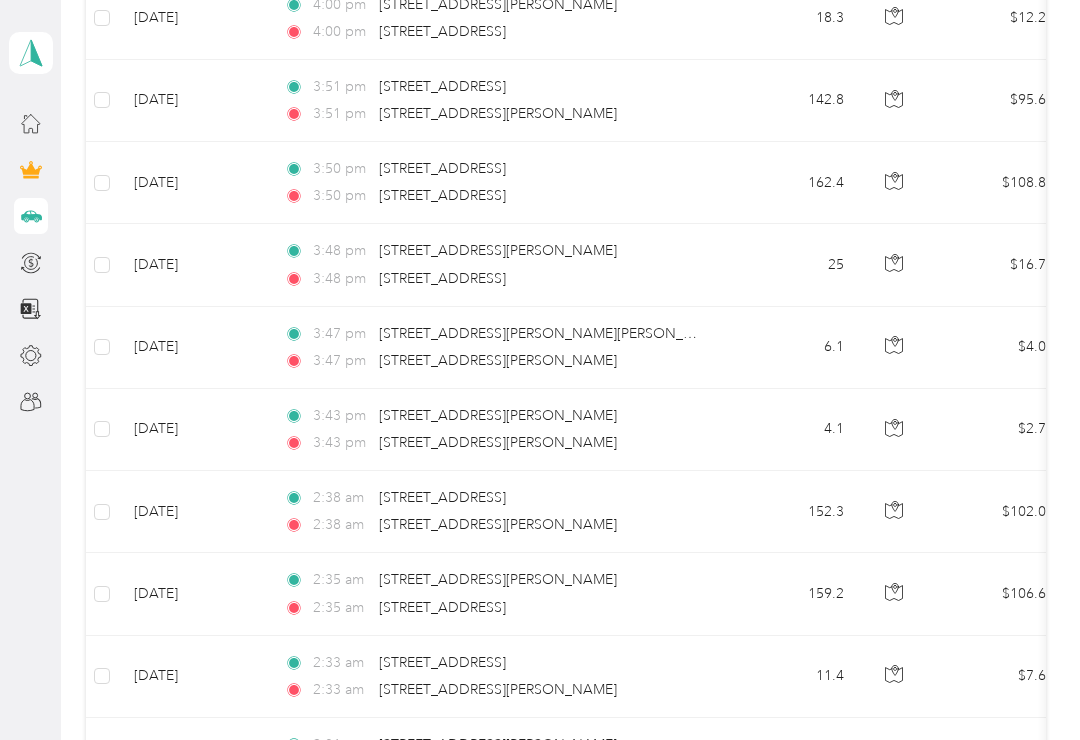 click on "17" at bounding box center (794, 759) 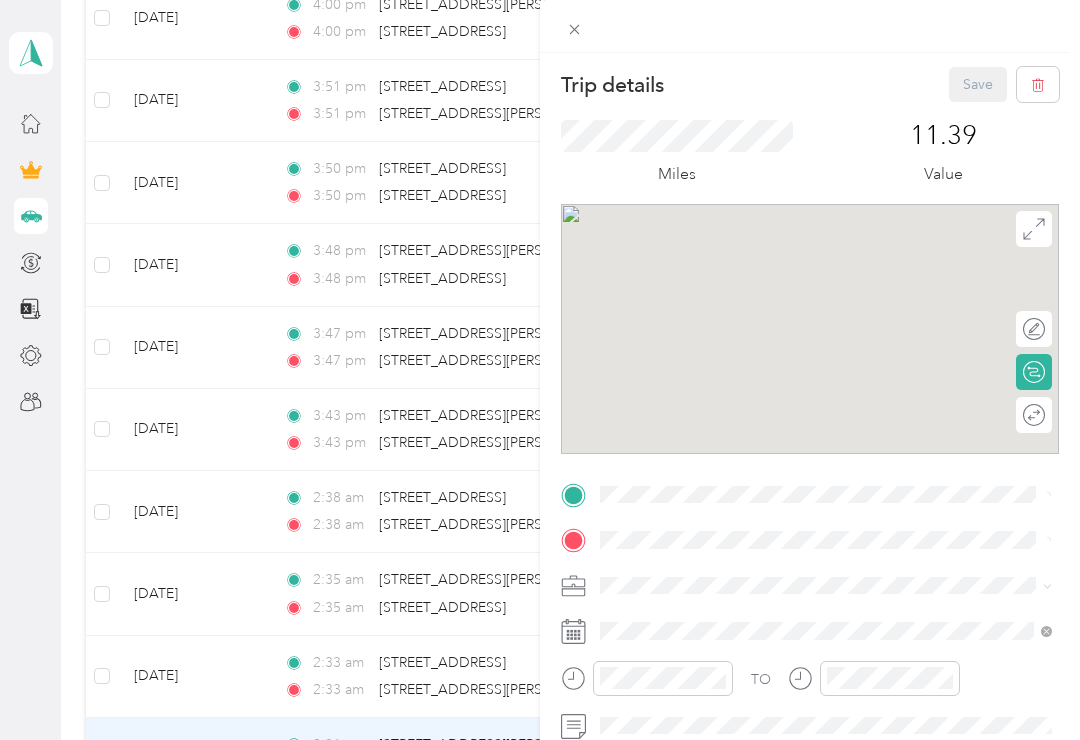 scroll, scrollTop: 0, scrollLeft: 0, axis: both 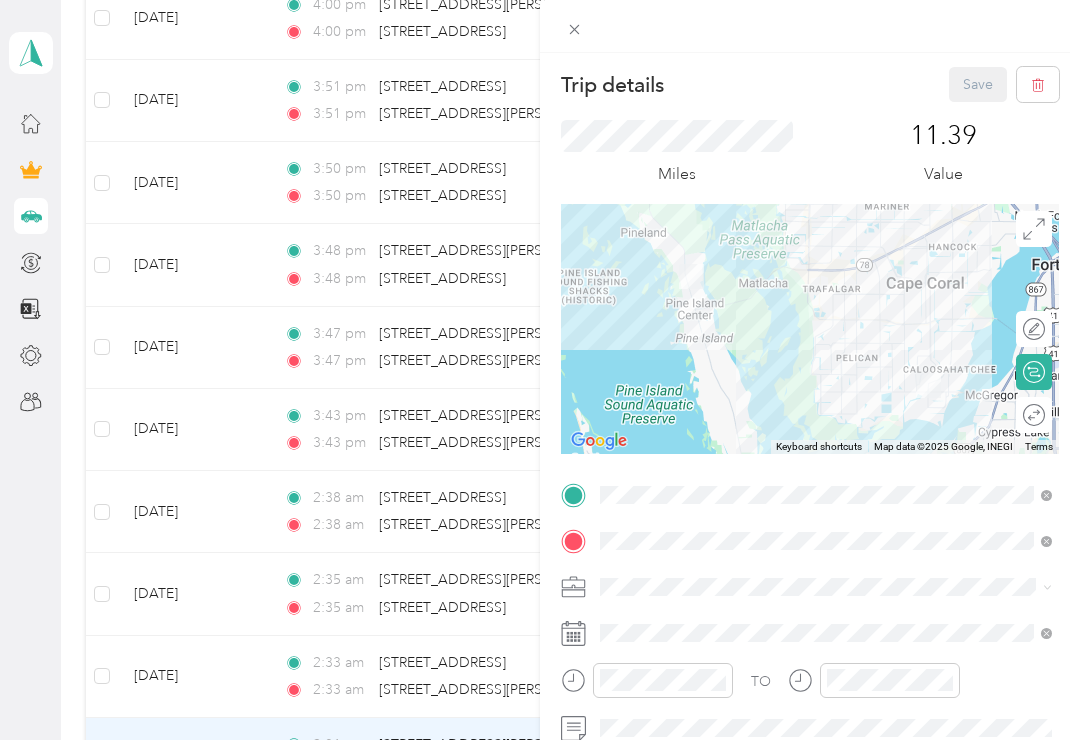 click on "Trip details Save This trip cannot be edited because it is either under review, approved, or paid. Contact your Team Manager to edit it. Miles 11.39 Value  To navigate the map with touch gestures double-tap and hold your finger on the map, then drag the map. ← Move left → Move right ↑ Move up ↓ Move down + Zoom in - Zoom out Home Jump left by 75% End Jump right by 75% Page Up Jump up by 75% Page Down Jump down by 75% Keyboard shortcuts Map Data Map data ©2025 Google, INEGI Map data ©2025 Google, INEGI 5 km  Click to toggle between metric and imperial units Terms Report a map error Edit route Calculate route Round trip TO Add photo" at bounding box center (540, 370) 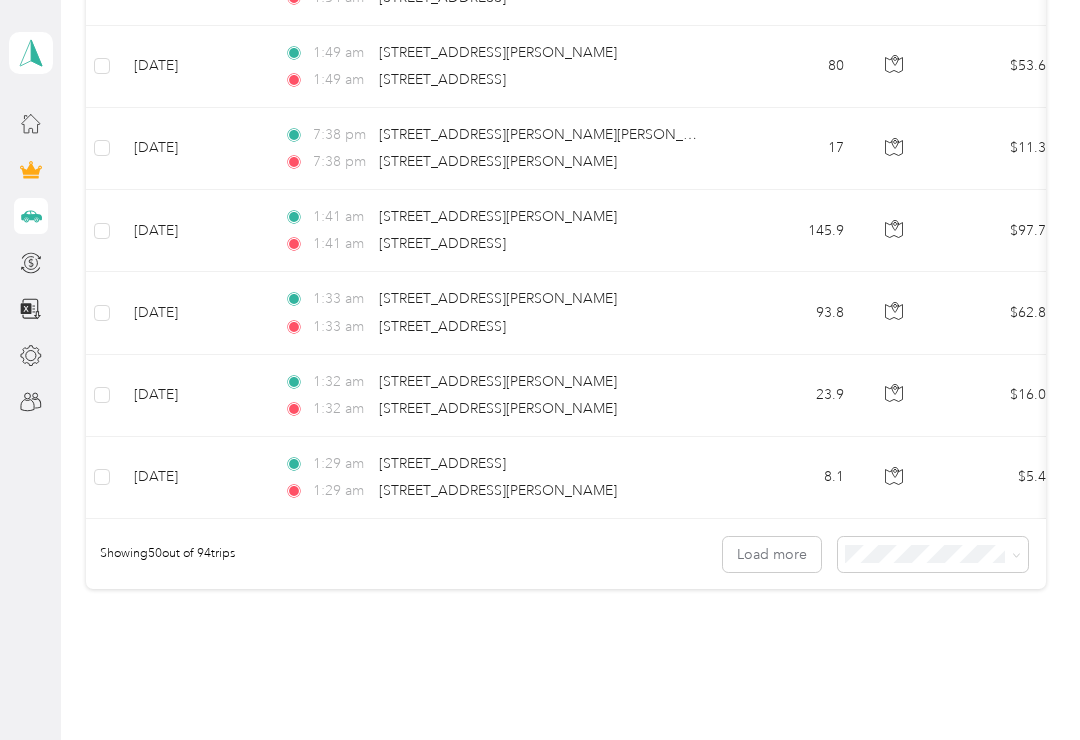 scroll, scrollTop: 4138, scrollLeft: 0, axis: vertical 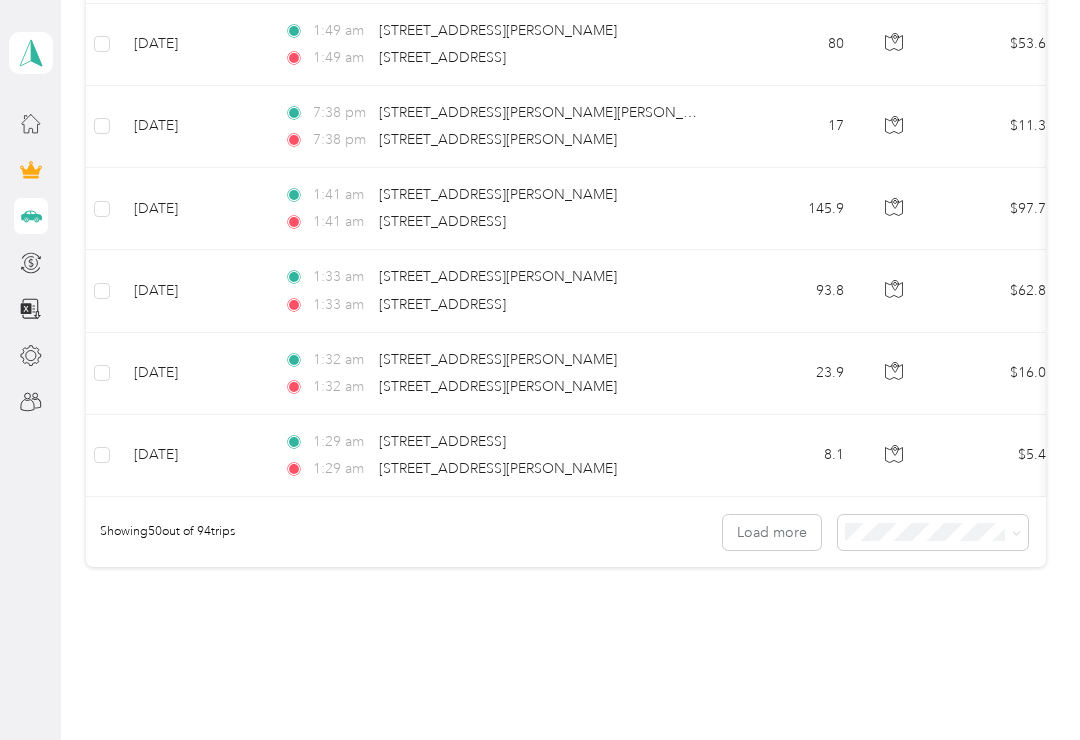click on "Load more" at bounding box center (772, 532) 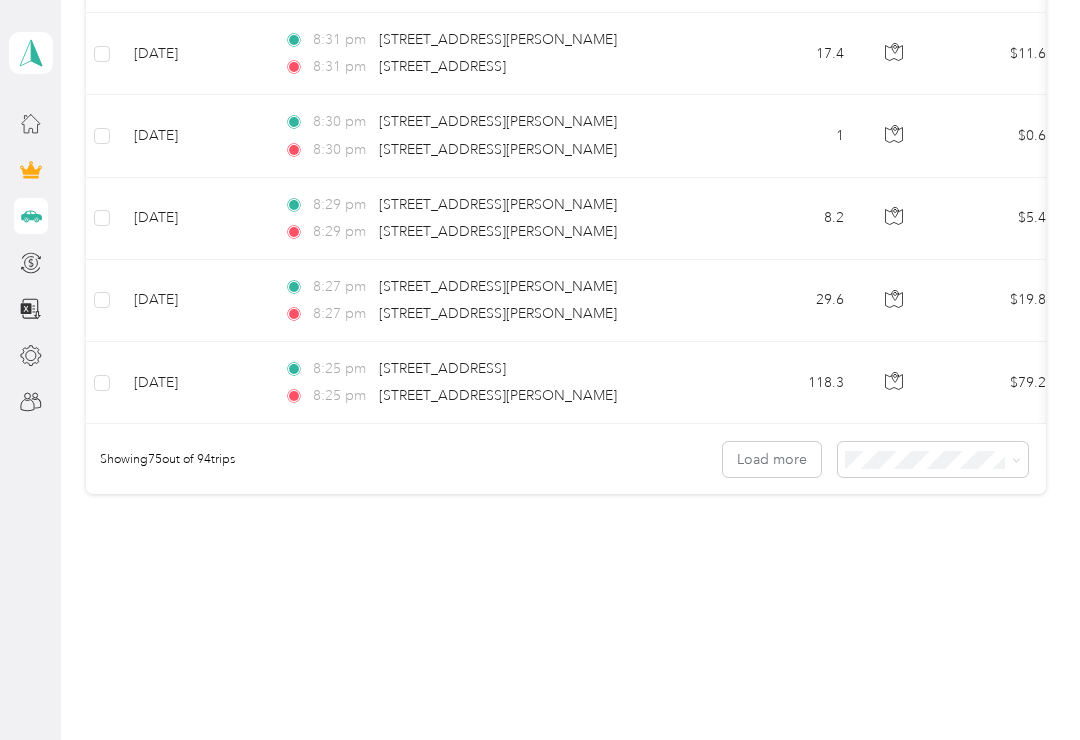 scroll, scrollTop: 6266, scrollLeft: 0, axis: vertical 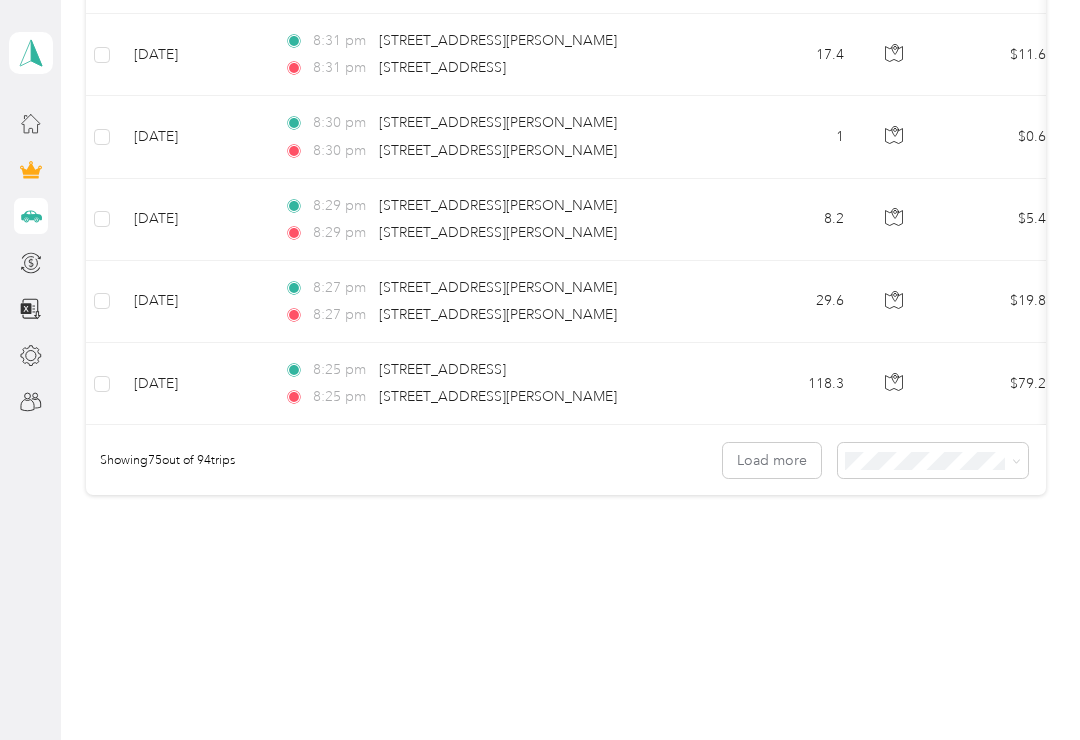 click on "Load more" at bounding box center [772, 460] 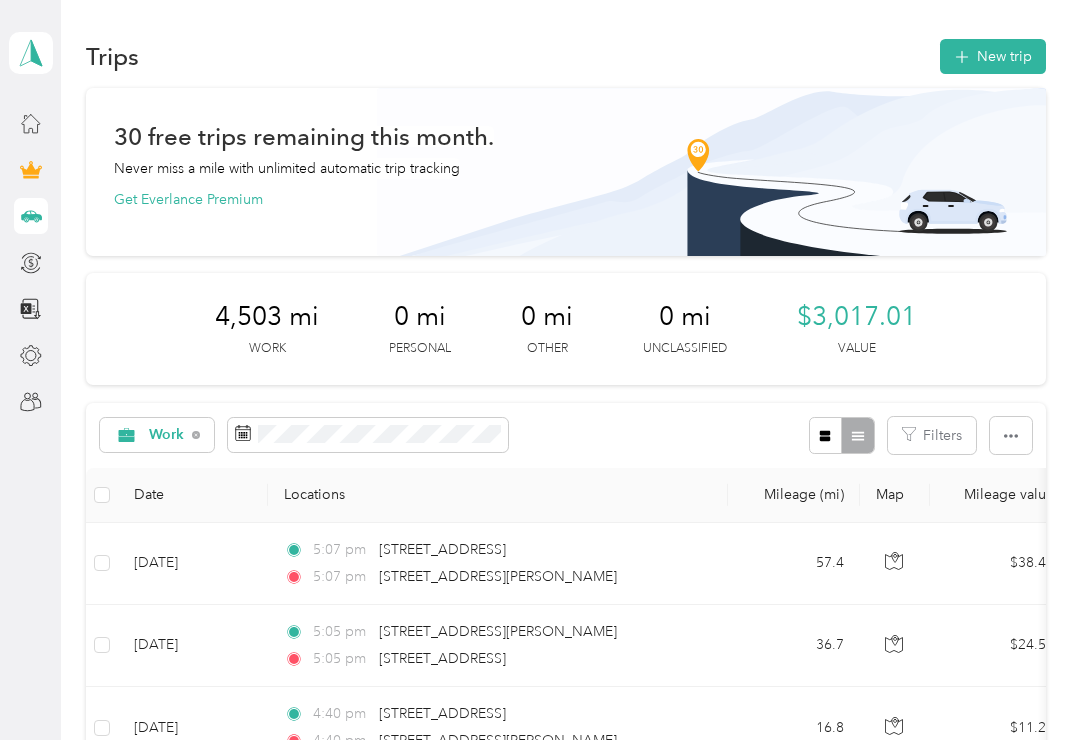 scroll, scrollTop: 0, scrollLeft: 0, axis: both 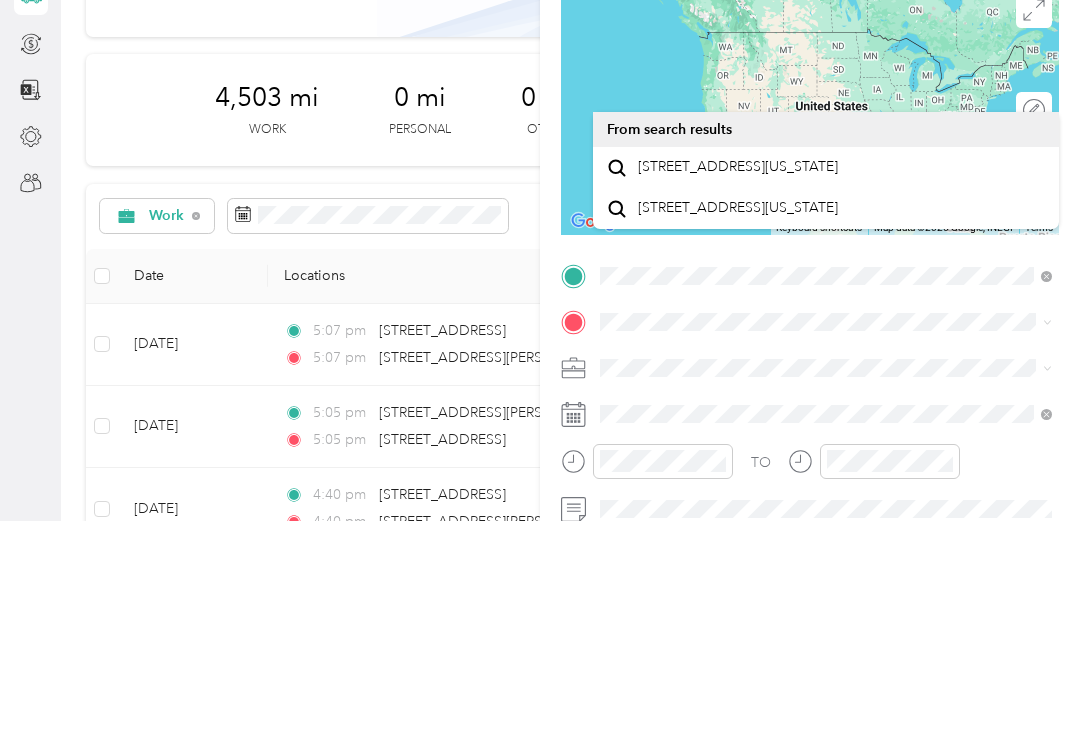 click on "[STREET_ADDRESS][US_STATE]" at bounding box center [738, 386] 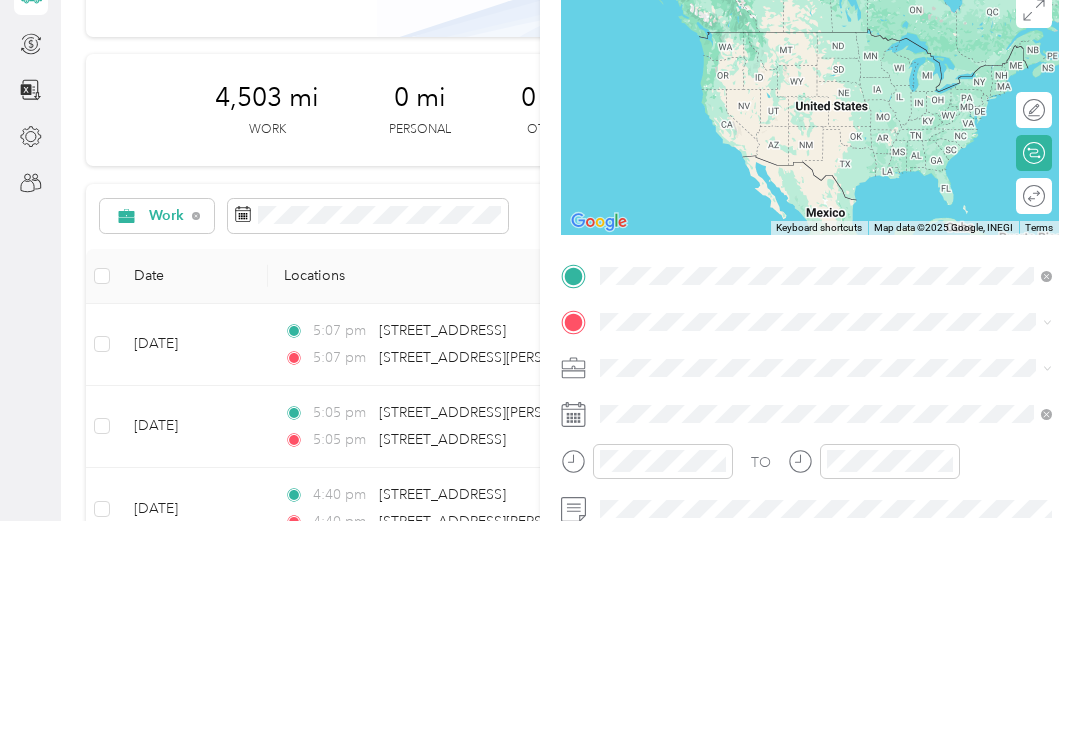 scroll, scrollTop: 31, scrollLeft: 0, axis: vertical 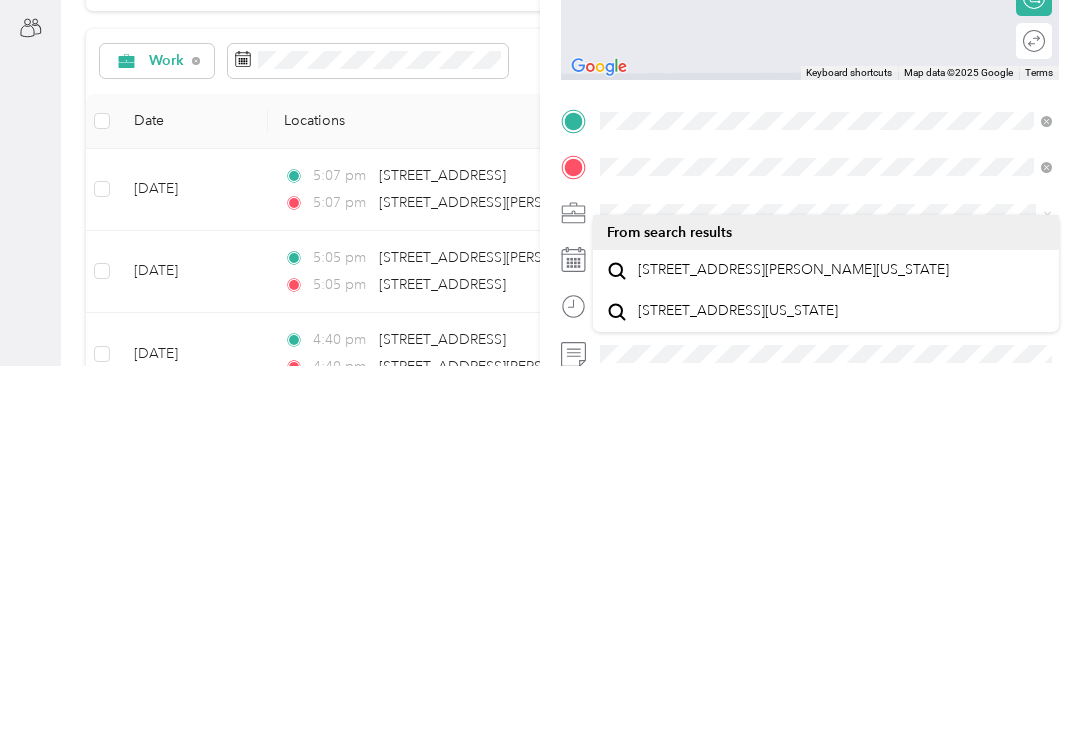 click on "[STREET_ADDRESS][PERSON_NAME][US_STATE]" at bounding box center [793, 644] 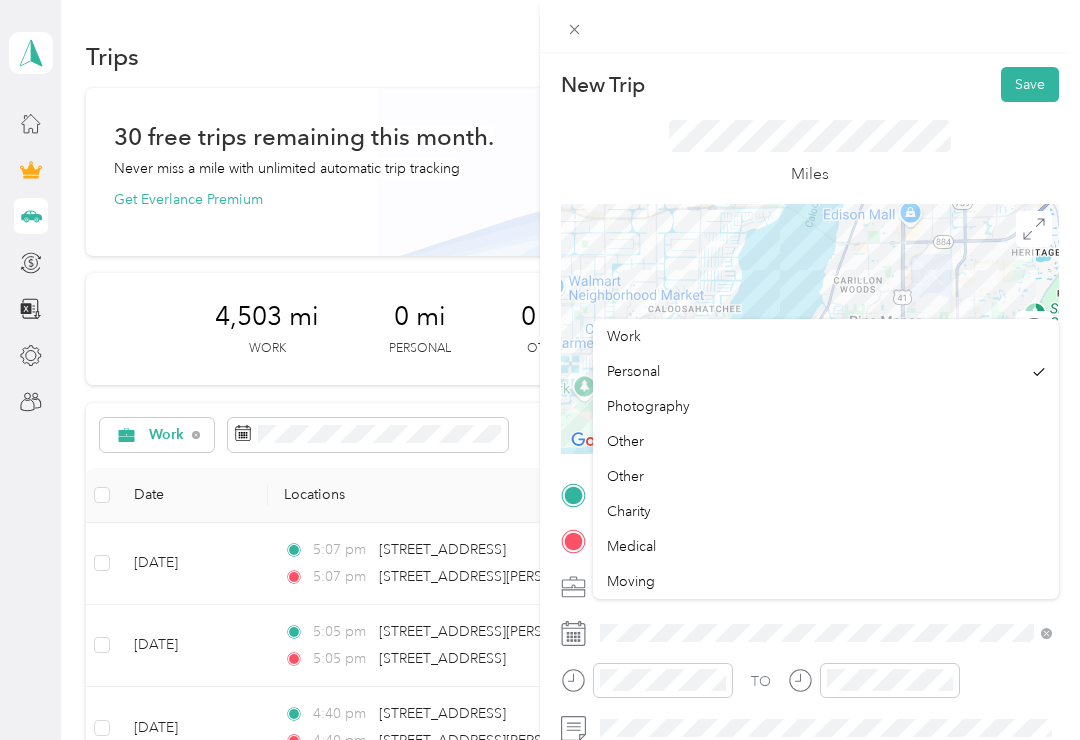 click on "Work" at bounding box center [826, 336] 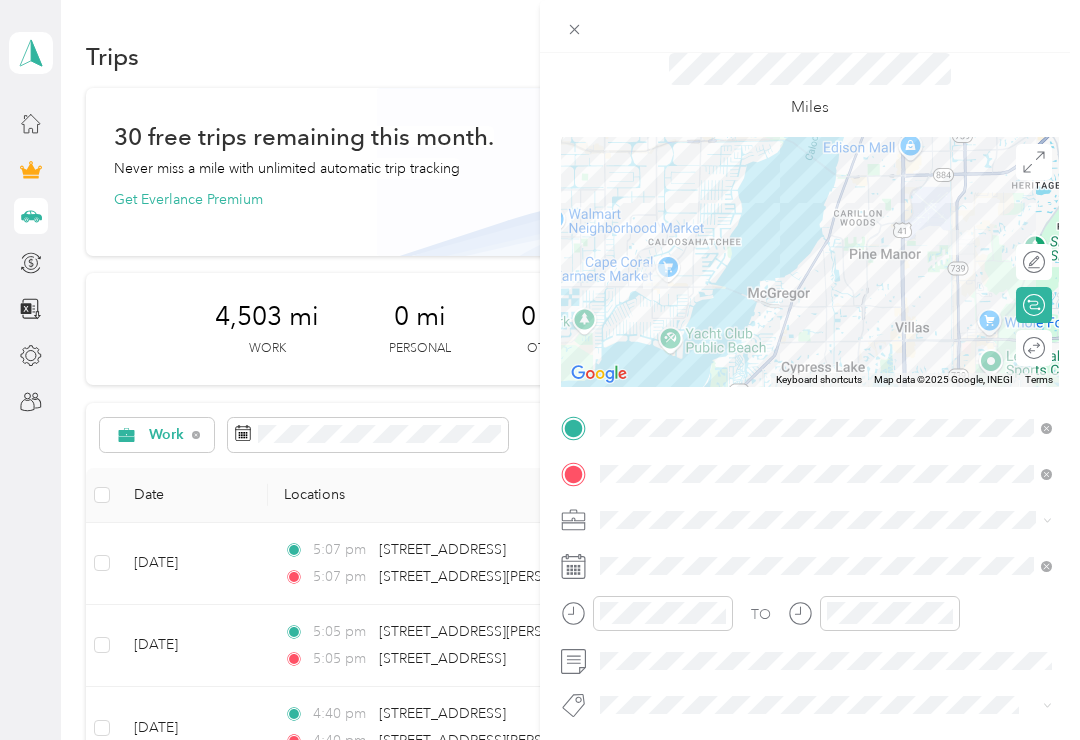 scroll, scrollTop: 74, scrollLeft: 0, axis: vertical 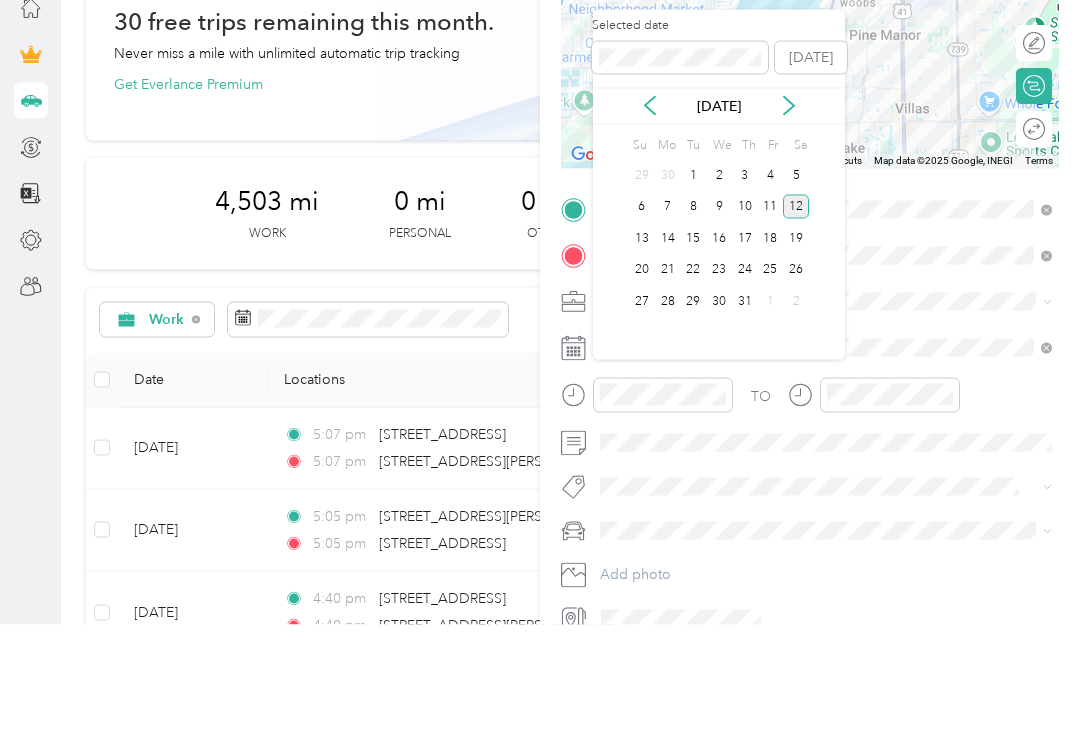 click 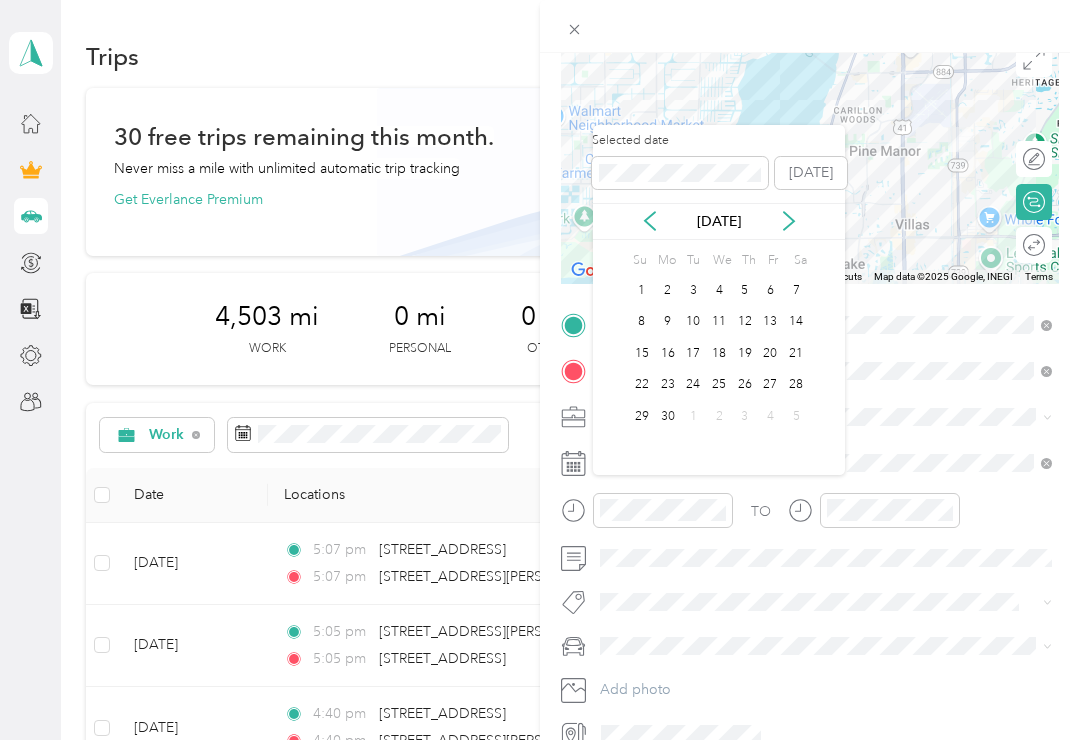 click 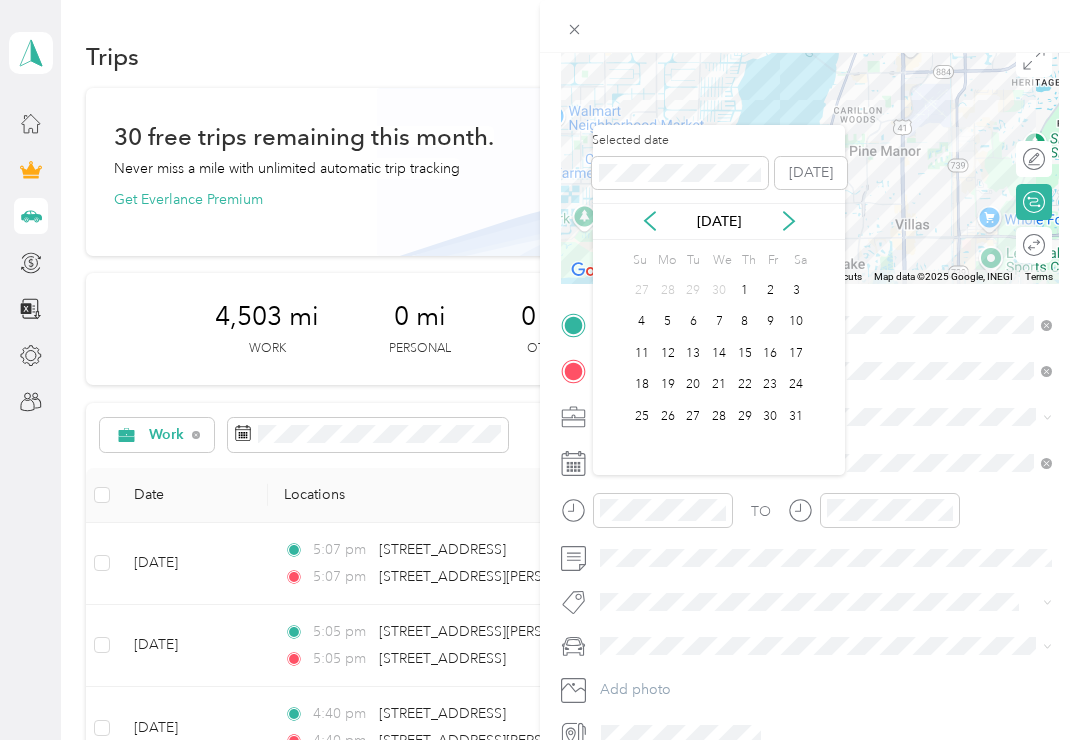 click 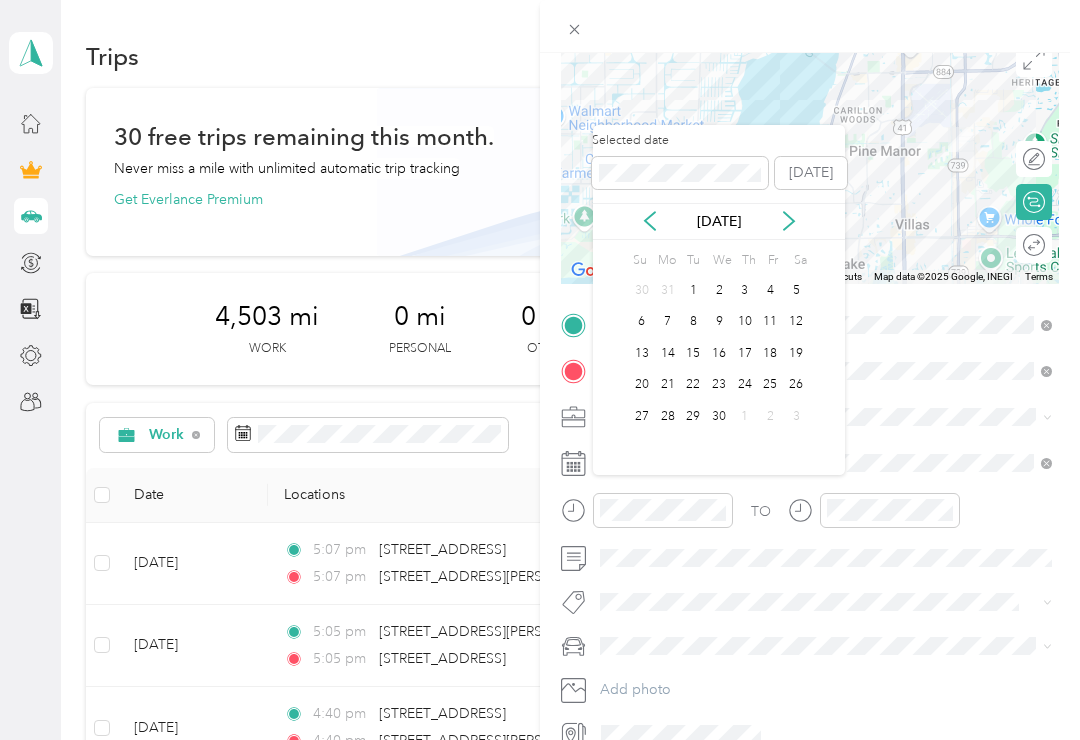 click on "[DATE]" at bounding box center (719, 221) 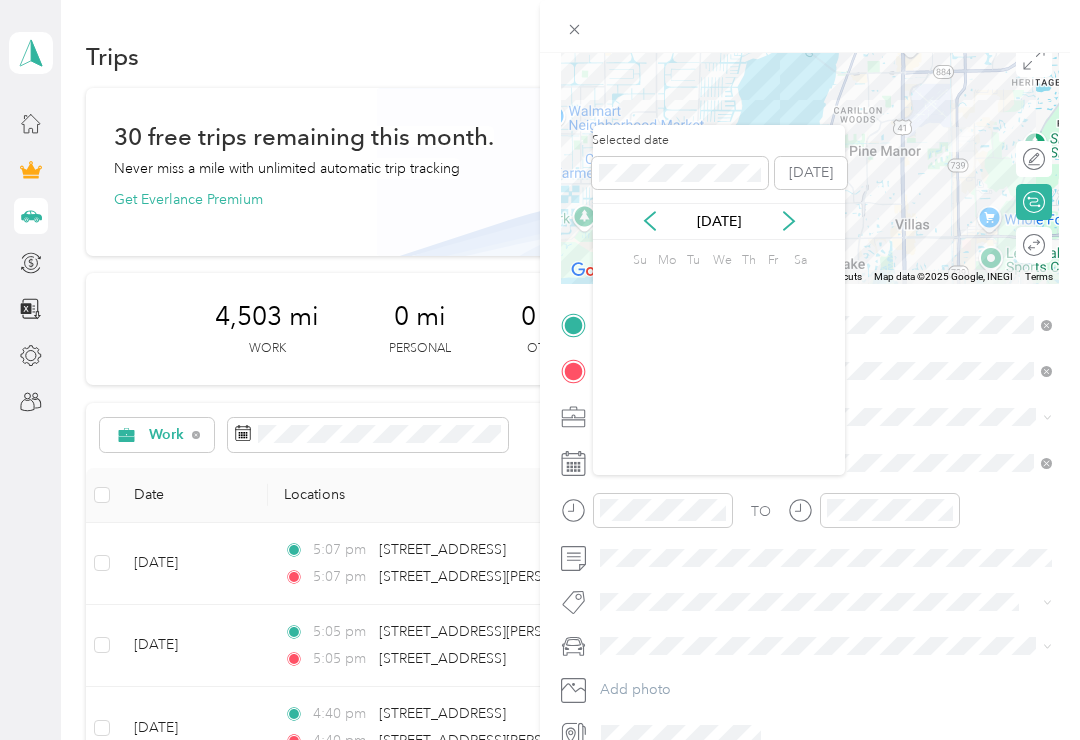 click on "[DATE]" at bounding box center [719, 221] 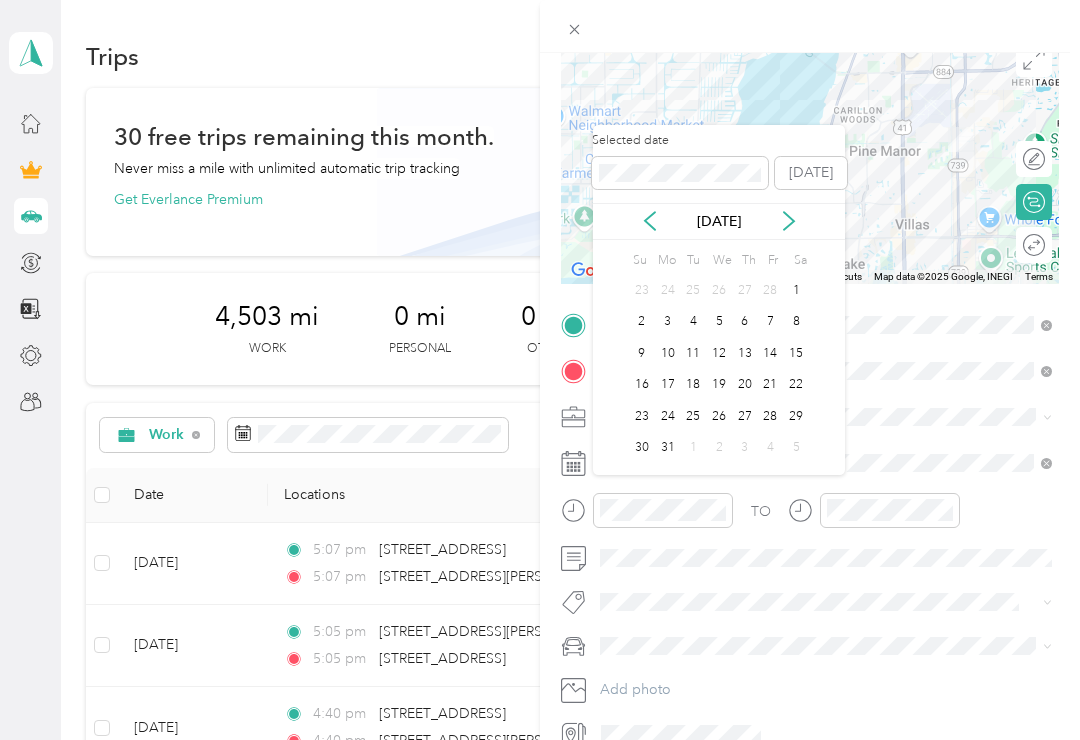 click 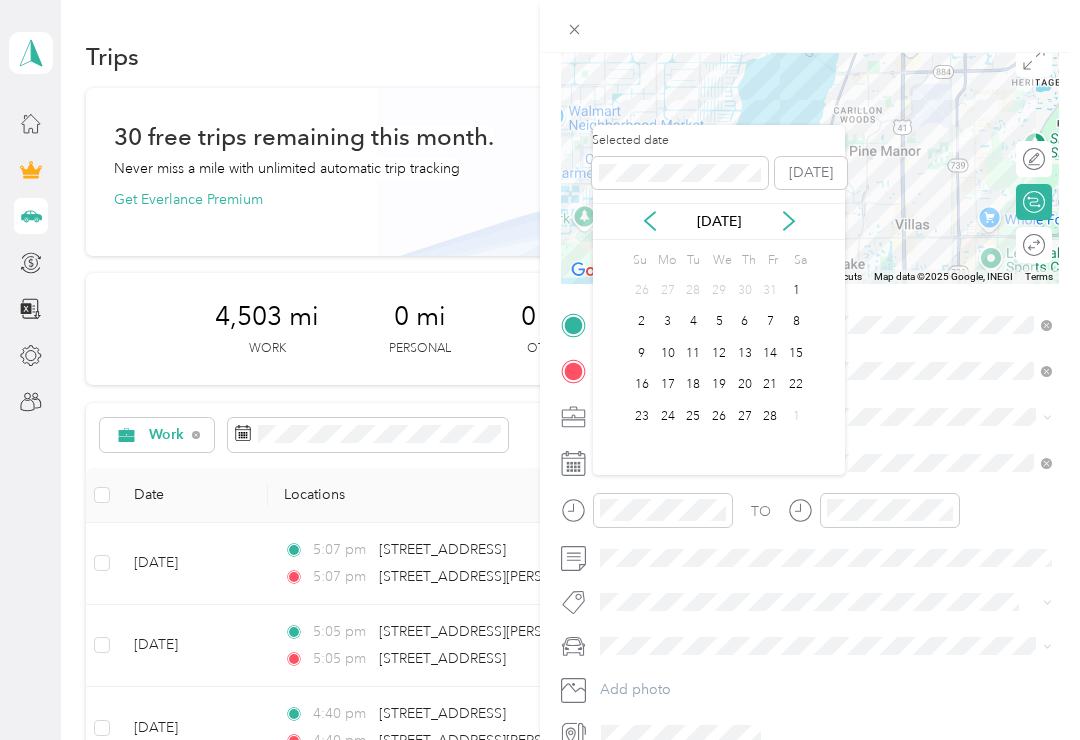 click 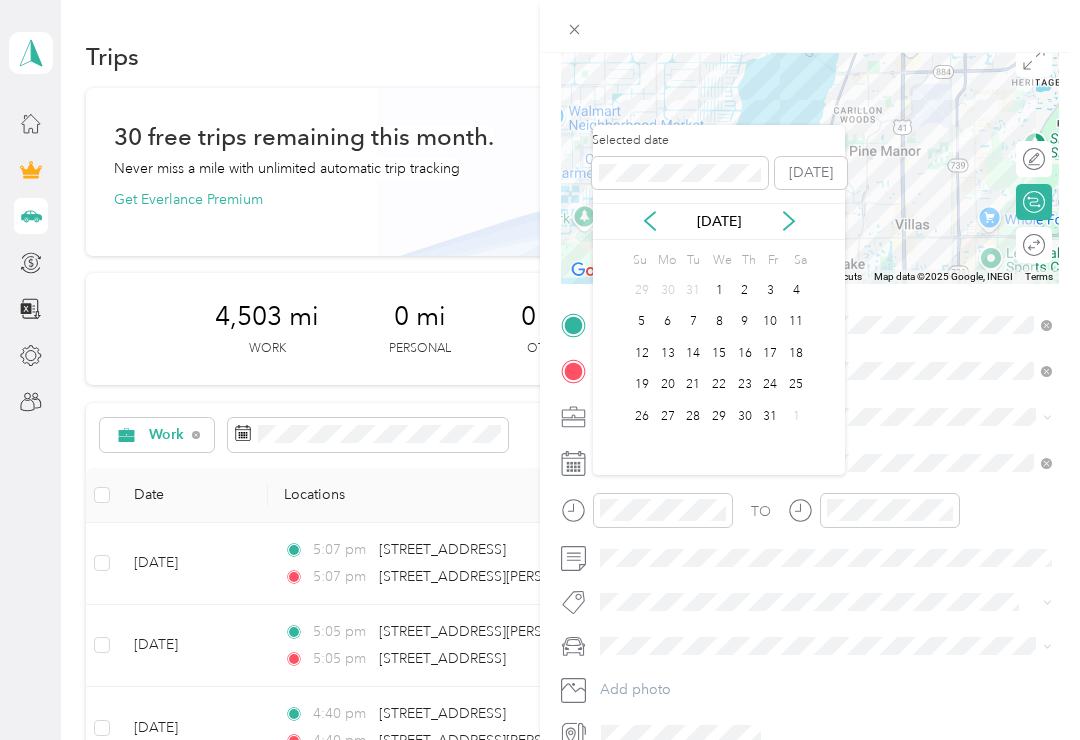 click 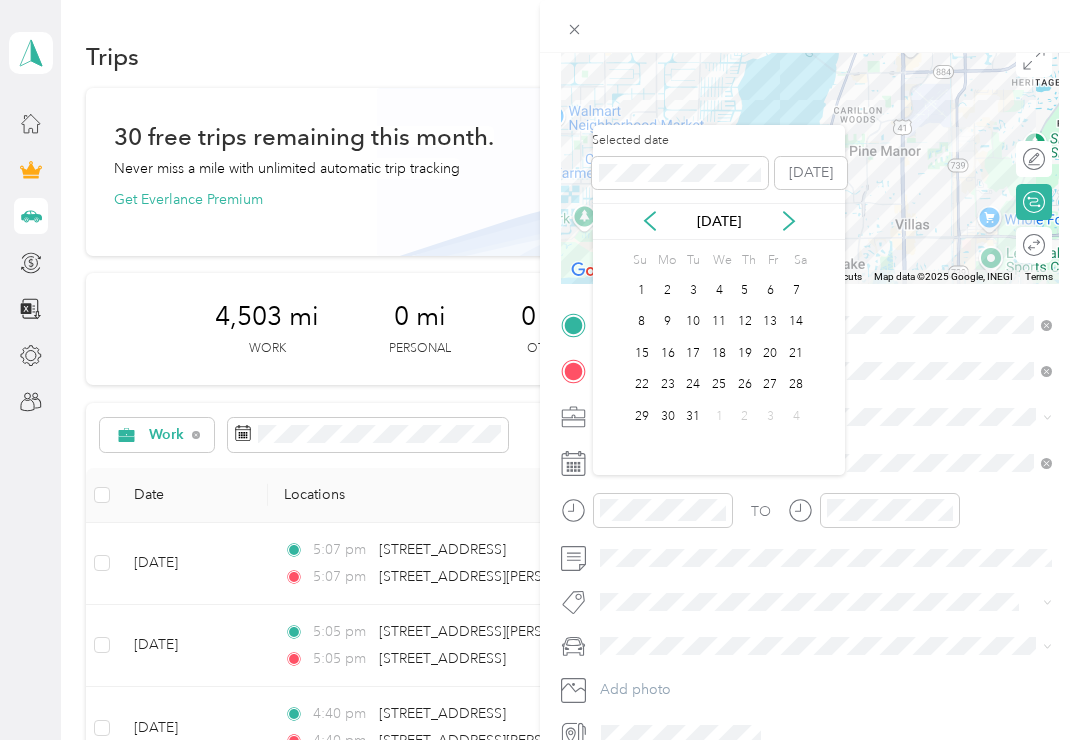 click on "[DATE]" at bounding box center (719, 221) 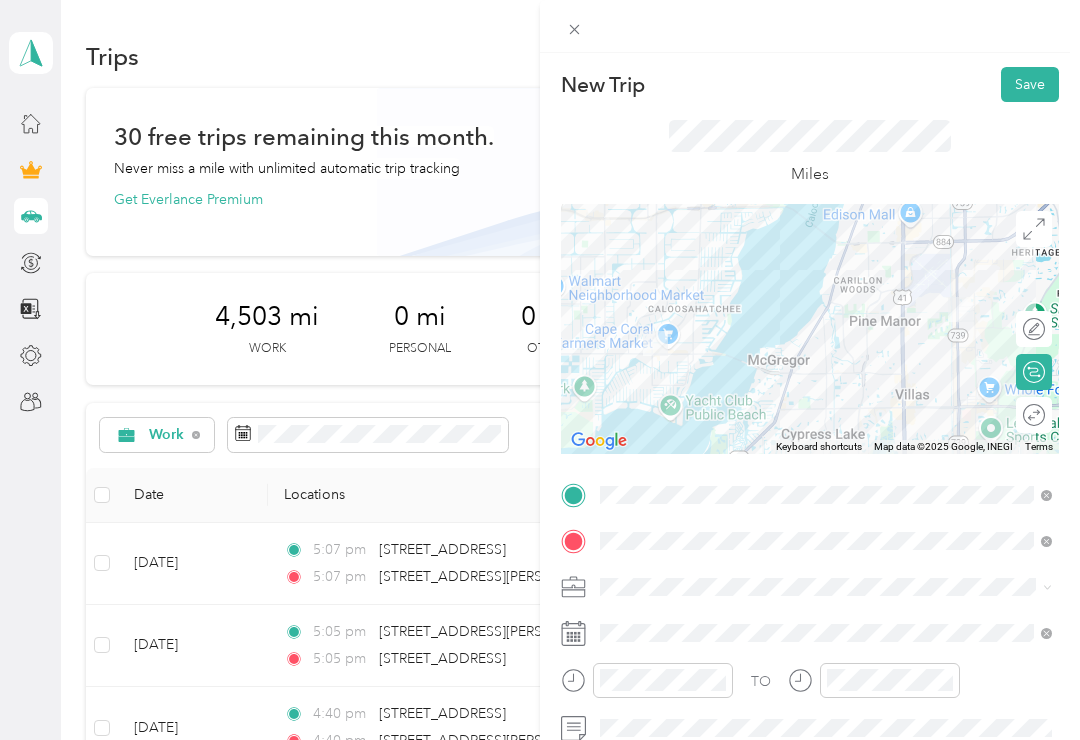 scroll, scrollTop: 0, scrollLeft: 0, axis: both 